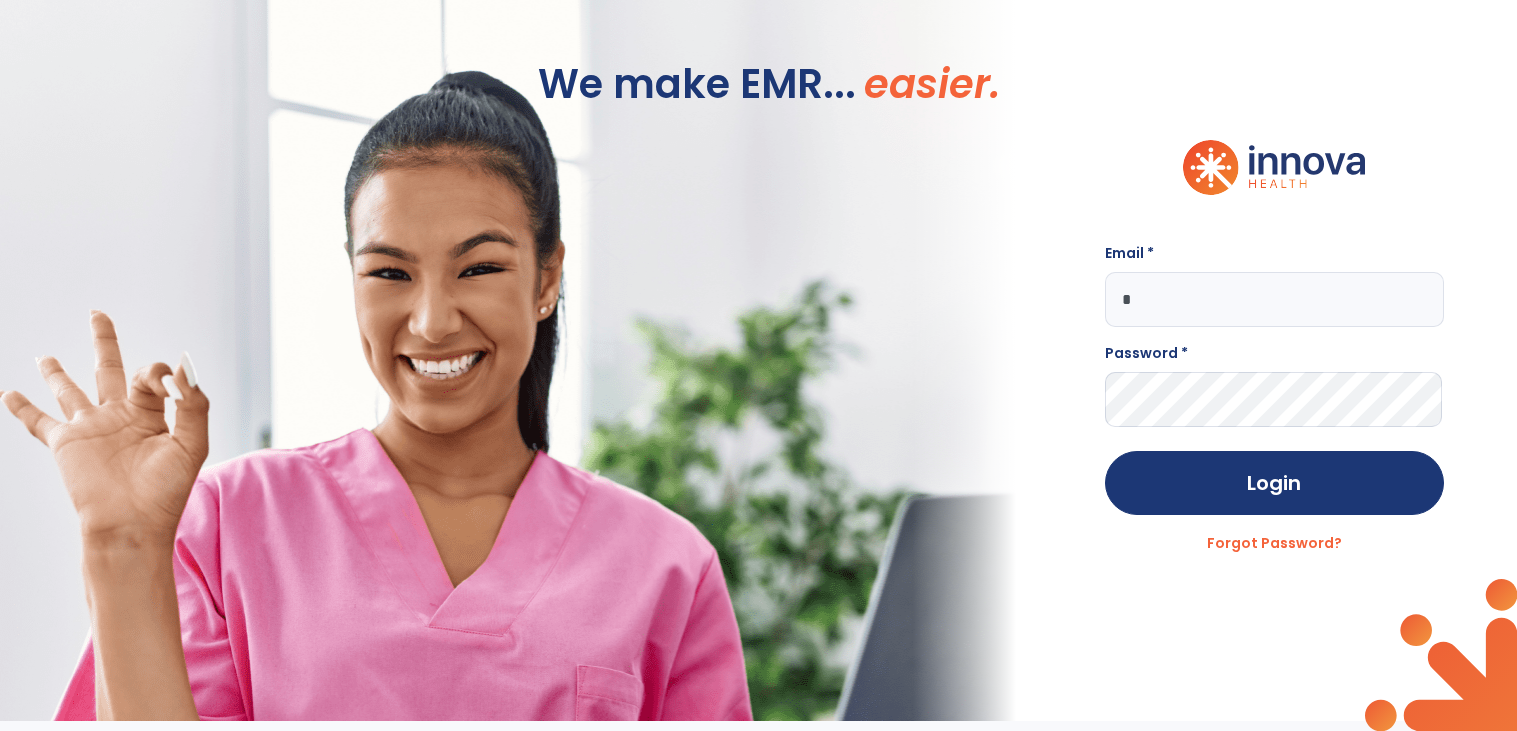 scroll, scrollTop: 0, scrollLeft: 0, axis: both 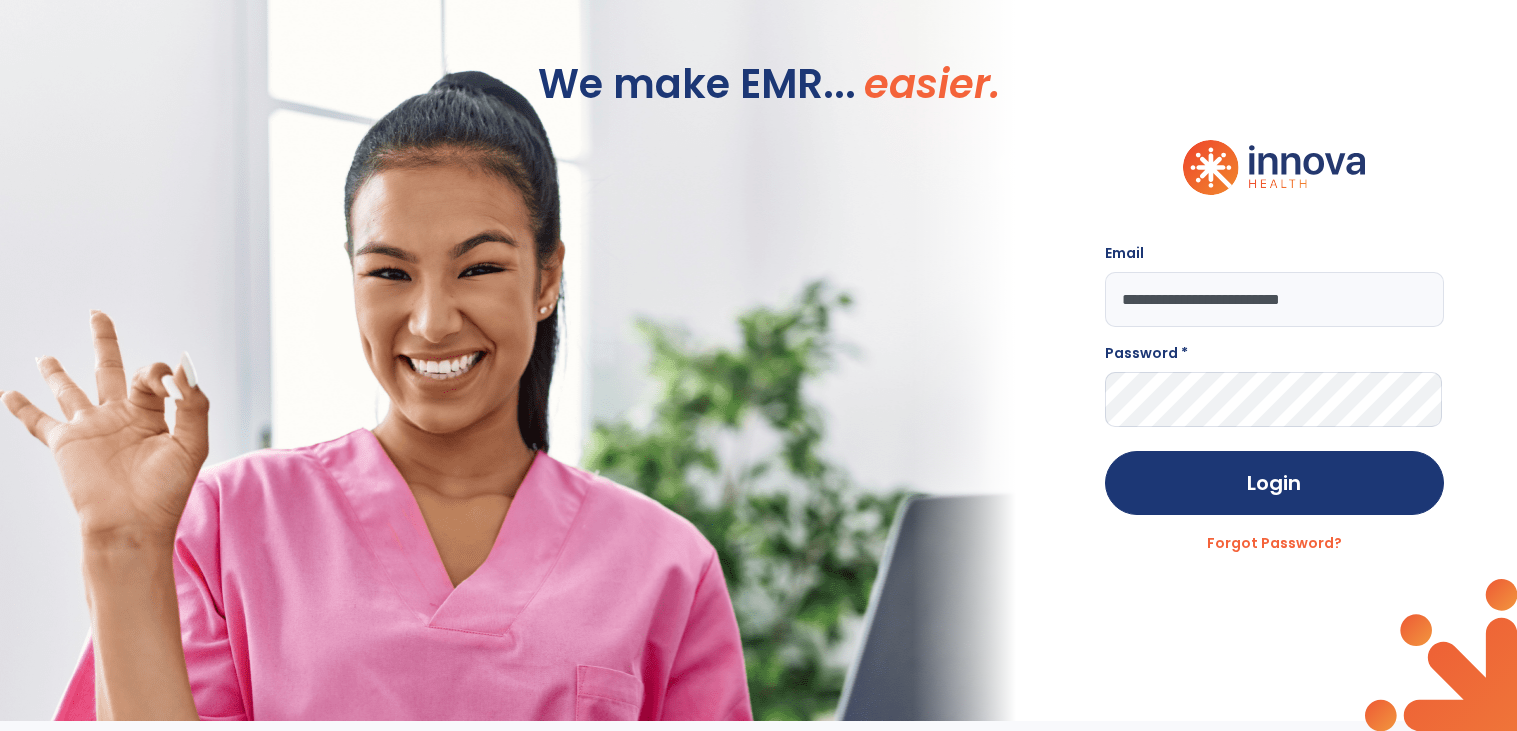 type on "**********" 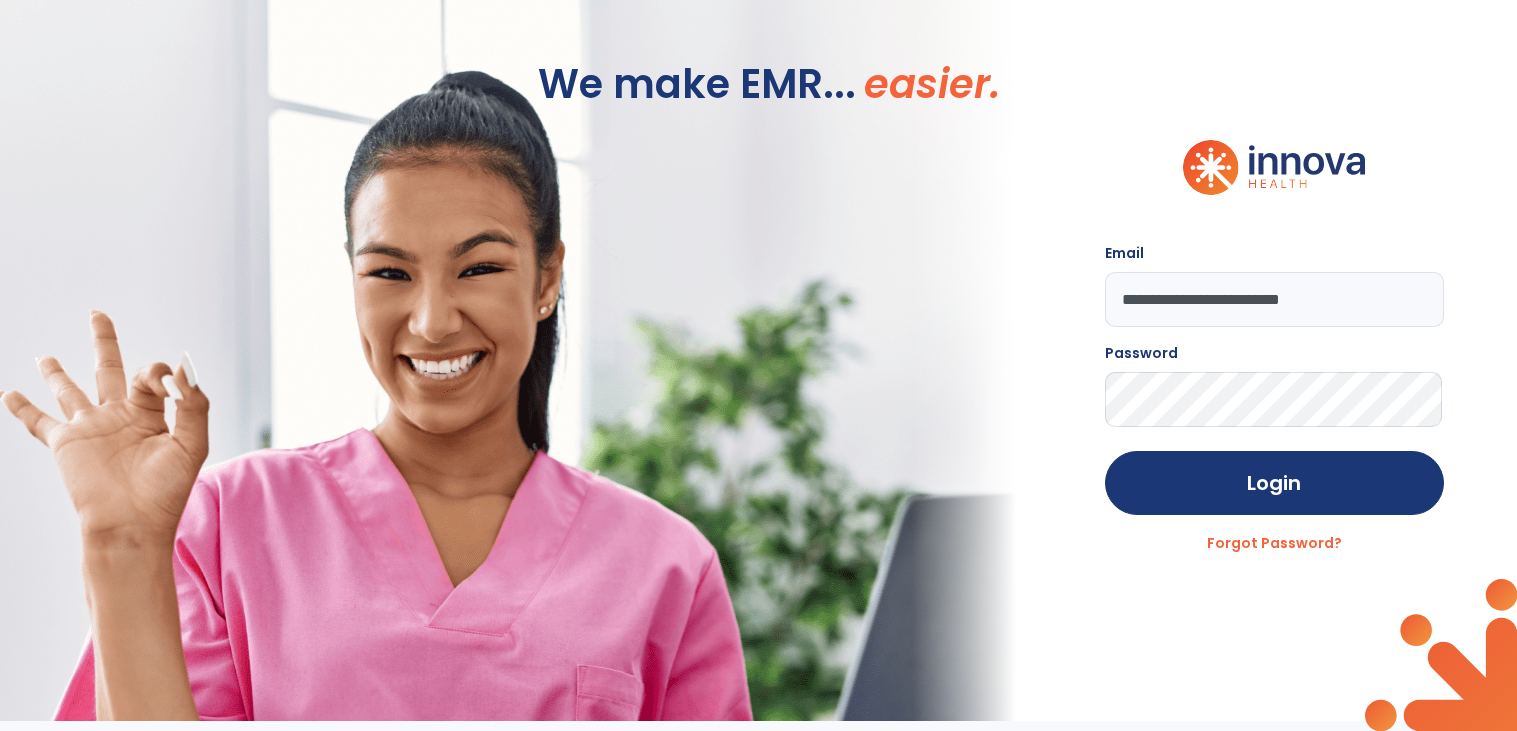 click on "Login" 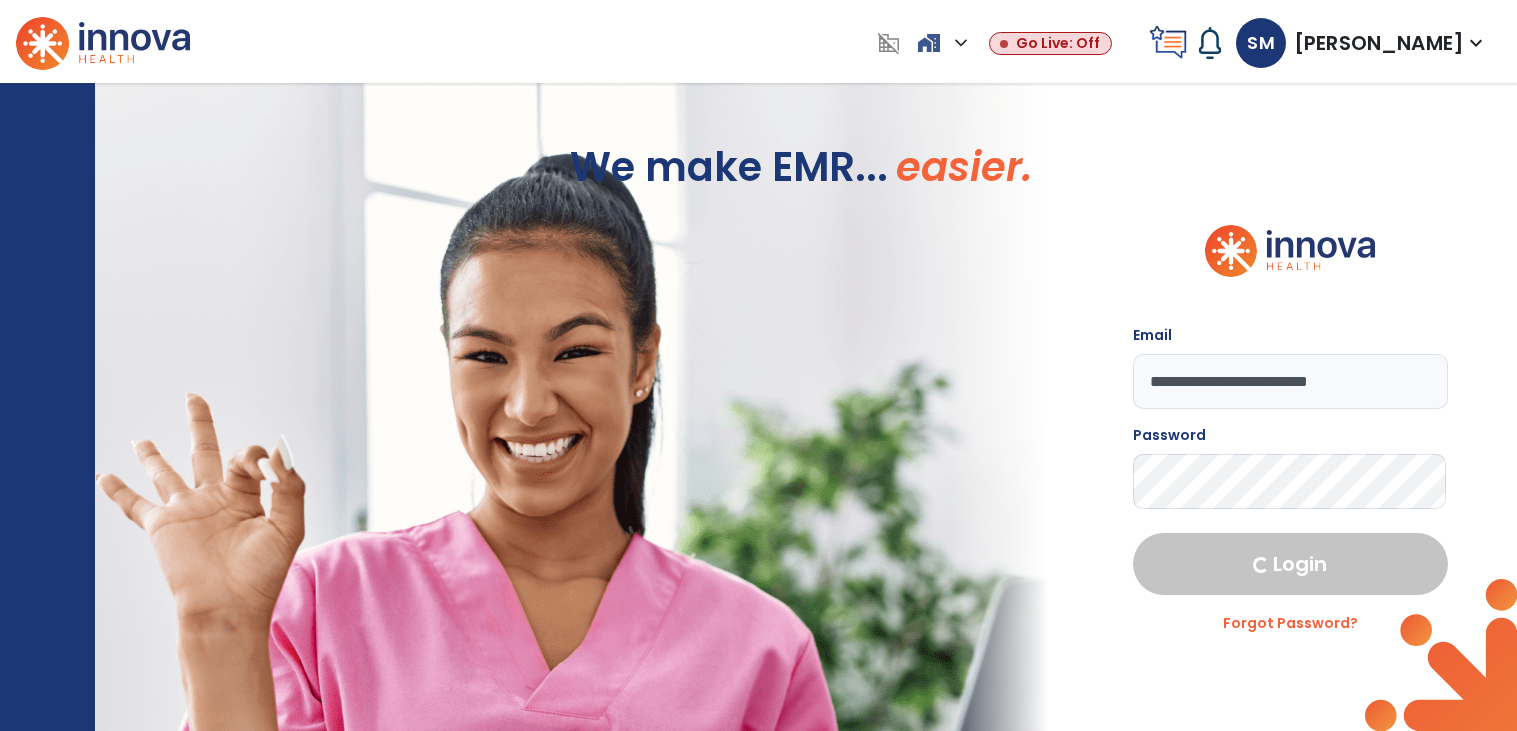 select on "****" 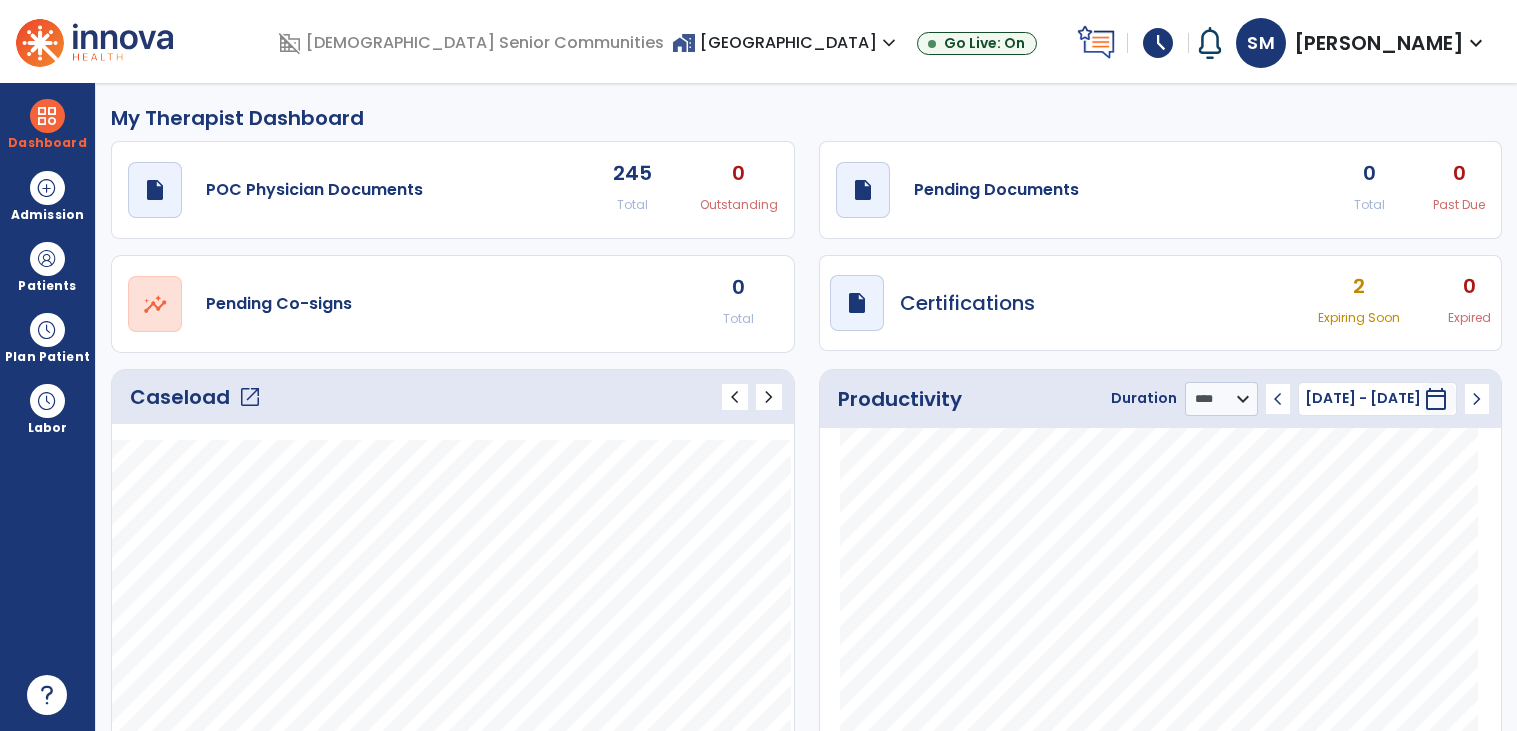 click on "open_in_new" 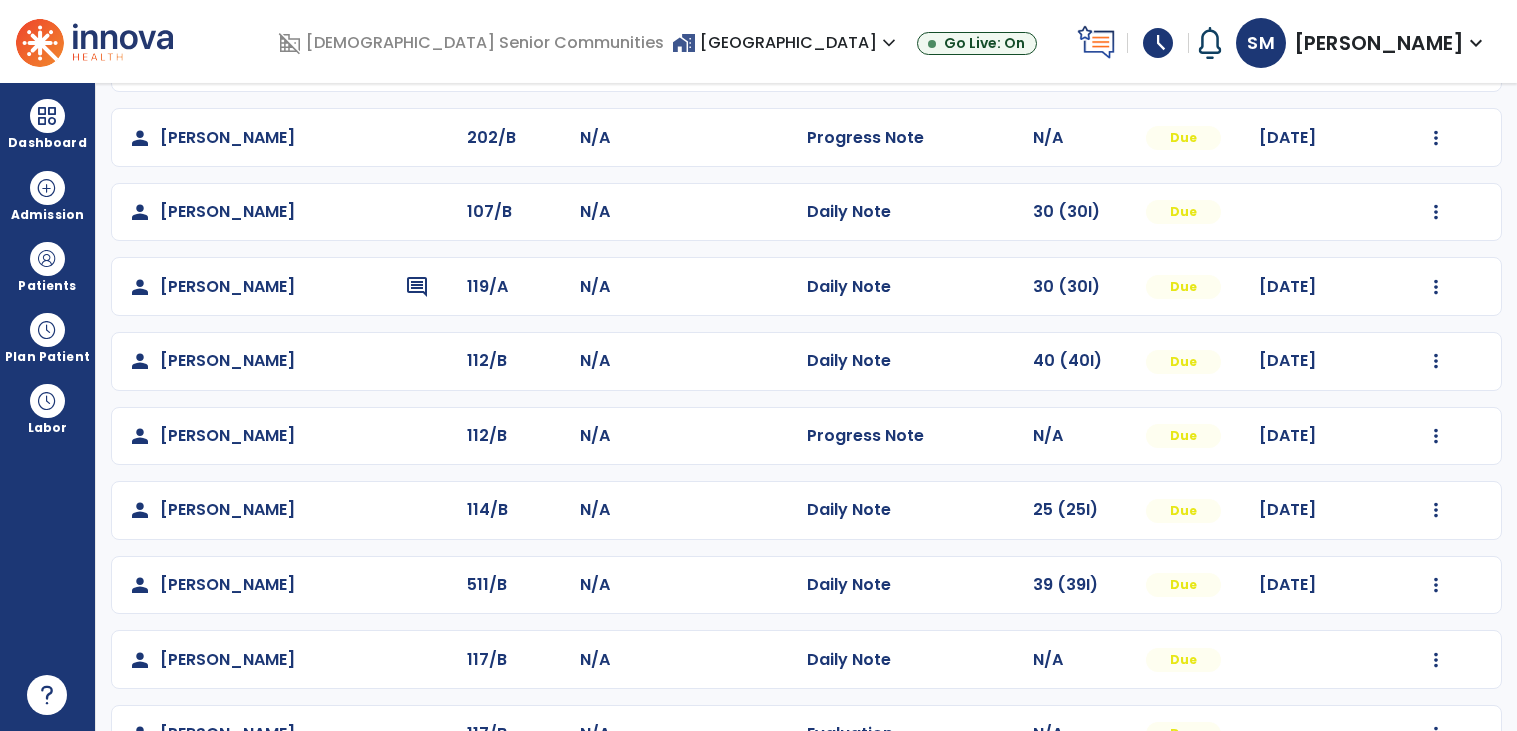 scroll, scrollTop: 525, scrollLeft: 0, axis: vertical 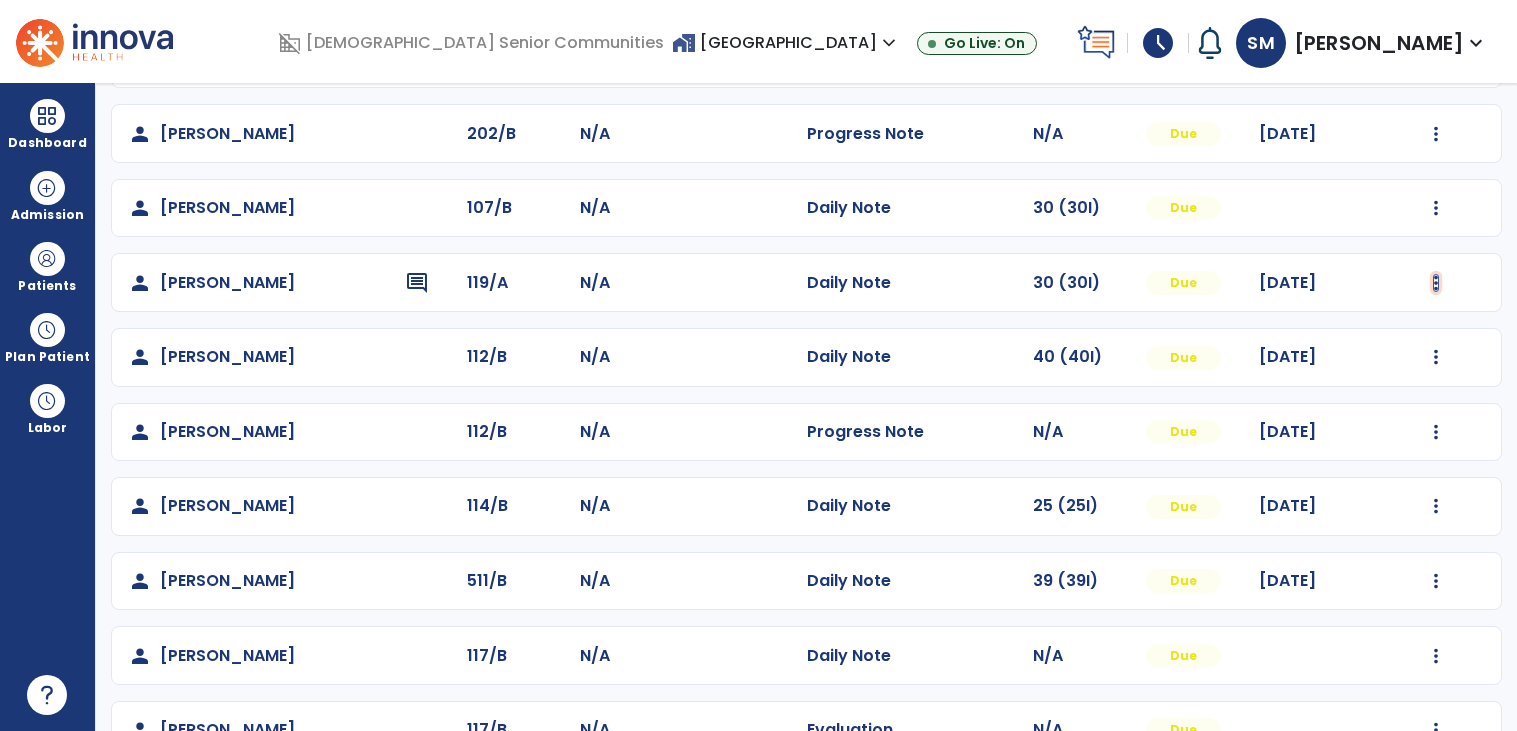 click at bounding box center [1436, 59] 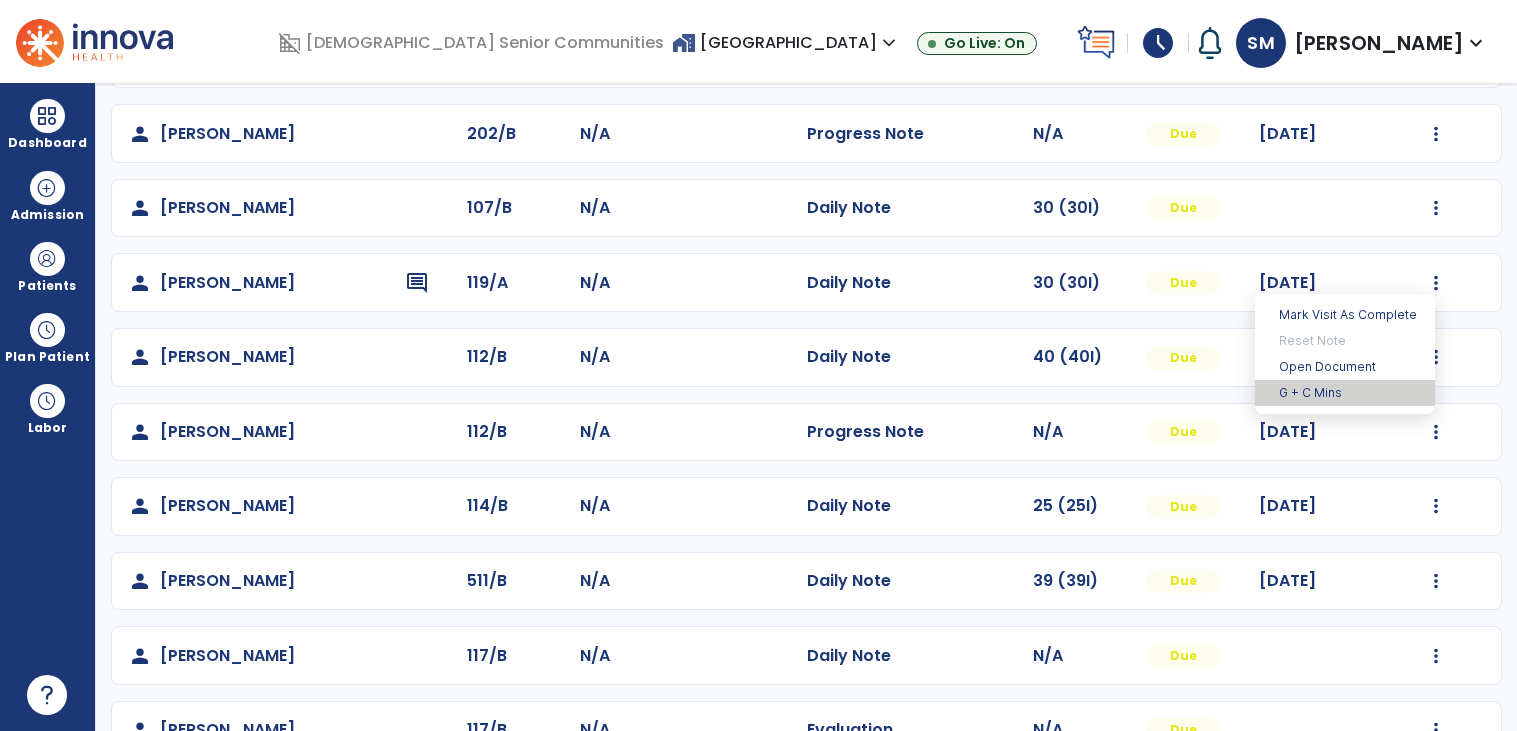 click on "G + C Mins" at bounding box center (1345, 393) 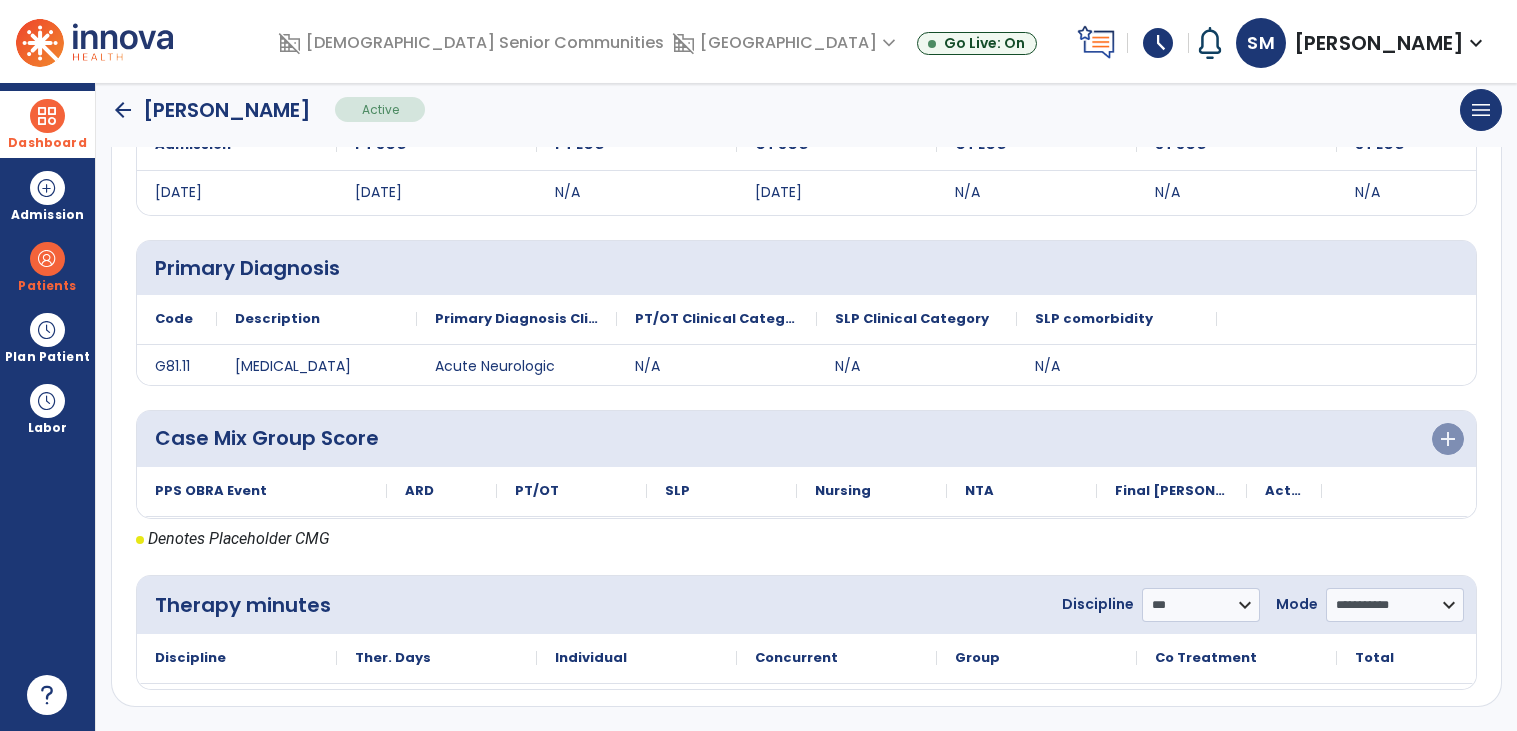 click on "Dashboard" at bounding box center [47, 124] 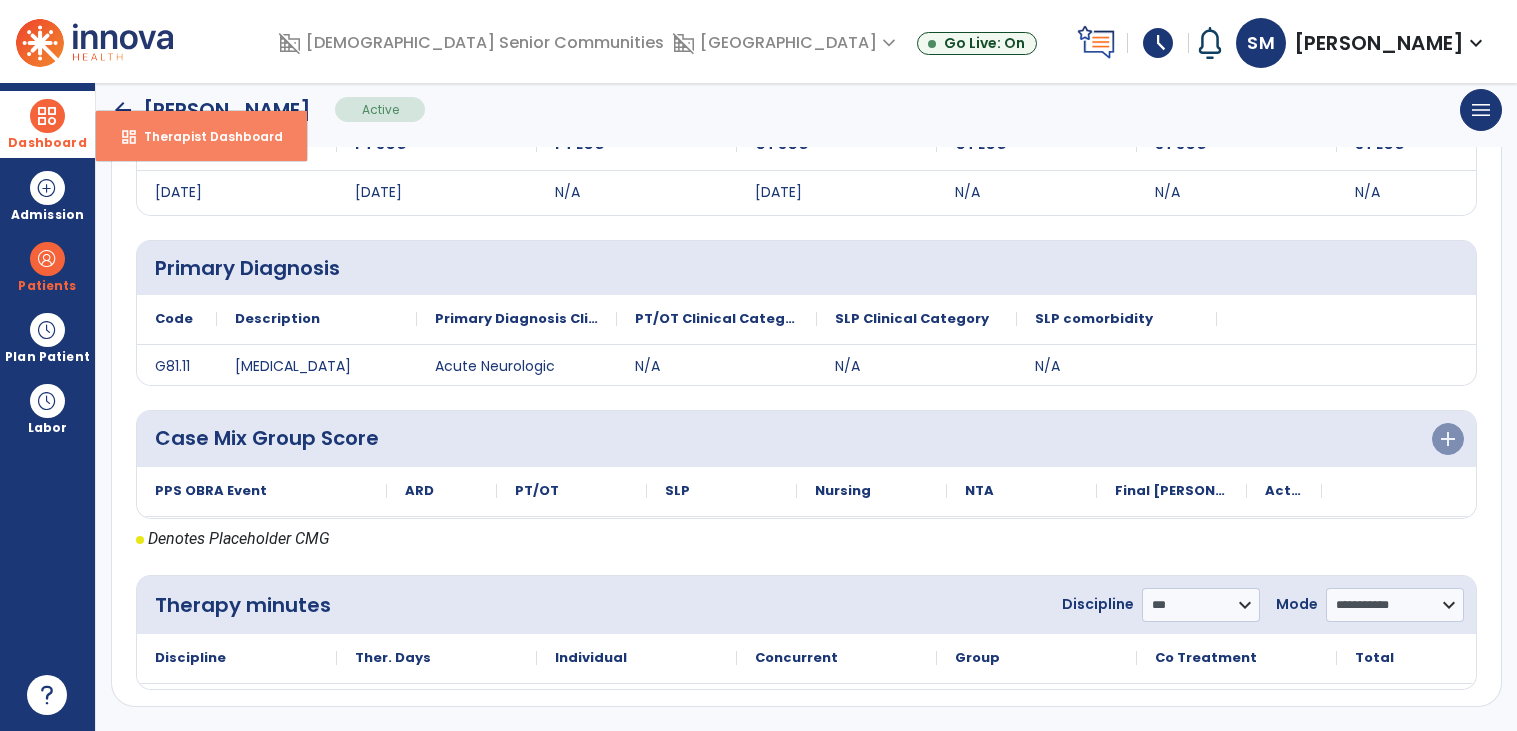 click on "Therapist Dashboard" at bounding box center [205, 136] 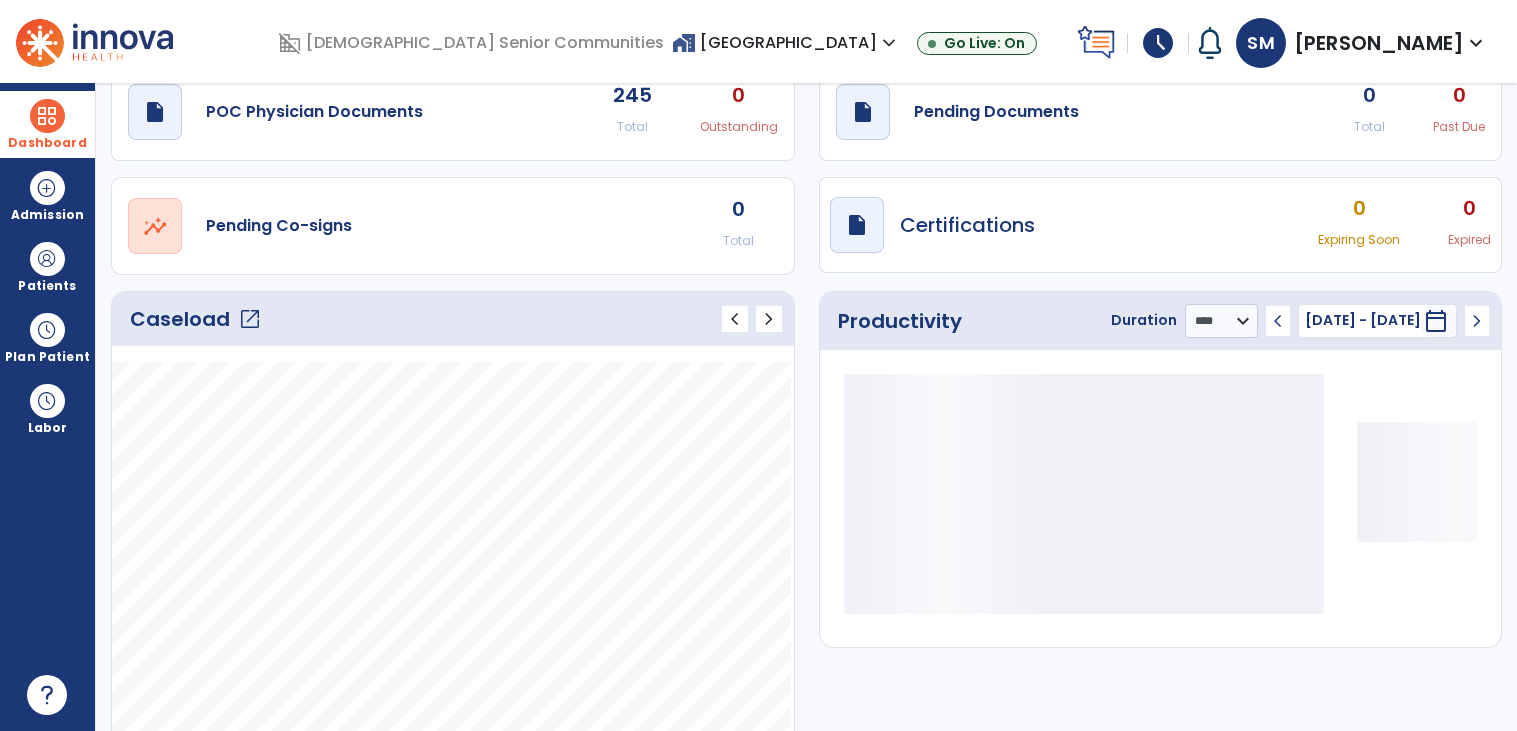 scroll, scrollTop: 78, scrollLeft: 0, axis: vertical 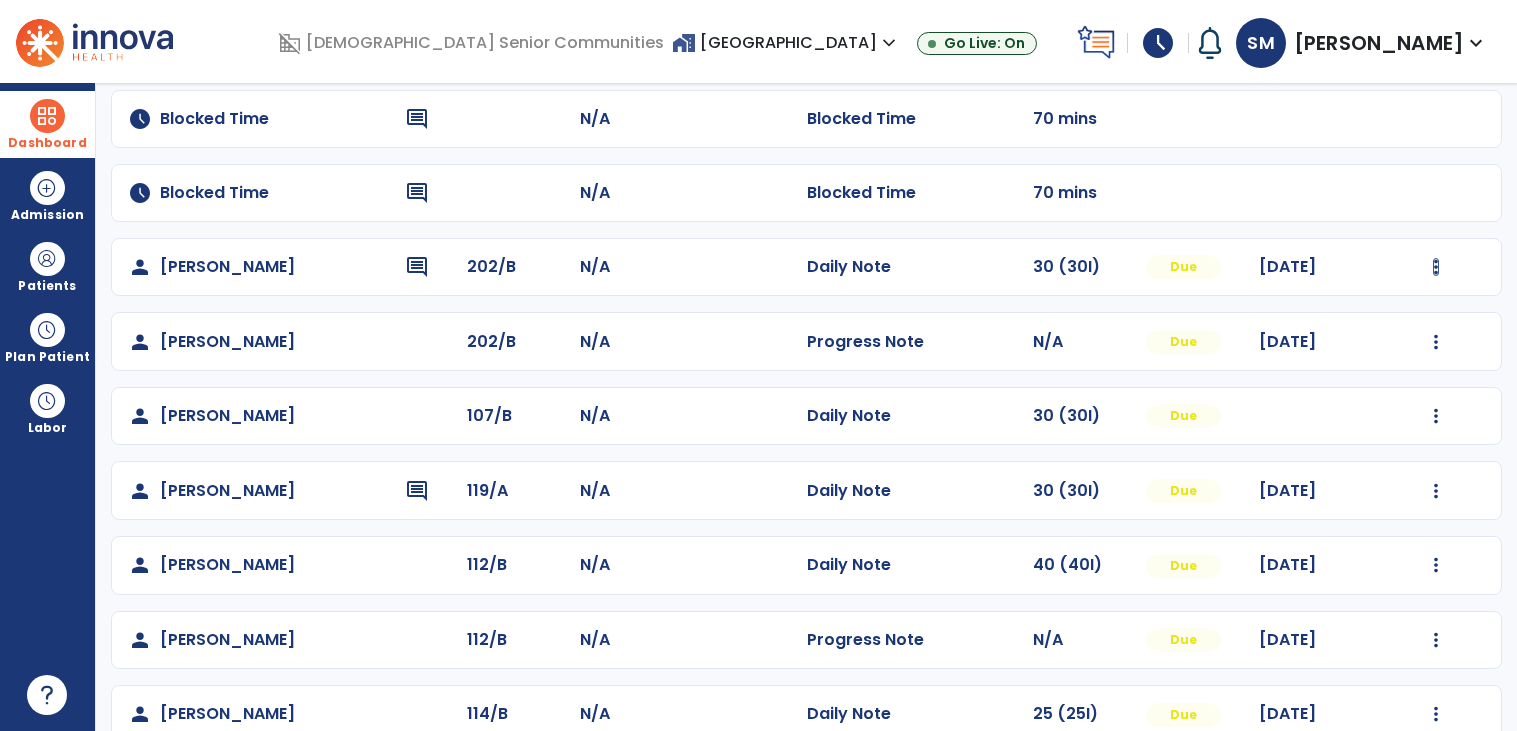 click at bounding box center (1436, 267) 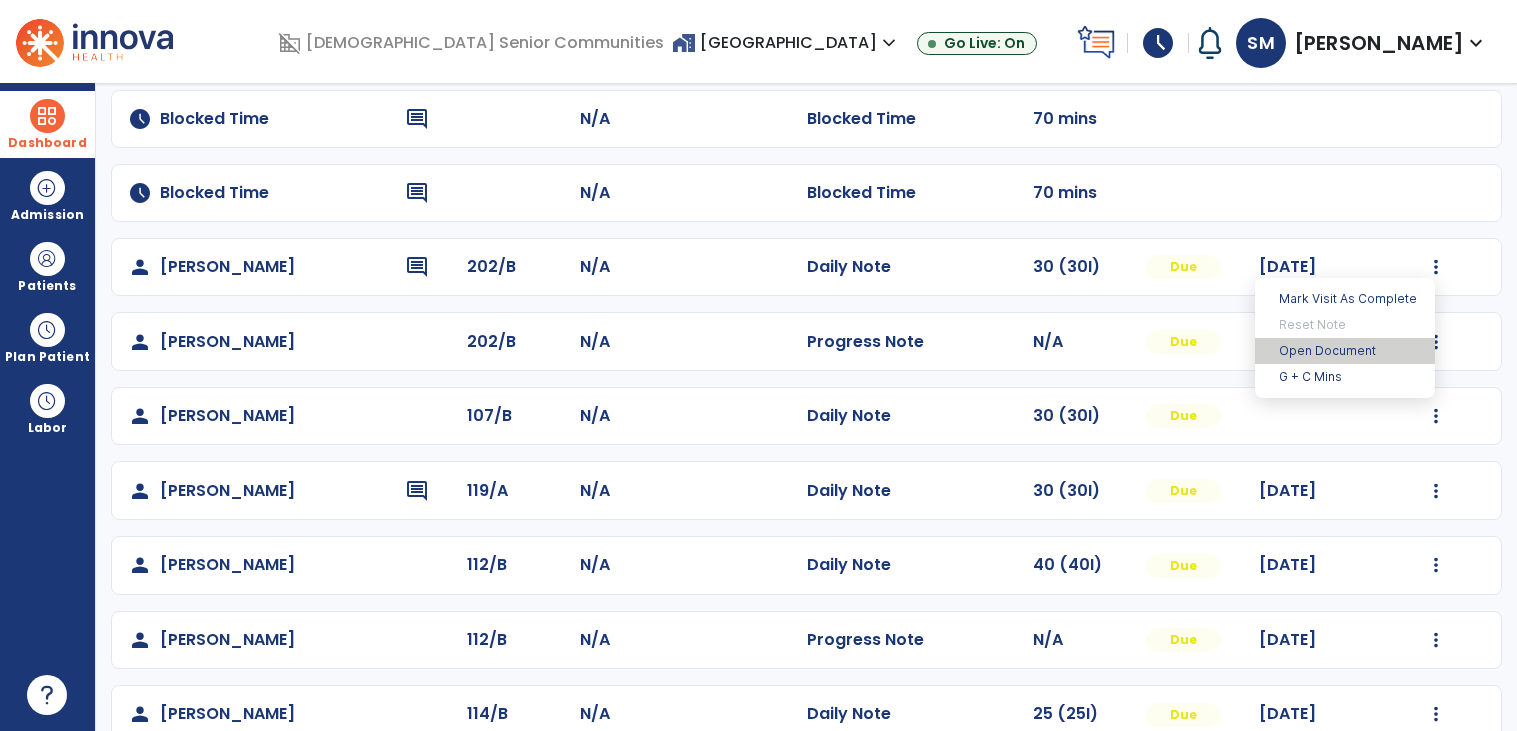 click on "Open Document" at bounding box center (1345, 351) 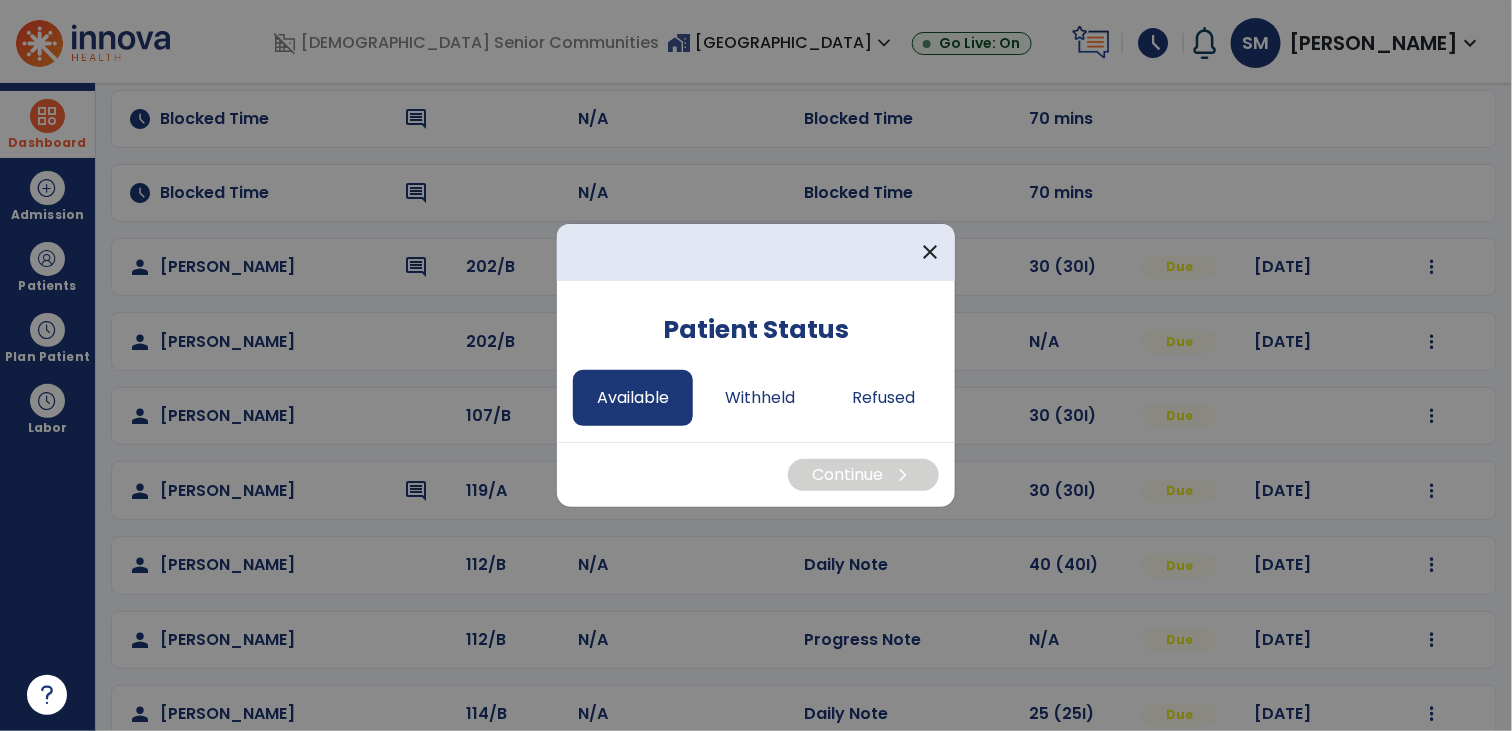 click on "Available" at bounding box center (633, 398) 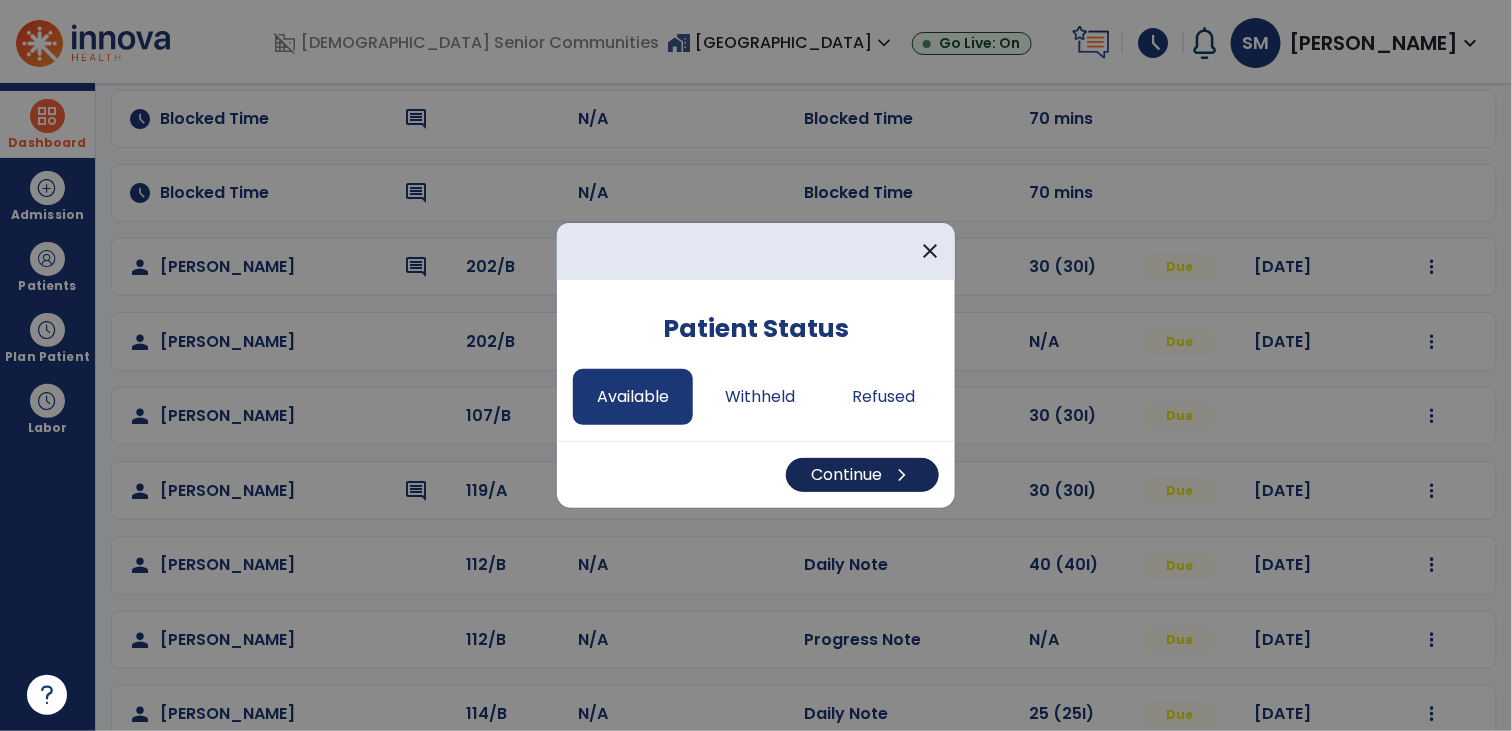 click on "Continue   chevron_right" at bounding box center (862, 475) 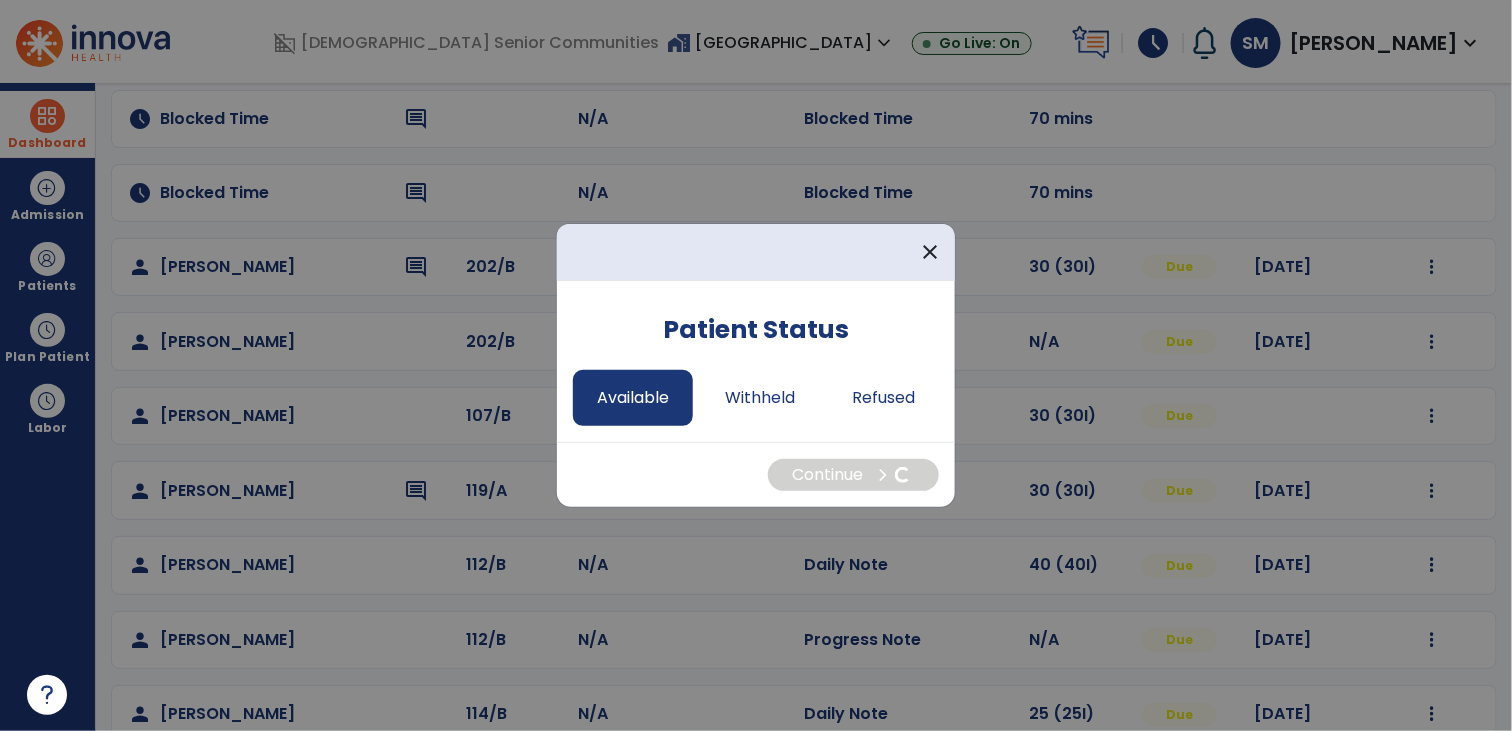select on "*" 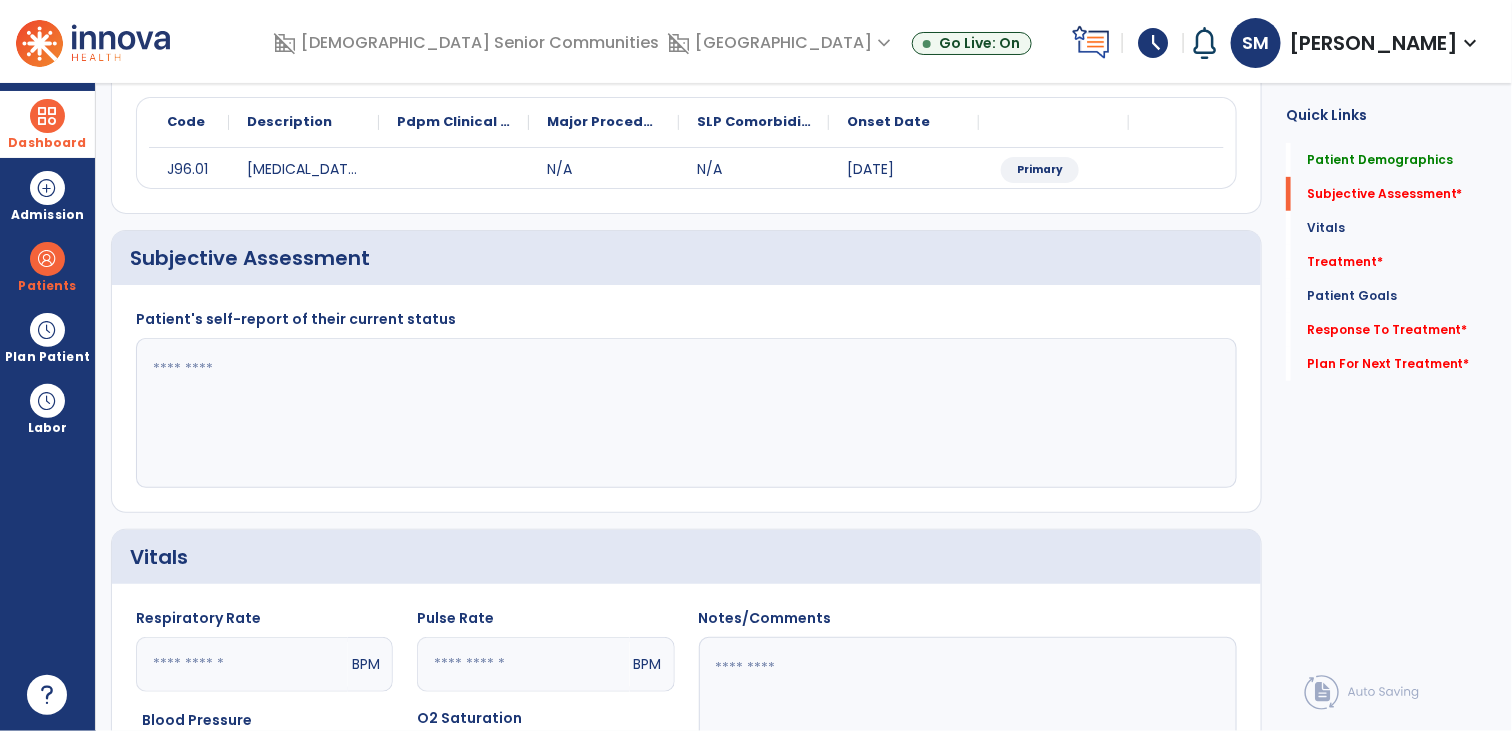 click 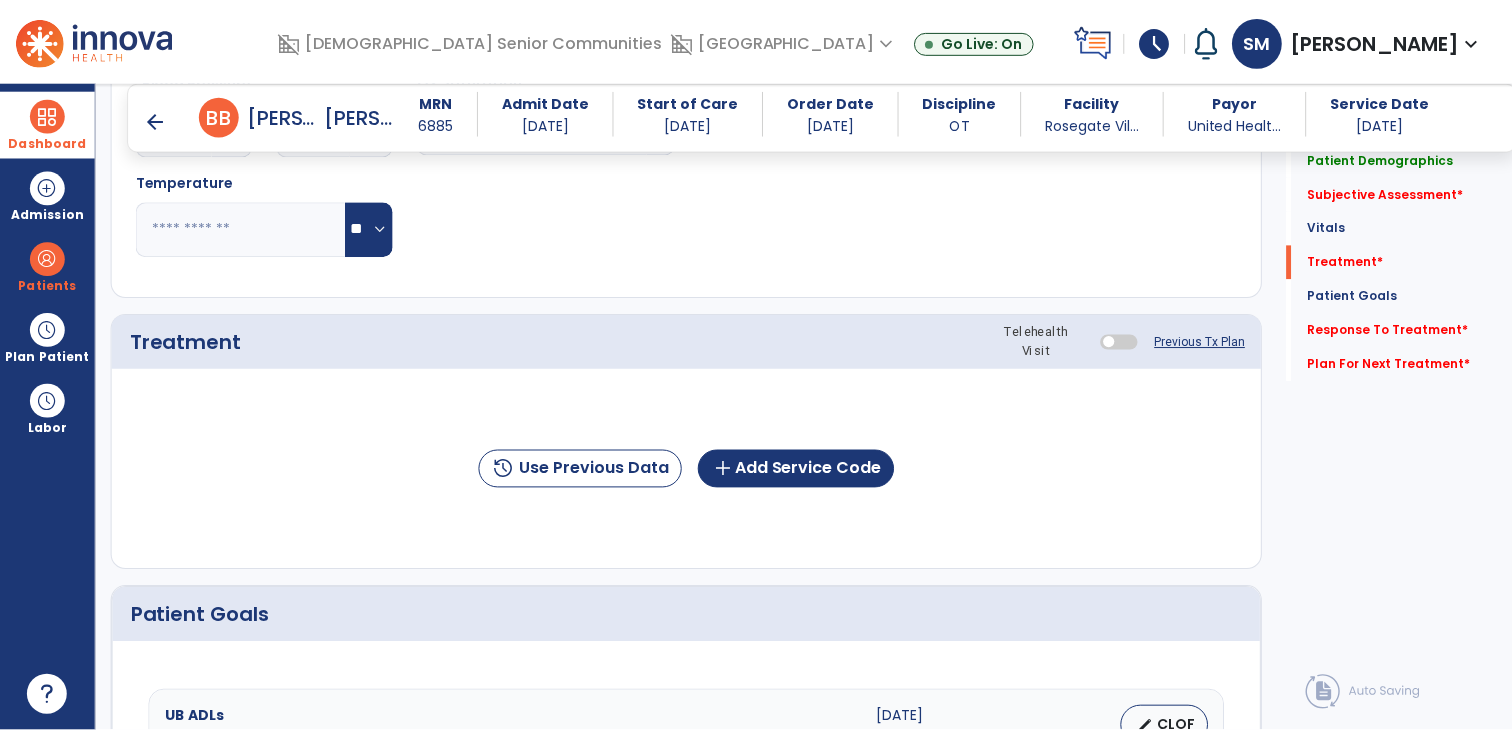 scroll, scrollTop: 936, scrollLeft: 0, axis: vertical 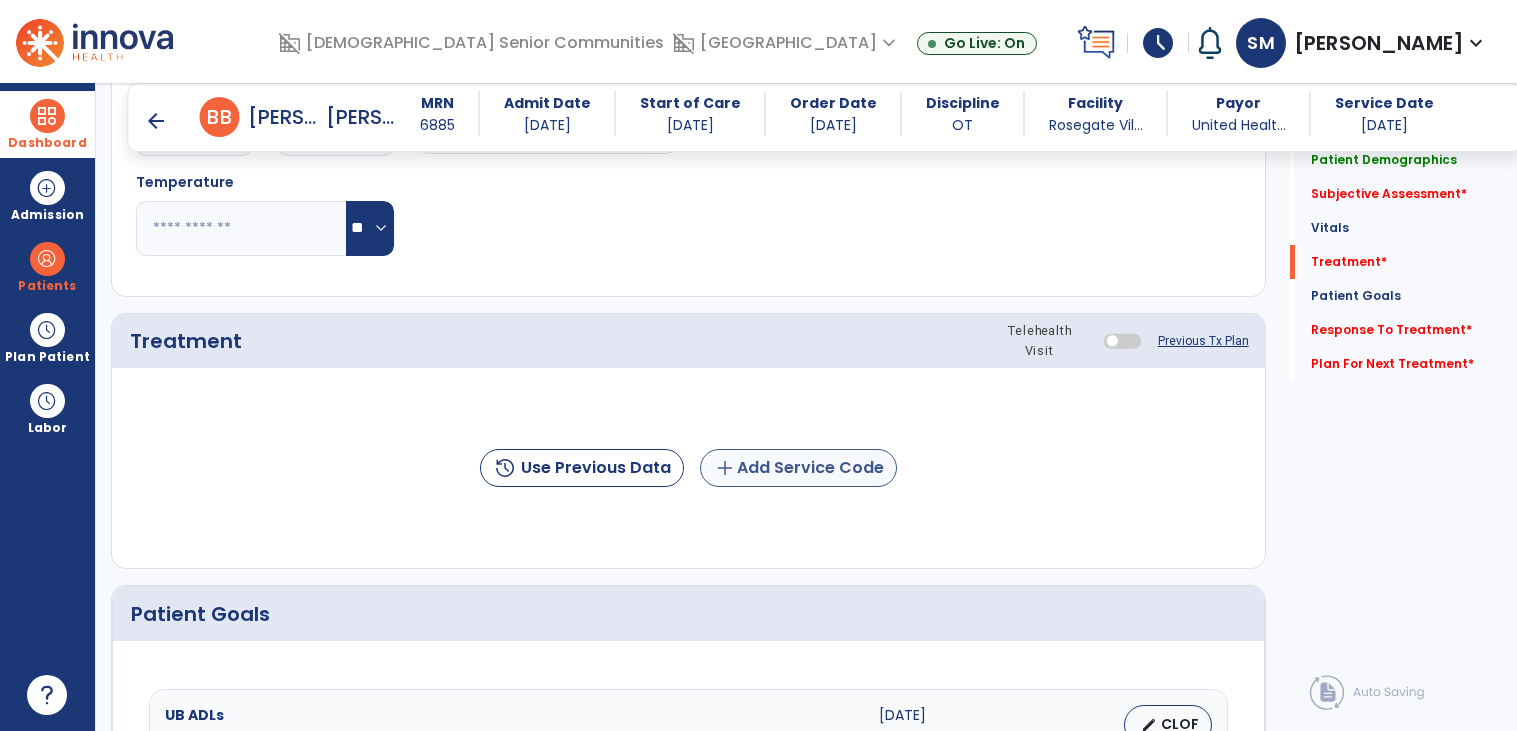 type on "**********" 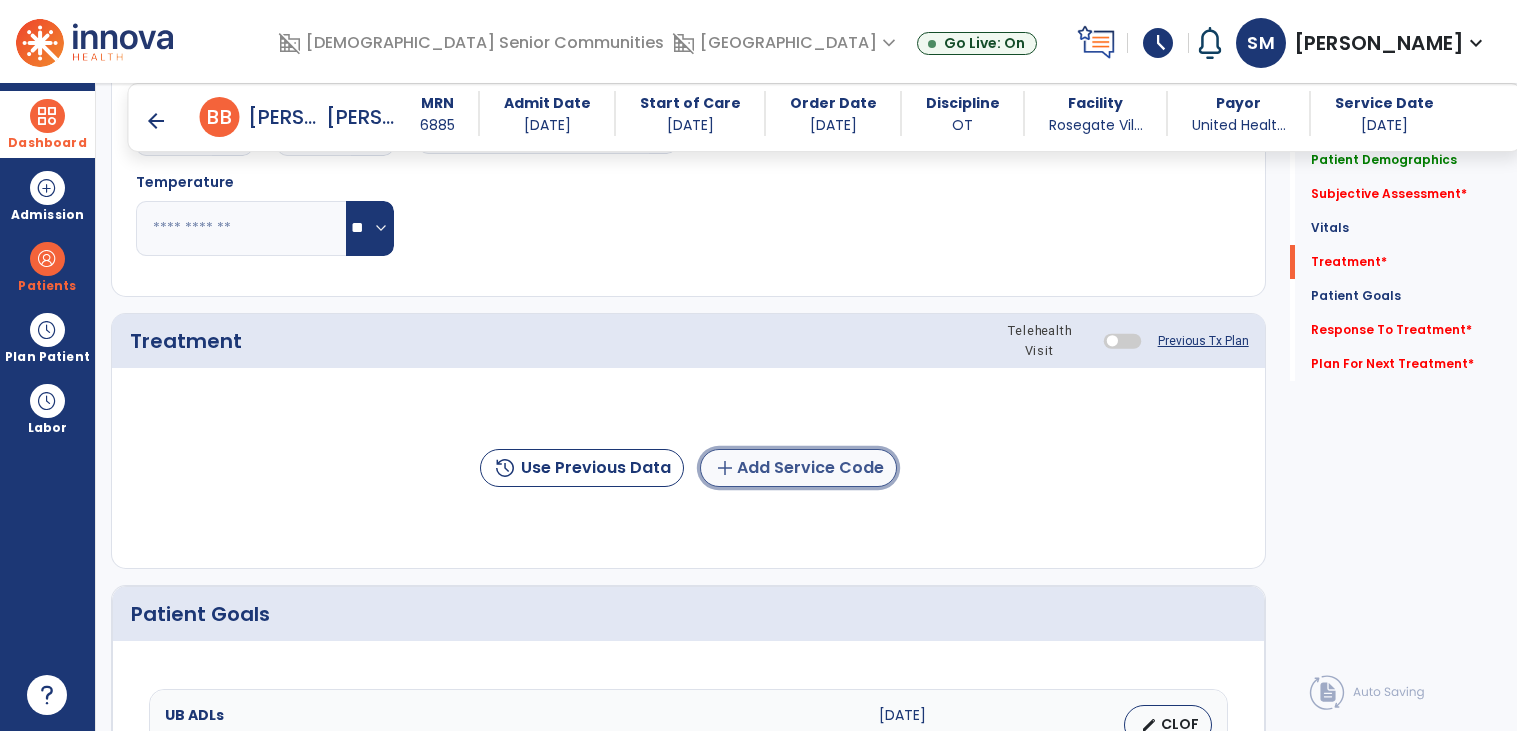 click on "add  Add Service Code" 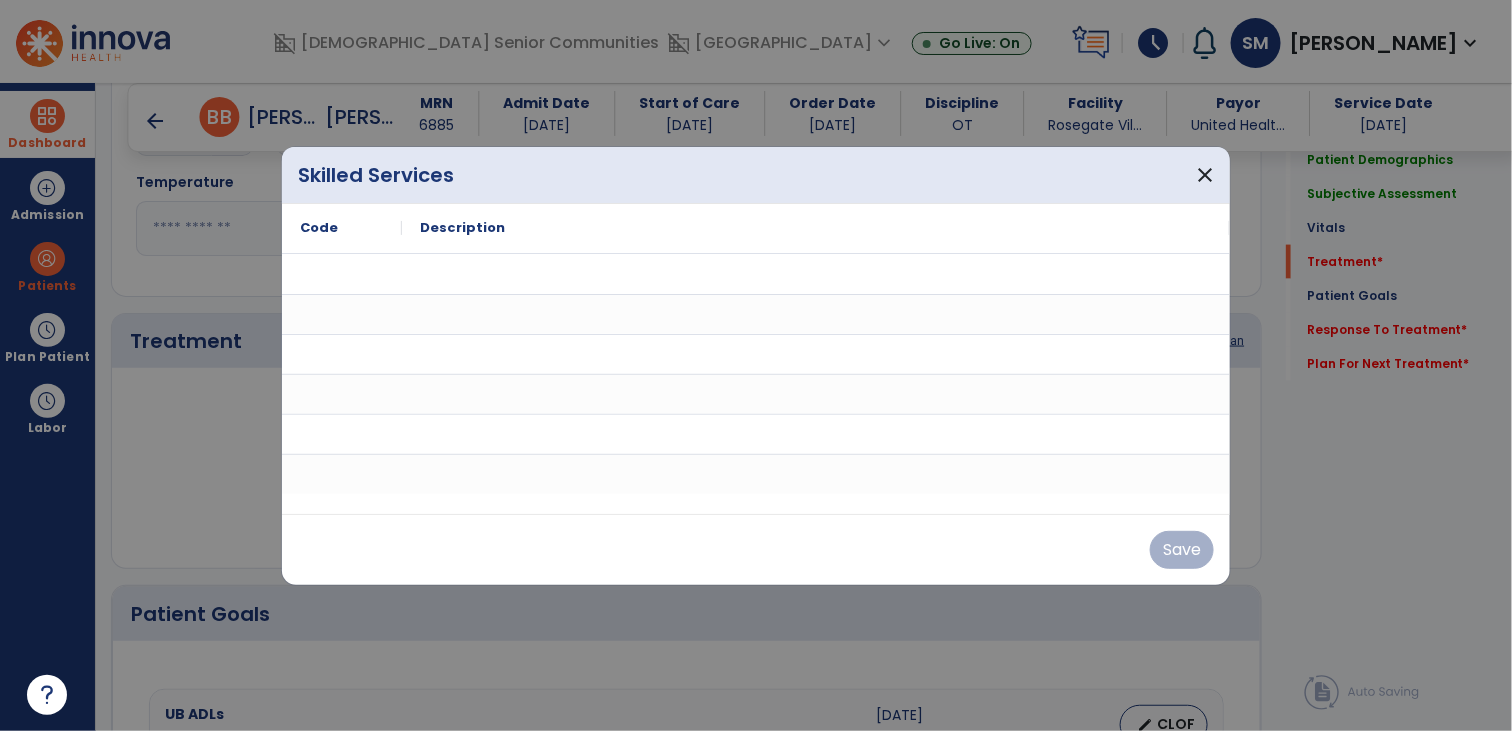 click on "Save" at bounding box center [756, 549] 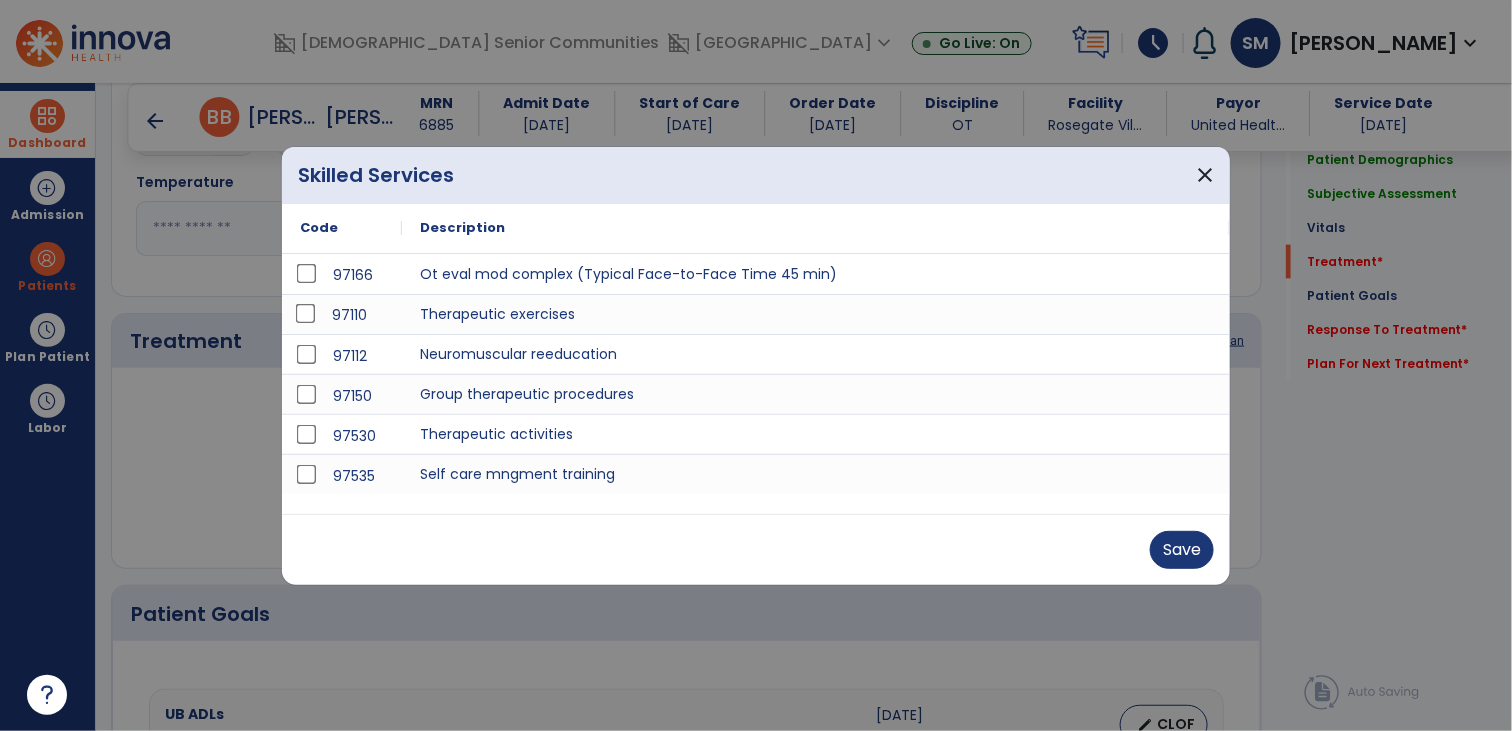 scroll, scrollTop: 936, scrollLeft: 0, axis: vertical 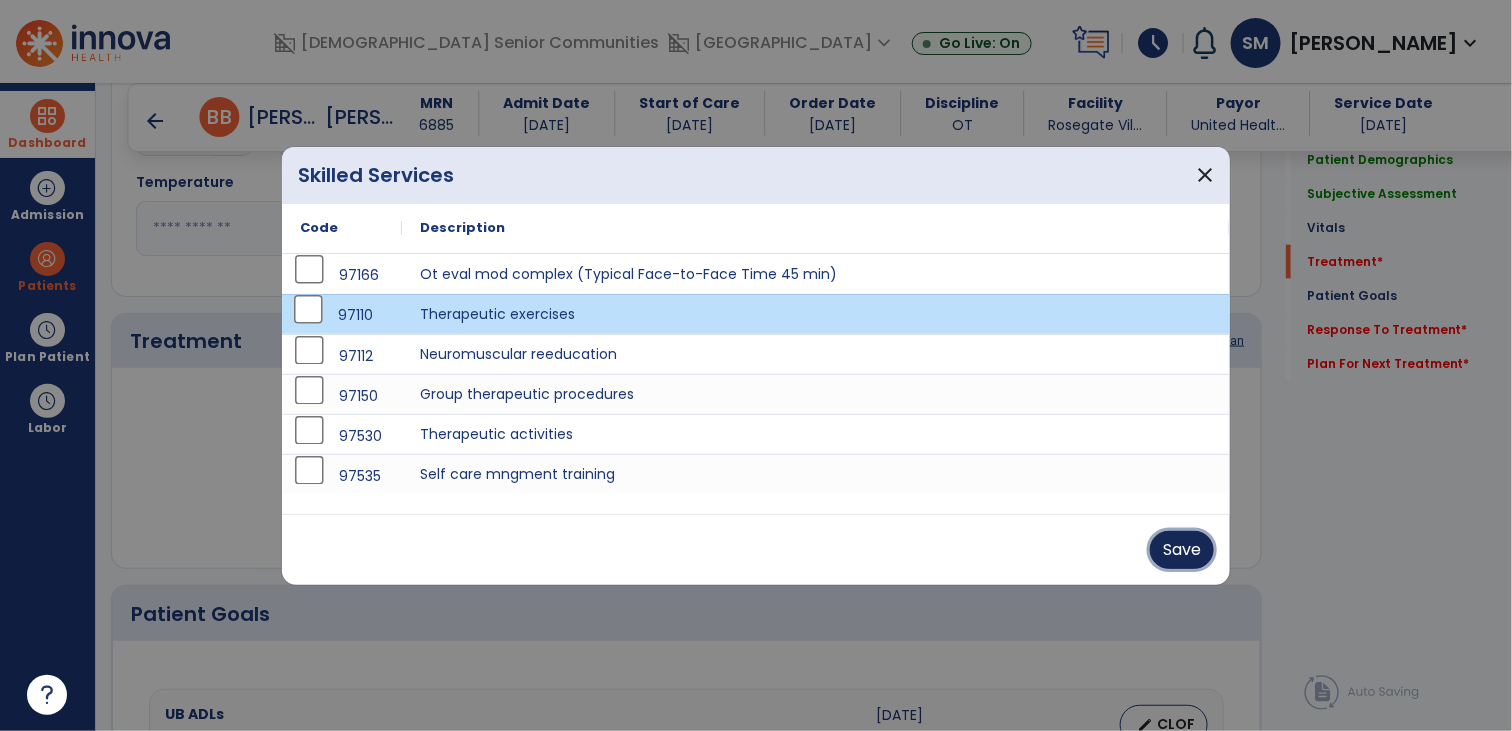 click on "Save" at bounding box center (1182, 550) 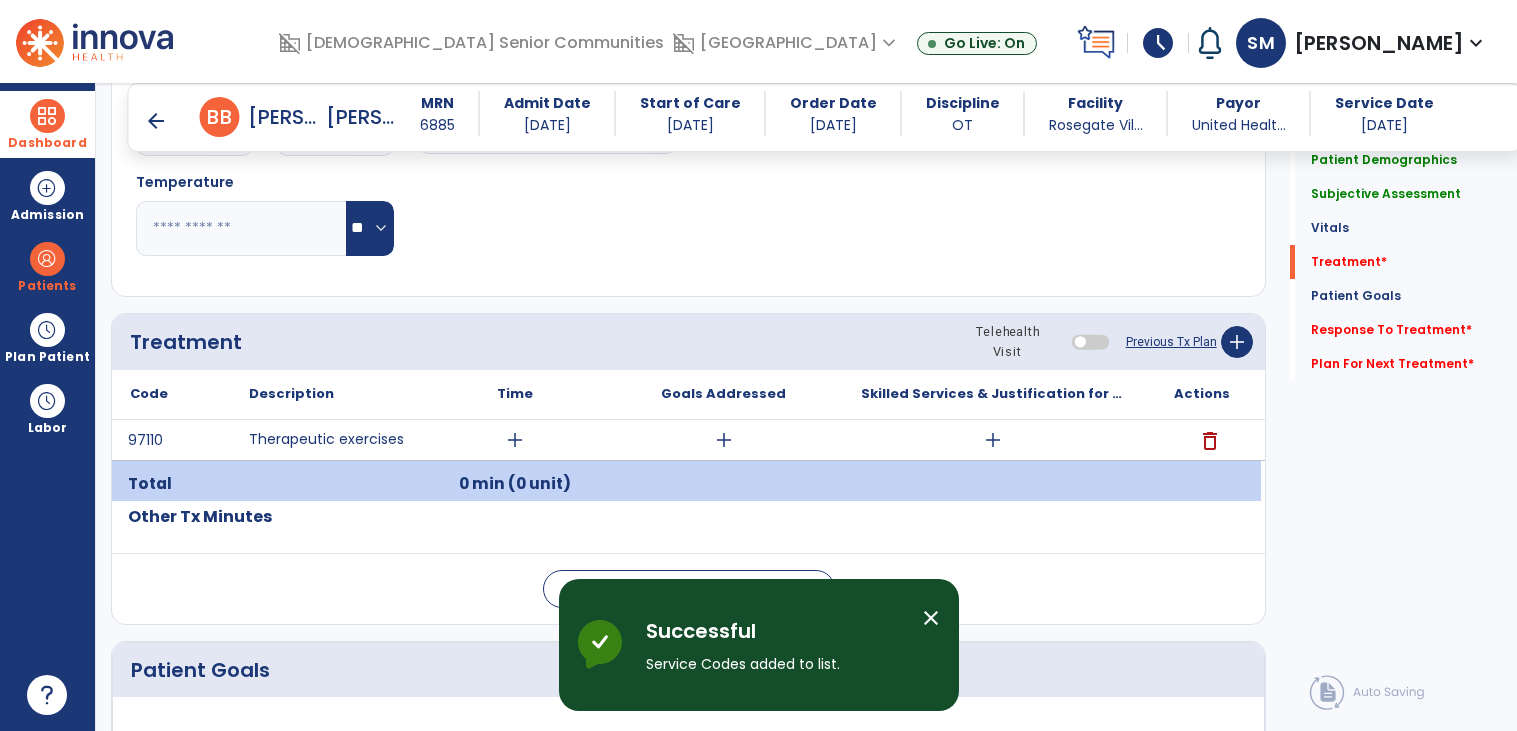 click on "add" at bounding box center (515, 440) 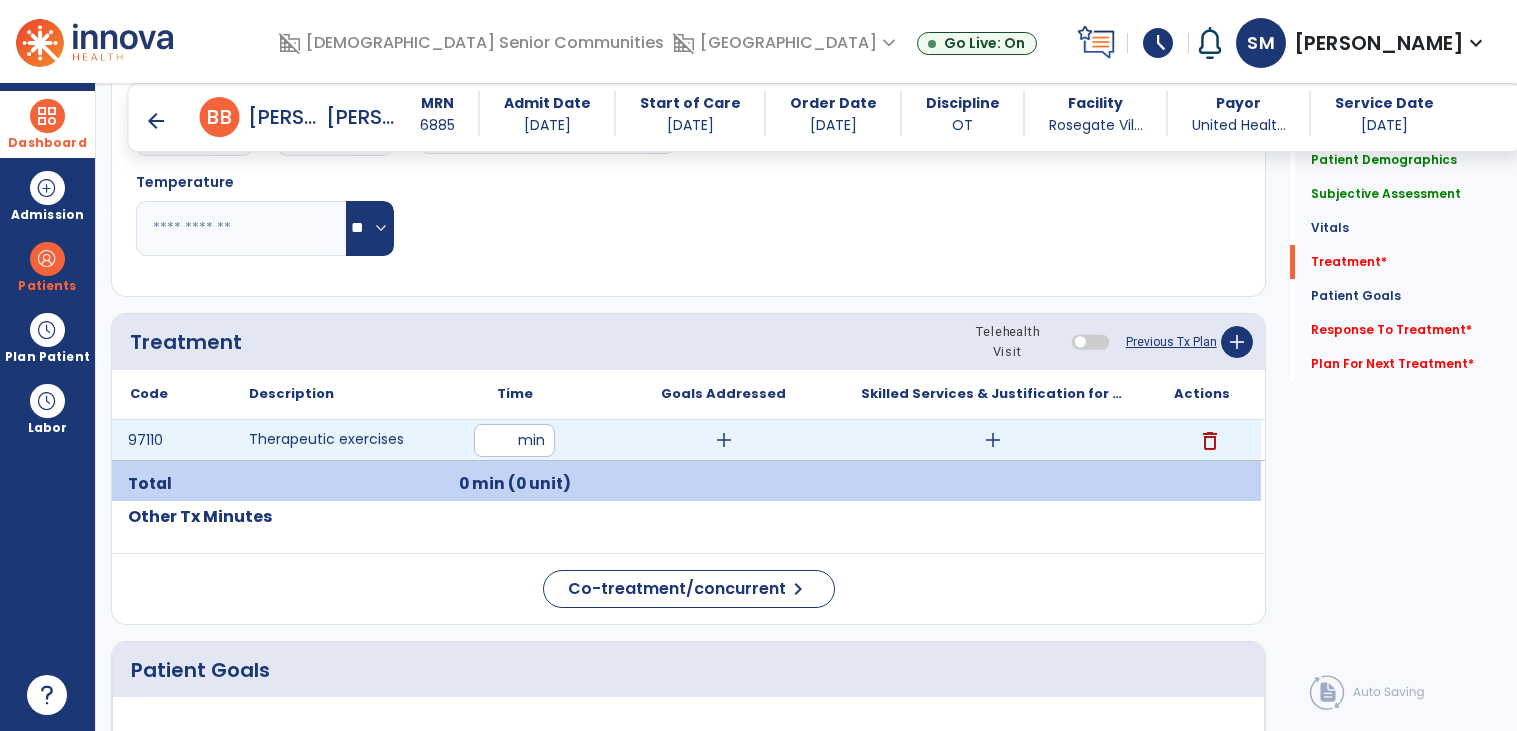 type on "**" 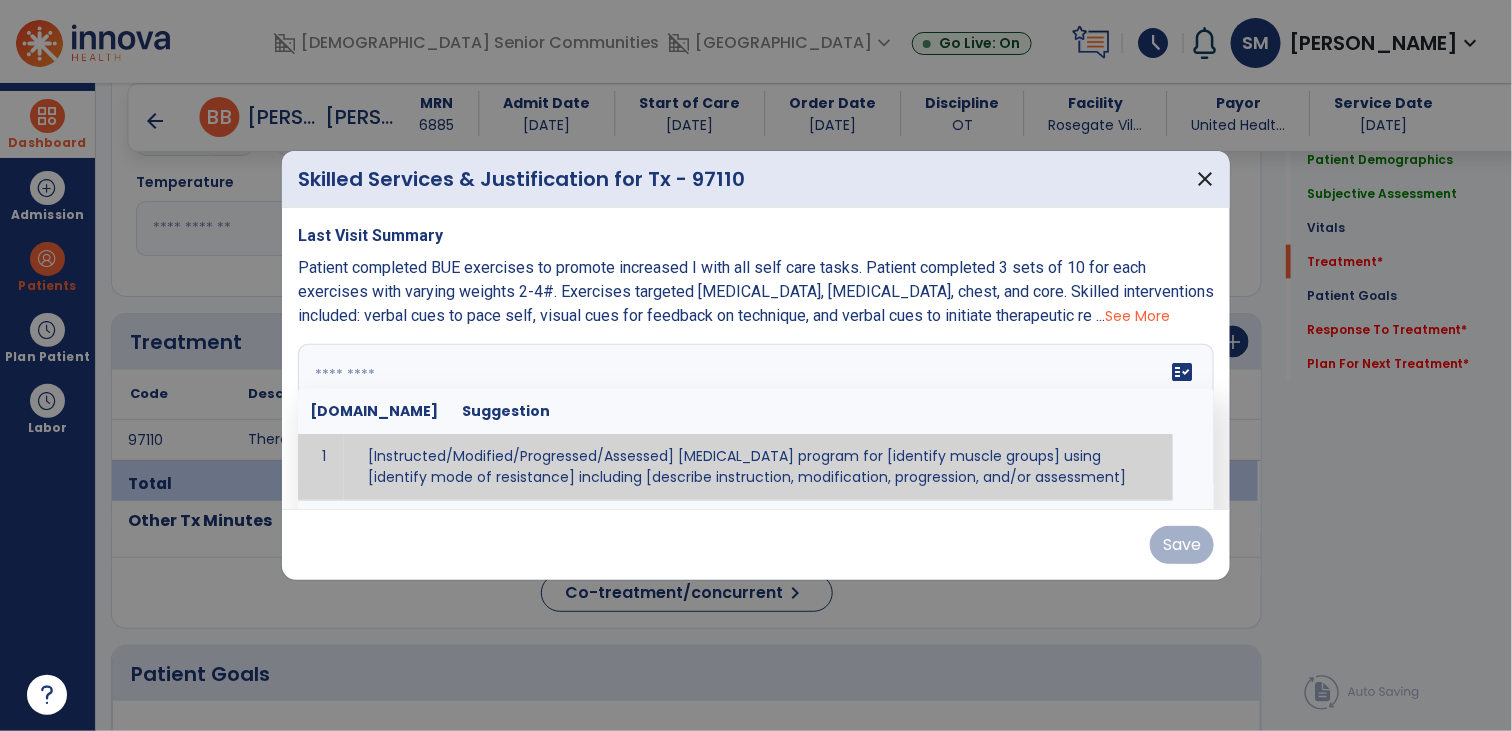 scroll, scrollTop: 936, scrollLeft: 0, axis: vertical 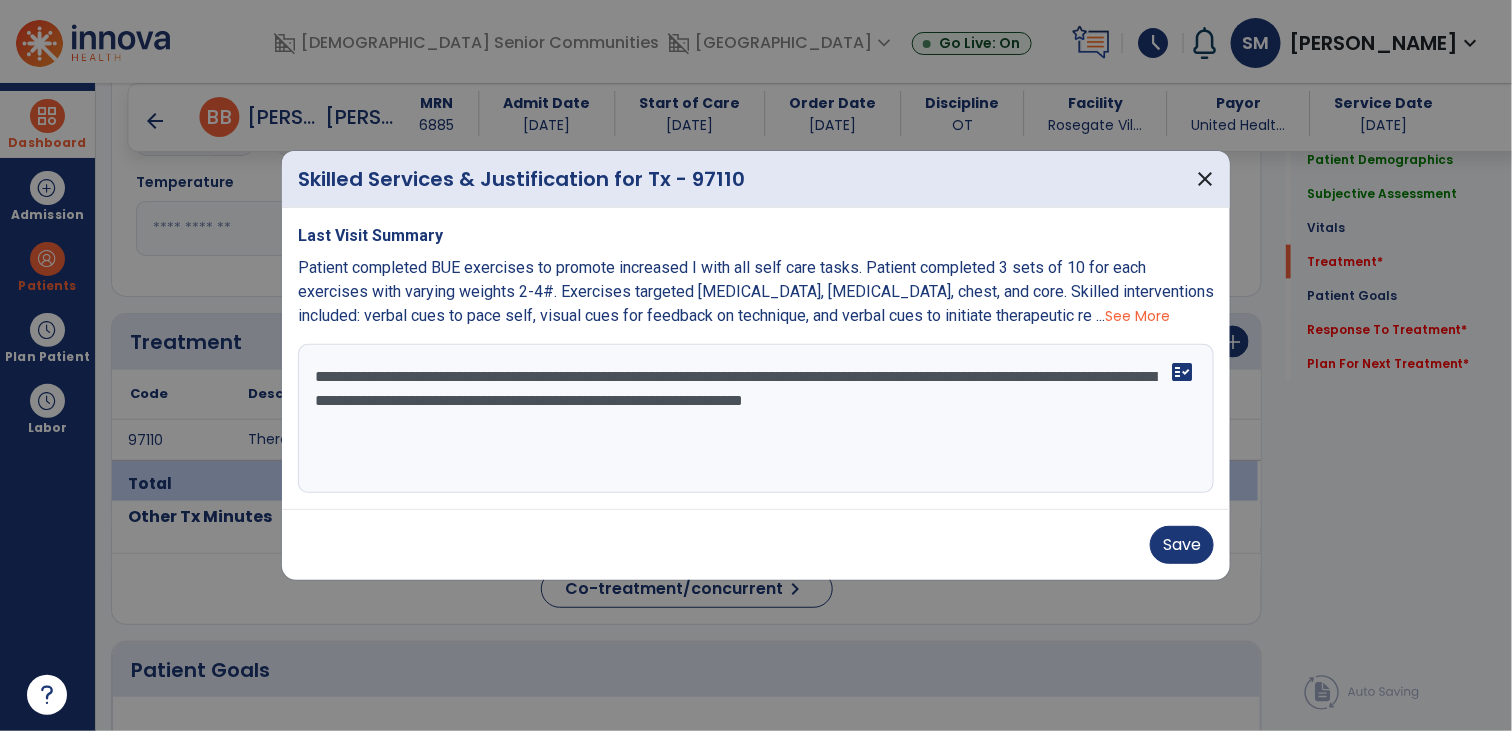 click on "**********" at bounding box center [756, 419] 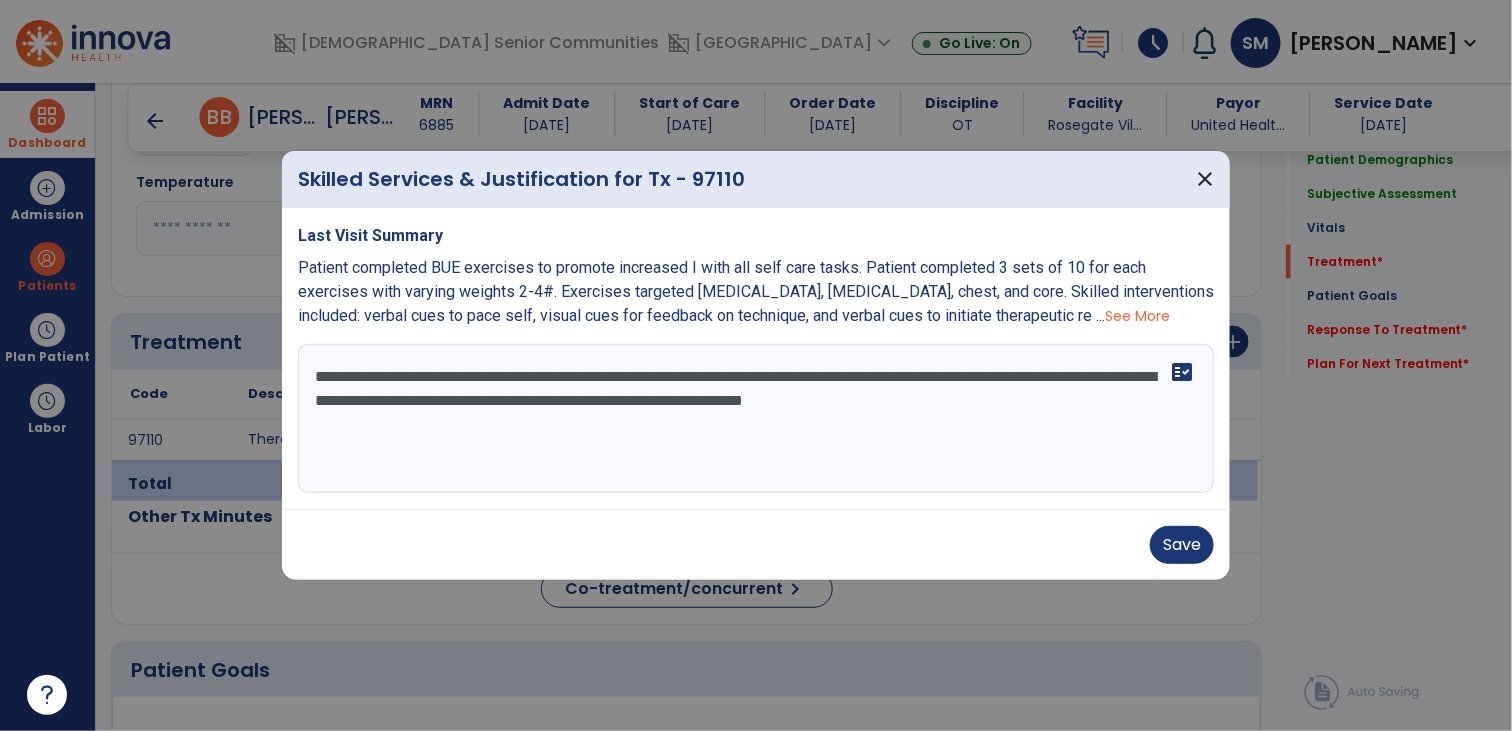 click on "**********" at bounding box center (756, 419) 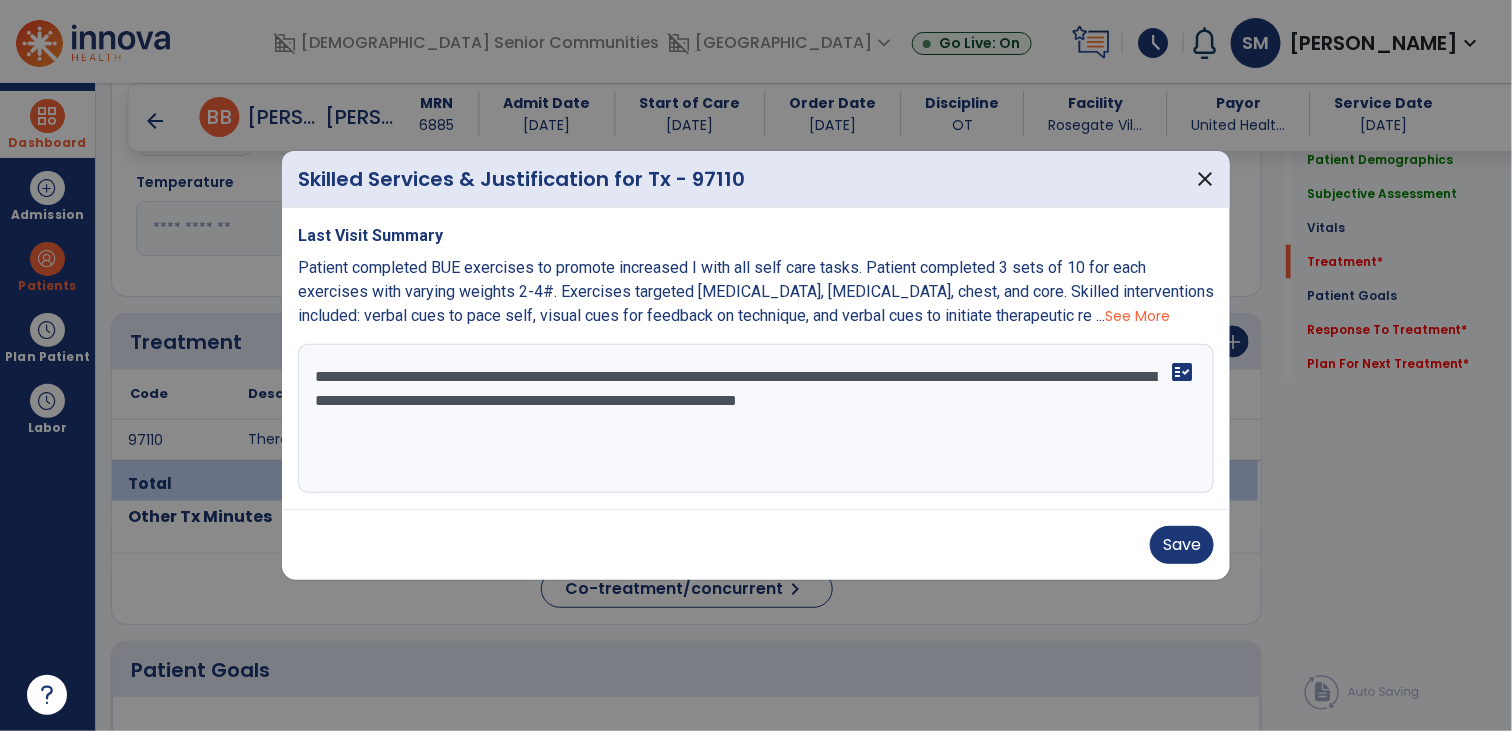 click on "**********" at bounding box center (756, 419) 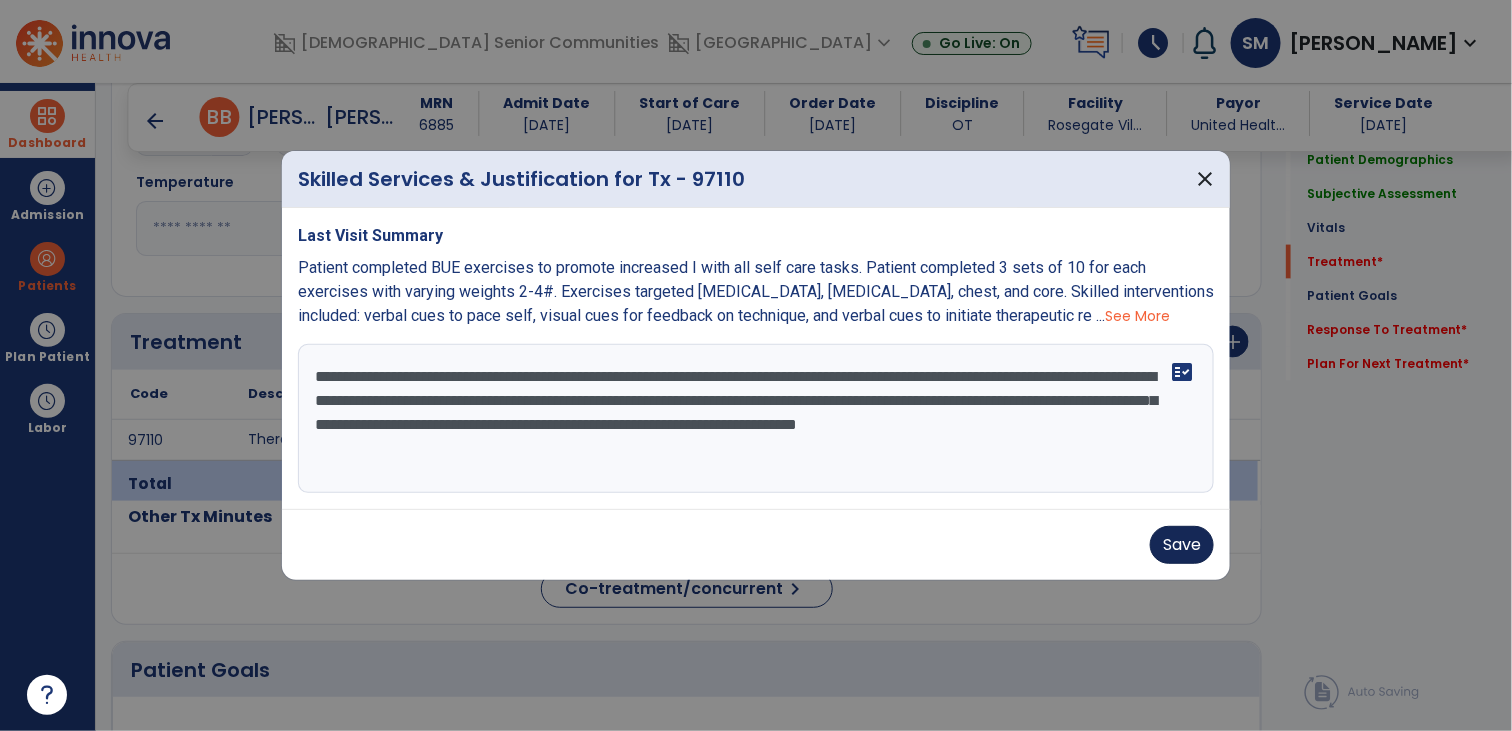 type on "**********" 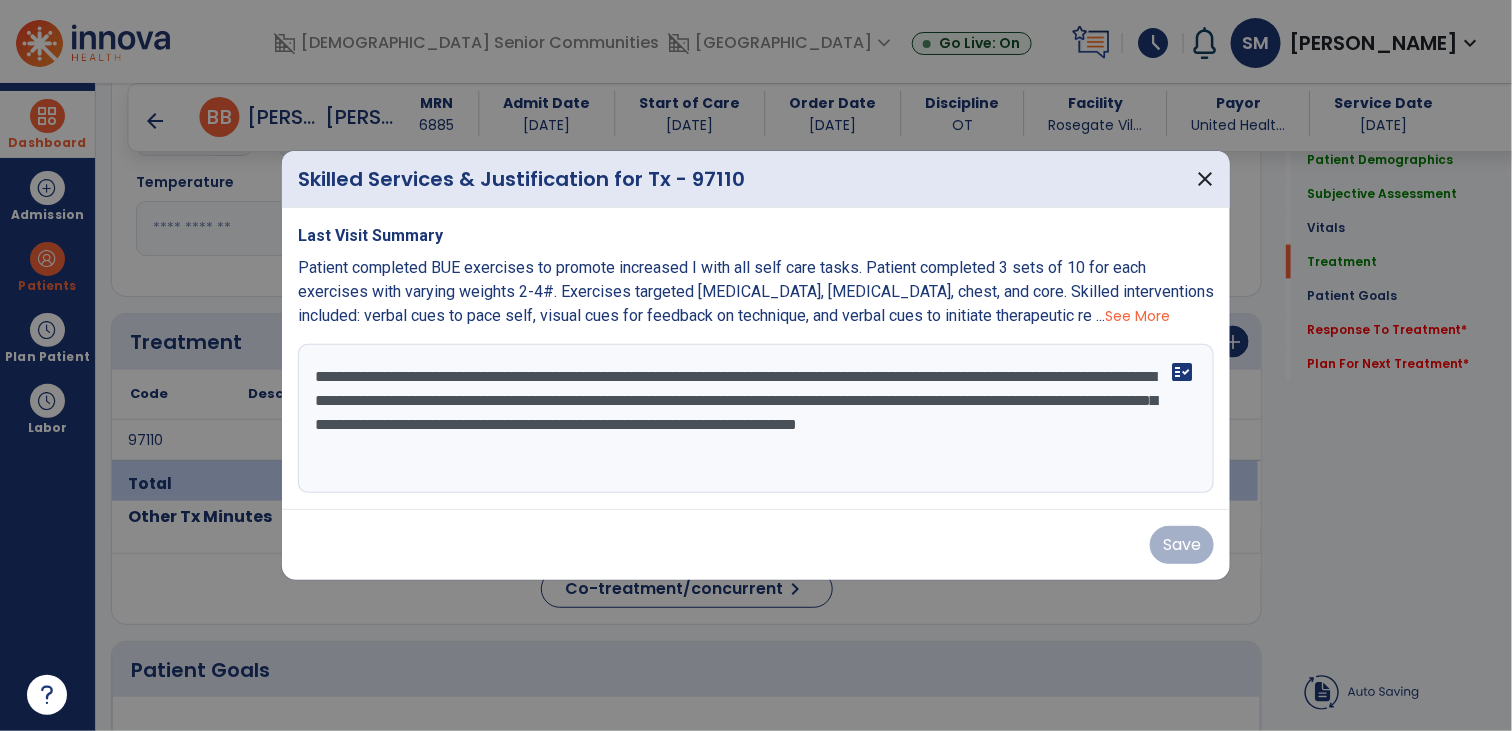 click on "Save" at bounding box center [756, 545] 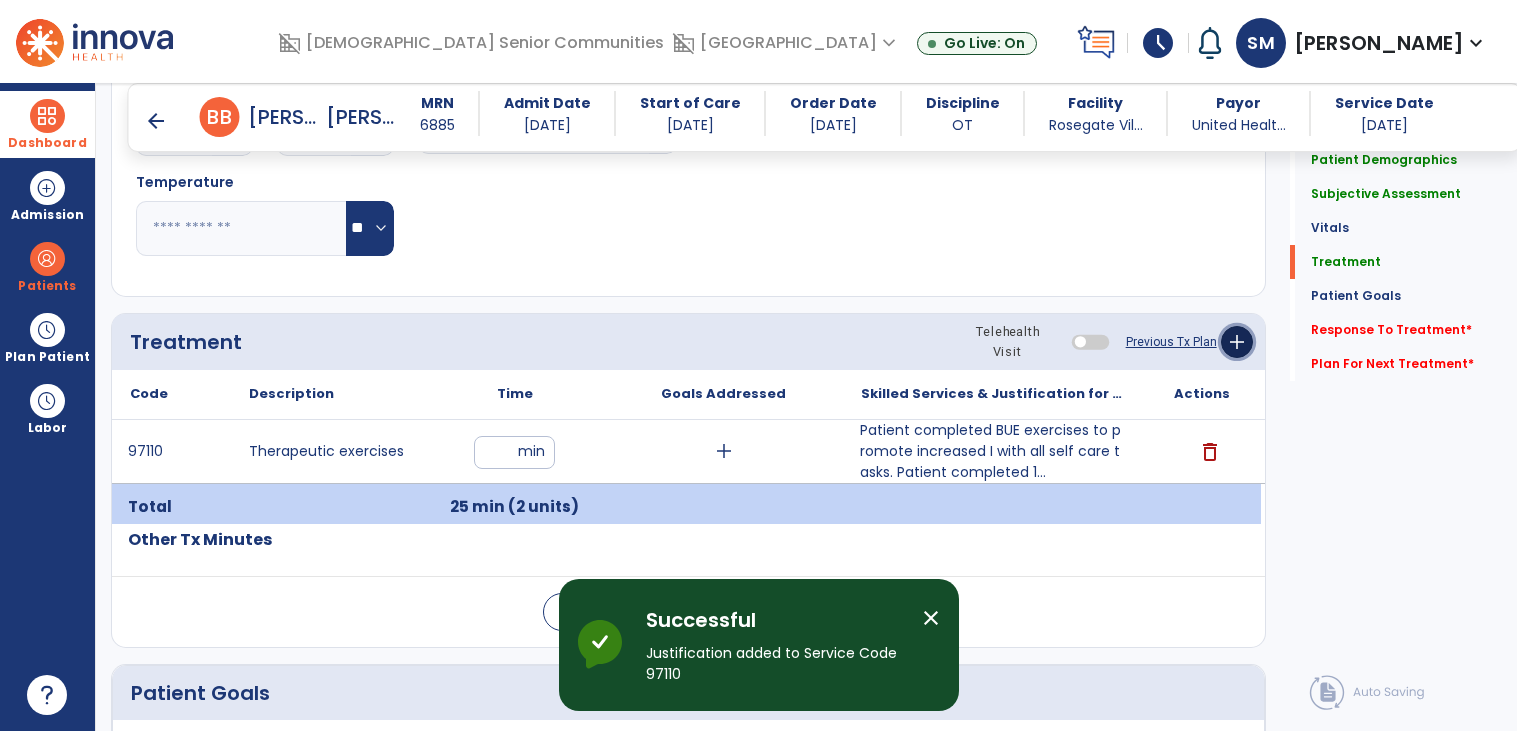 click on "add" 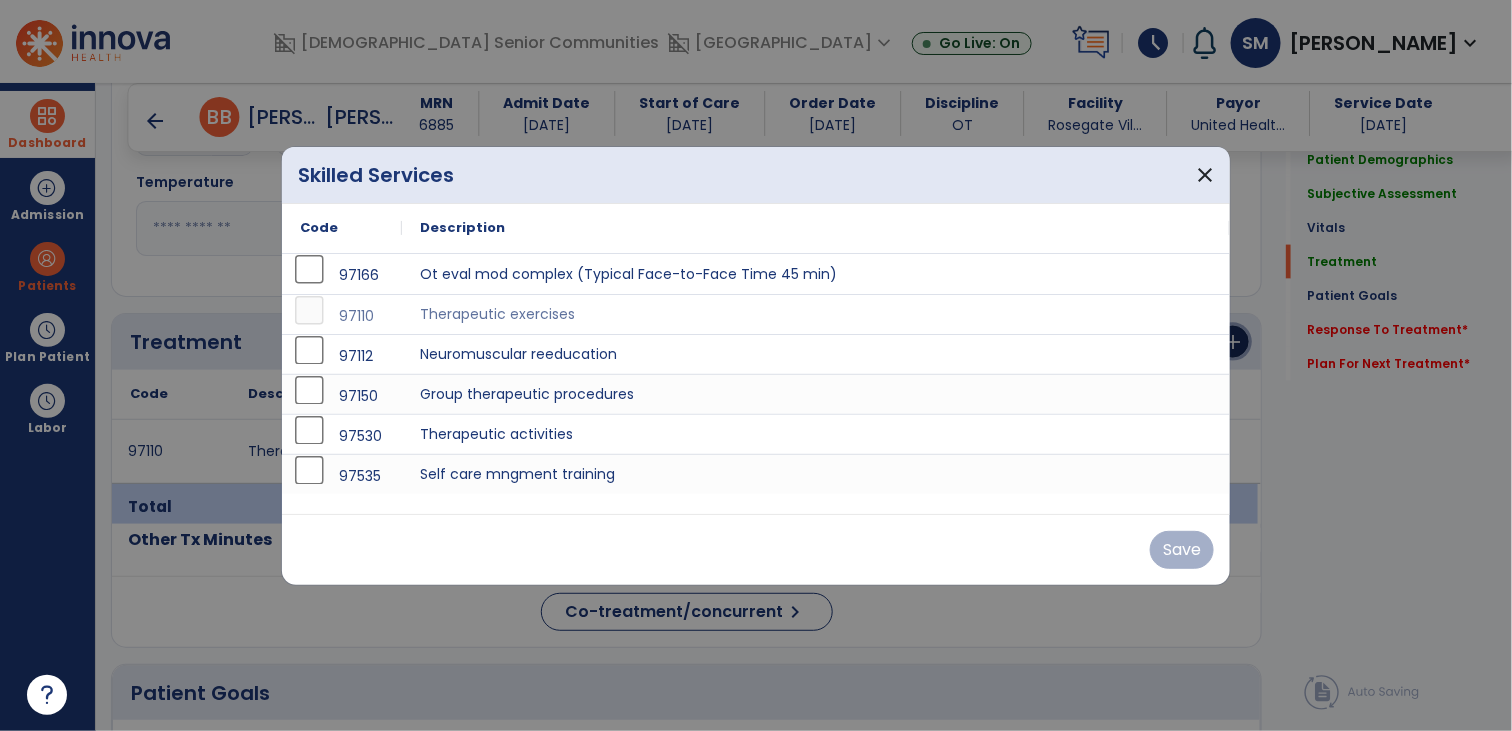 scroll, scrollTop: 936, scrollLeft: 0, axis: vertical 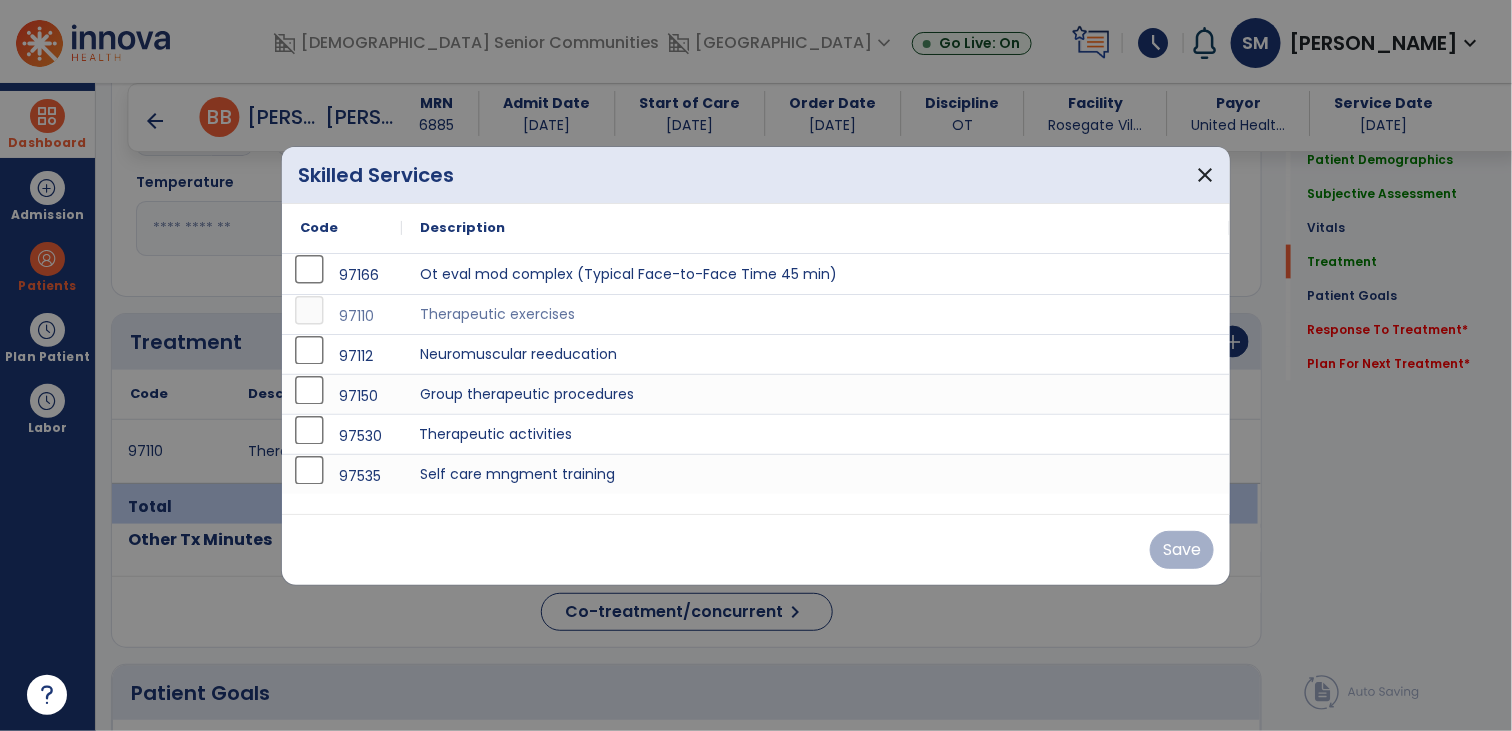 click on "Therapeutic activities" at bounding box center [816, 434] 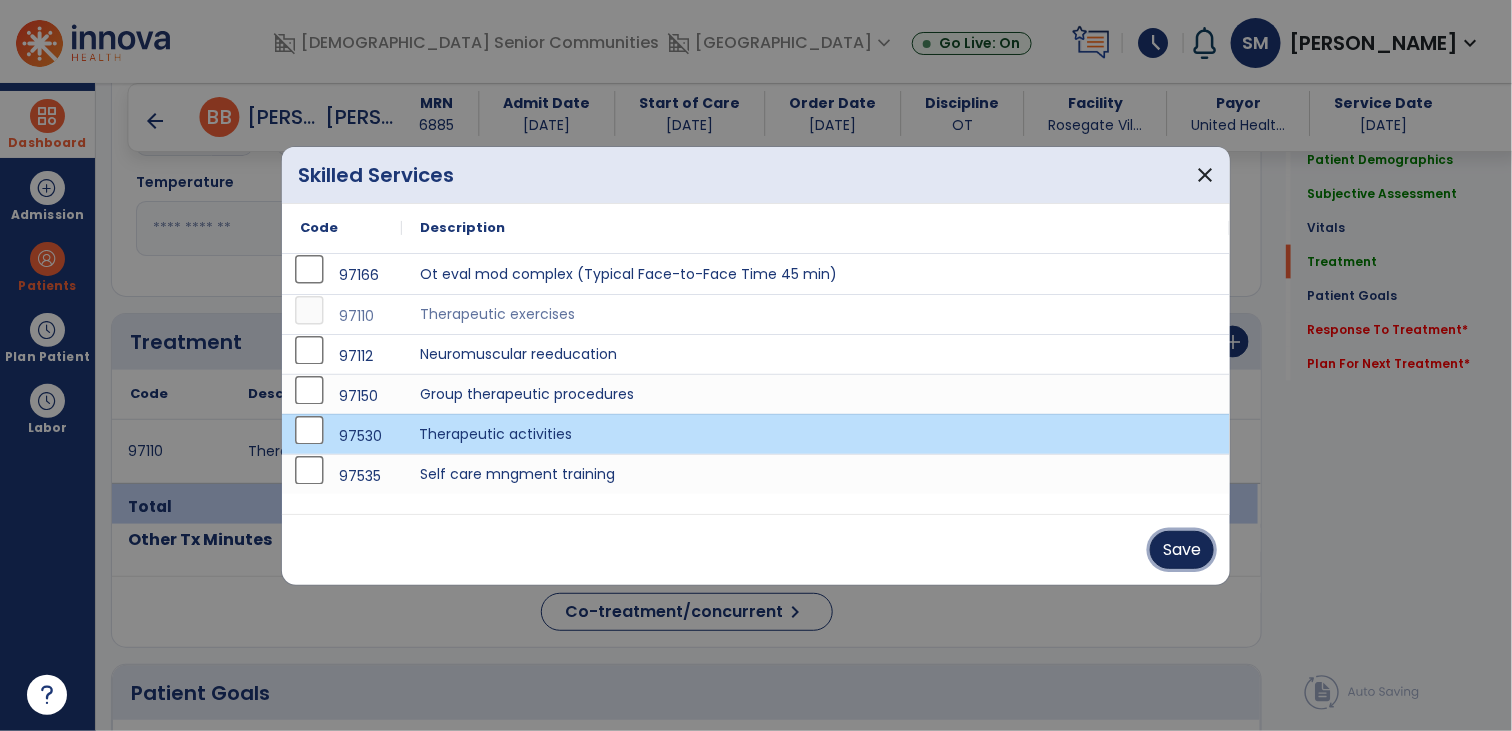 click on "Save" at bounding box center (1182, 550) 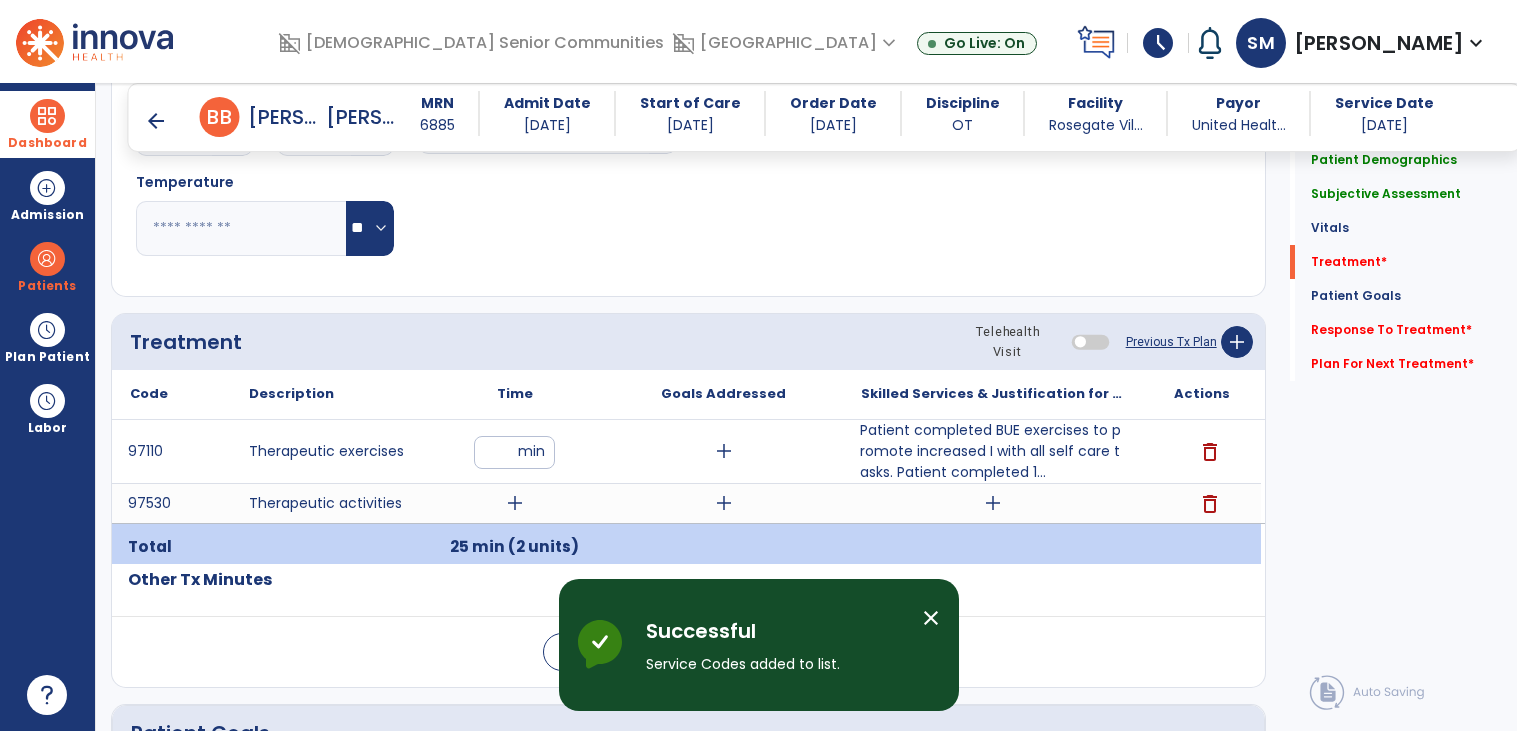 click on "add" at bounding box center (515, 503) 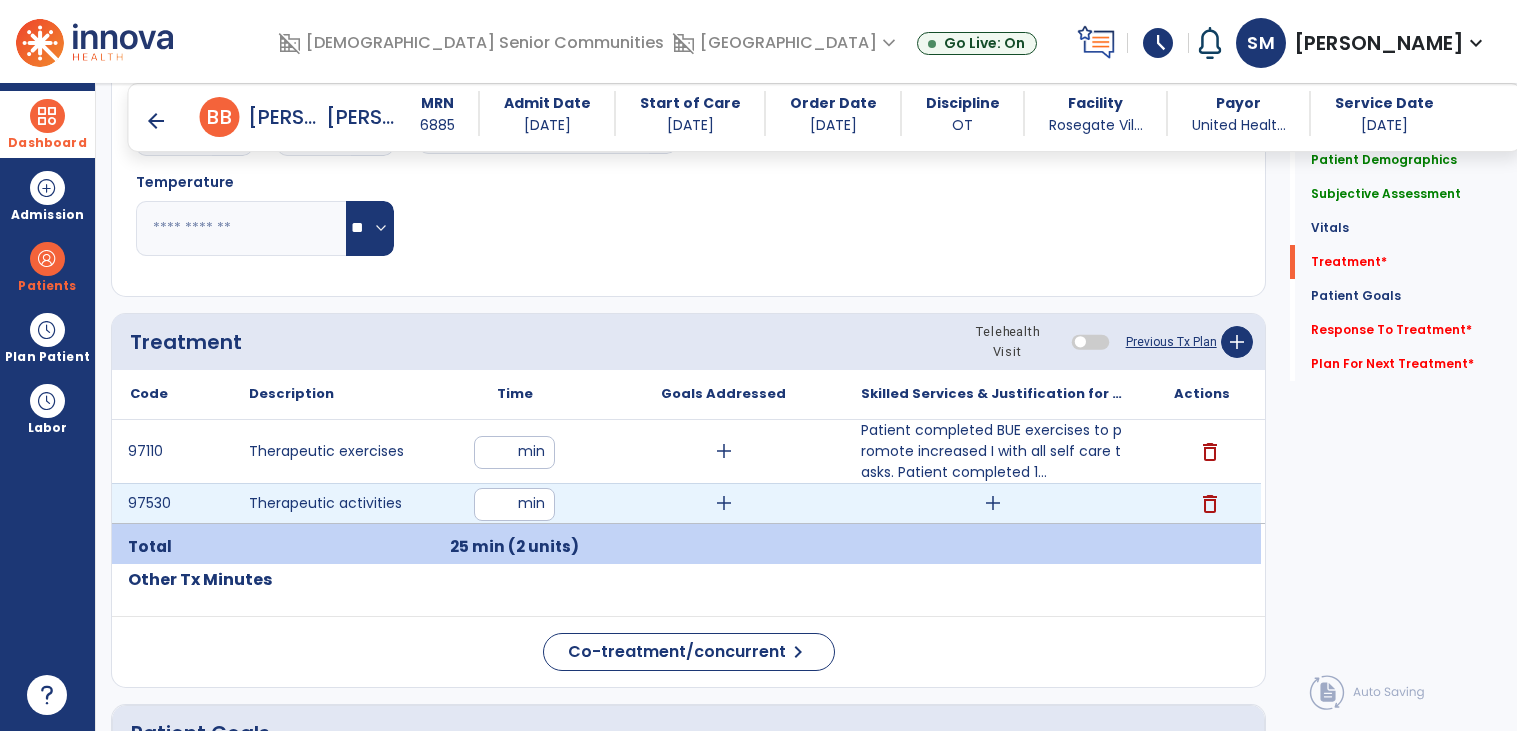 type on "*" 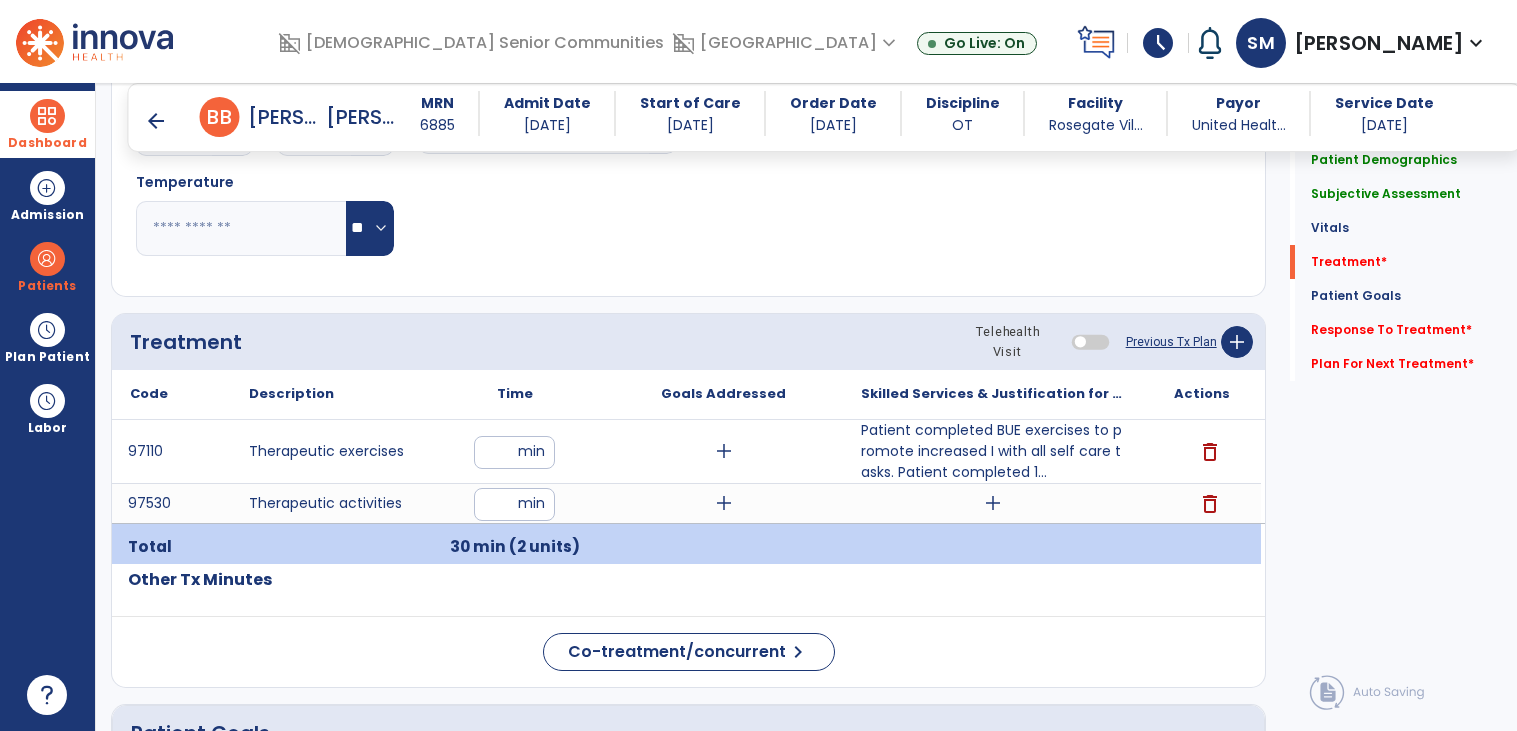 click on "add" at bounding box center (993, 503) 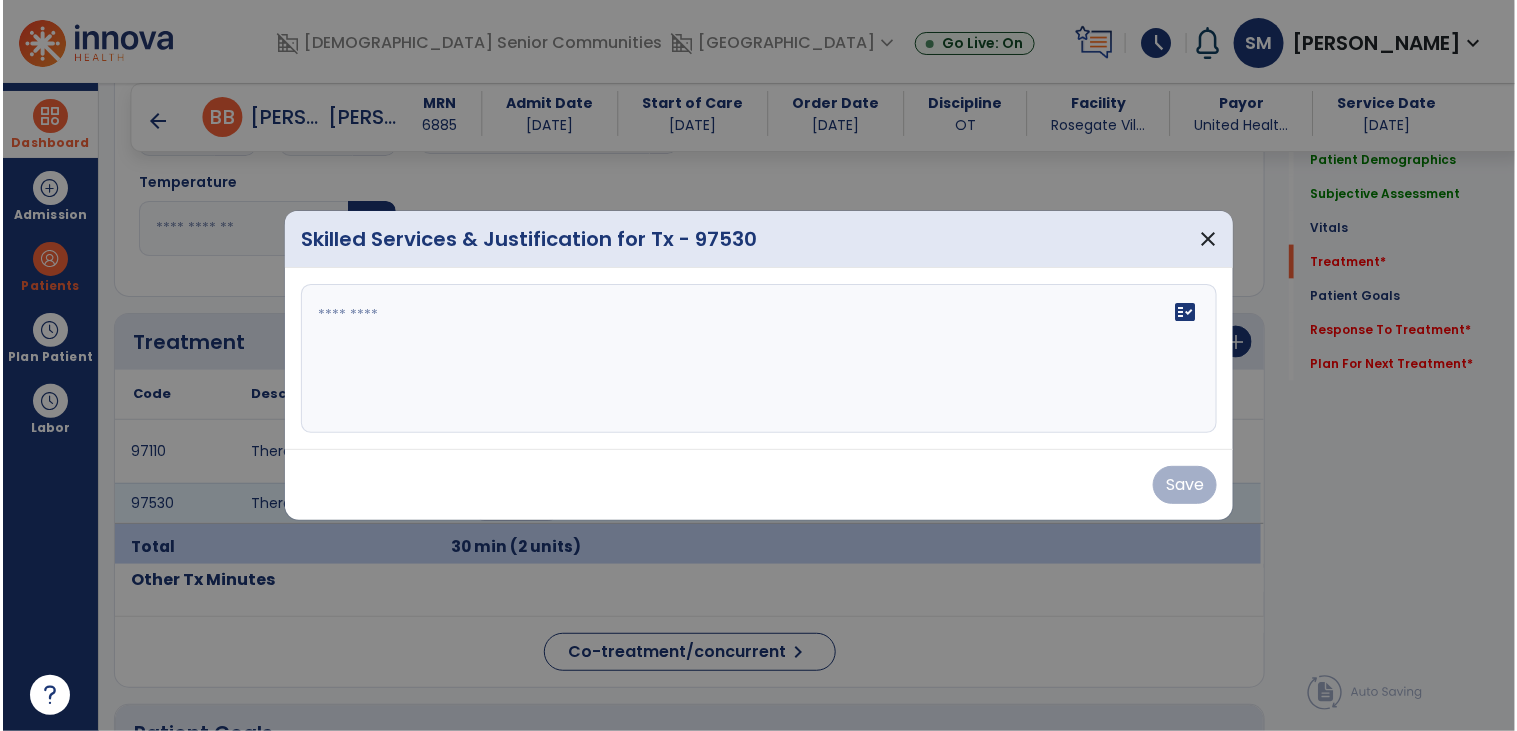 scroll, scrollTop: 936, scrollLeft: 0, axis: vertical 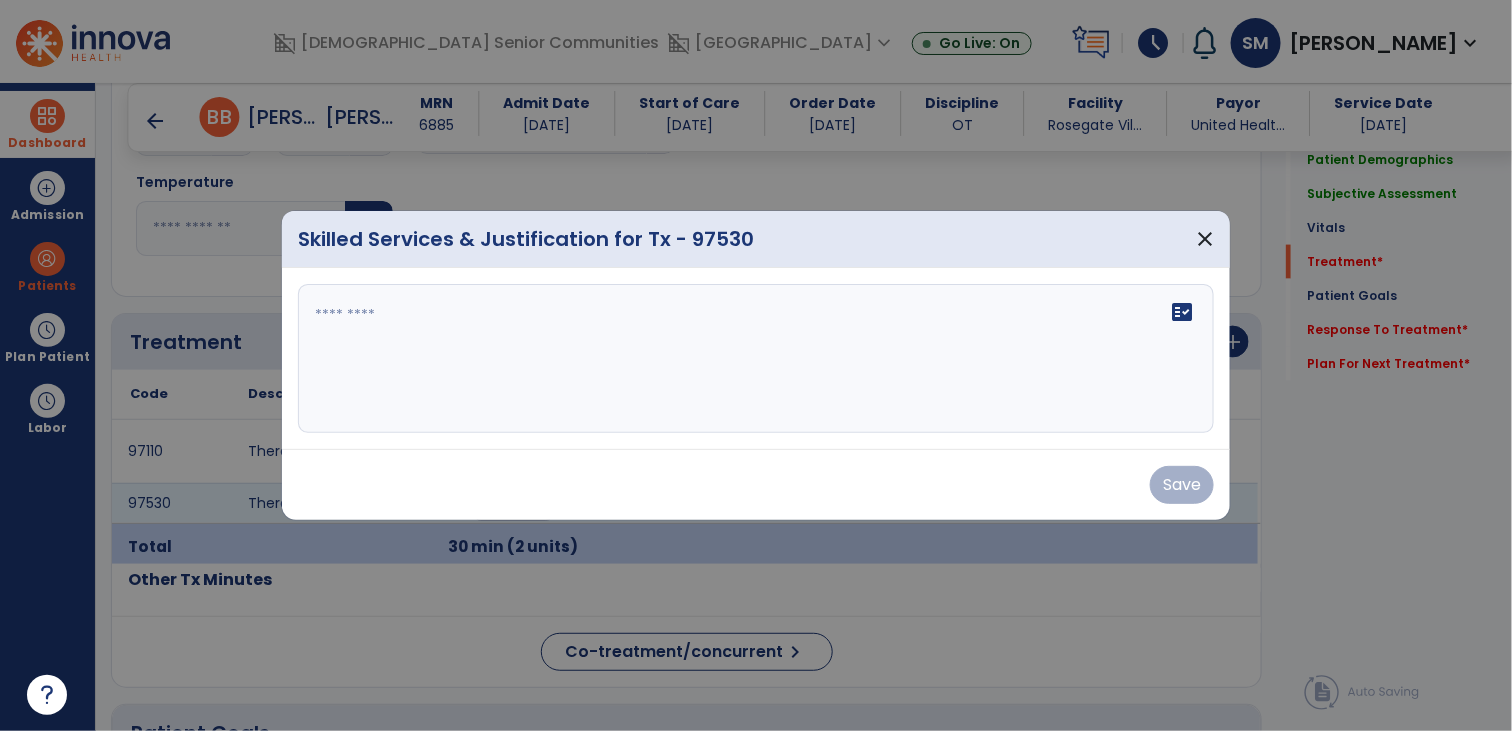 click on "fact_check" at bounding box center [756, 359] 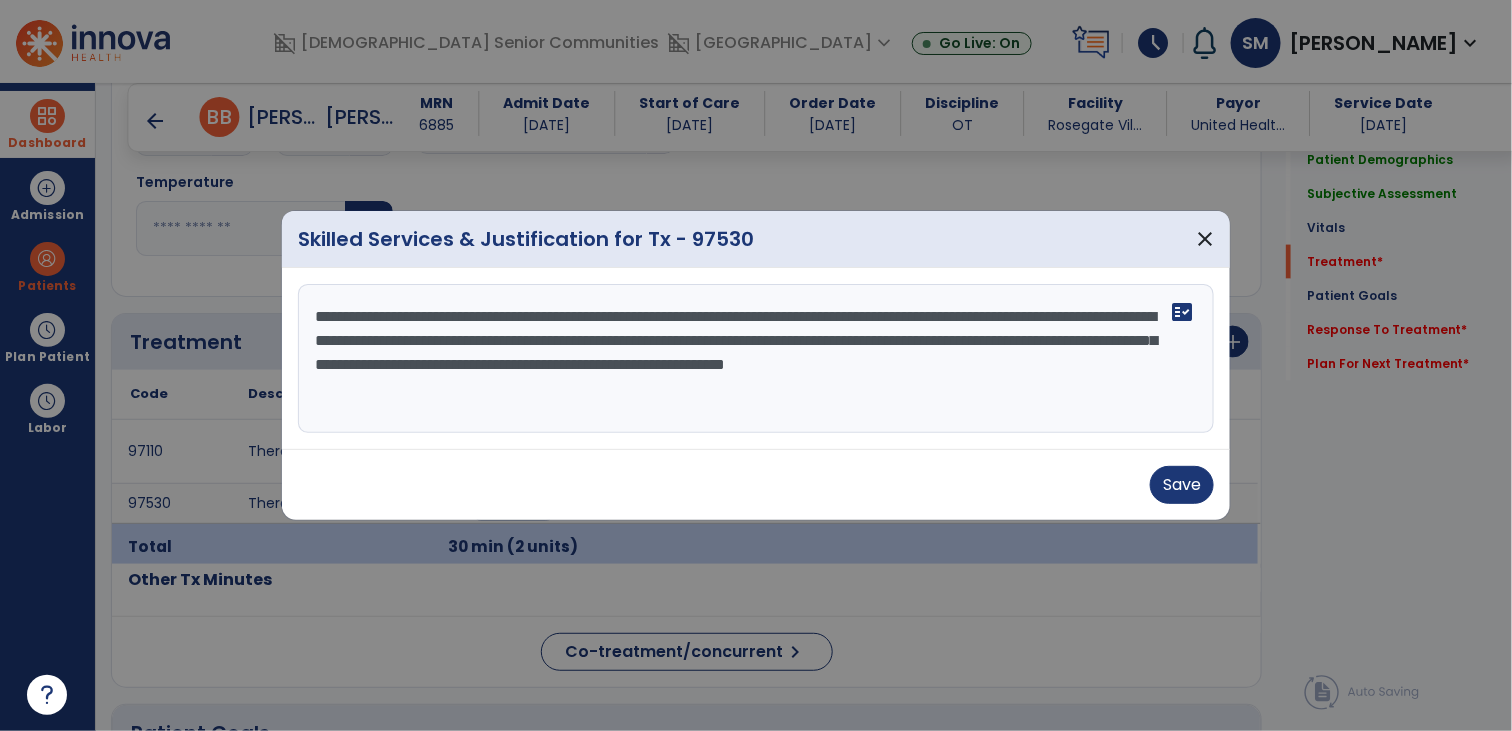 type on "**********" 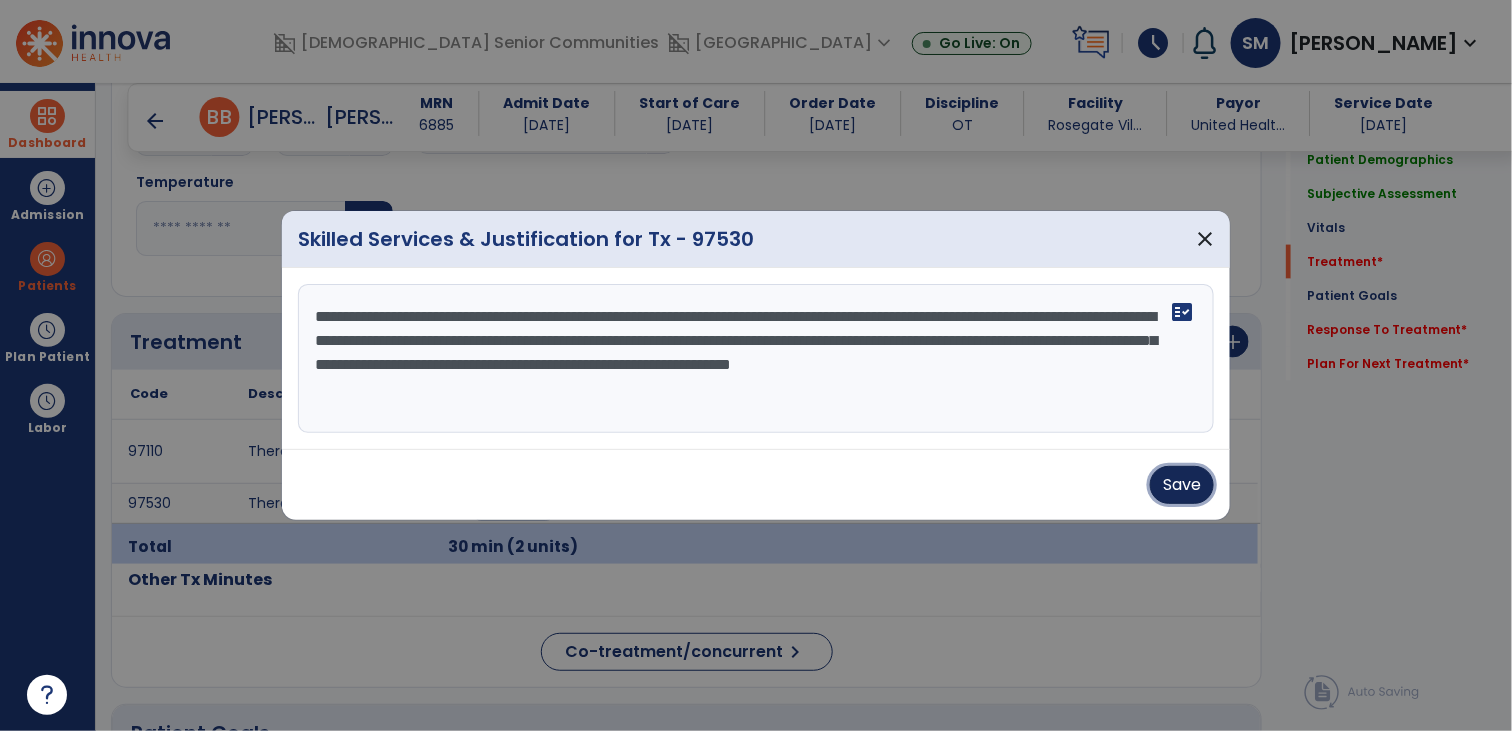 click on "Save" at bounding box center [1182, 485] 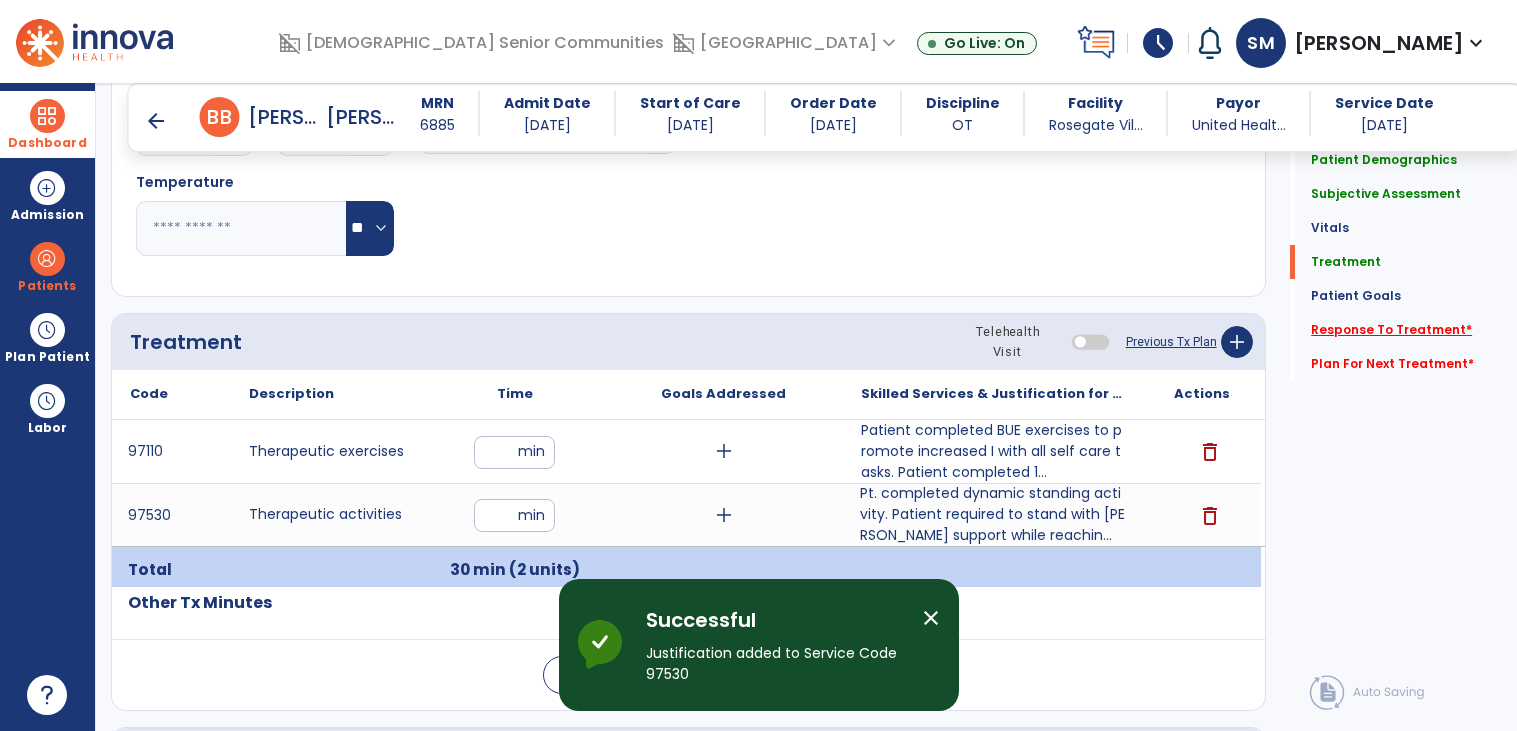 click on "Response To Treatment   *" 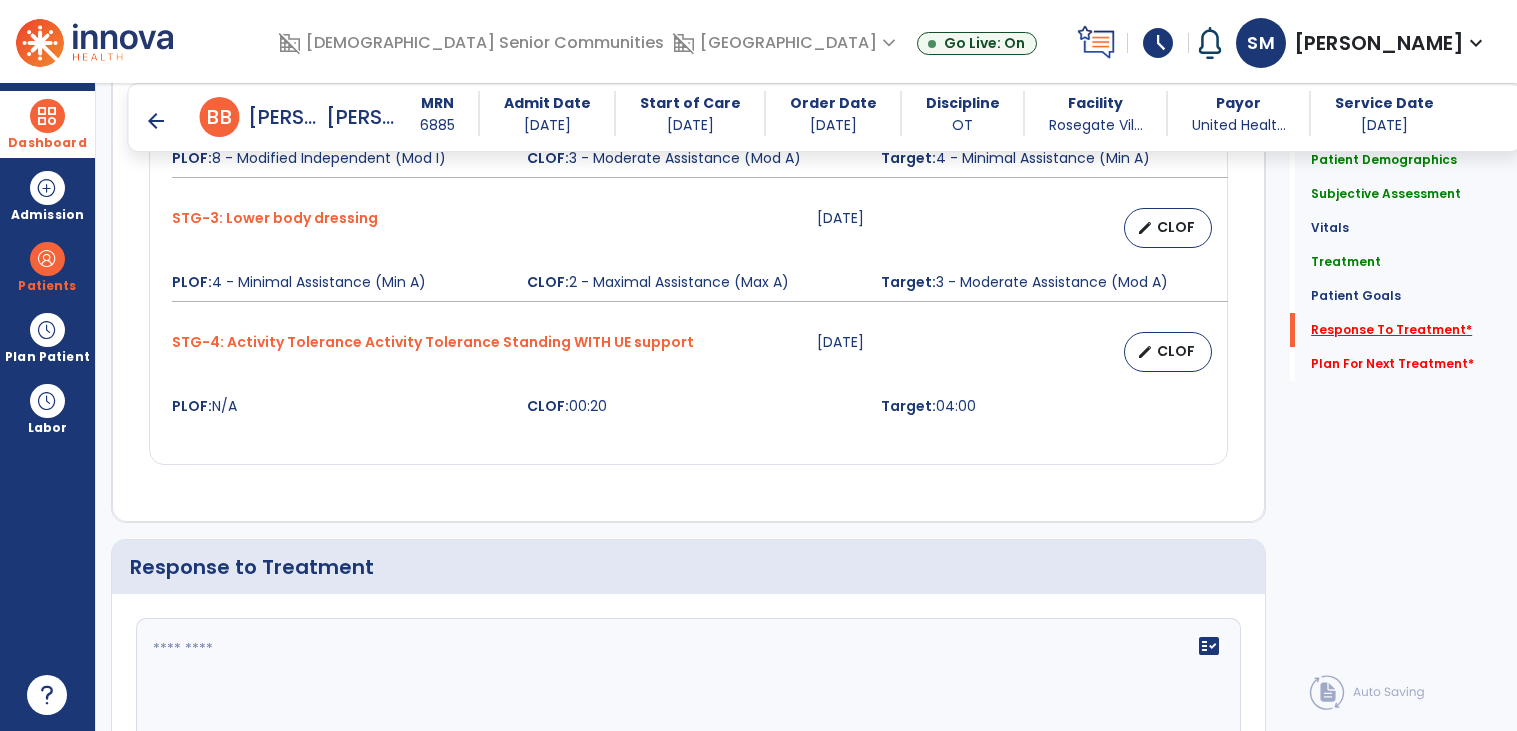 scroll, scrollTop: 2595, scrollLeft: 0, axis: vertical 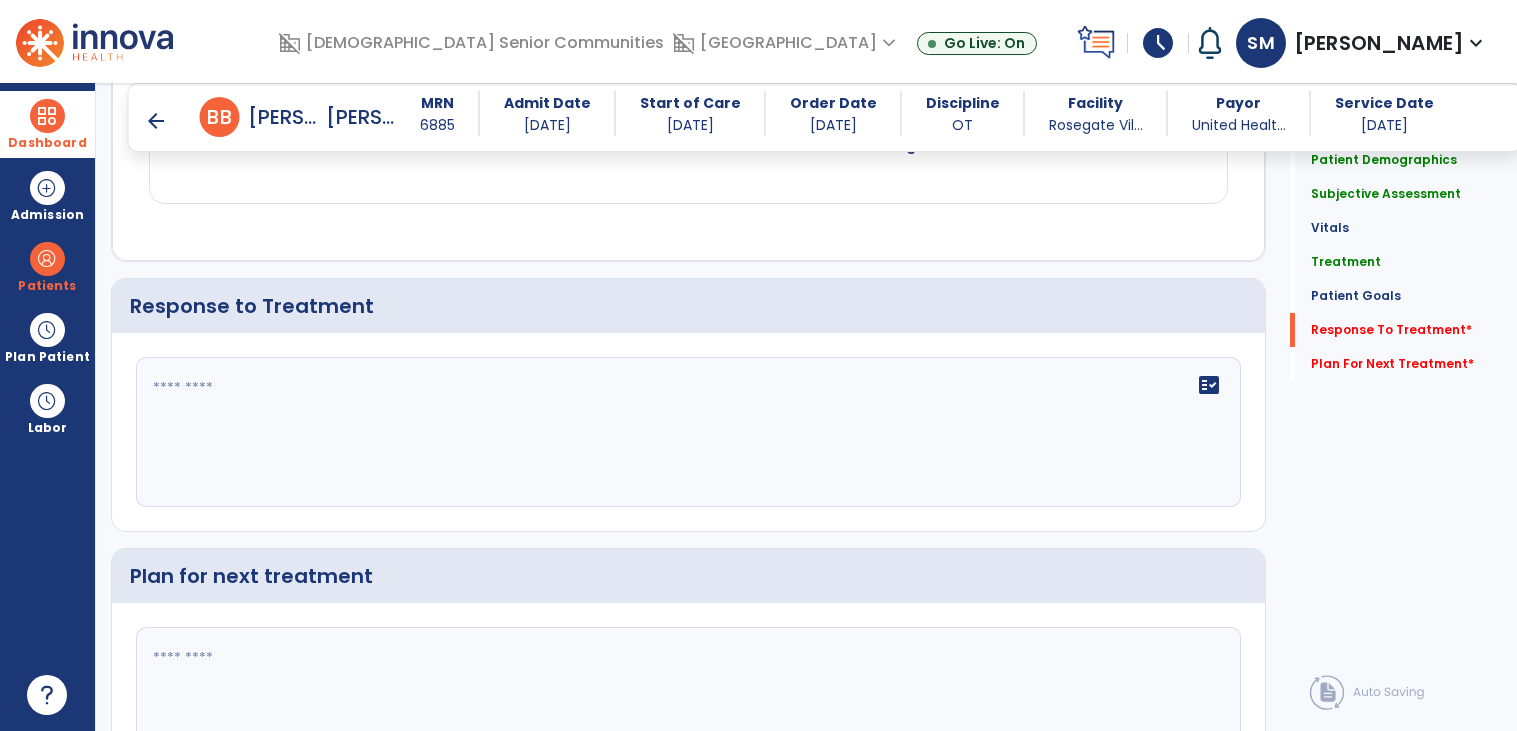 click on "fact_check" 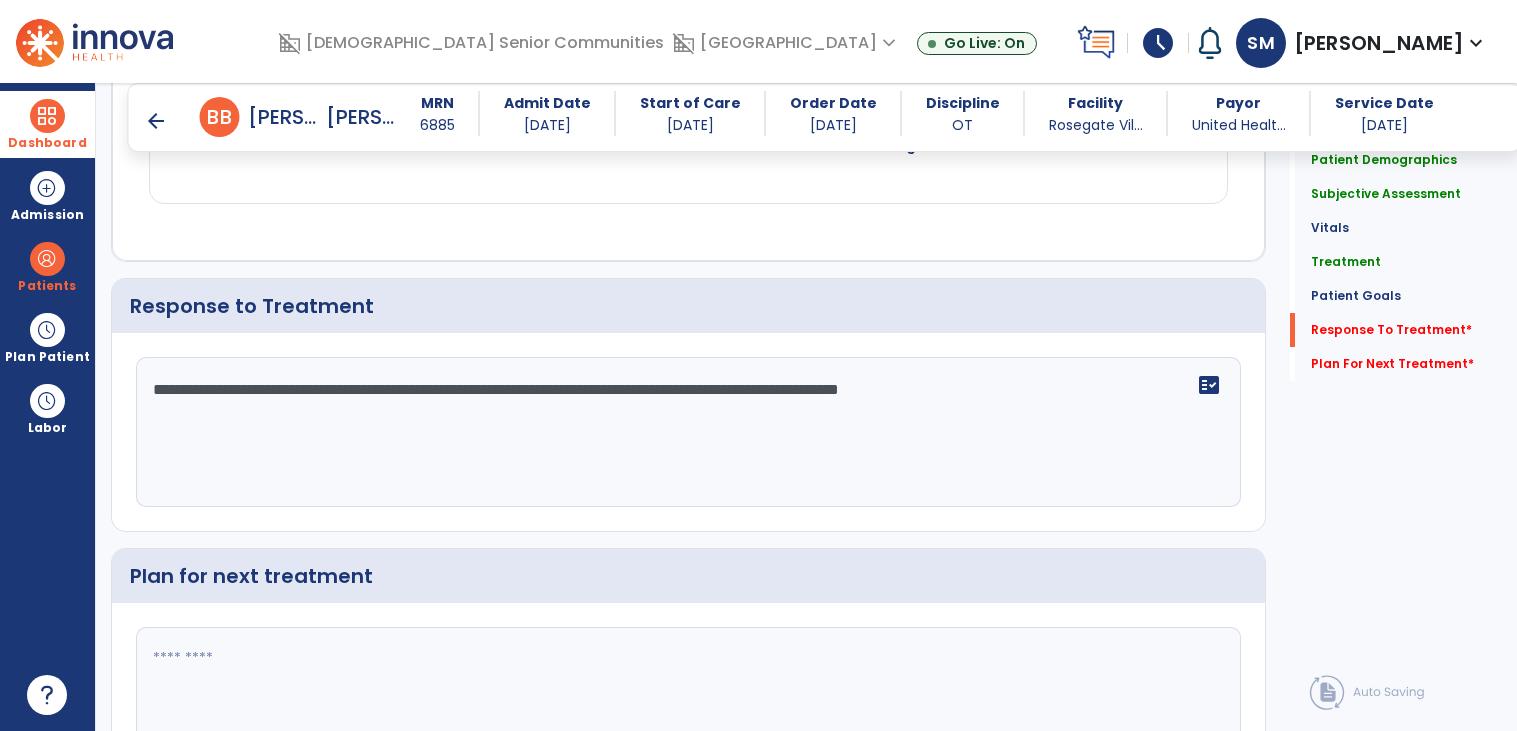 type on "**********" 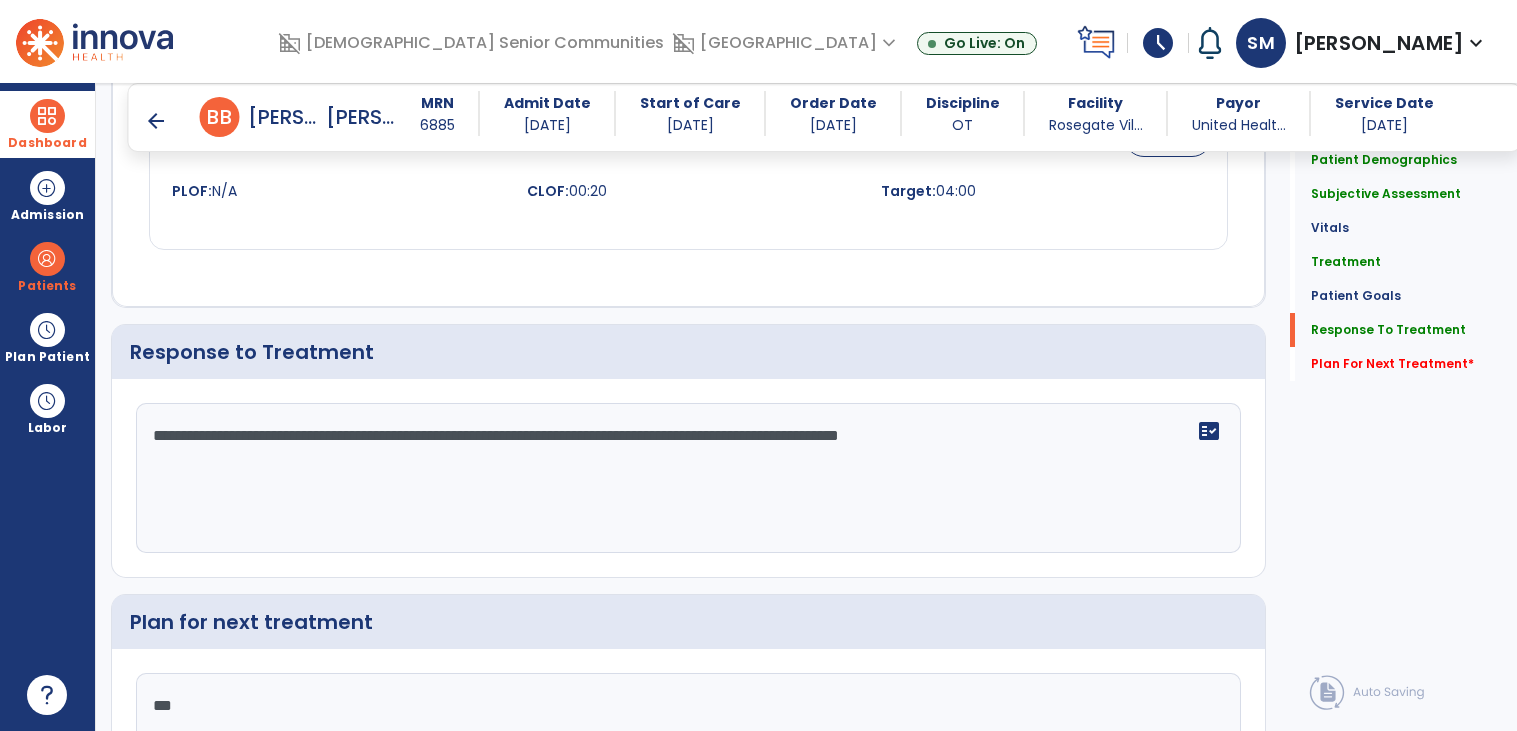 scroll, scrollTop: 2595, scrollLeft: 0, axis: vertical 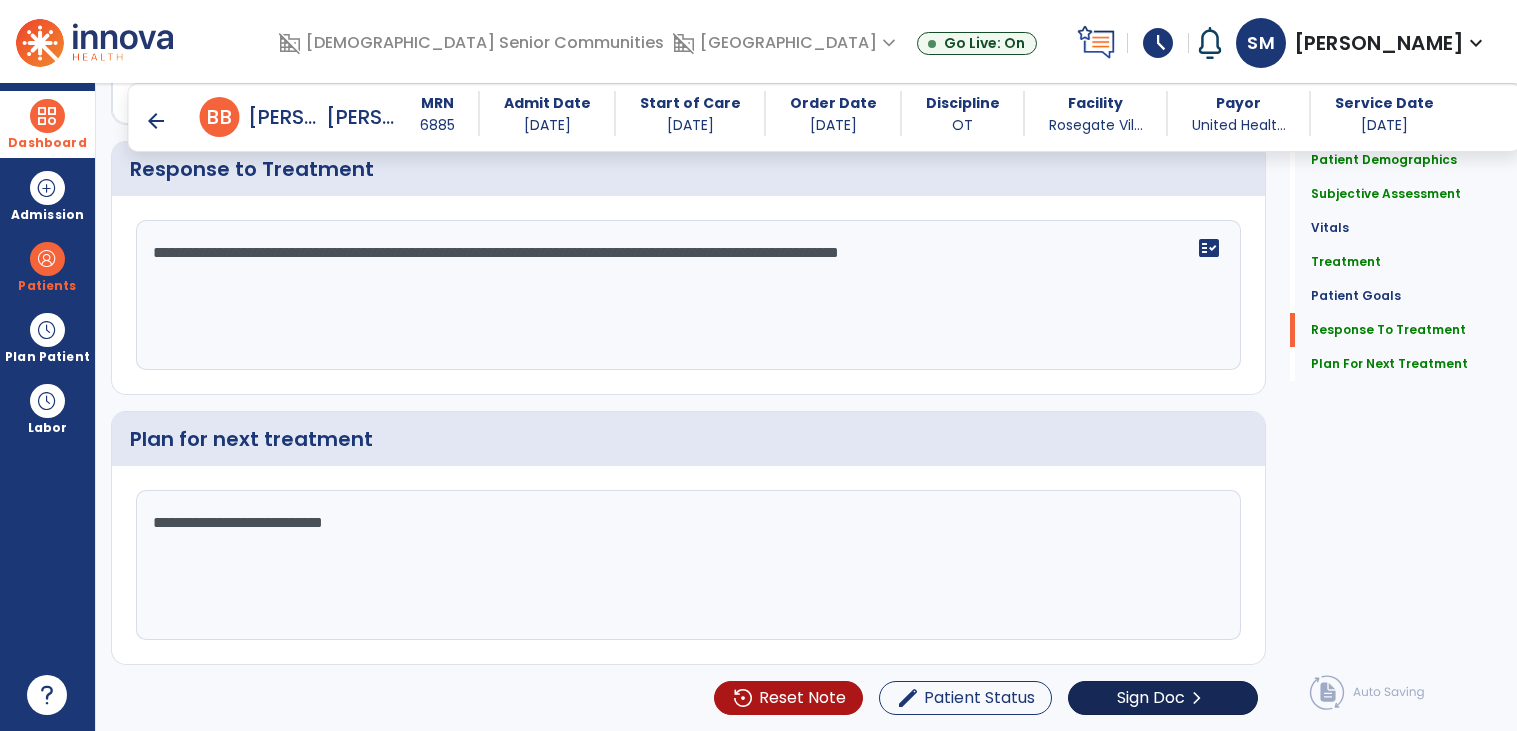 type on "**********" 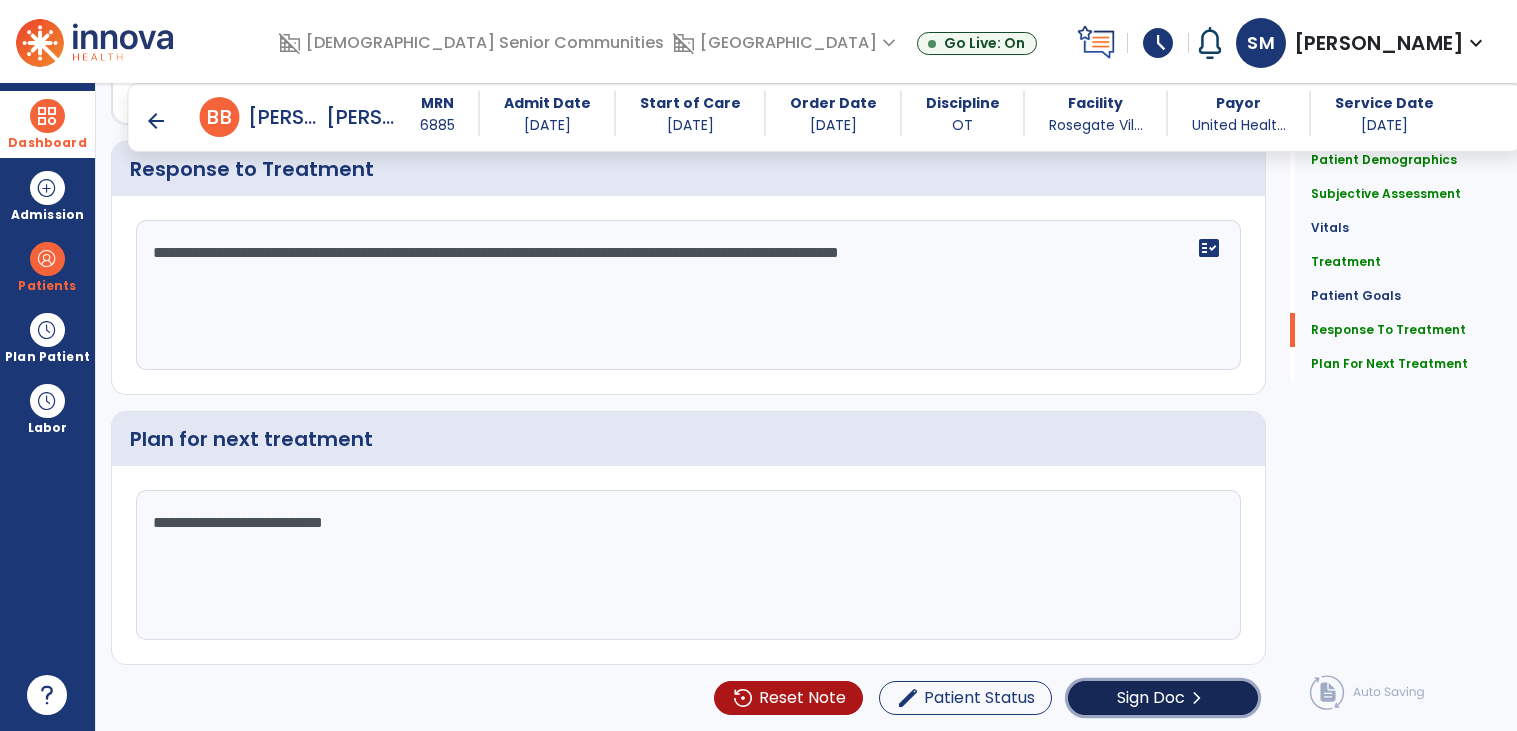 click on "chevron_right" 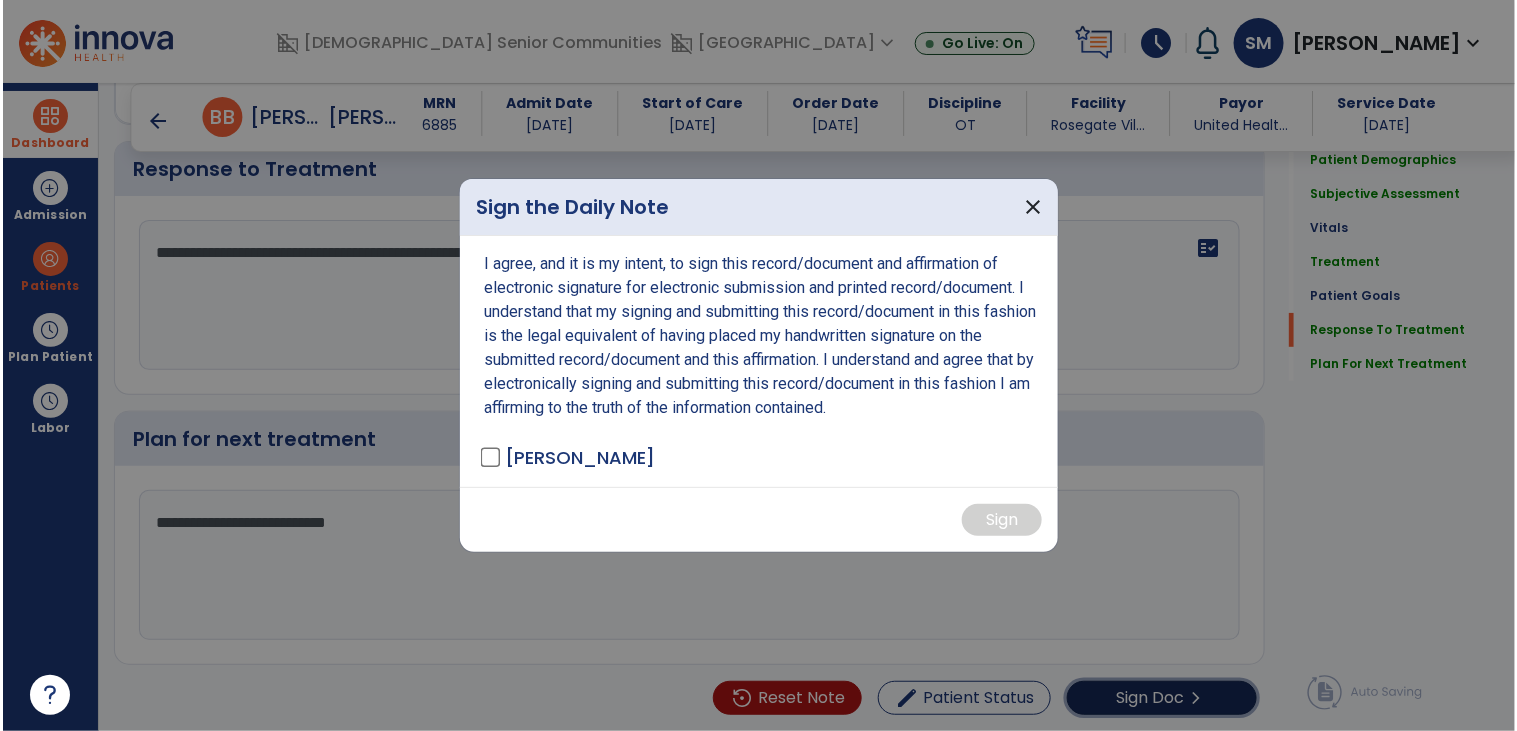 scroll, scrollTop: 2734, scrollLeft: 0, axis: vertical 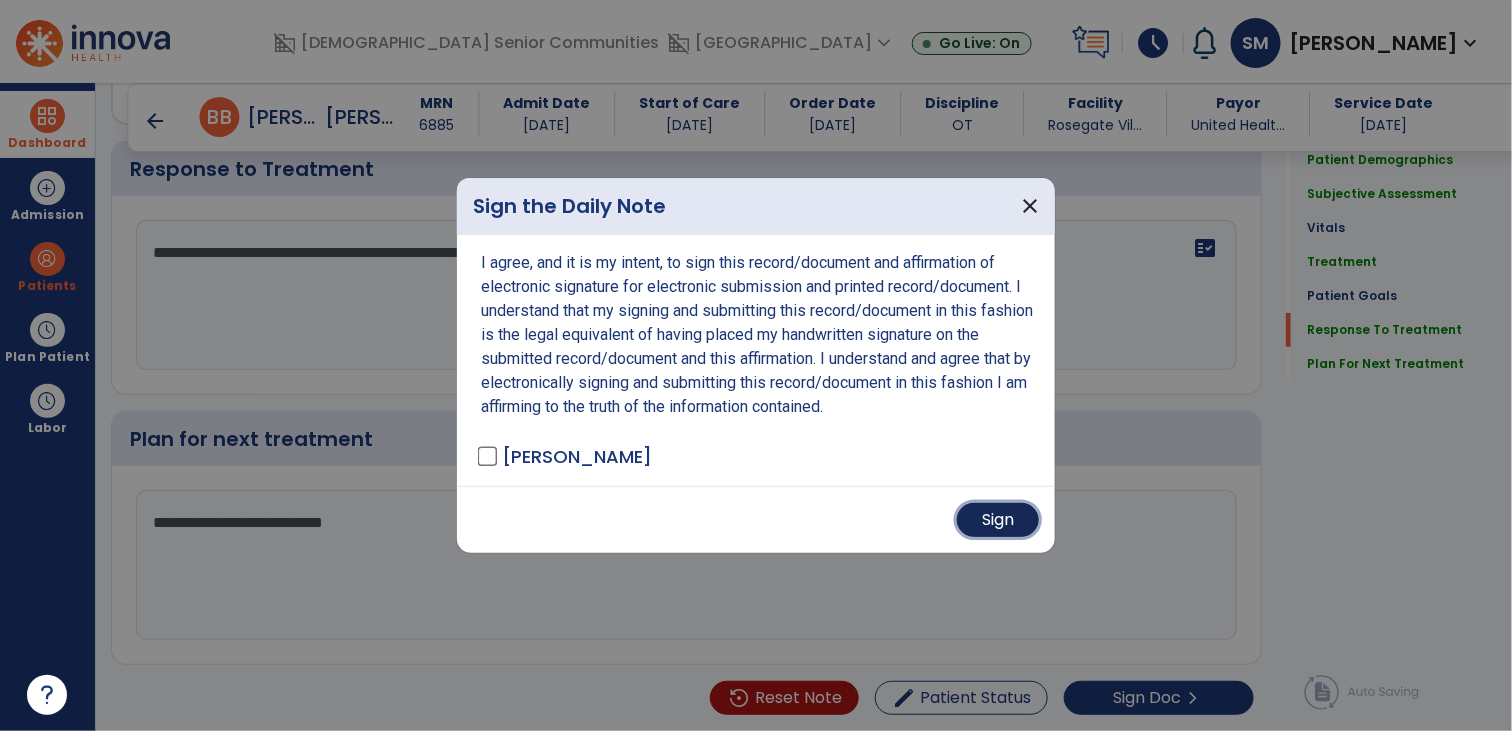 click on "Sign" at bounding box center [998, 520] 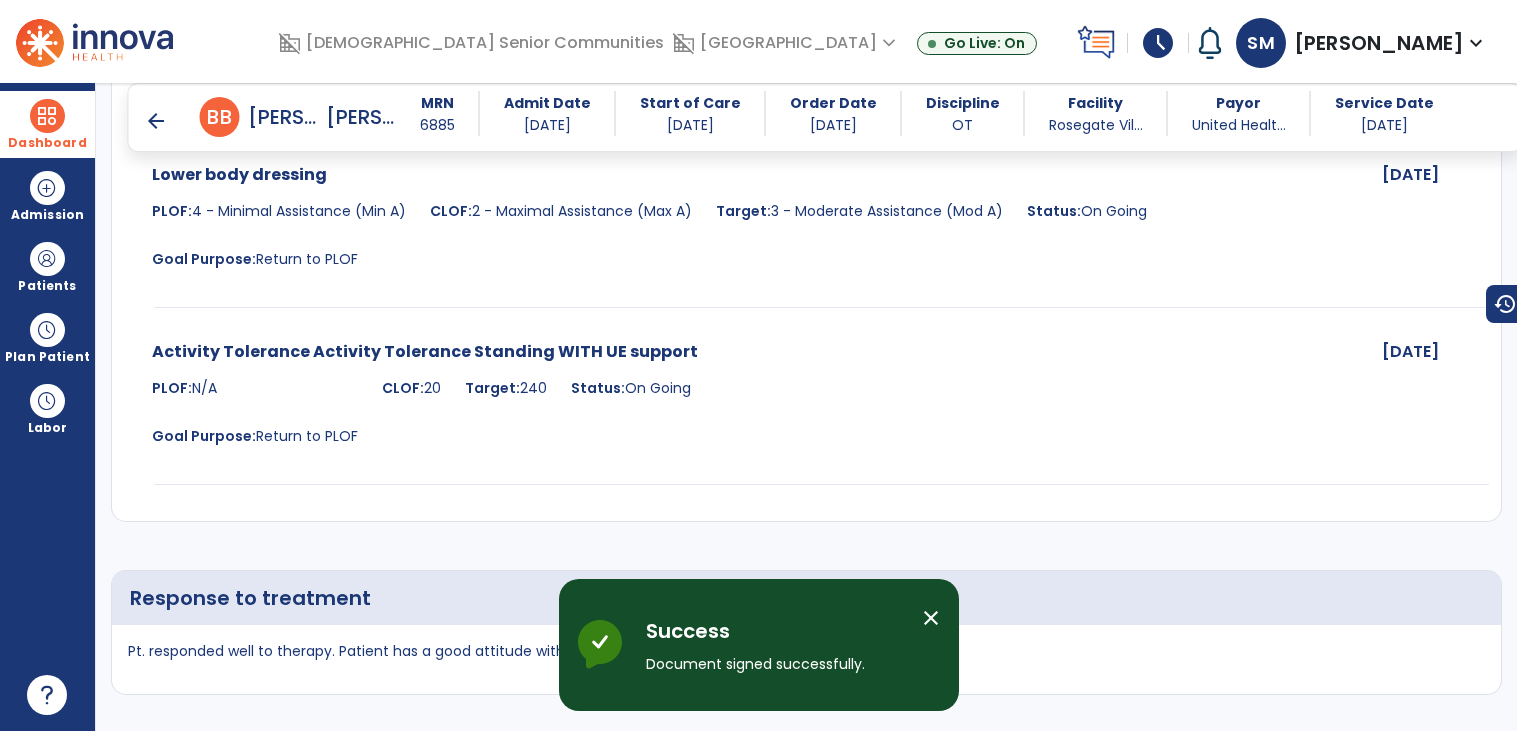 scroll, scrollTop: 3497, scrollLeft: 0, axis: vertical 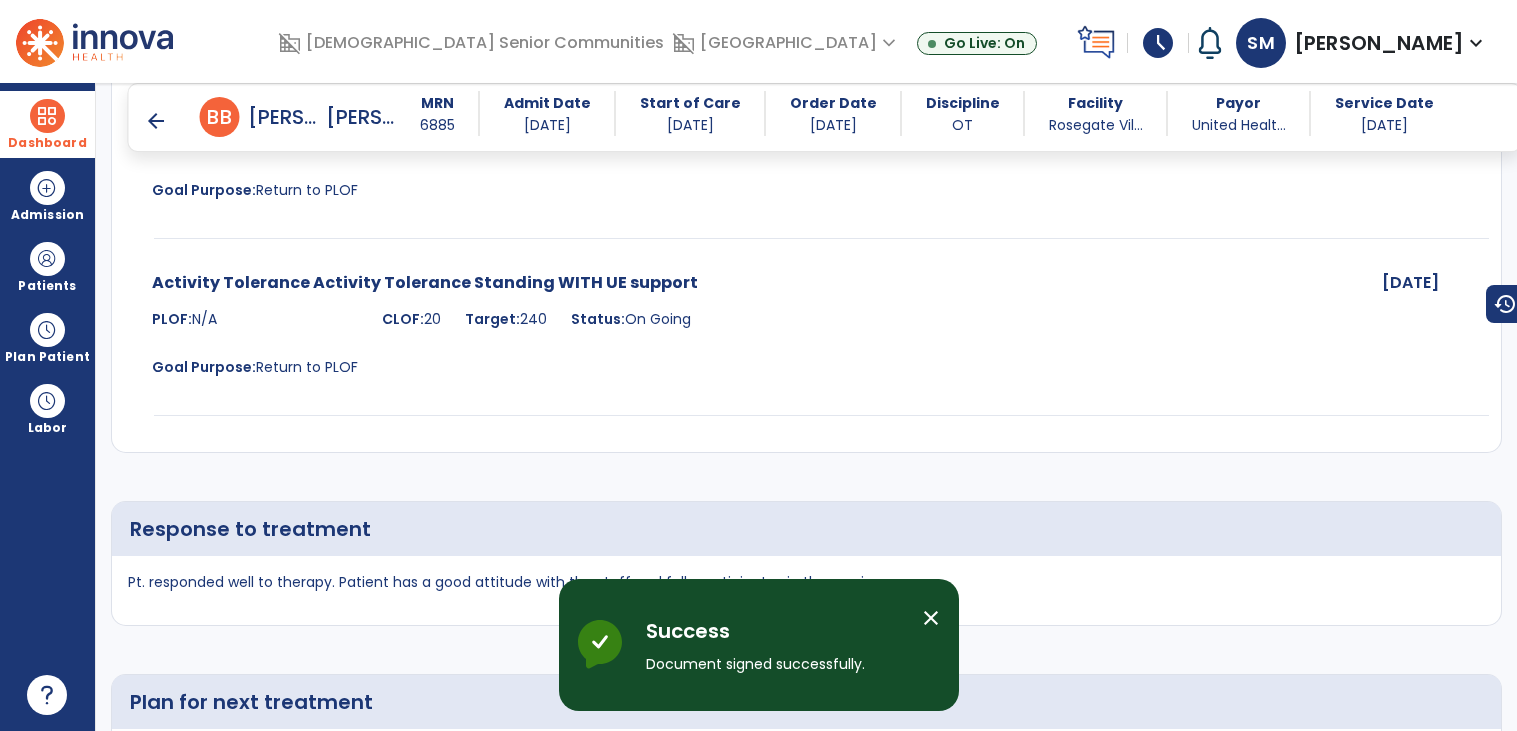 click on "arrow_back" at bounding box center [156, 121] 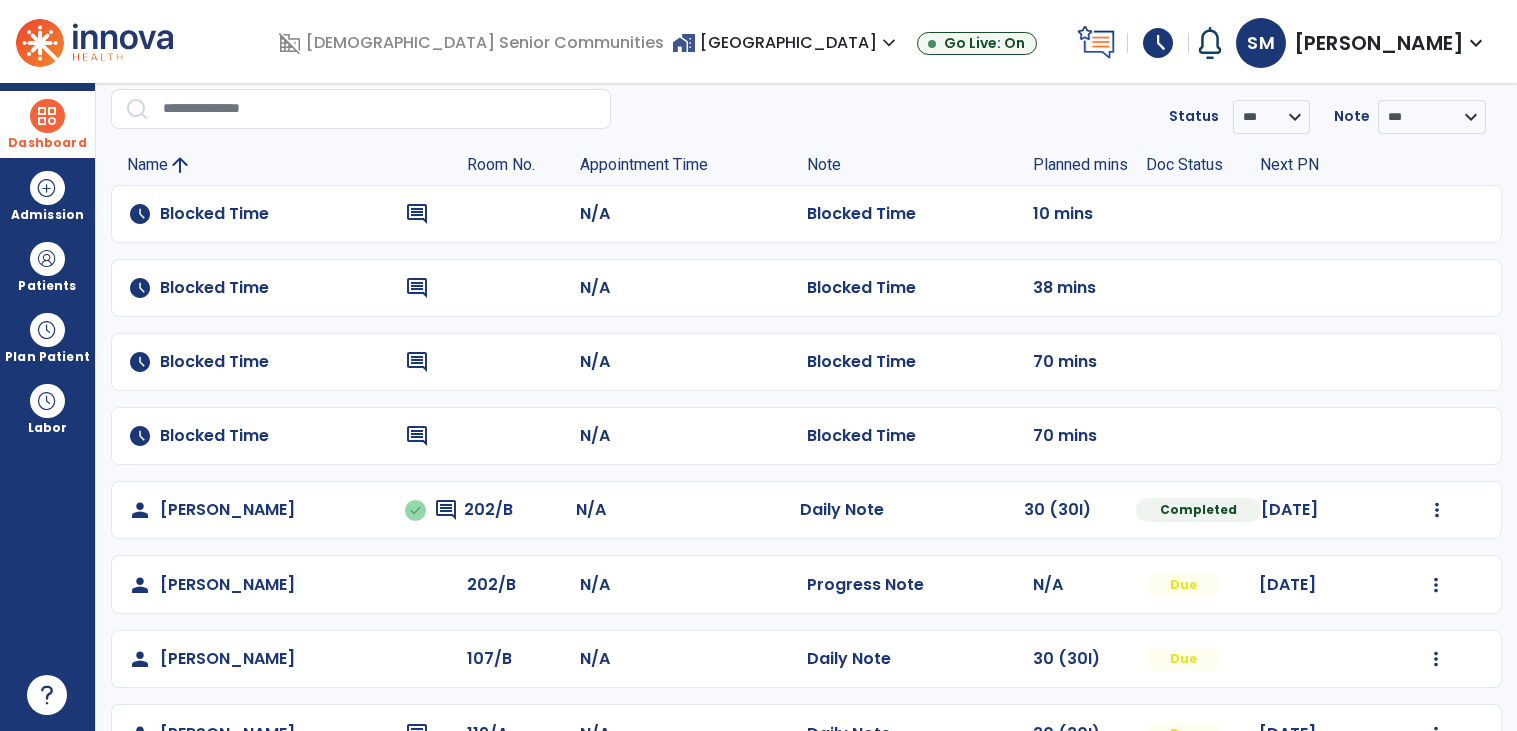 scroll, scrollTop: 83, scrollLeft: 0, axis: vertical 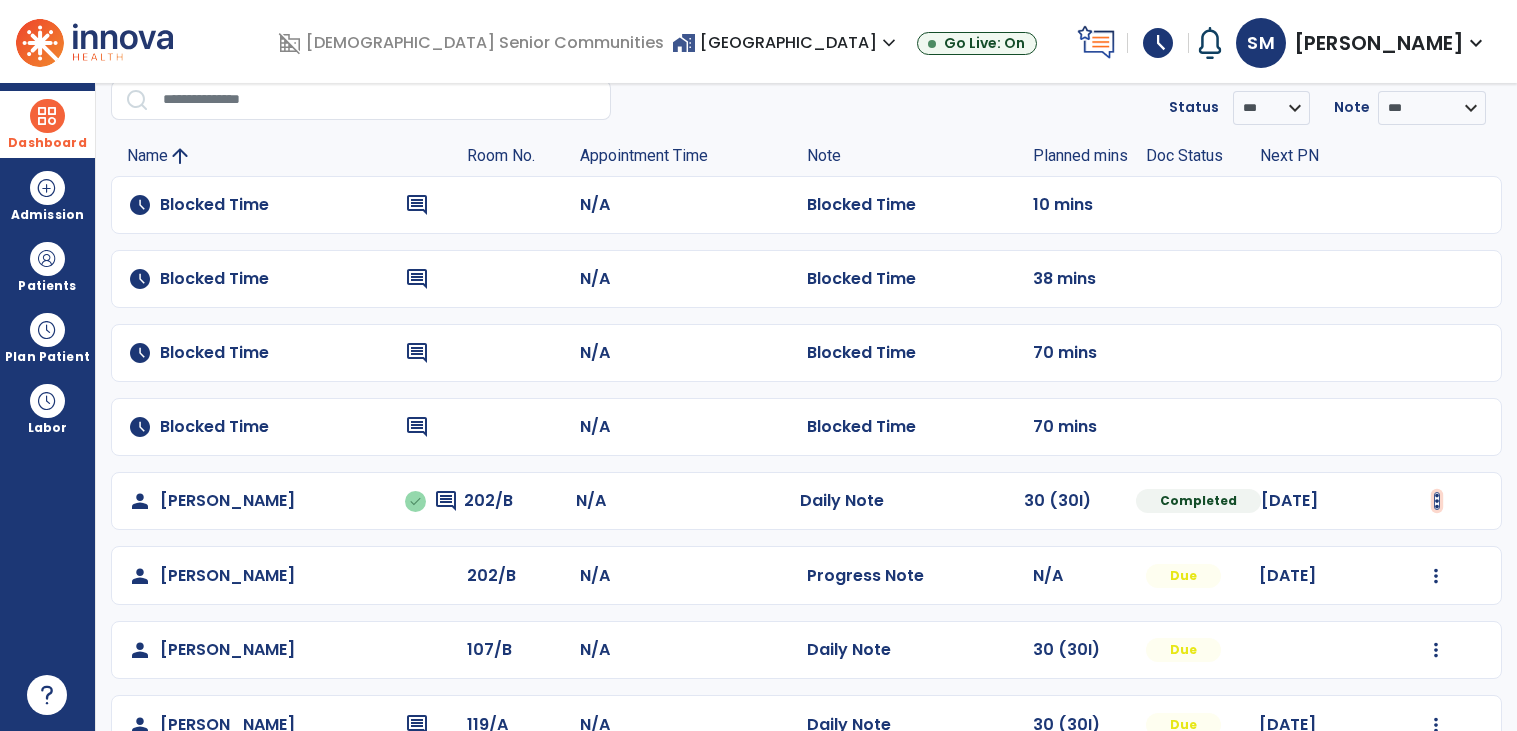 click at bounding box center [1437, 501] 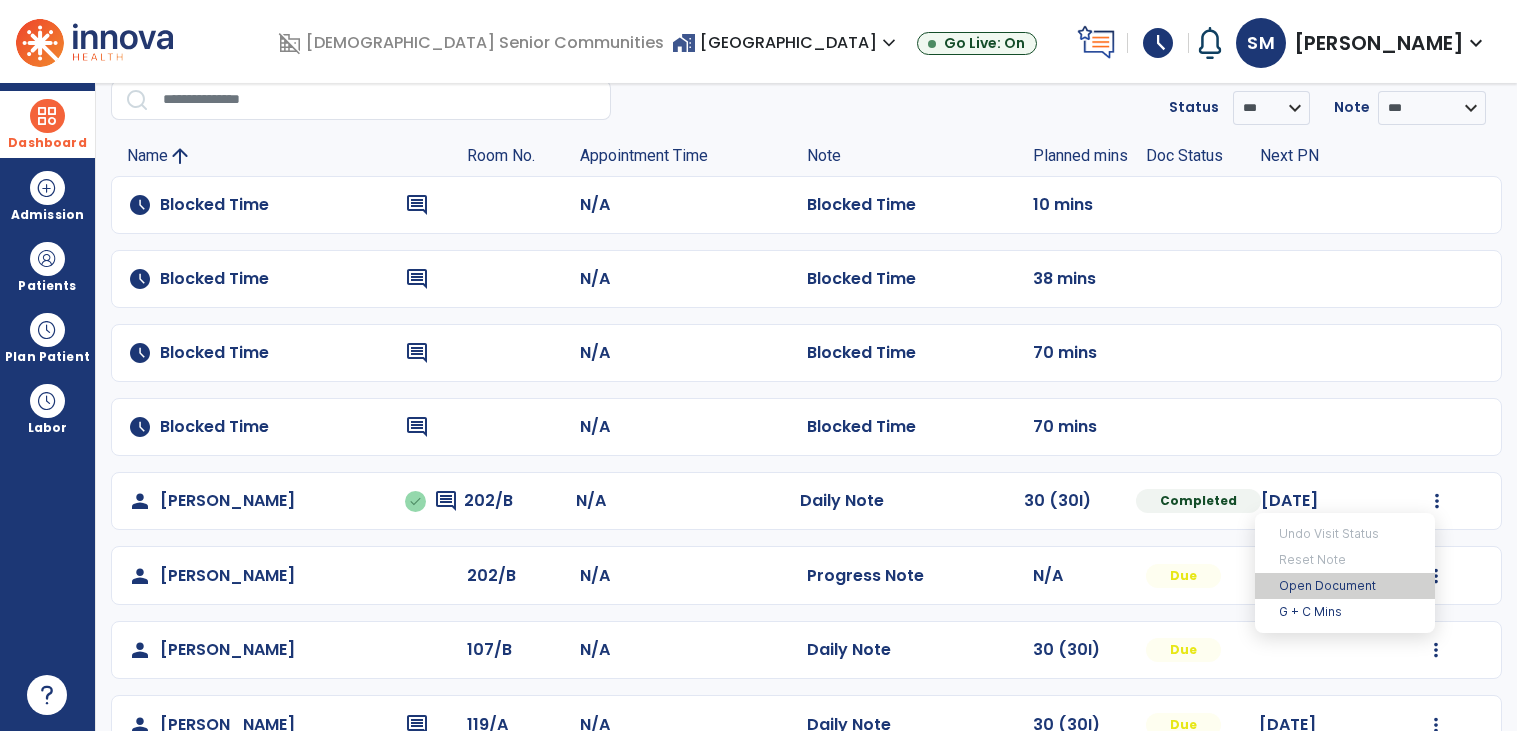 click on "Open Document" at bounding box center (1345, 586) 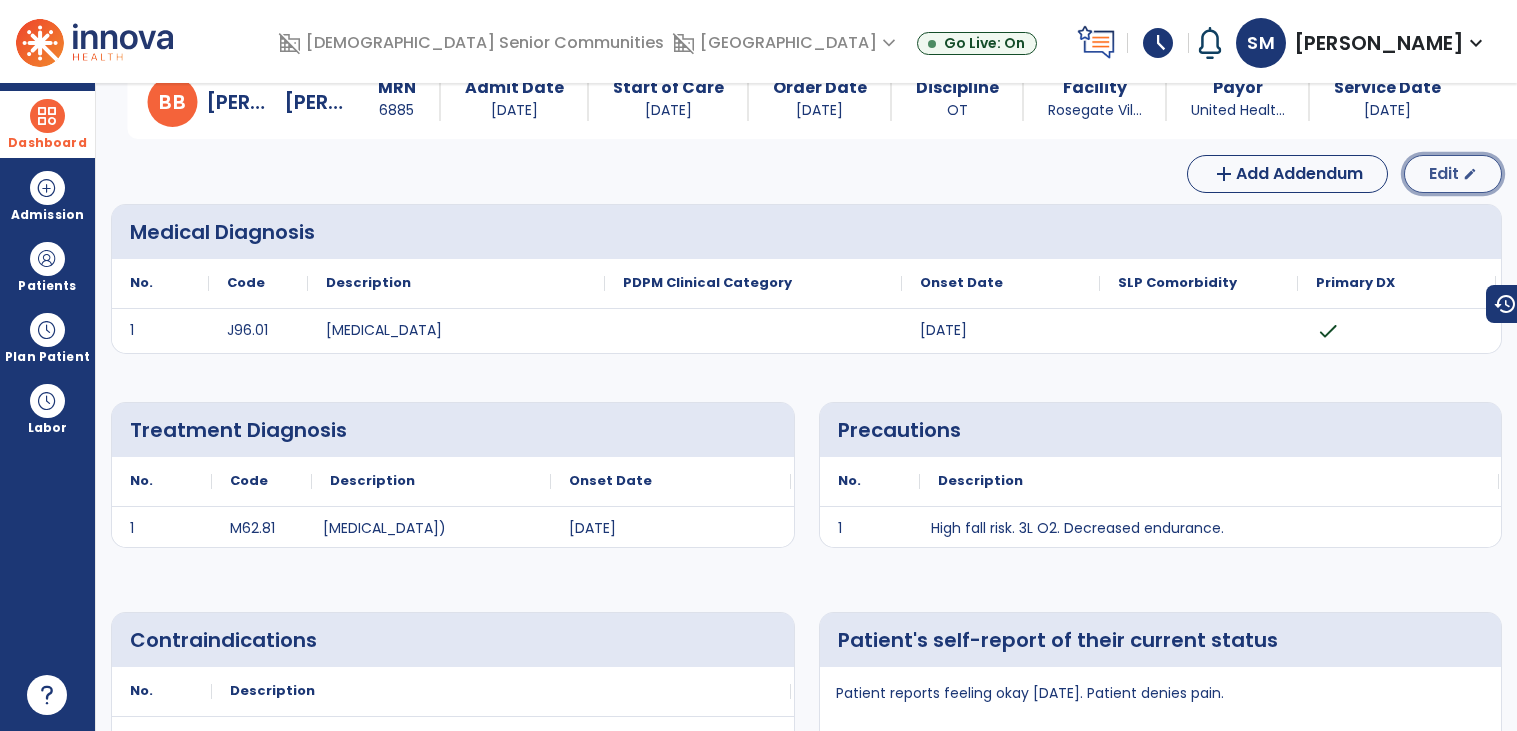 click on "Edit  edit" 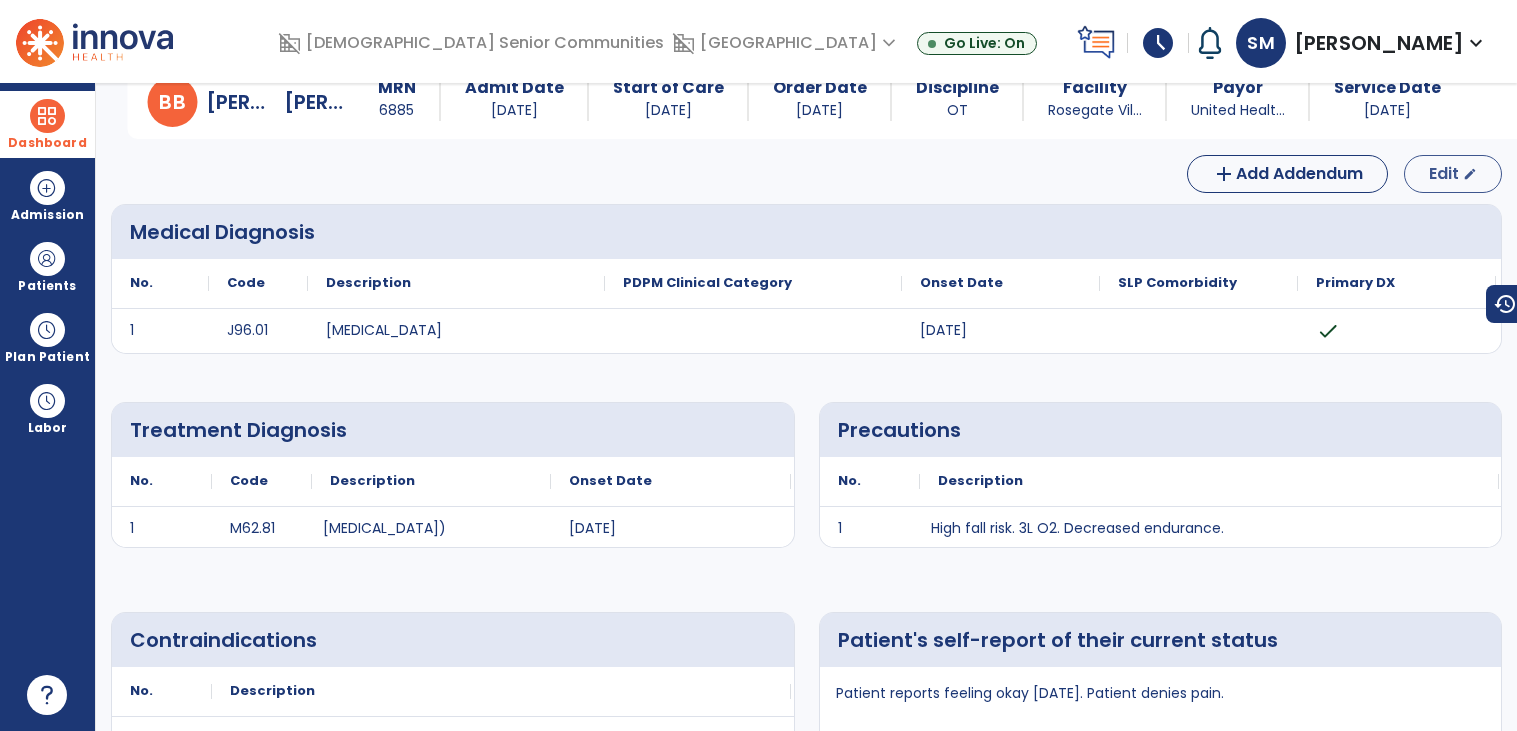 select on "*" 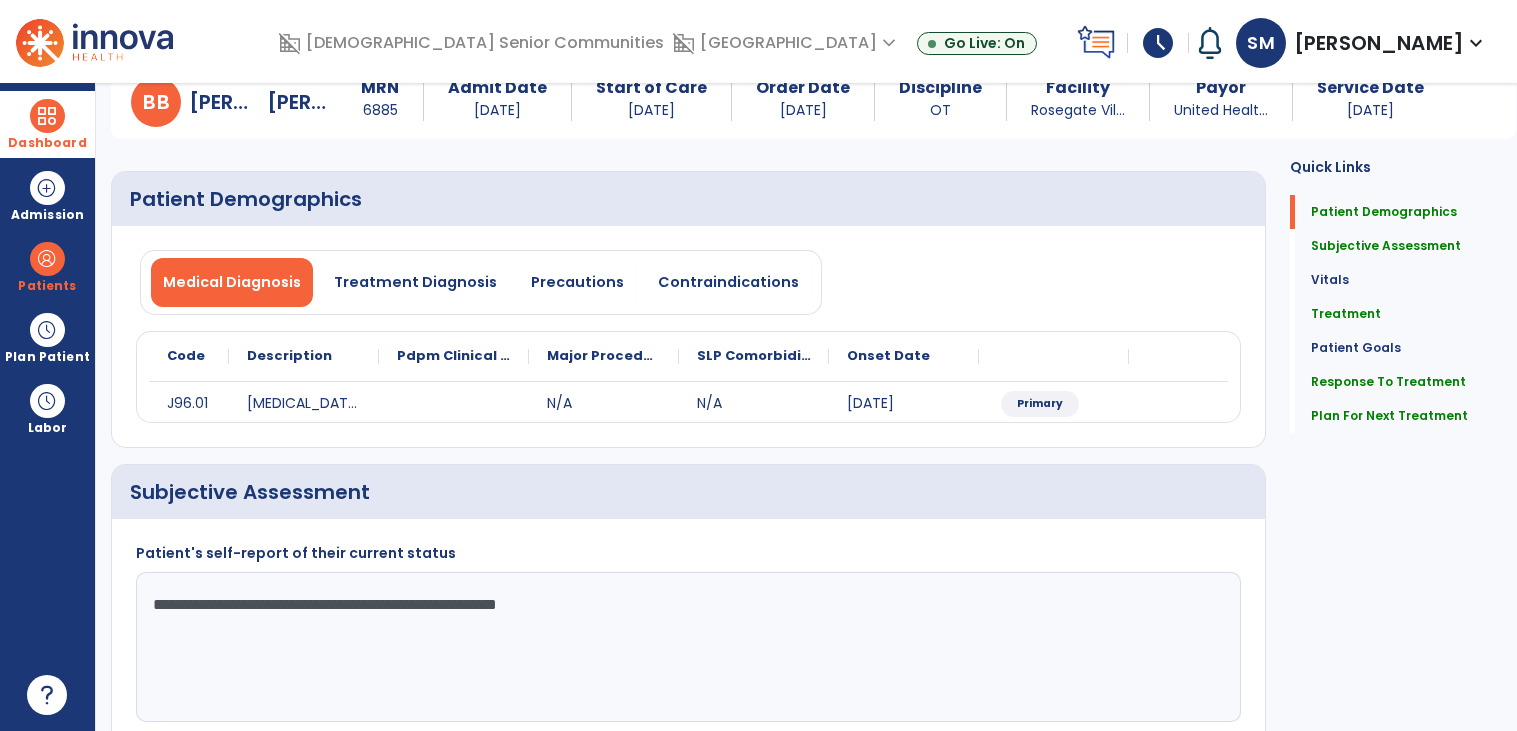 scroll, scrollTop: 0, scrollLeft: 0, axis: both 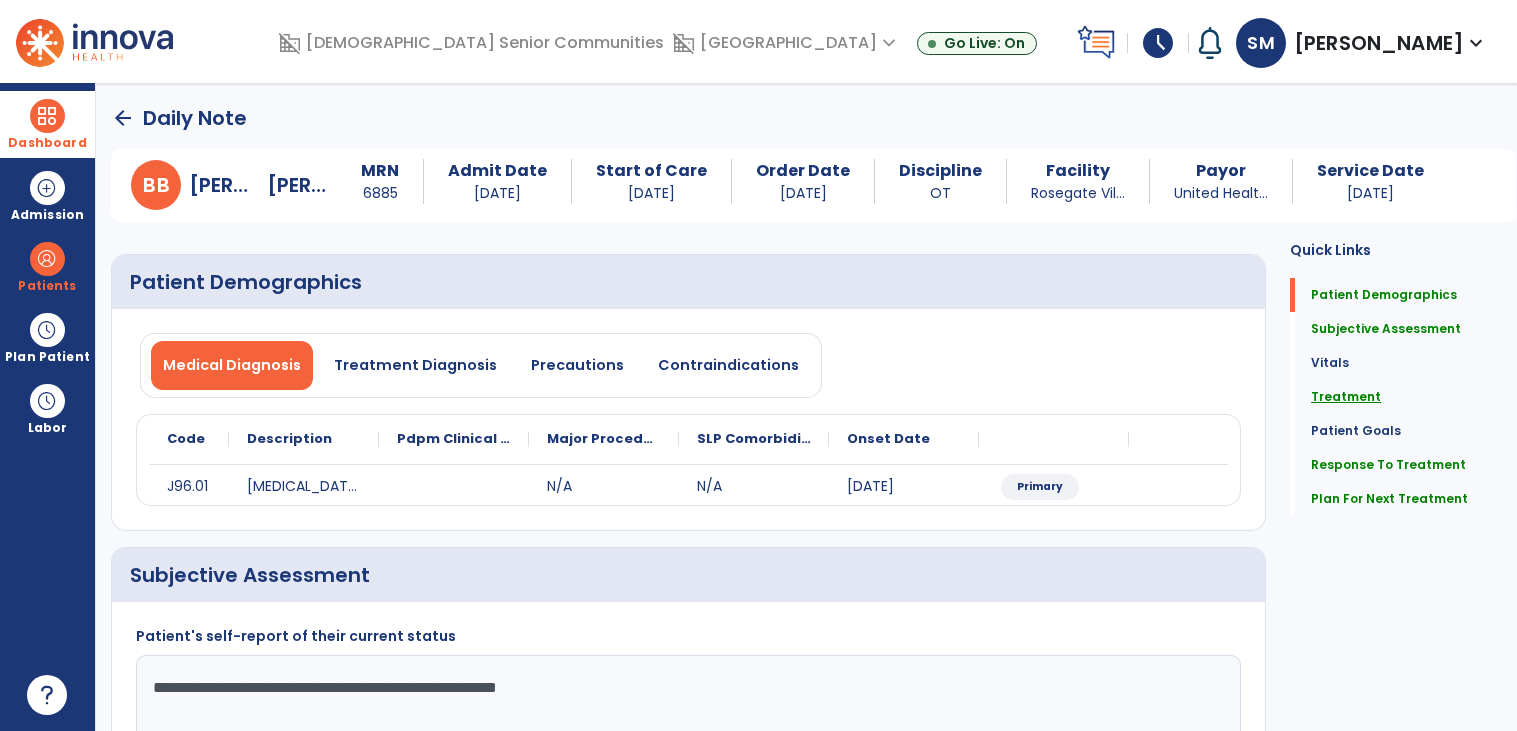 click on "Treatment" 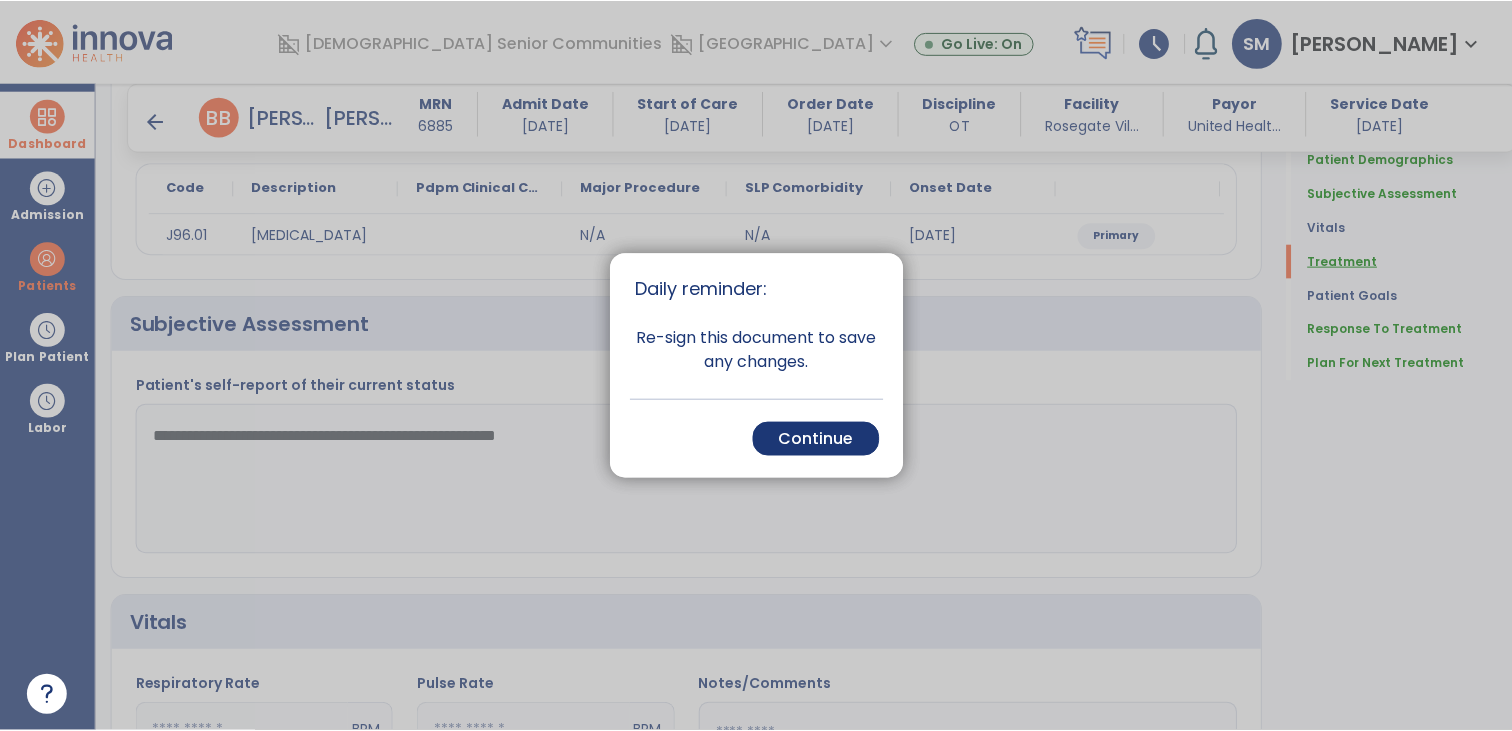 scroll, scrollTop: 1038, scrollLeft: 0, axis: vertical 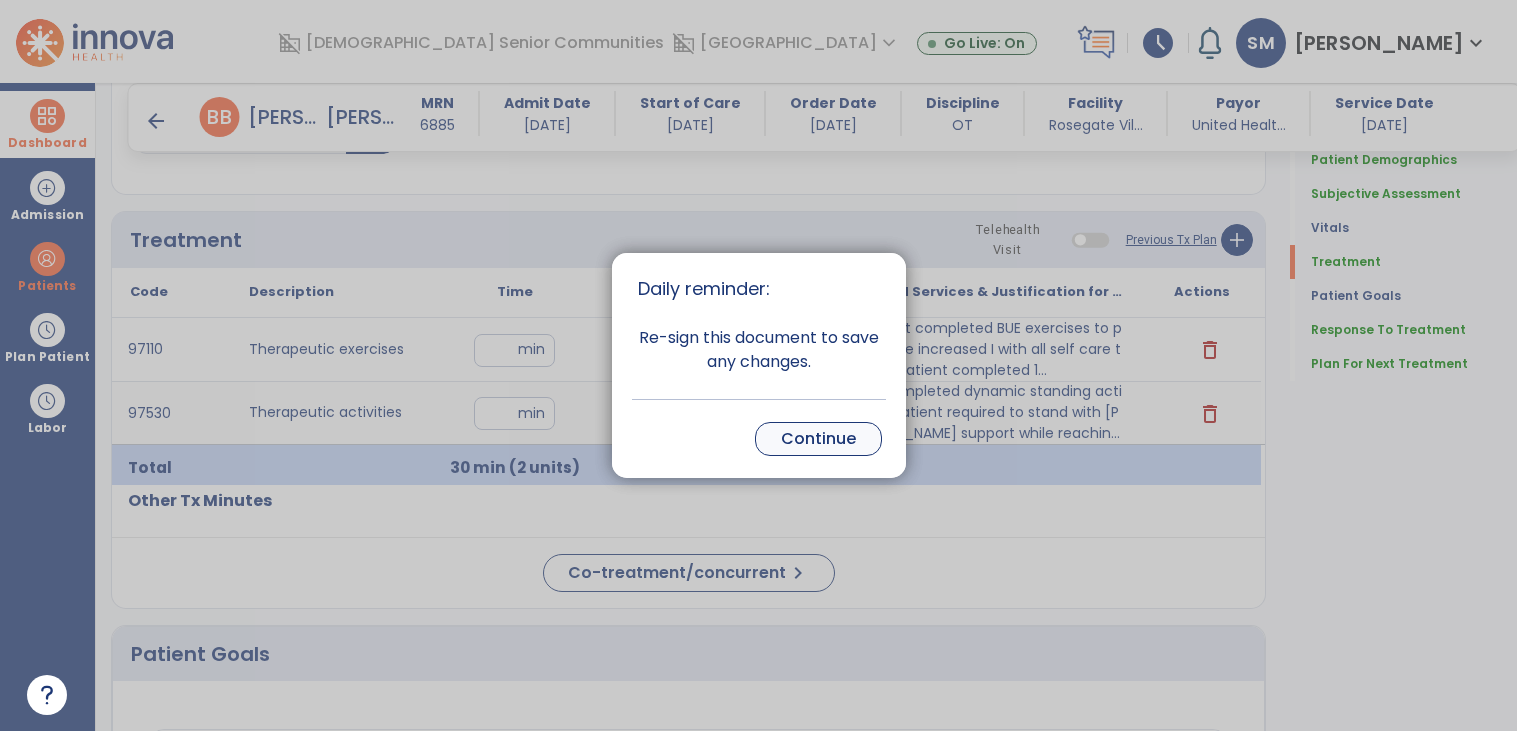 click on "Continue" at bounding box center [818, 439] 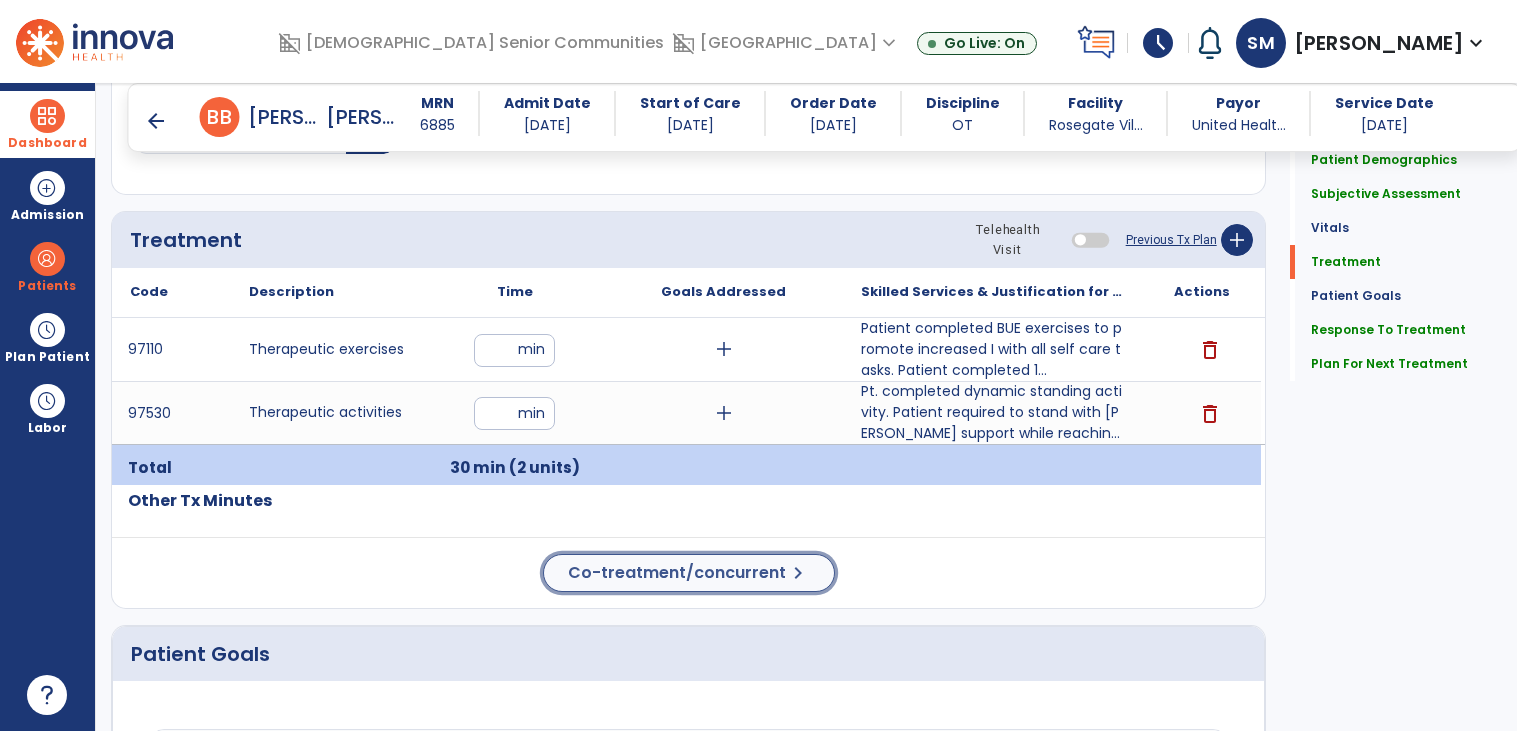click on "Co-treatment/concurrent  chevron_right" 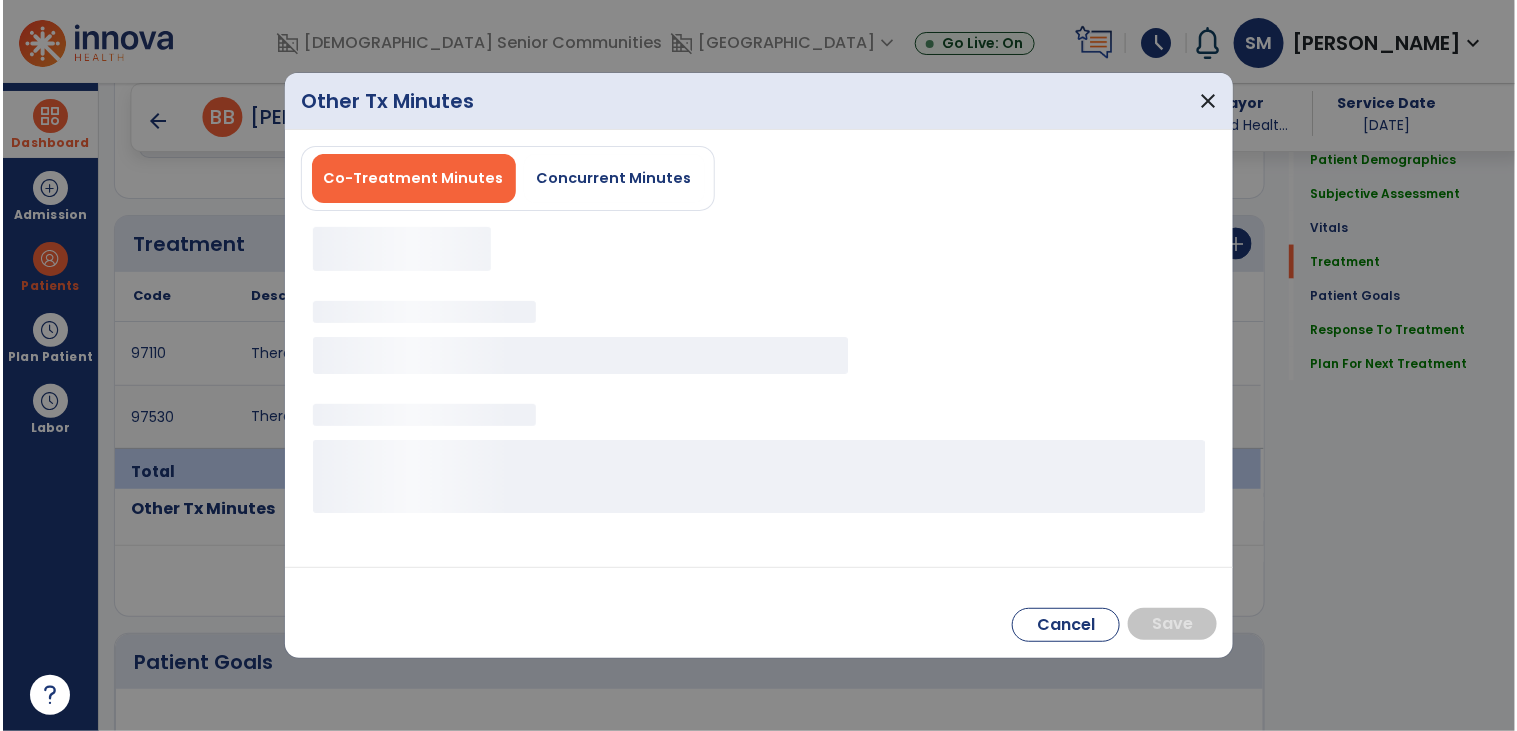 scroll, scrollTop: 1038, scrollLeft: 0, axis: vertical 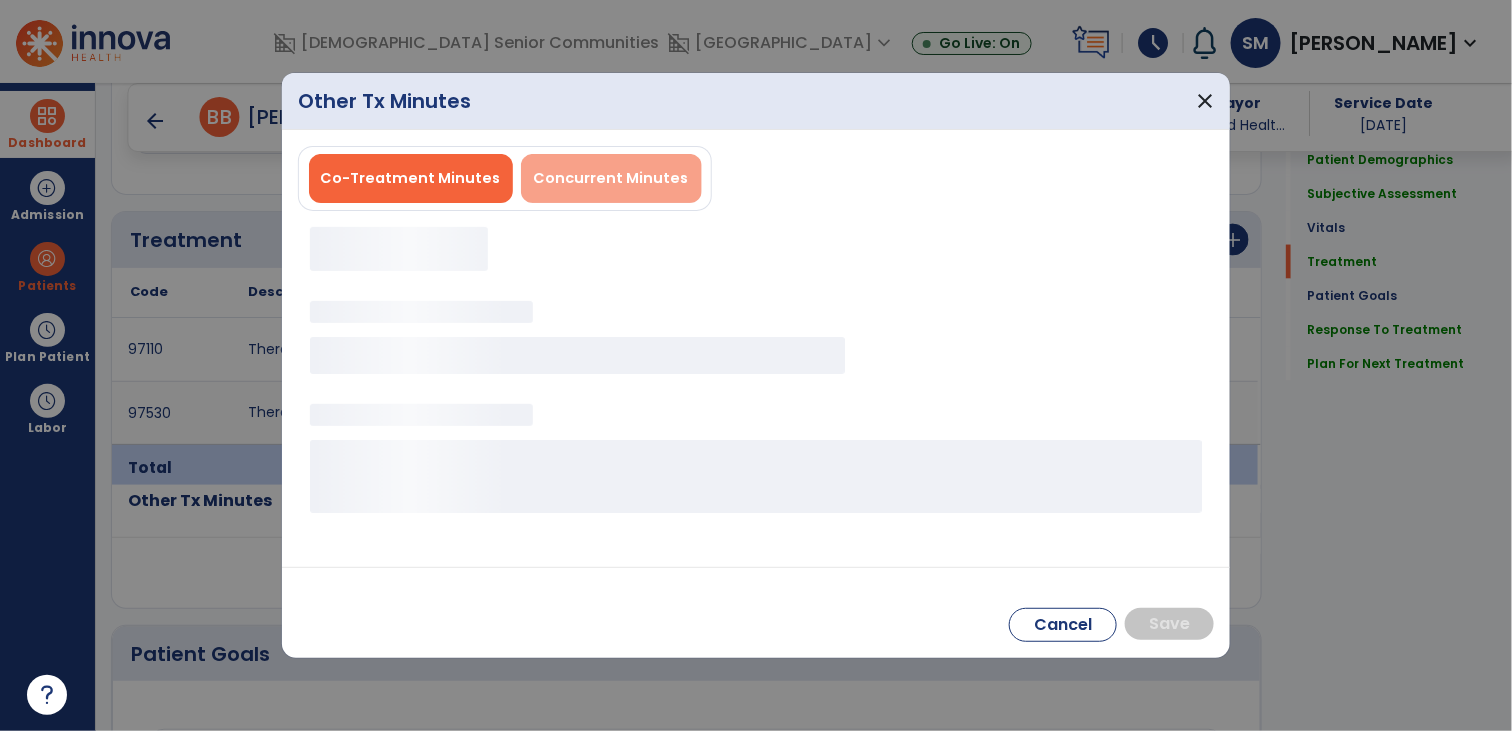 click on "Concurrent Minutes" at bounding box center (611, 178) 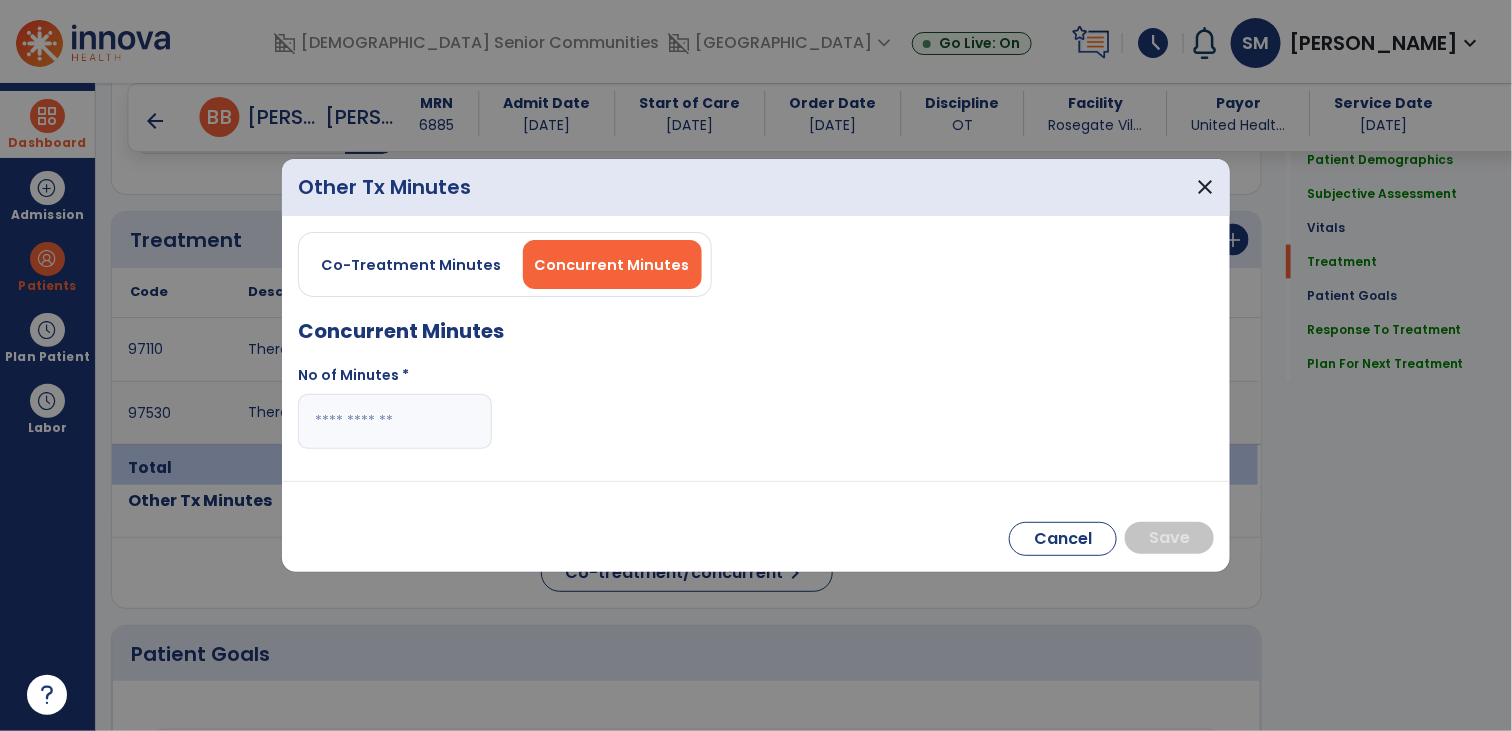 click at bounding box center (395, 421) 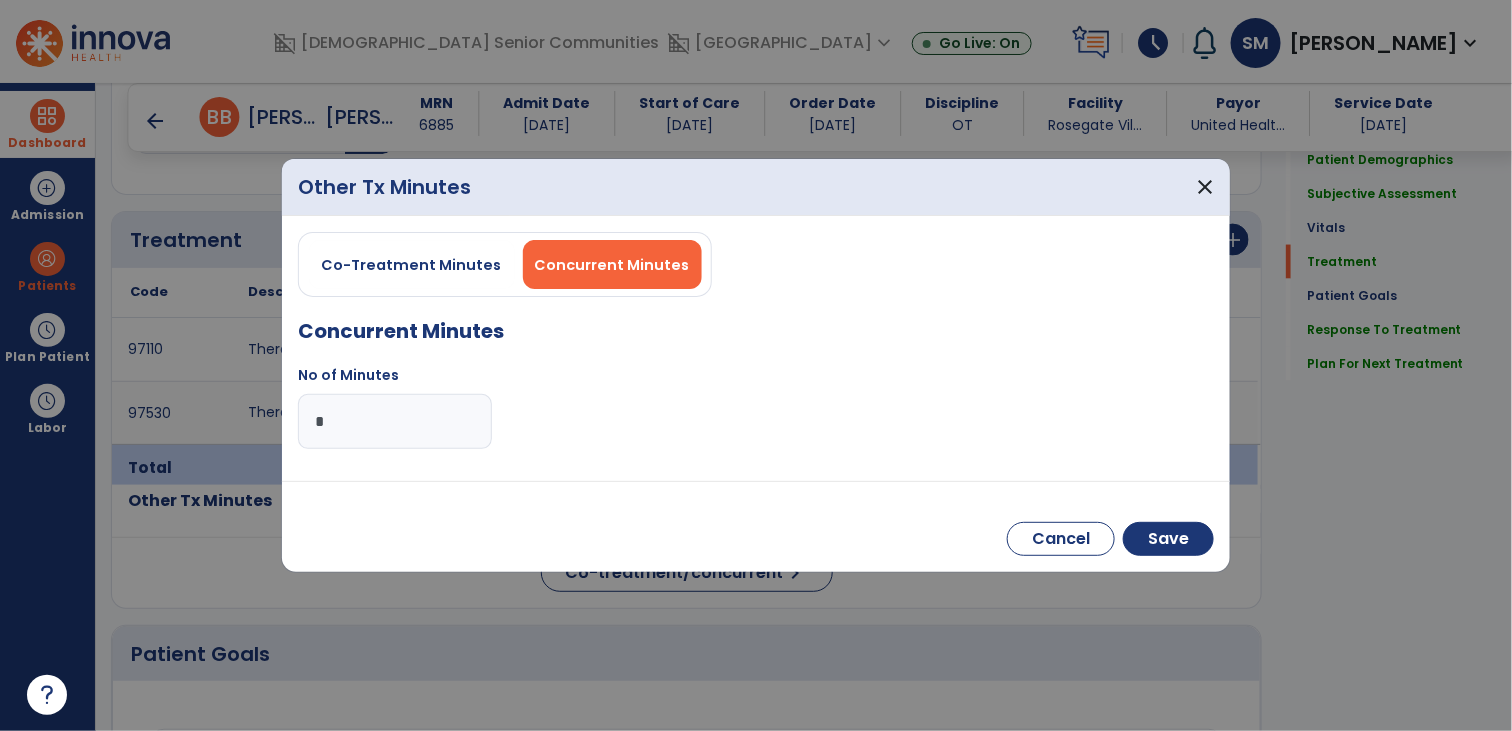 type on "**" 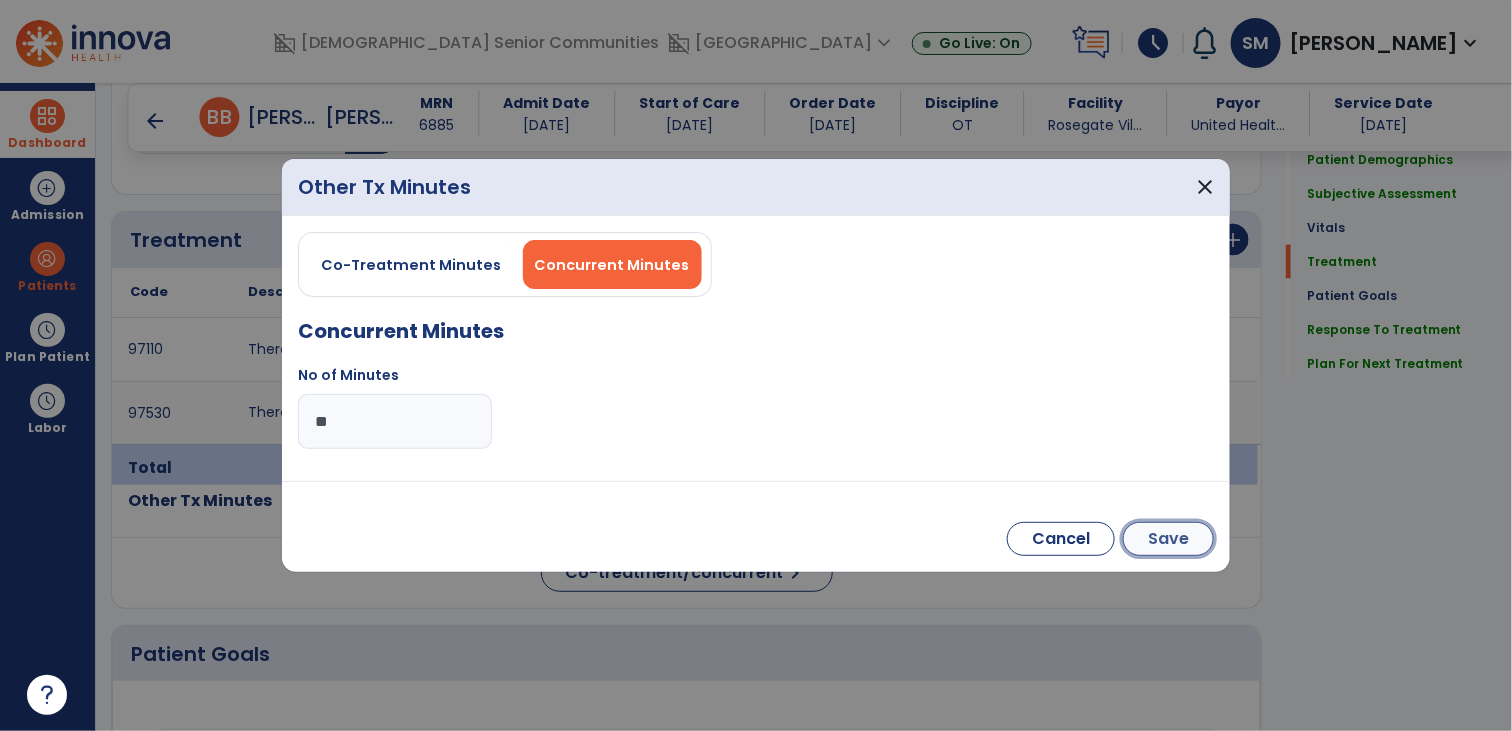 click on "Save" at bounding box center [1168, 539] 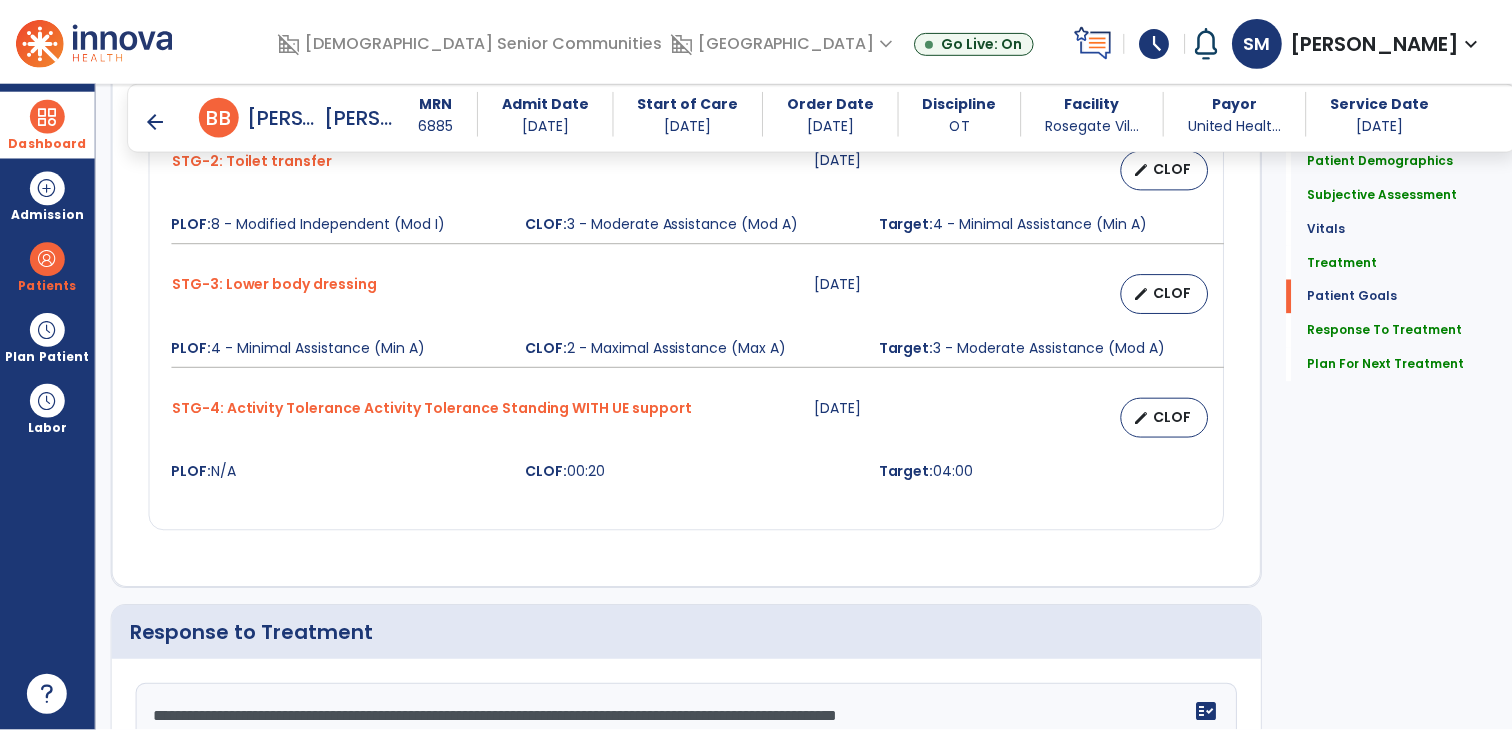 scroll, scrollTop: 2850, scrollLeft: 0, axis: vertical 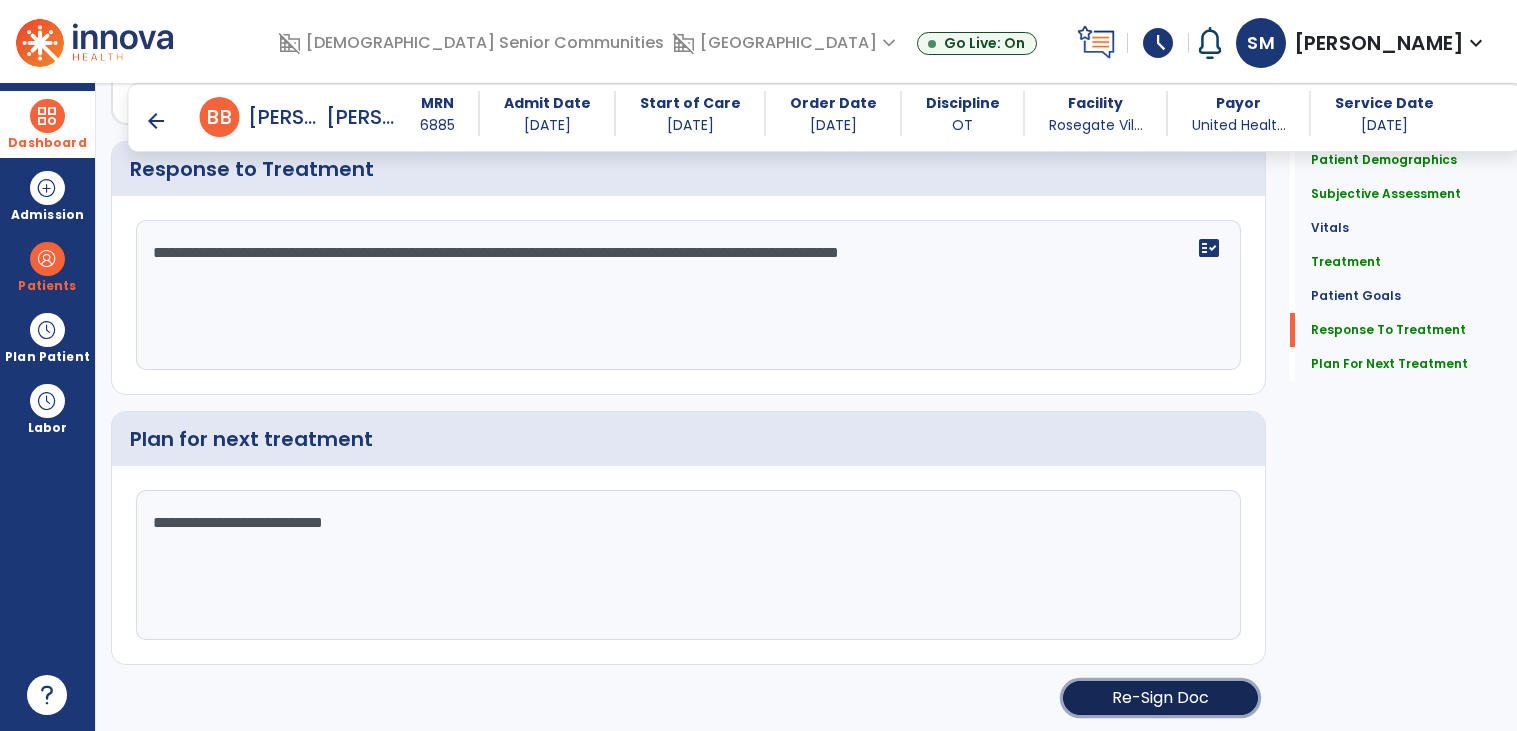 click on "Re-Sign Doc" 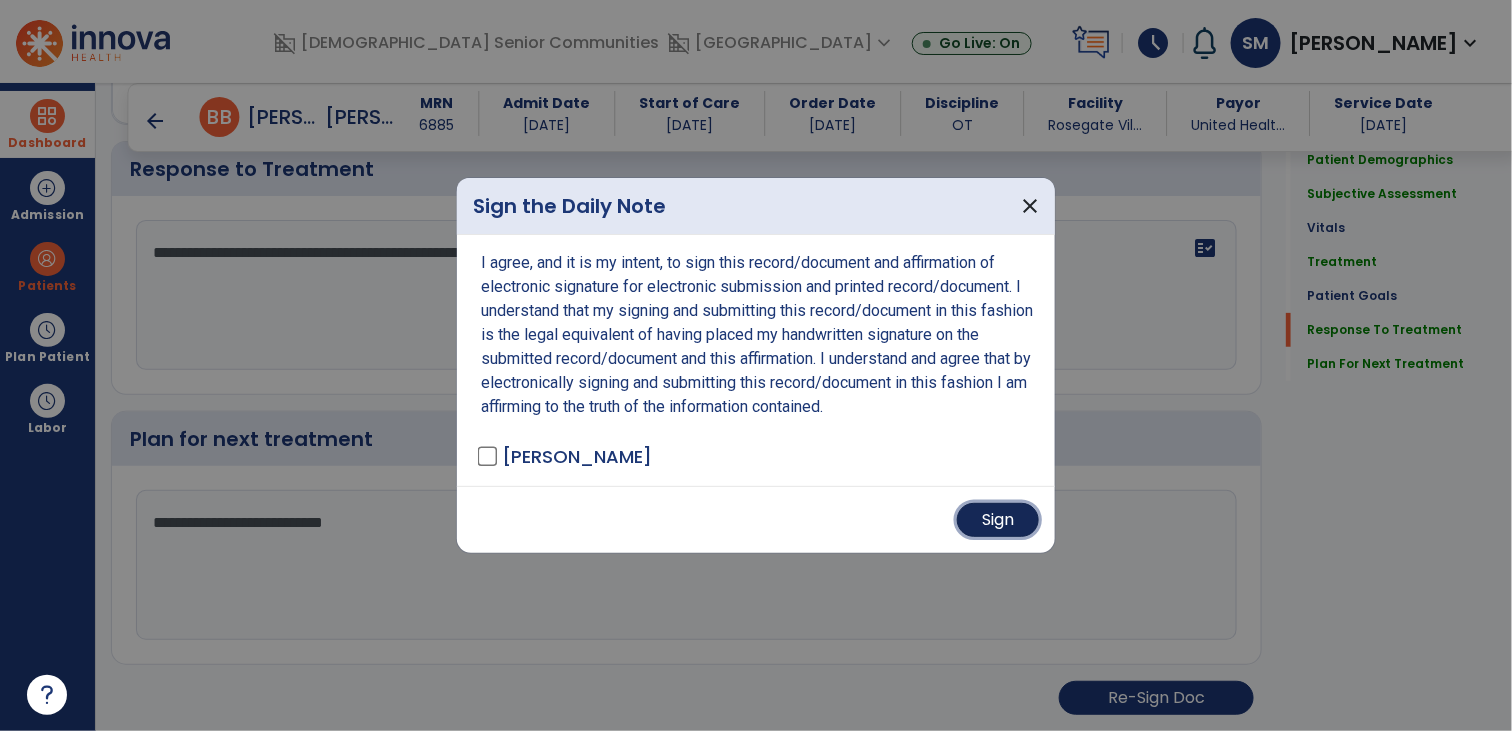 click on "Sign" at bounding box center (998, 520) 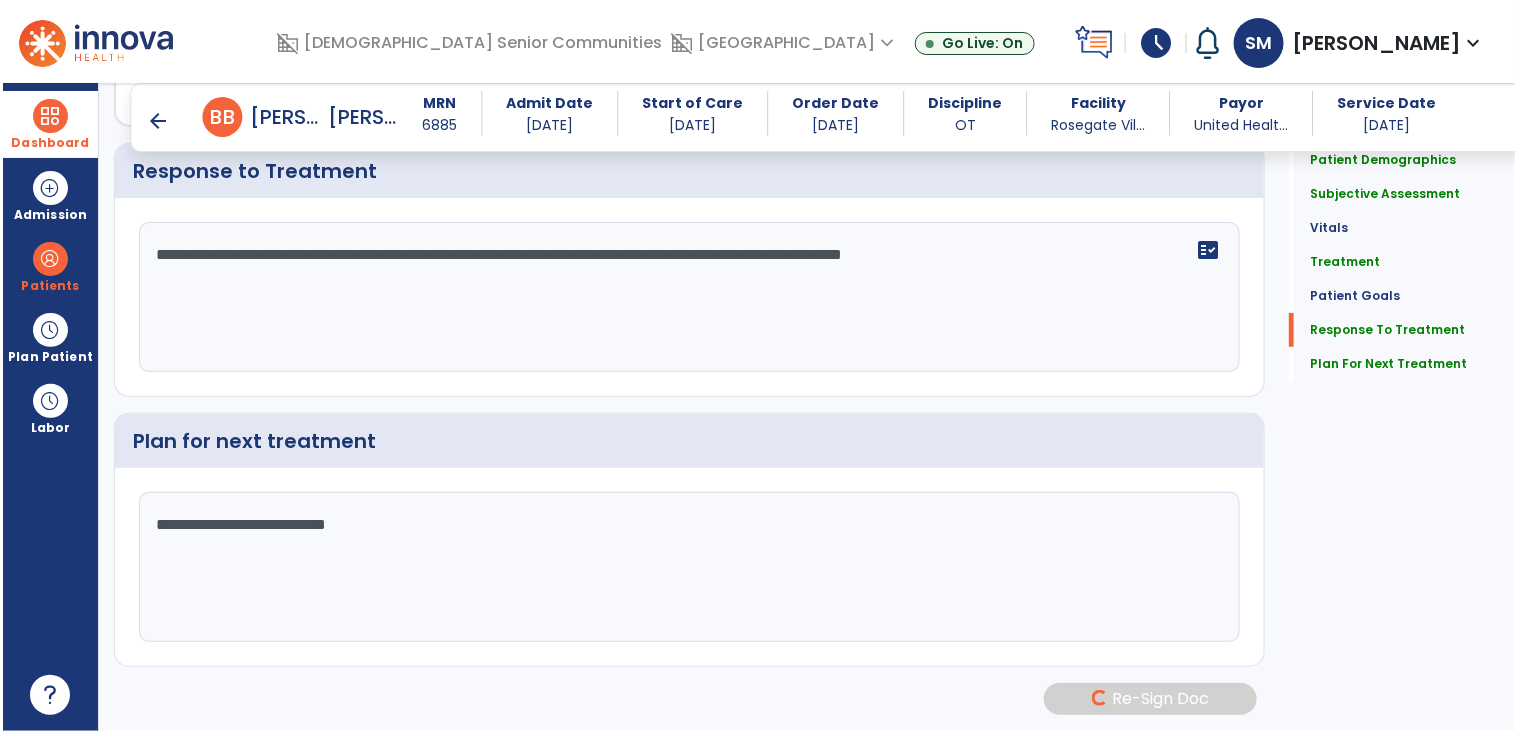 scroll, scrollTop: 2848, scrollLeft: 0, axis: vertical 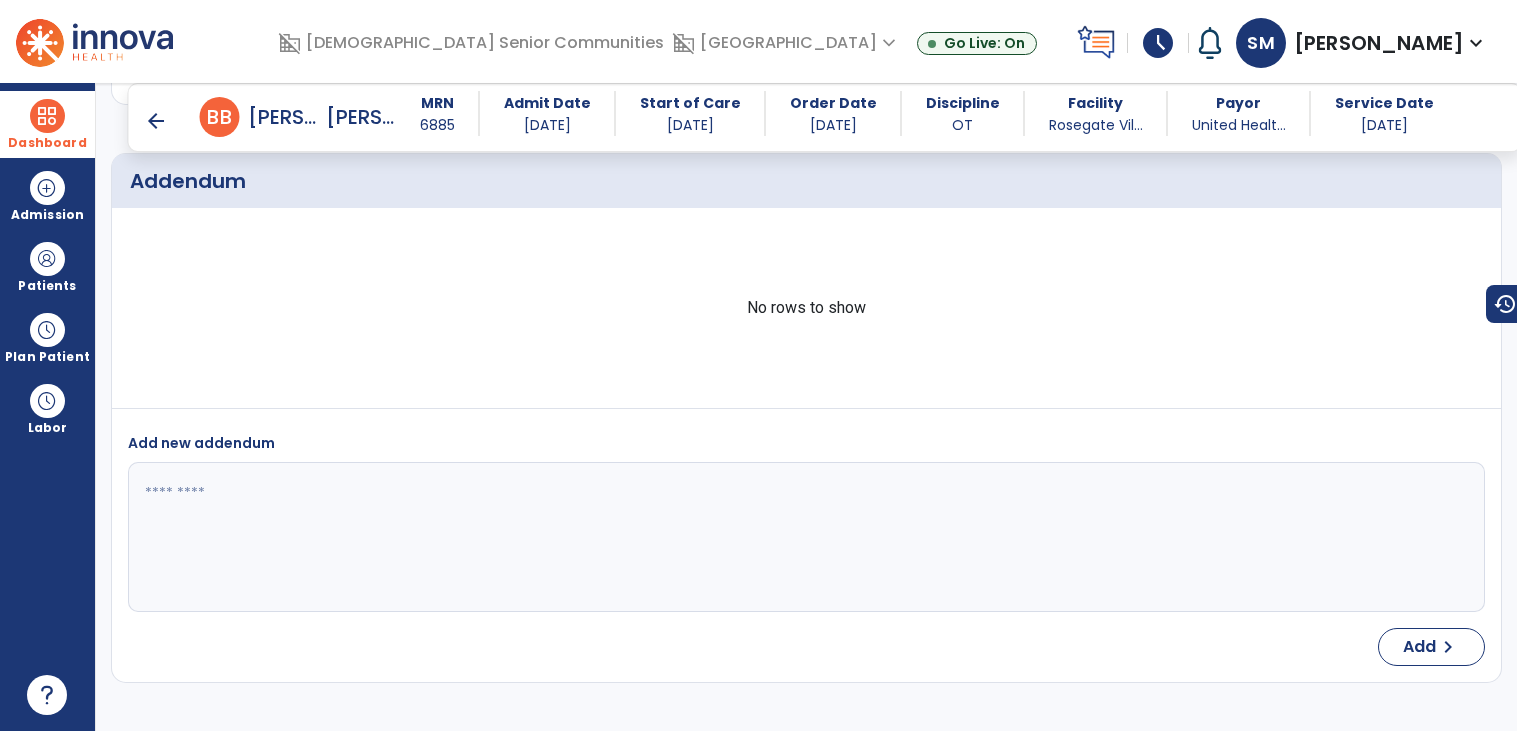 click on "arrow_back" at bounding box center (156, 121) 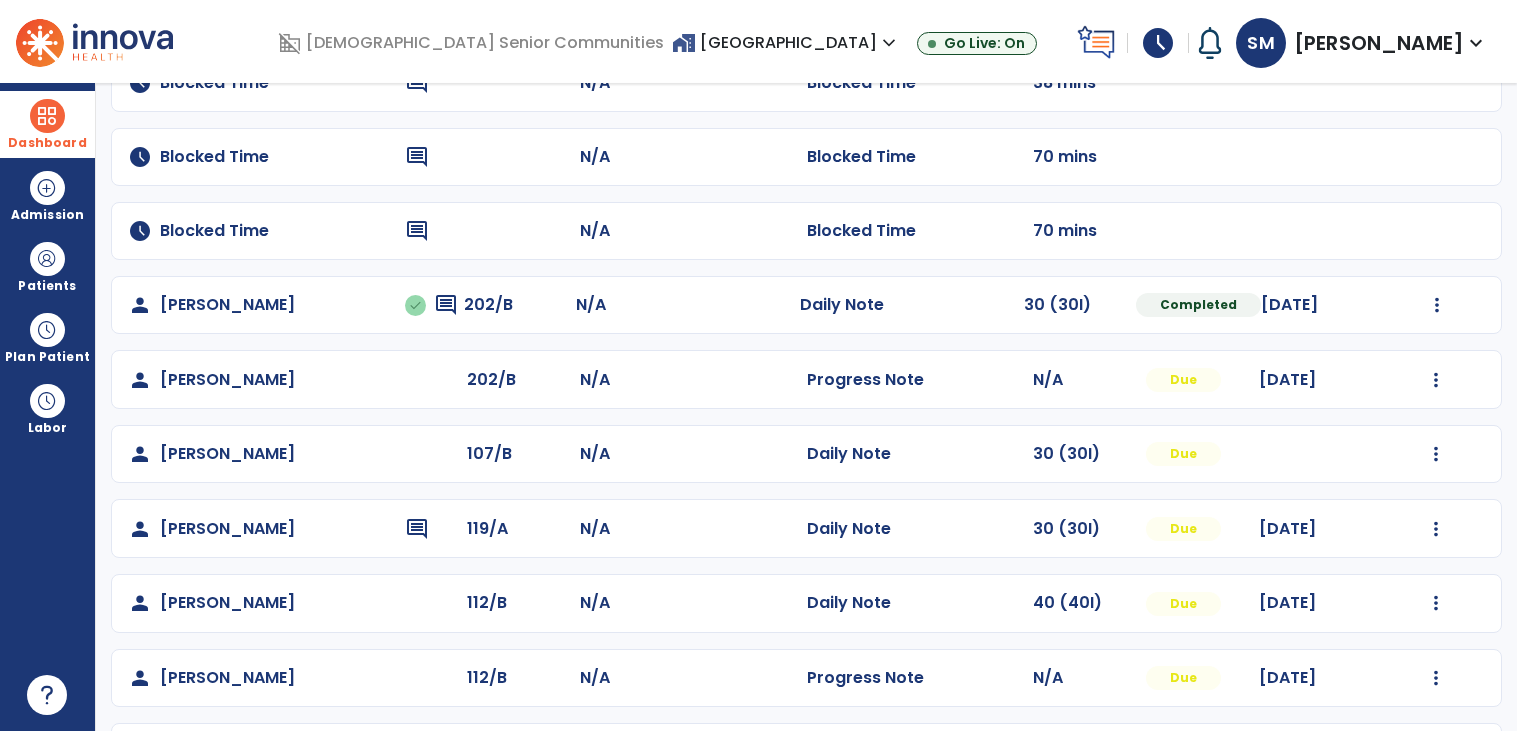 scroll, scrollTop: 280, scrollLeft: 0, axis: vertical 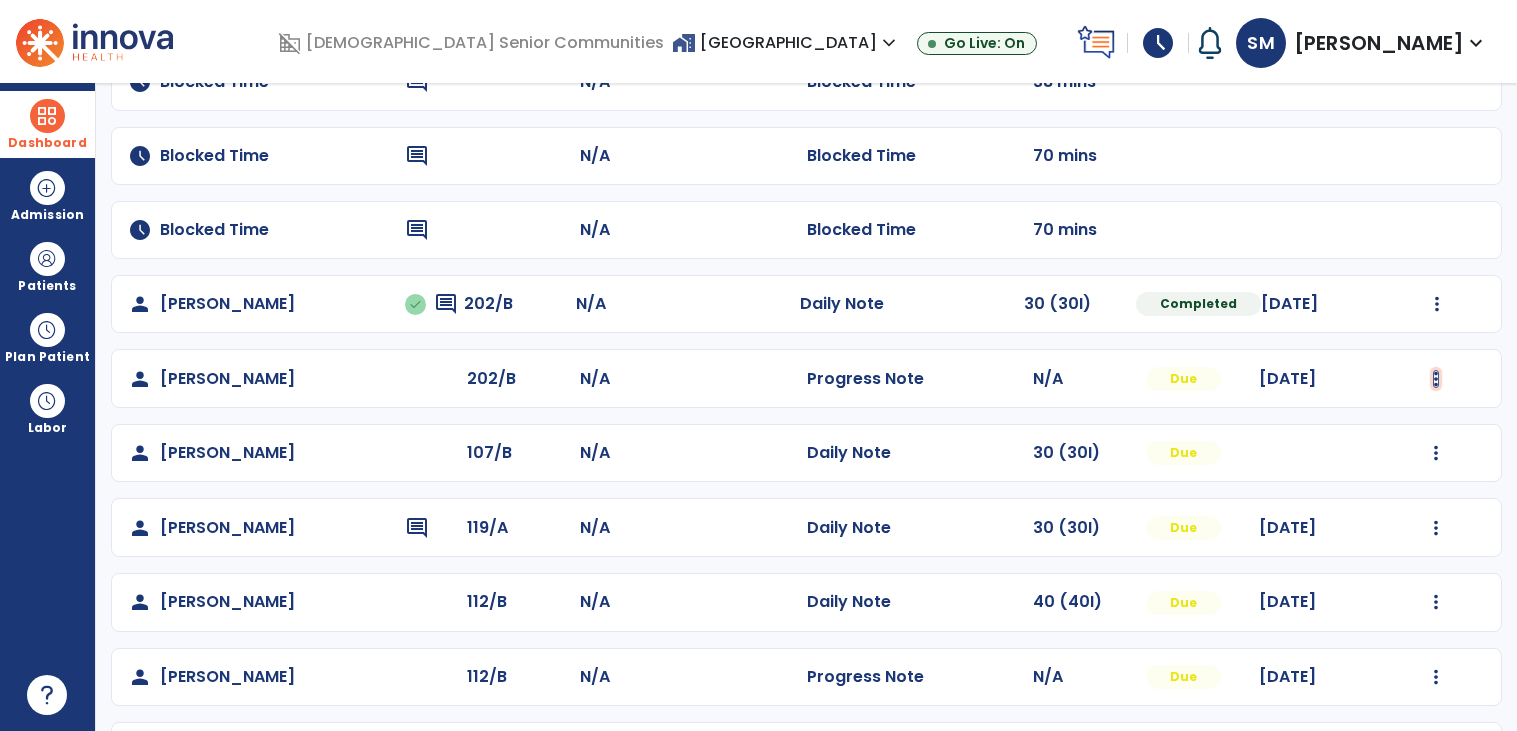 click at bounding box center (1437, 304) 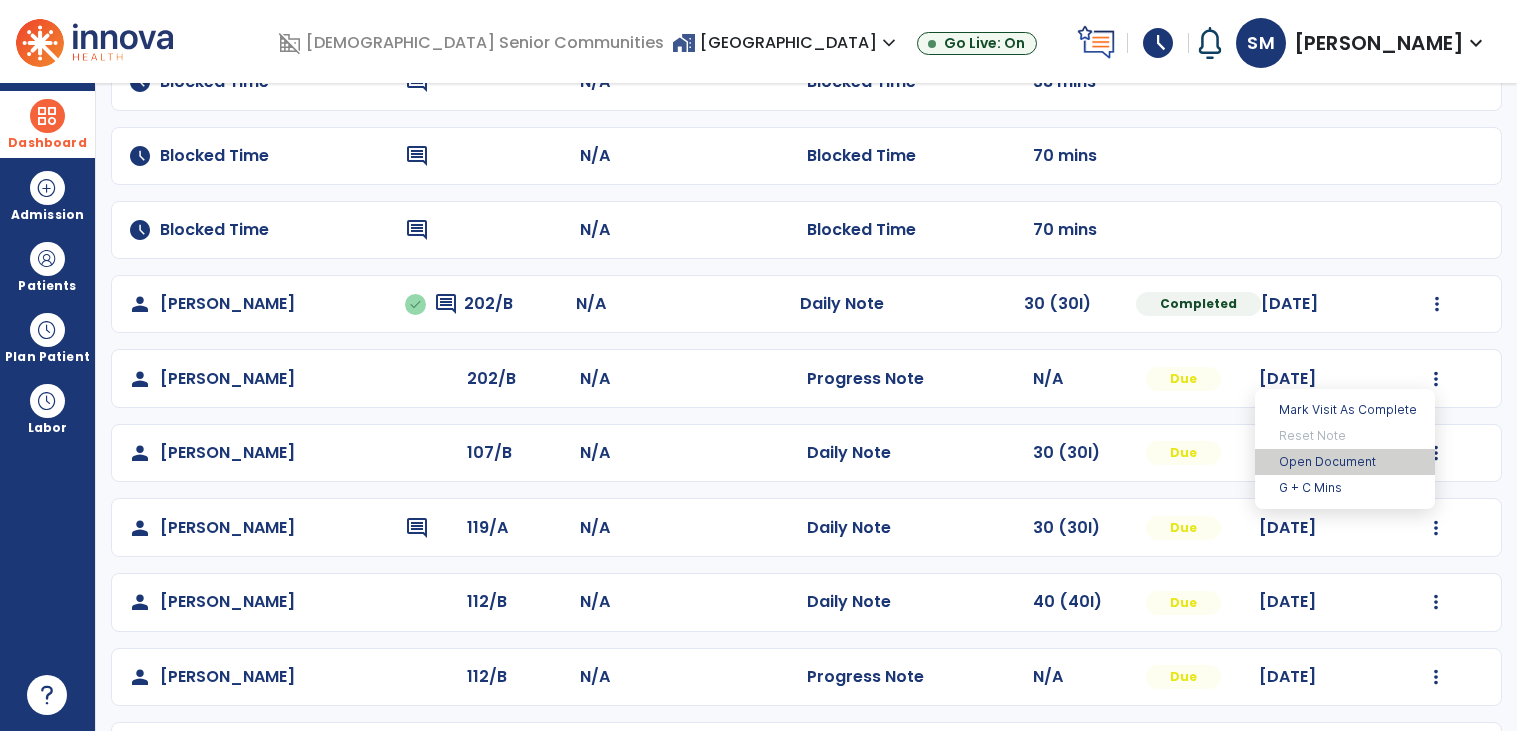 click on "Open Document" at bounding box center [1345, 462] 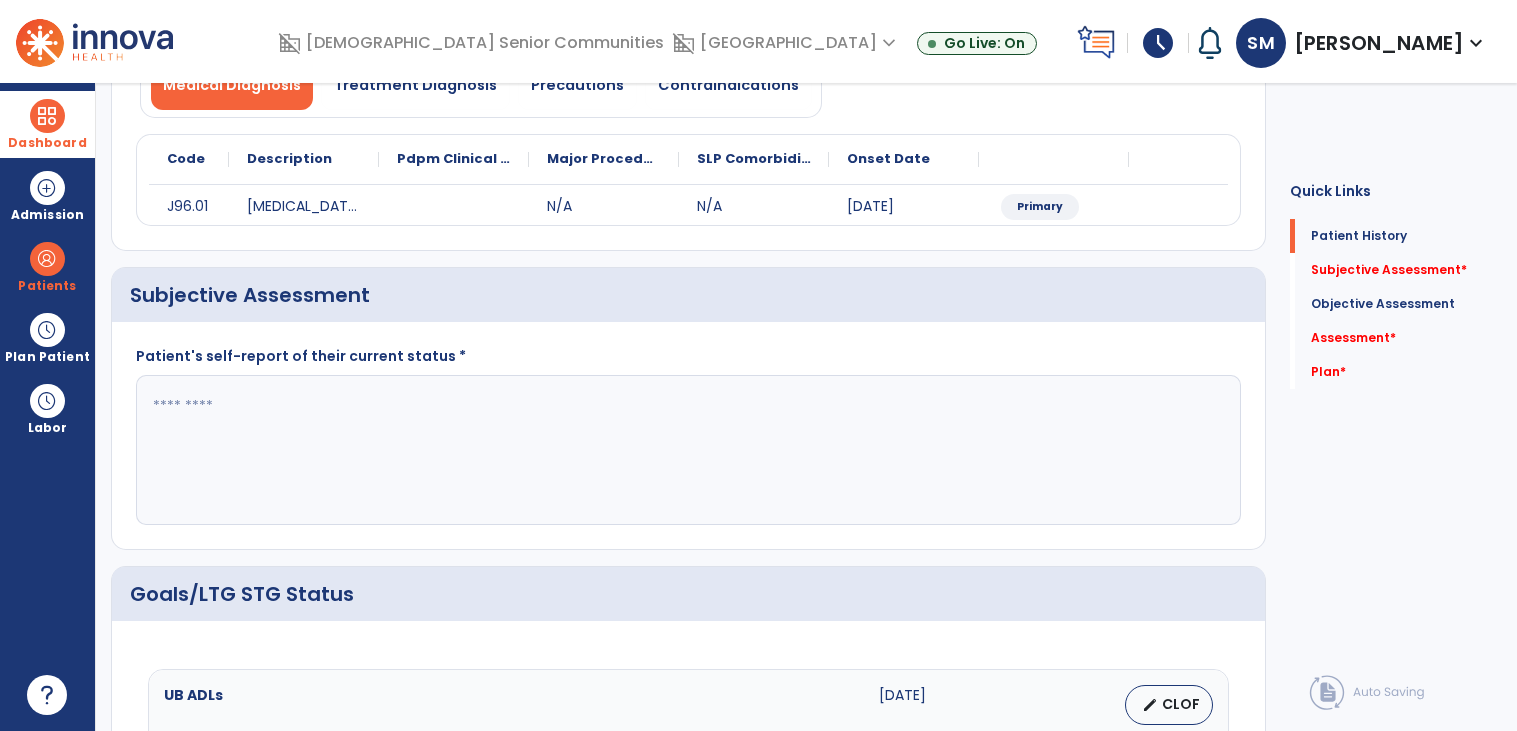 click 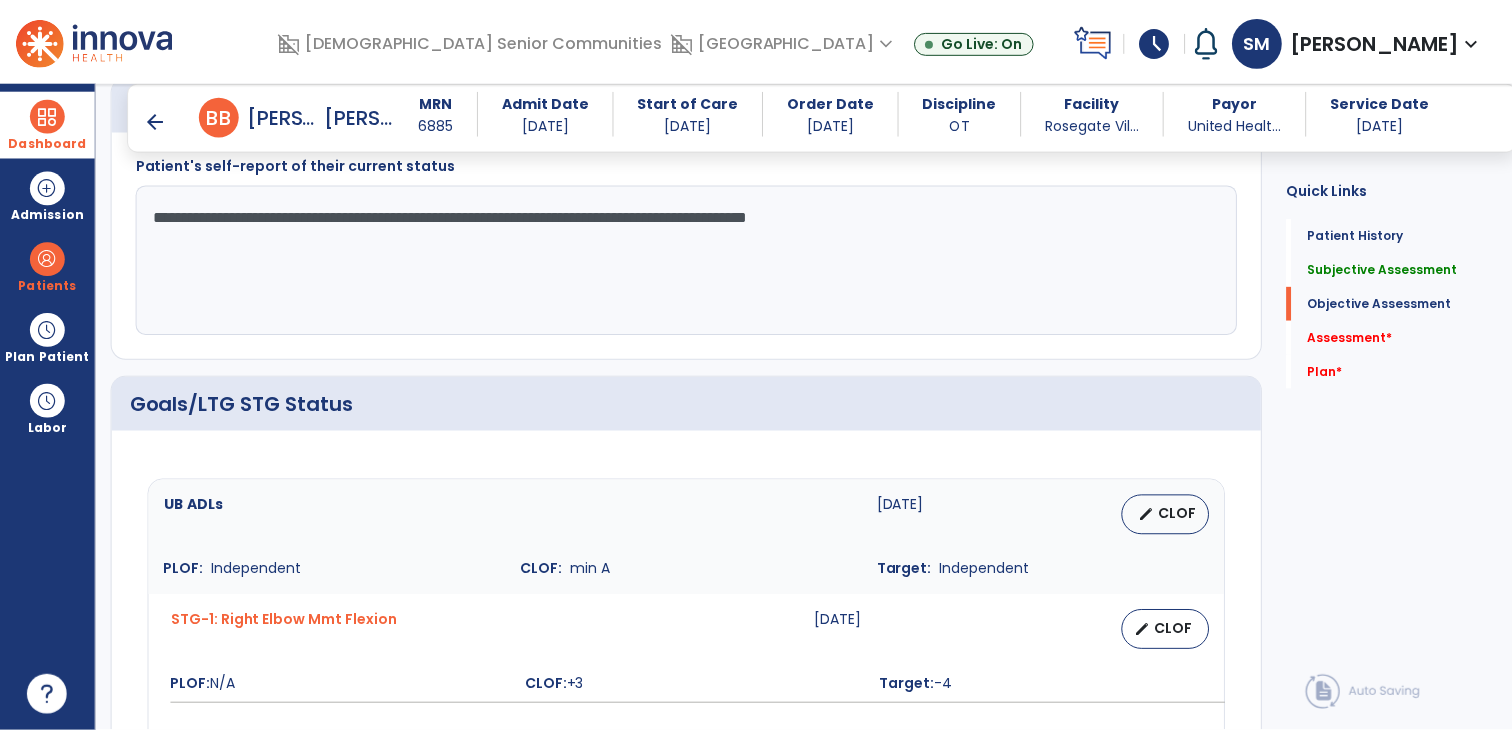scroll, scrollTop: 499, scrollLeft: 0, axis: vertical 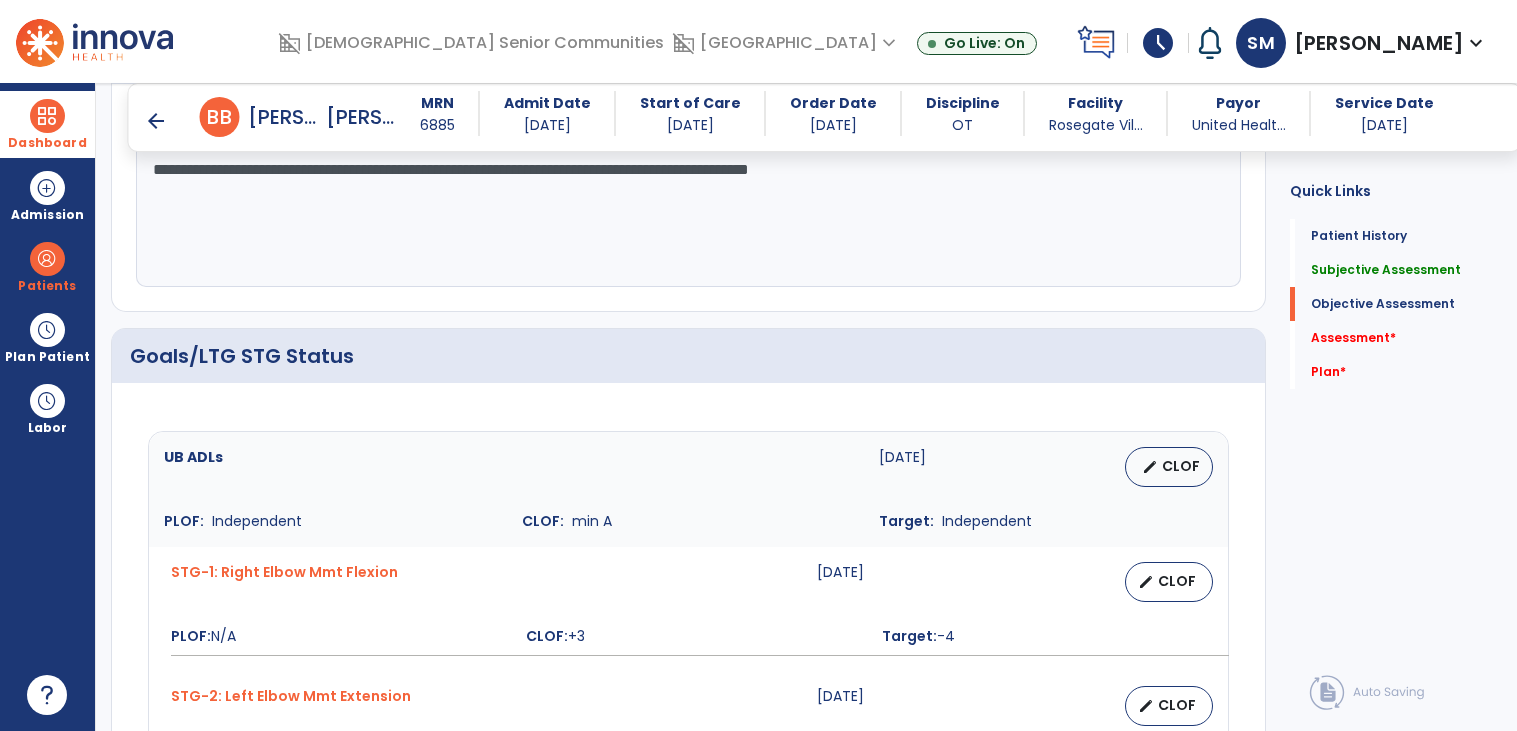 type on "**********" 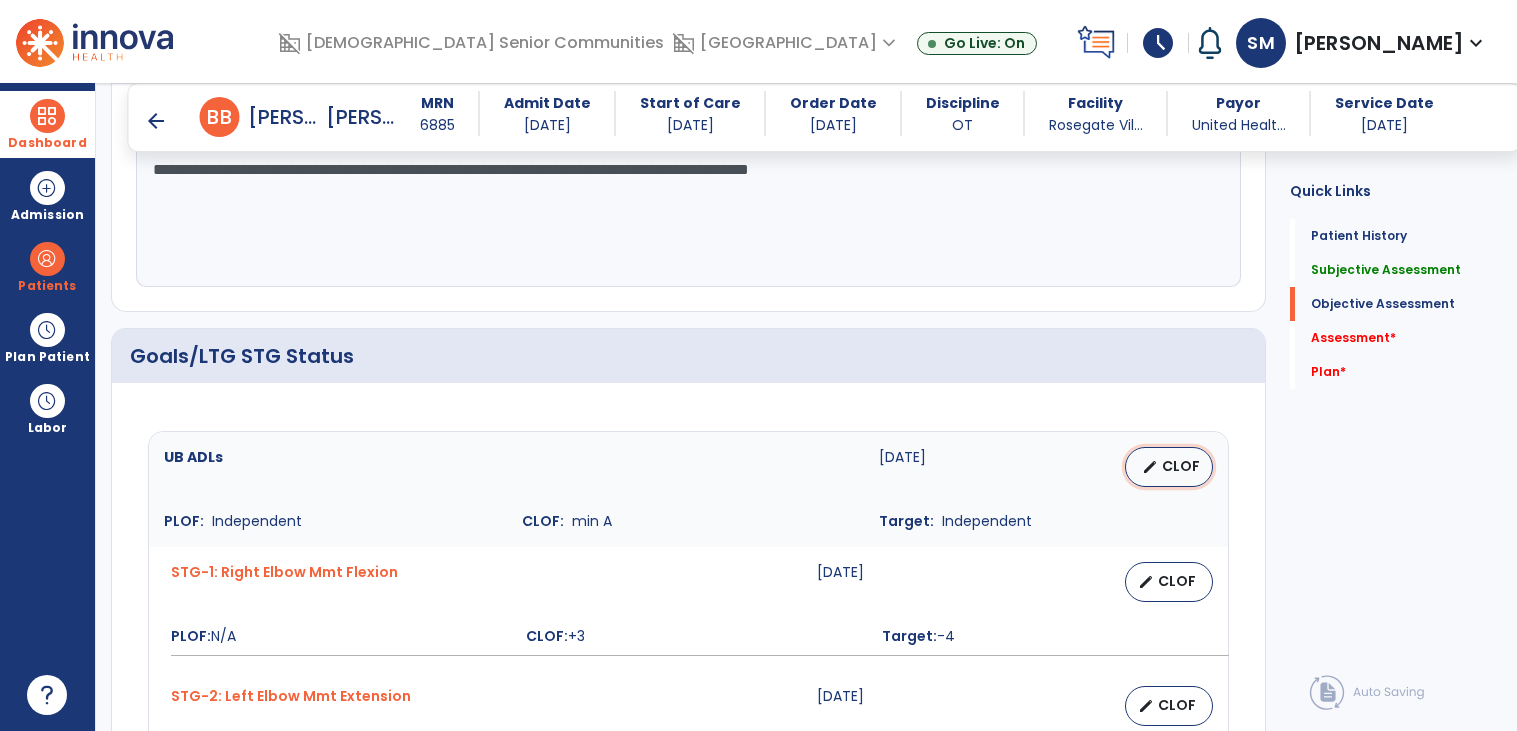 click on "CLOF" at bounding box center [1181, 466] 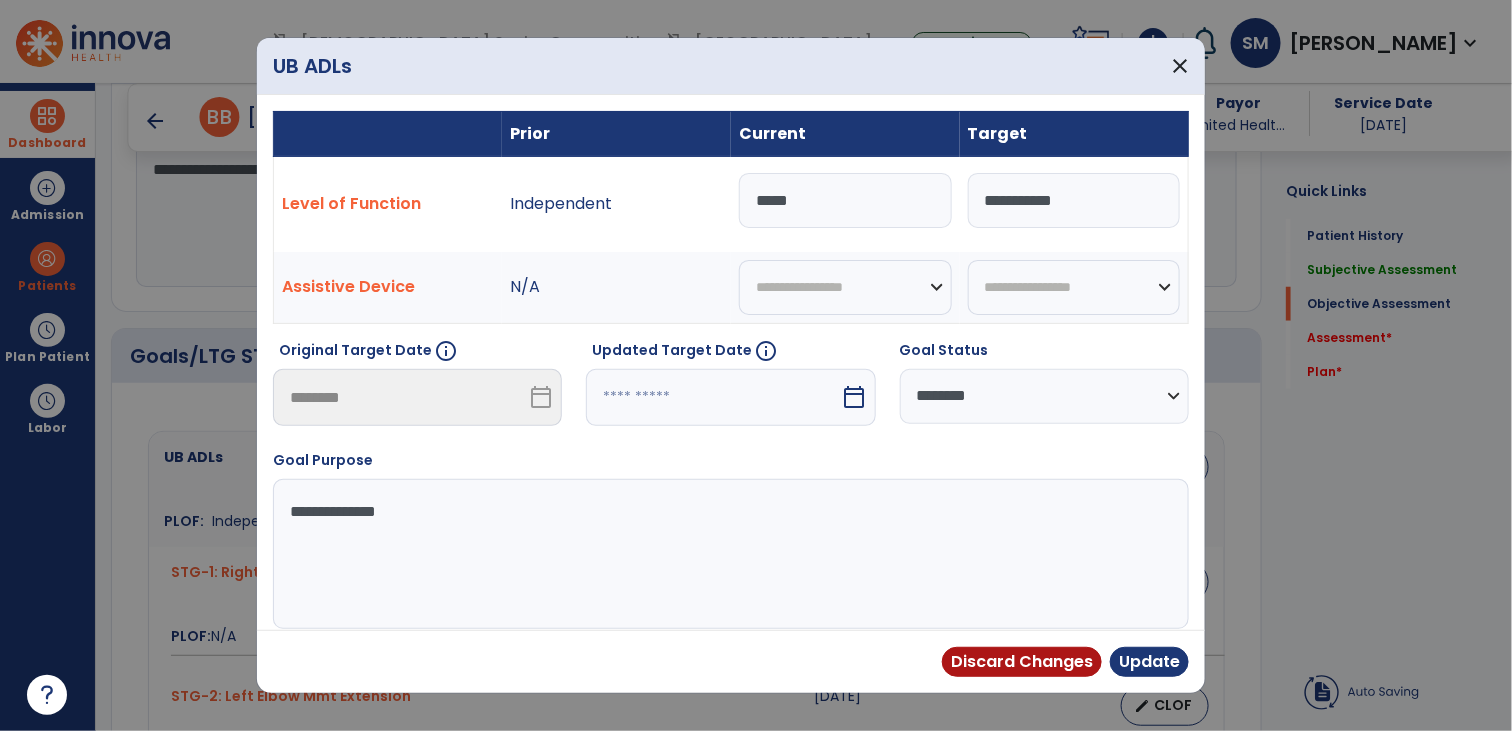 click on "*****" at bounding box center [845, 200] 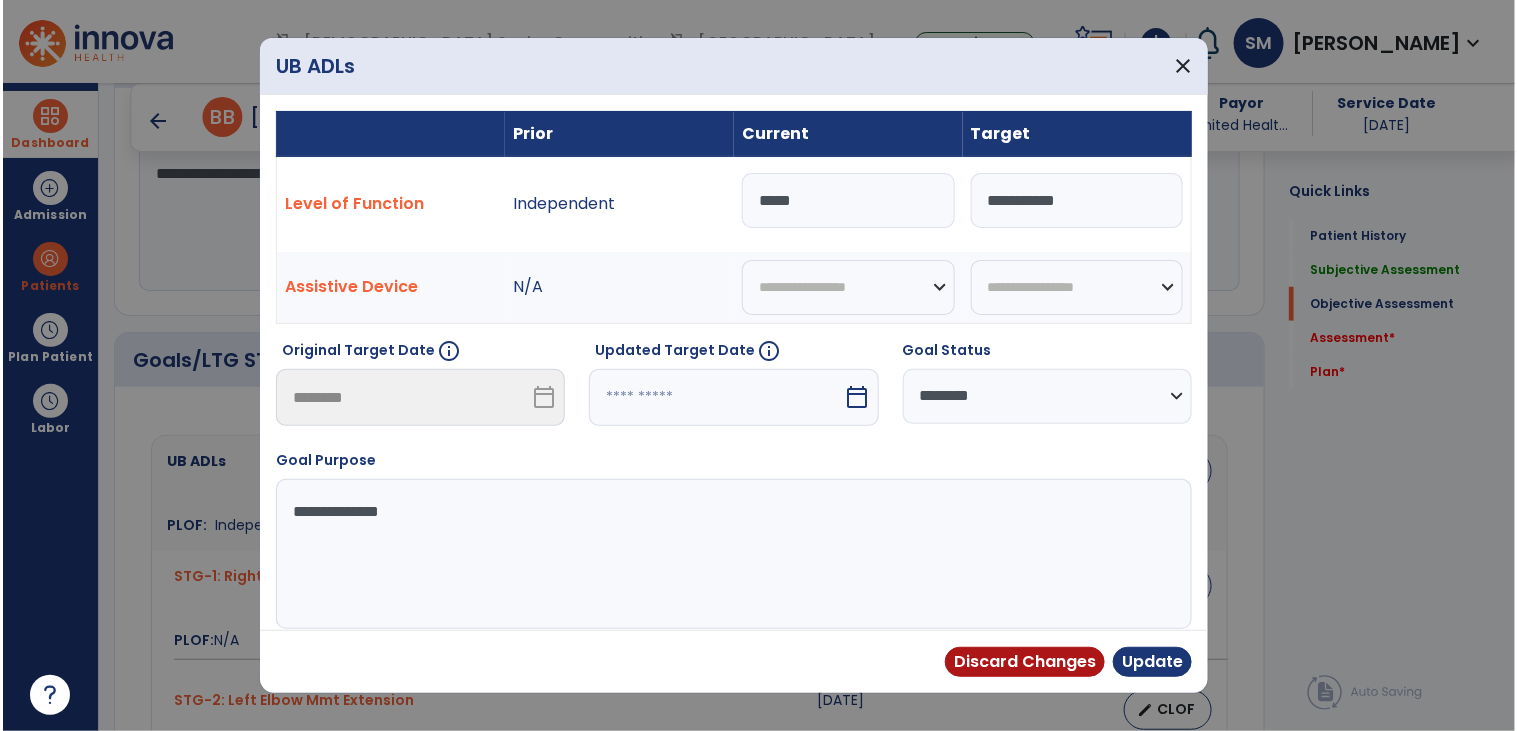 scroll, scrollTop: 499, scrollLeft: 0, axis: vertical 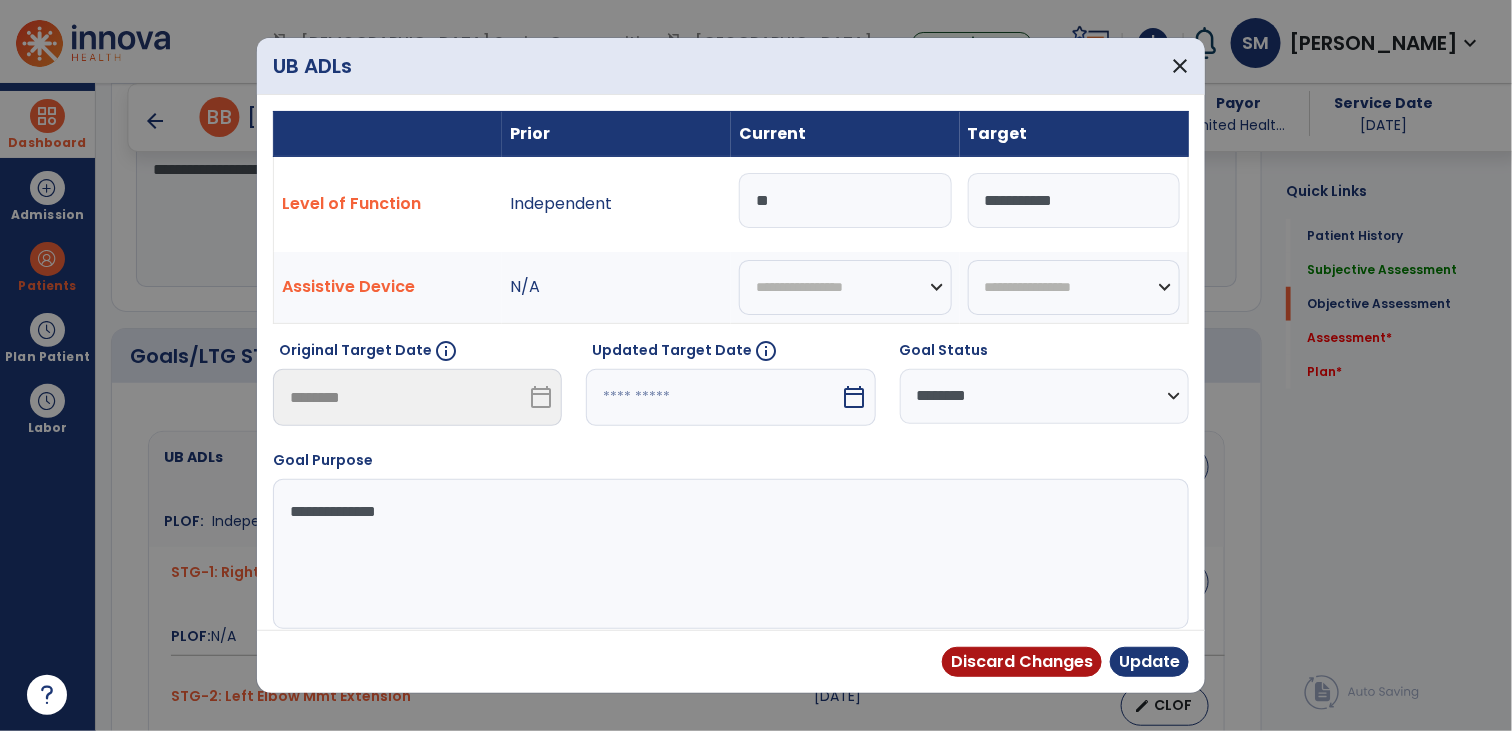 type on "*" 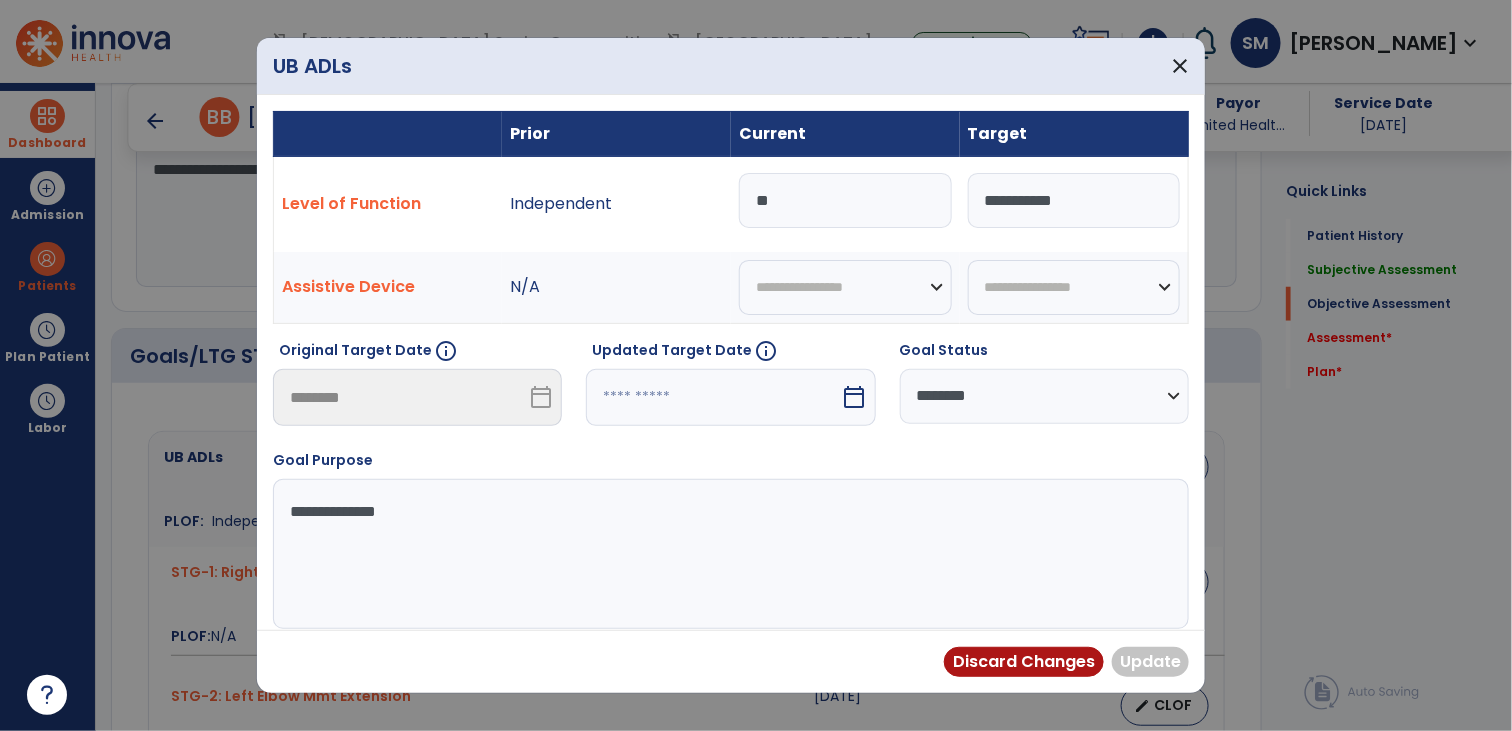 type on "***" 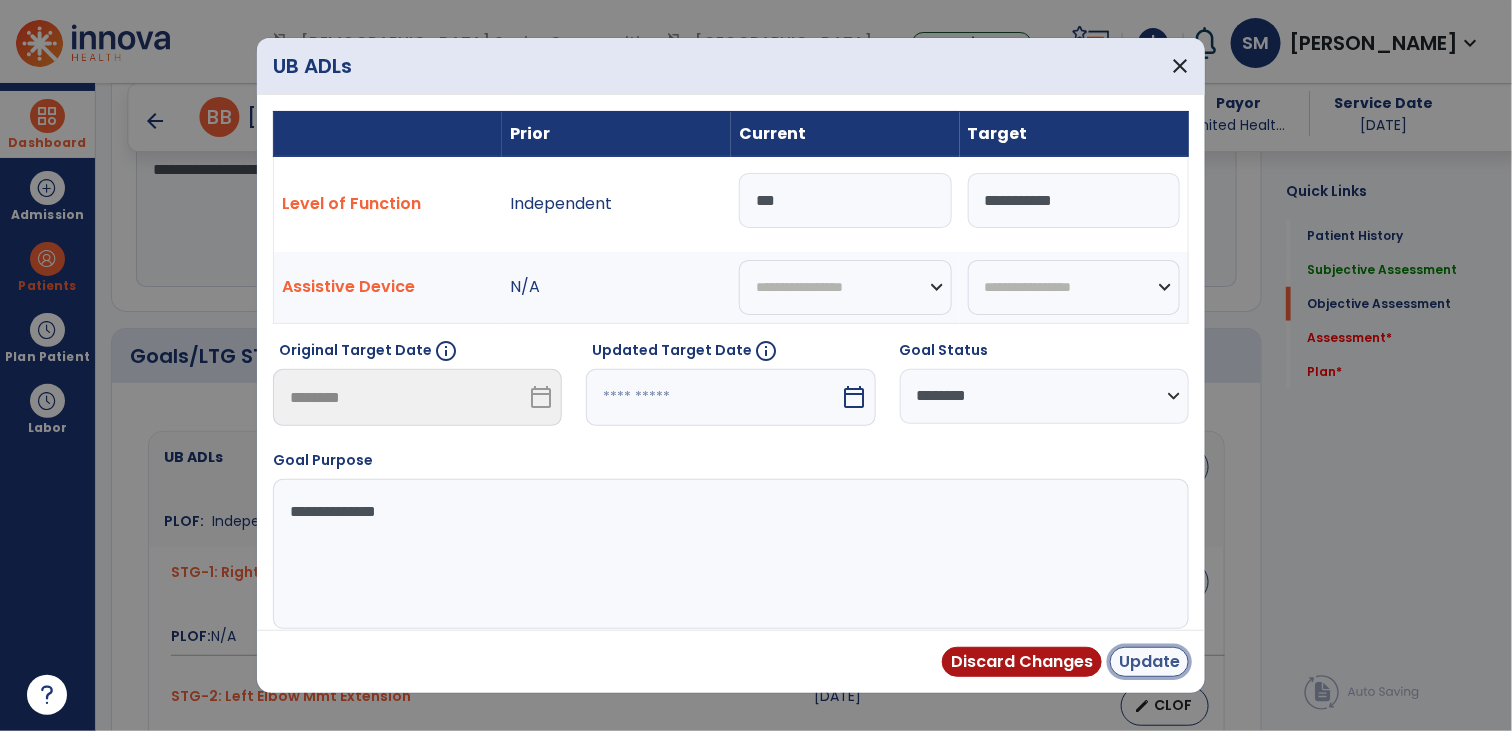 click on "Update" at bounding box center [1149, 662] 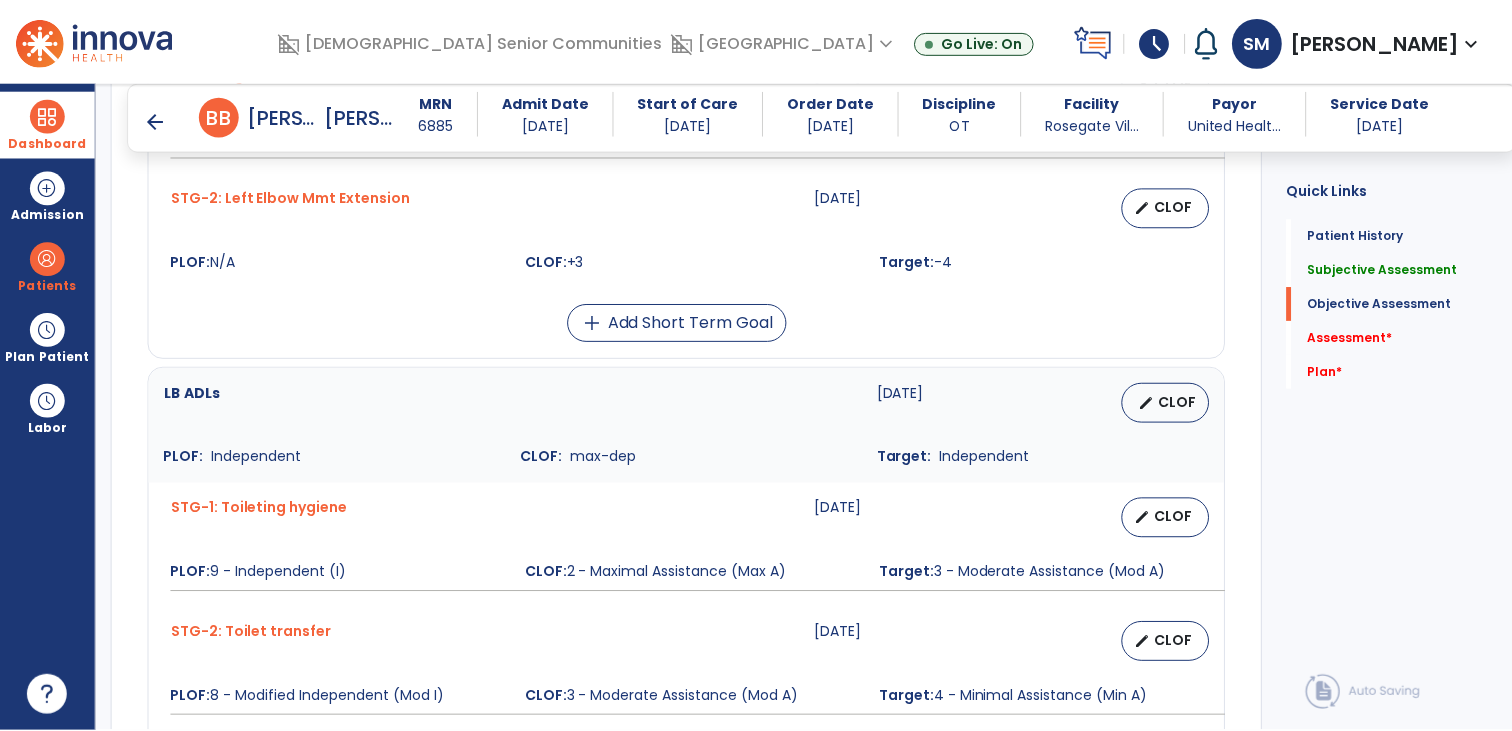 scroll, scrollTop: 998, scrollLeft: 0, axis: vertical 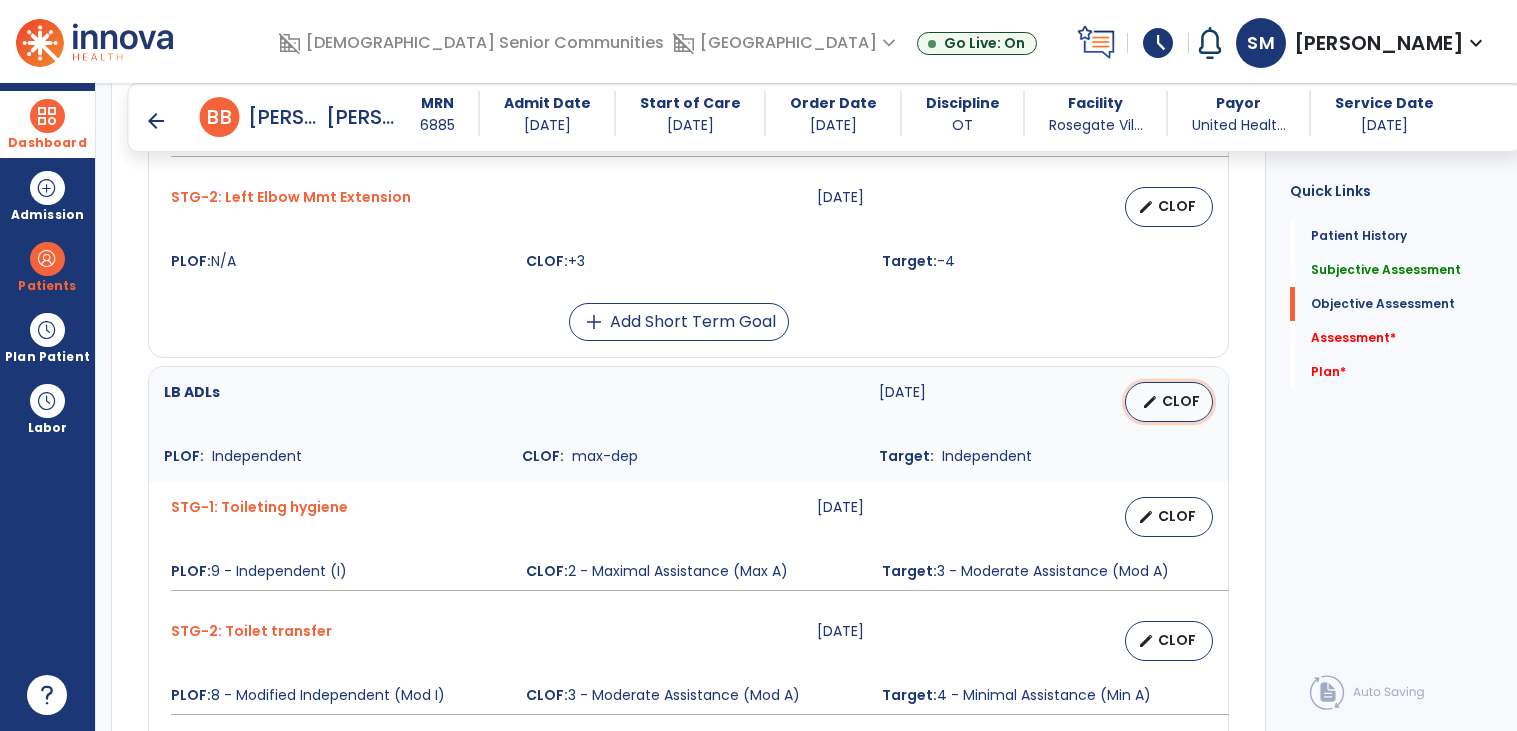 click on "CLOF" at bounding box center (1181, 401) 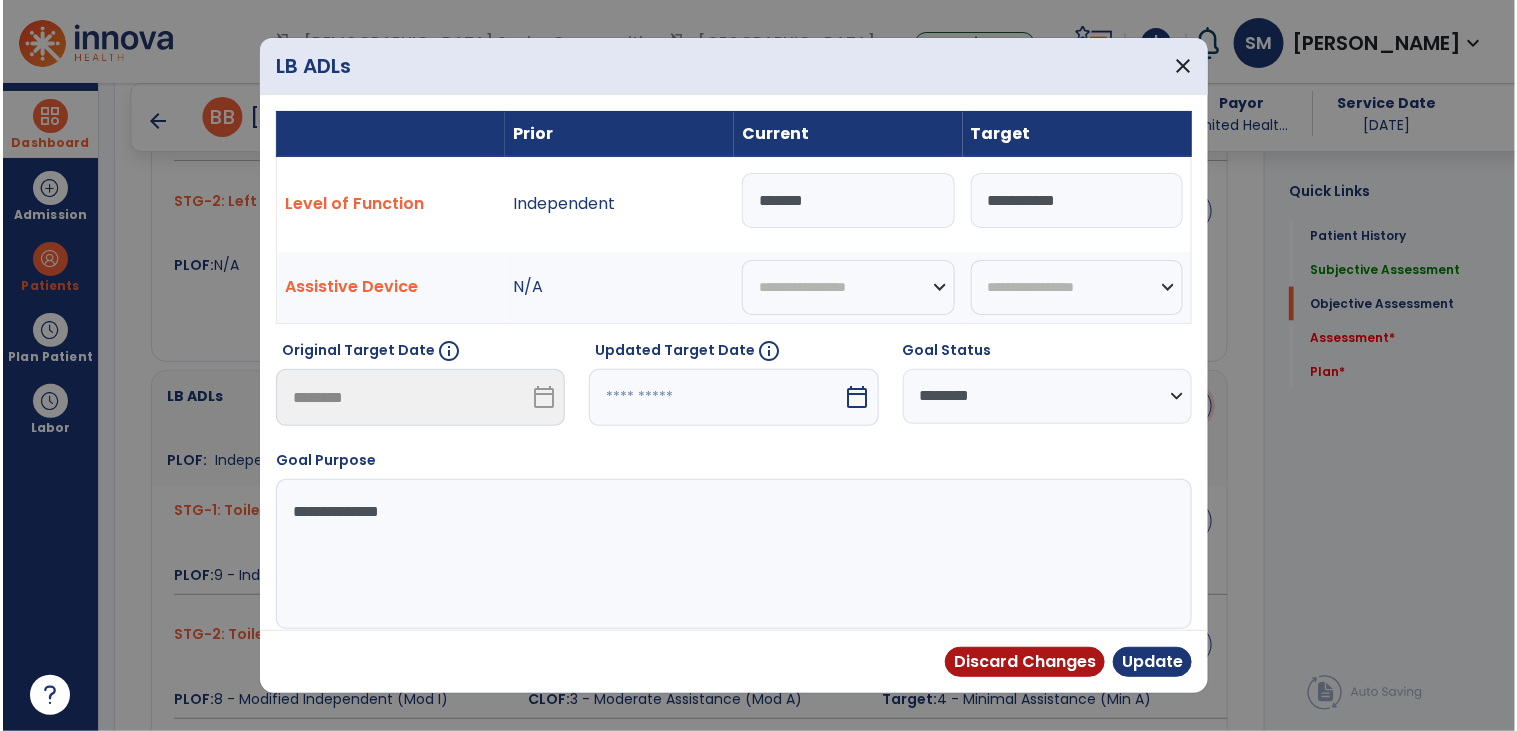 scroll, scrollTop: 998, scrollLeft: 0, axis: vertical 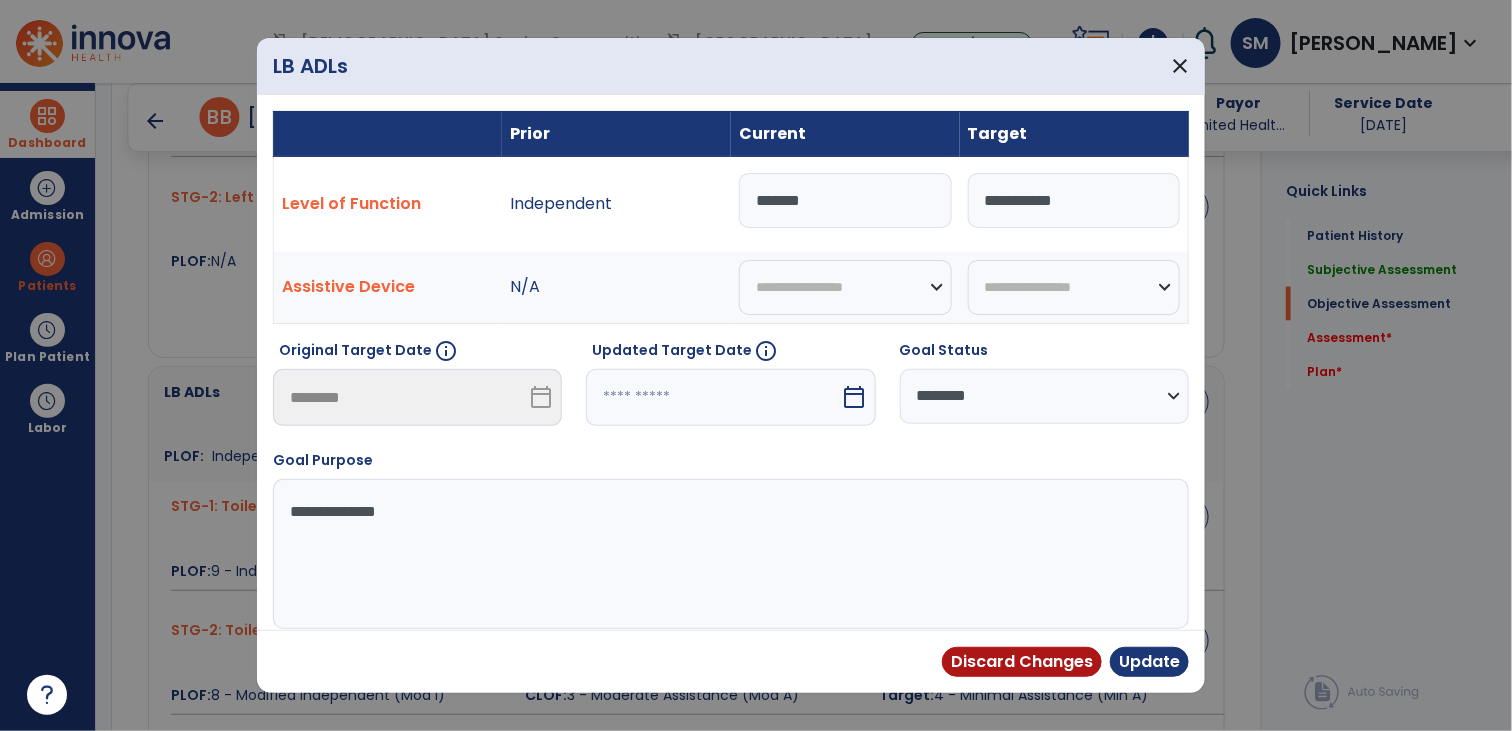 click on "*******" at bounding box center [845, 200] 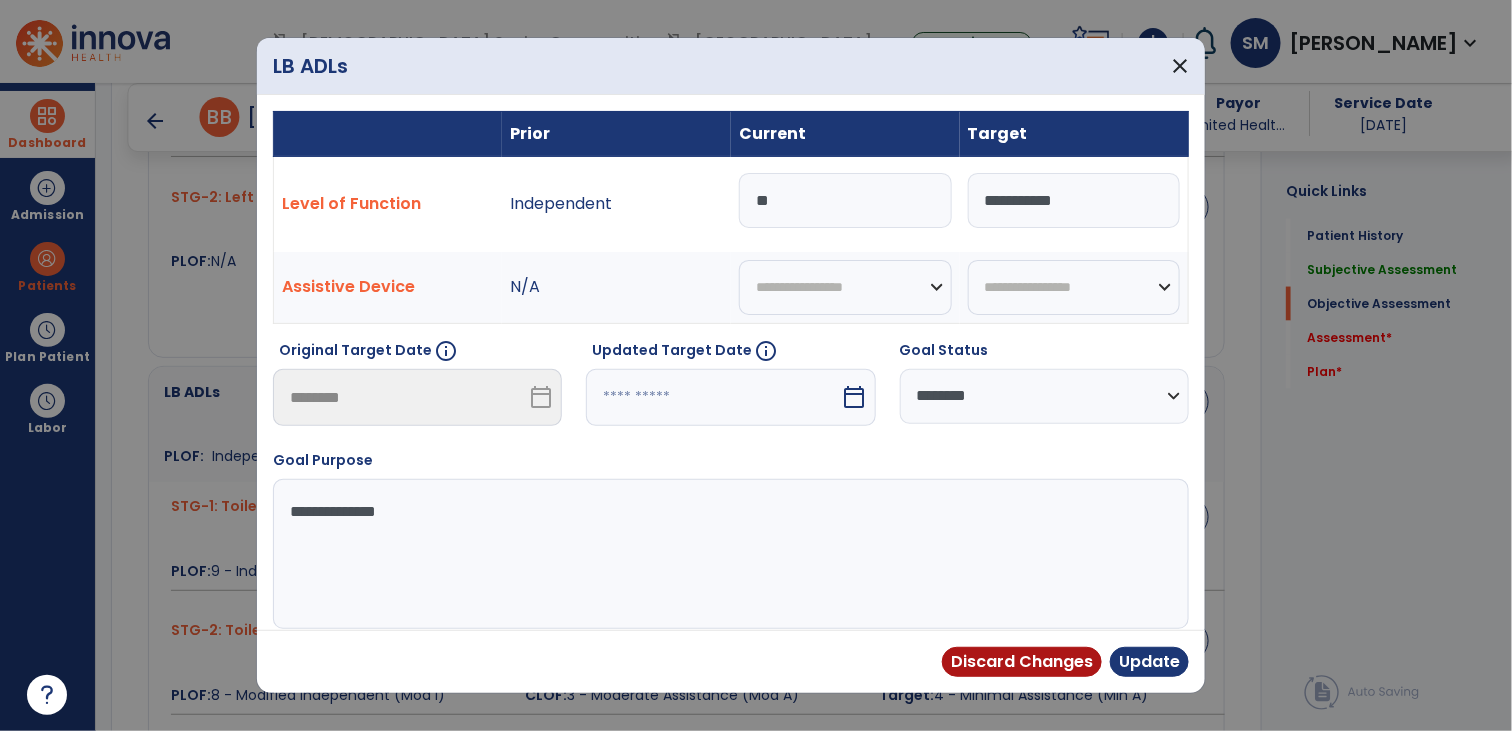 type on "***" 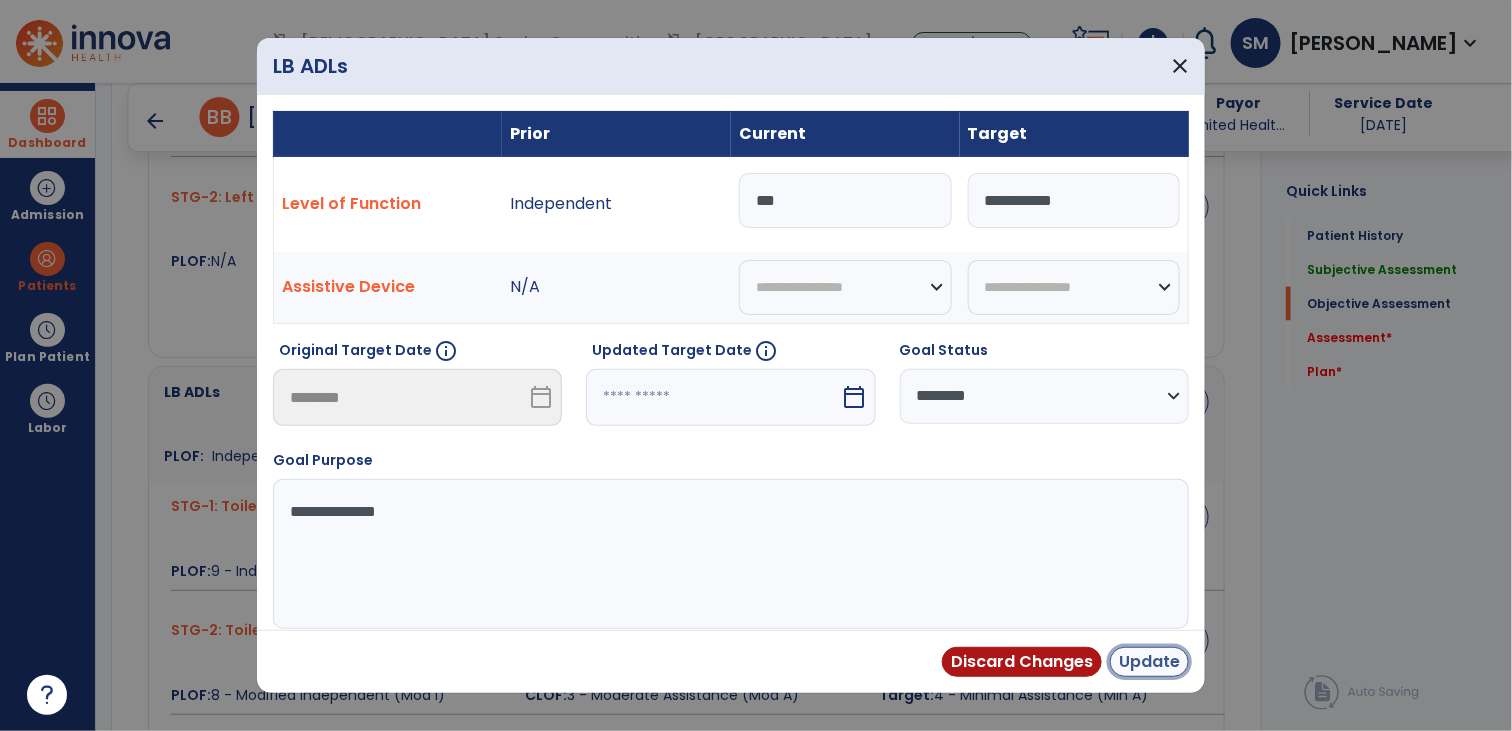 click on "Update" at bounding box center (1149, 662) 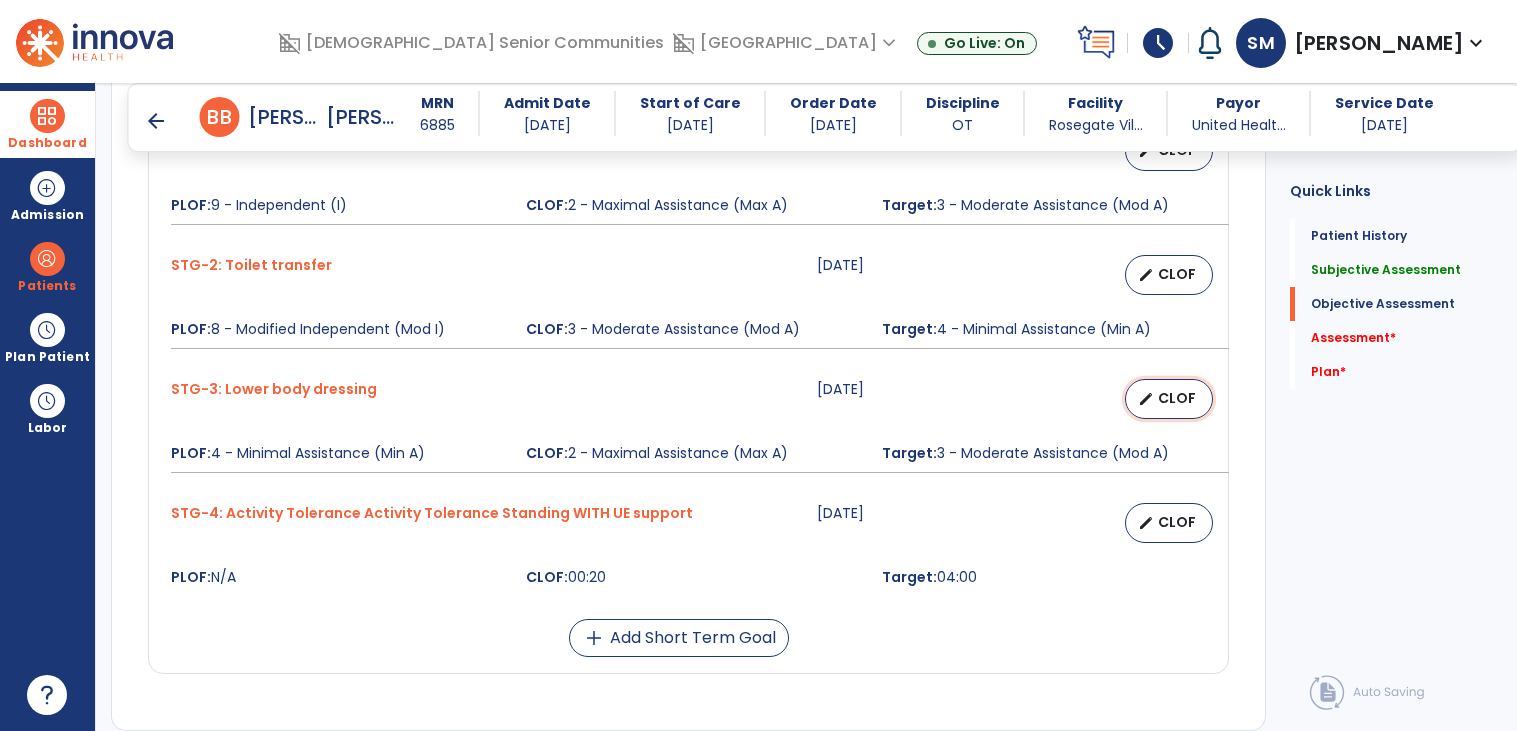 click on "edit   CLOF" at bounding box center [1169, 399] 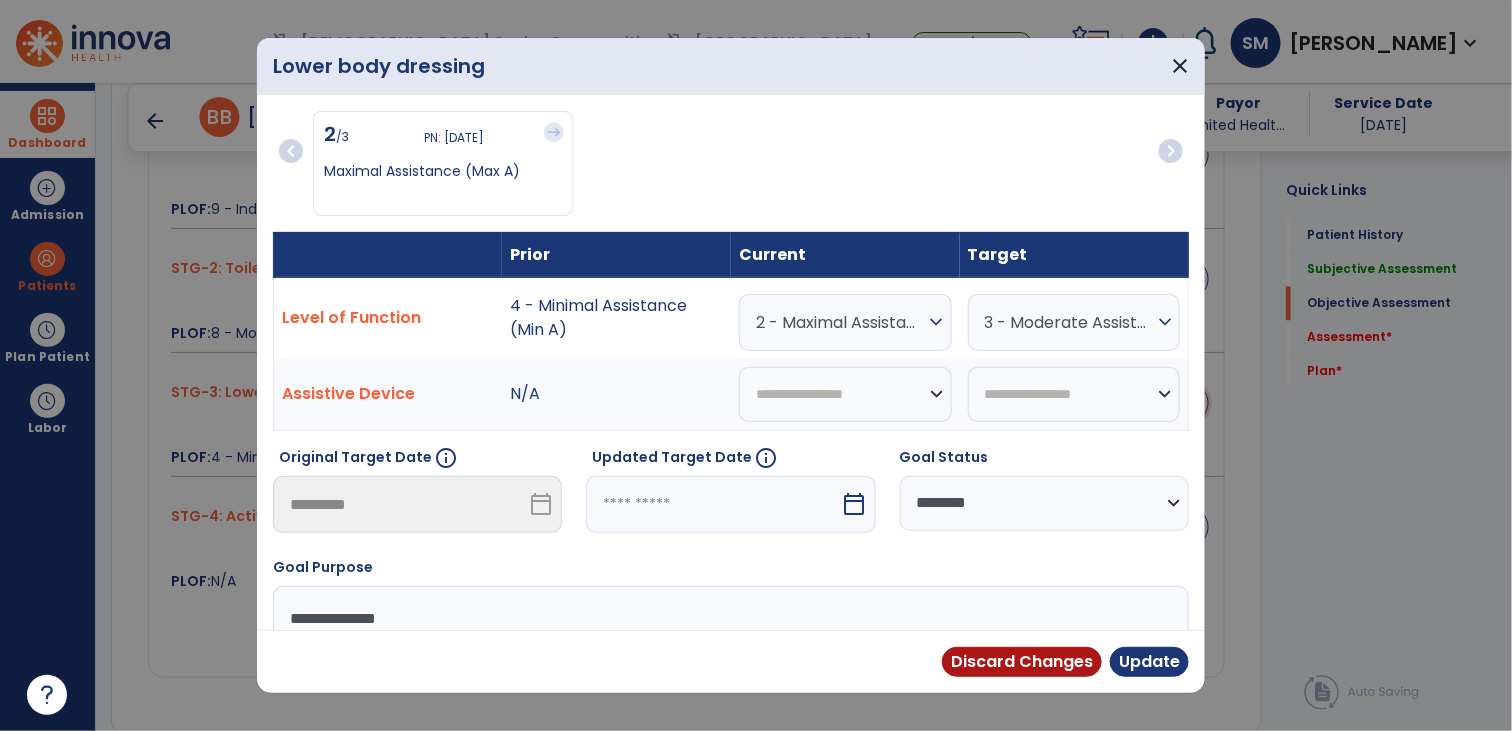 scroll, scrollTop: 1364, scrollLeft: 0, axis: vertical 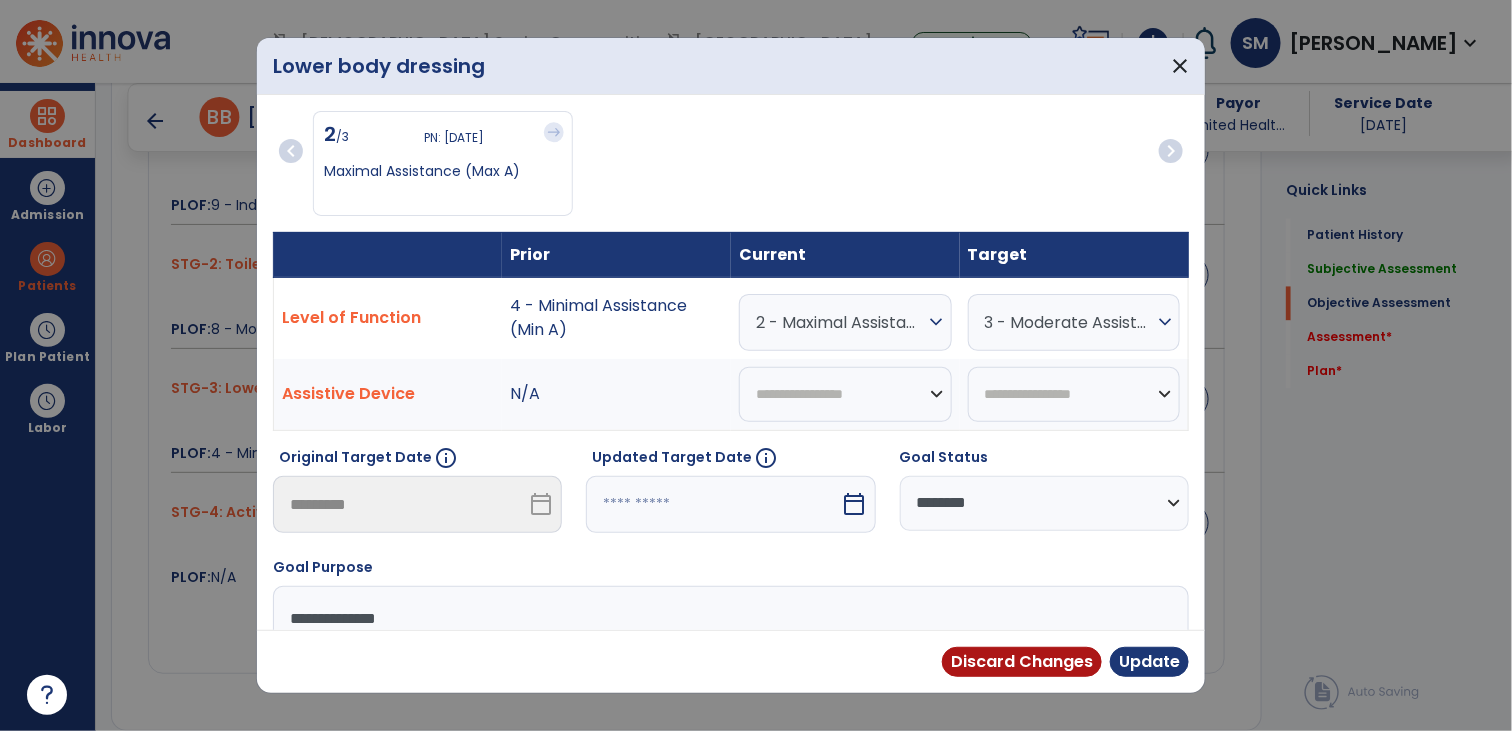 click on "2 - Maximal Assistance (Max A)" at bounding box center (840, 322) 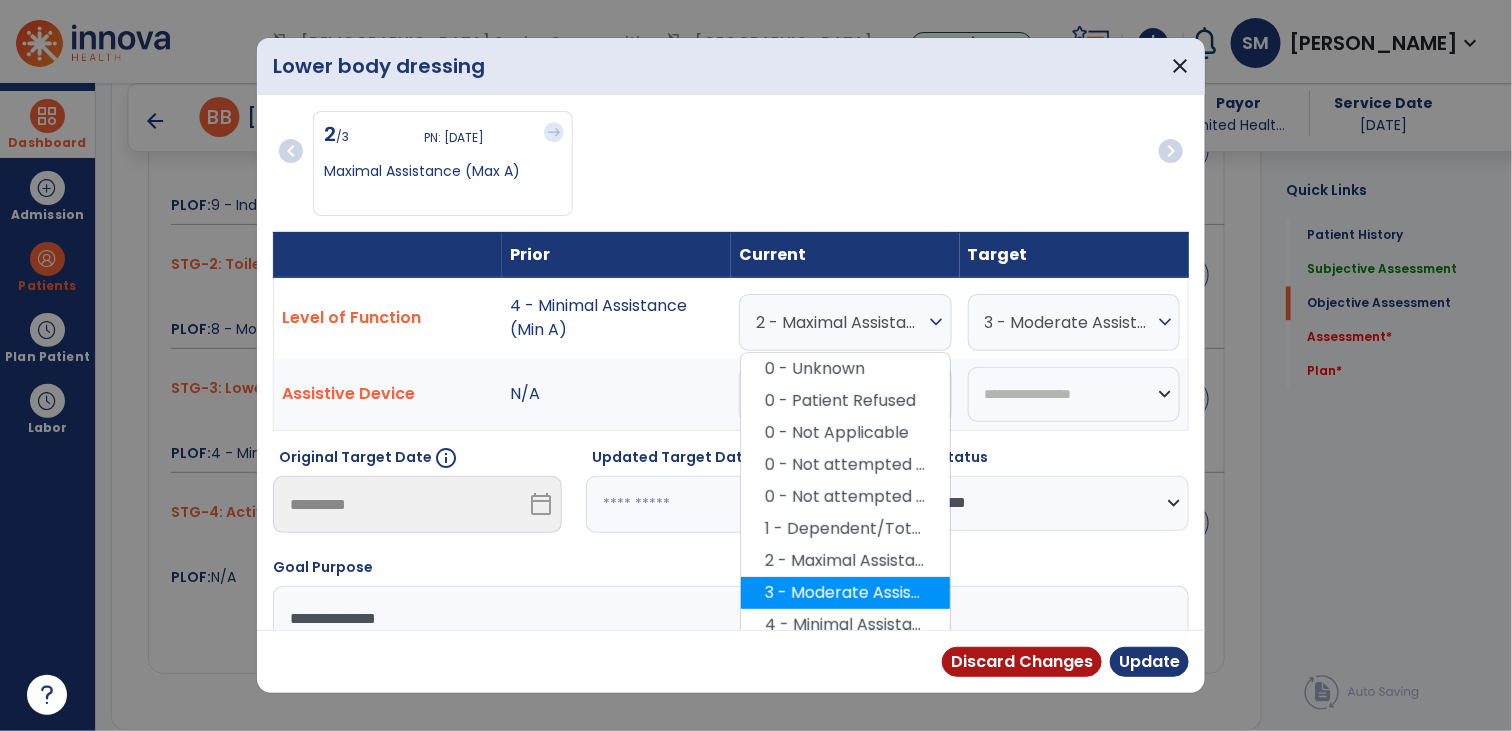 click on "3 - Moderate Assistance (Mod A)" at bounding box center [845, 593] 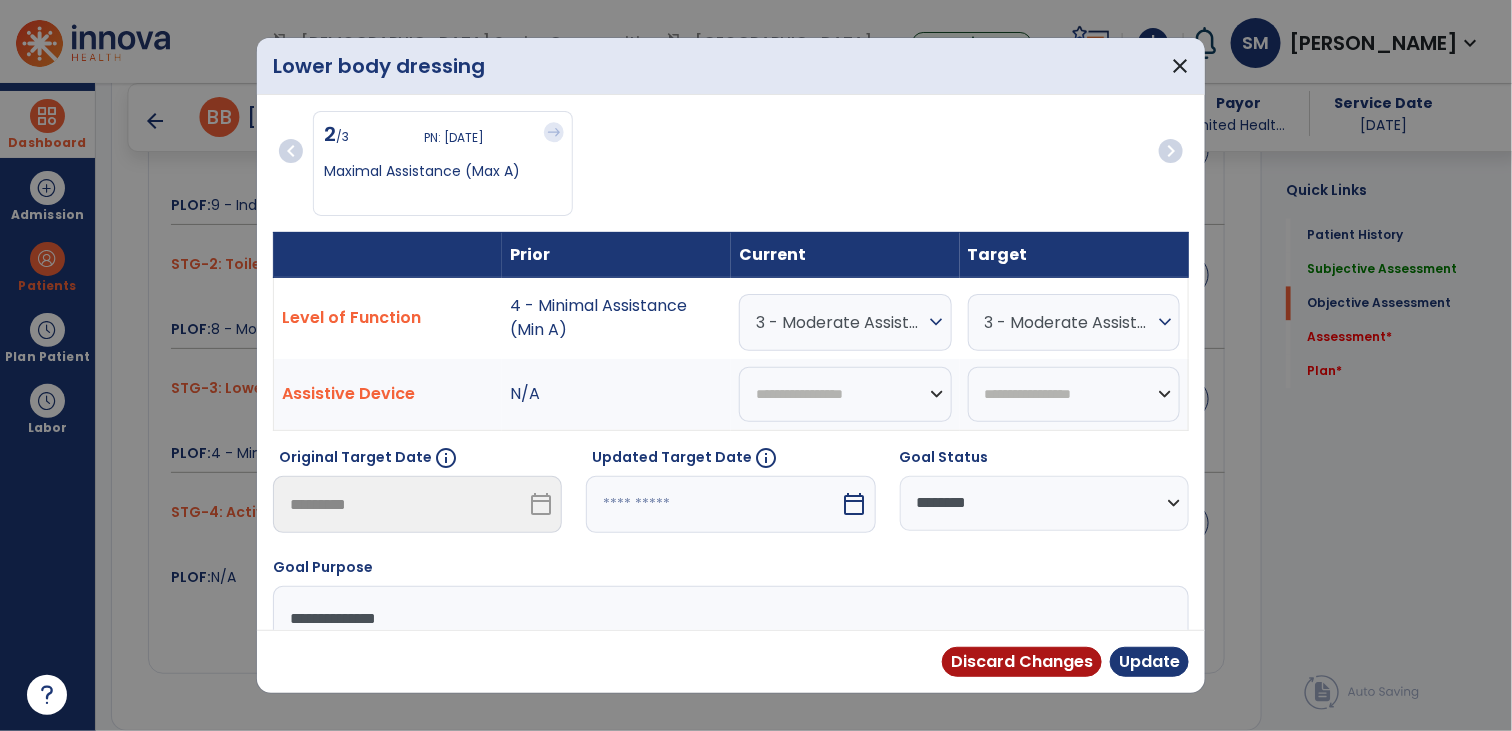 click on "**********" at bounding box center (1044, 503) 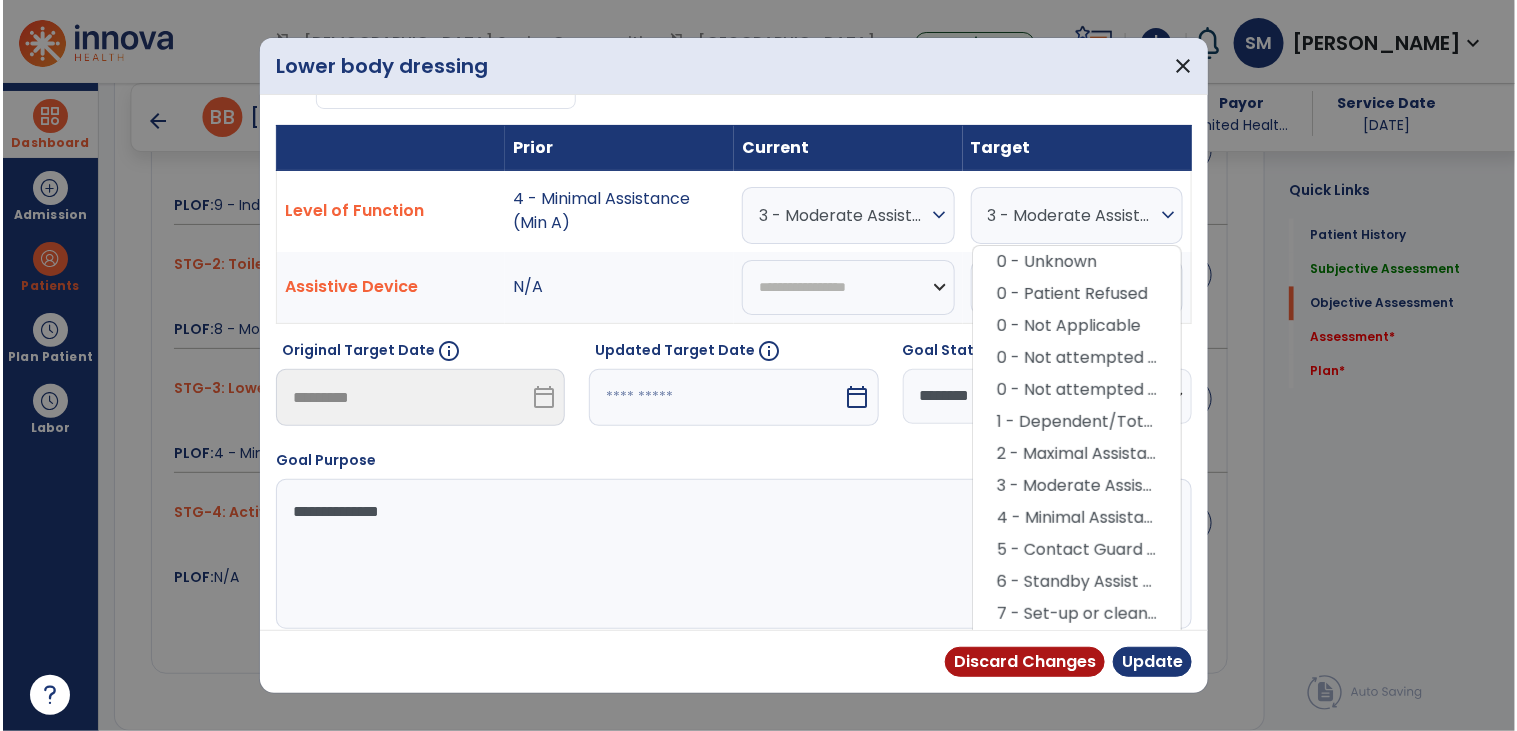 scroll, scrollTop: 113, scrollLeft: 0, axis: vertical 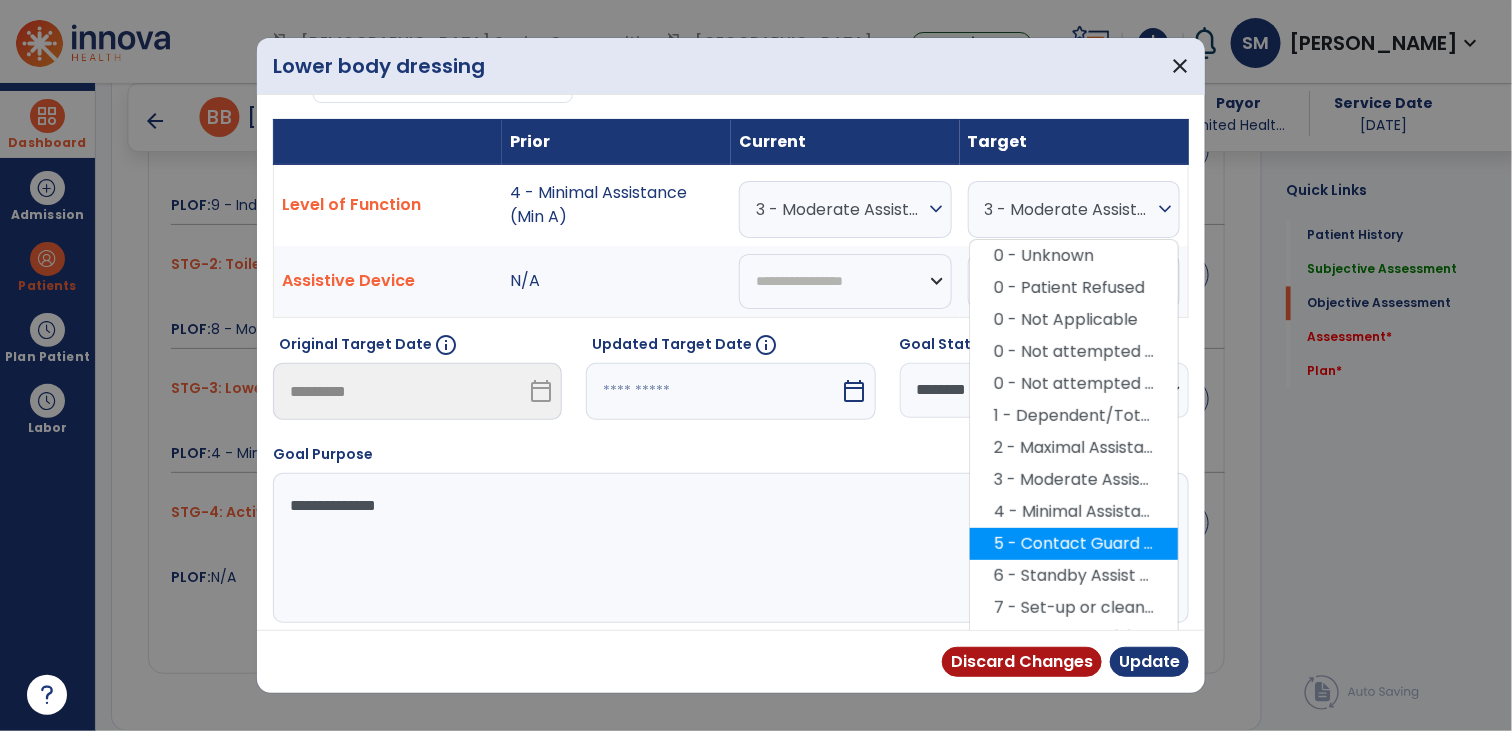 click on "5 - Contact Guard Assistance (CGA)" at bounding box center [1074, 544] 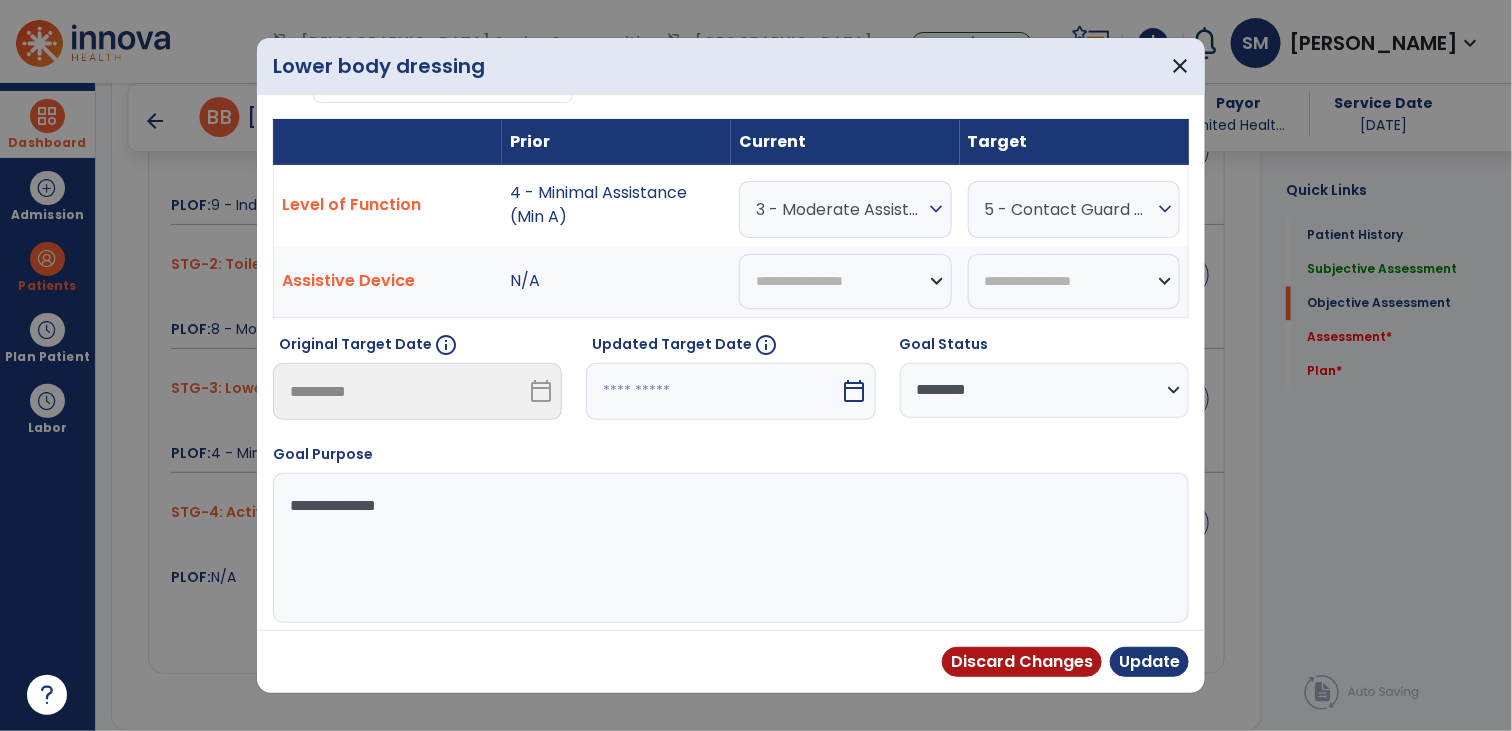 click on "**********" at bounding box center [1044, 390] 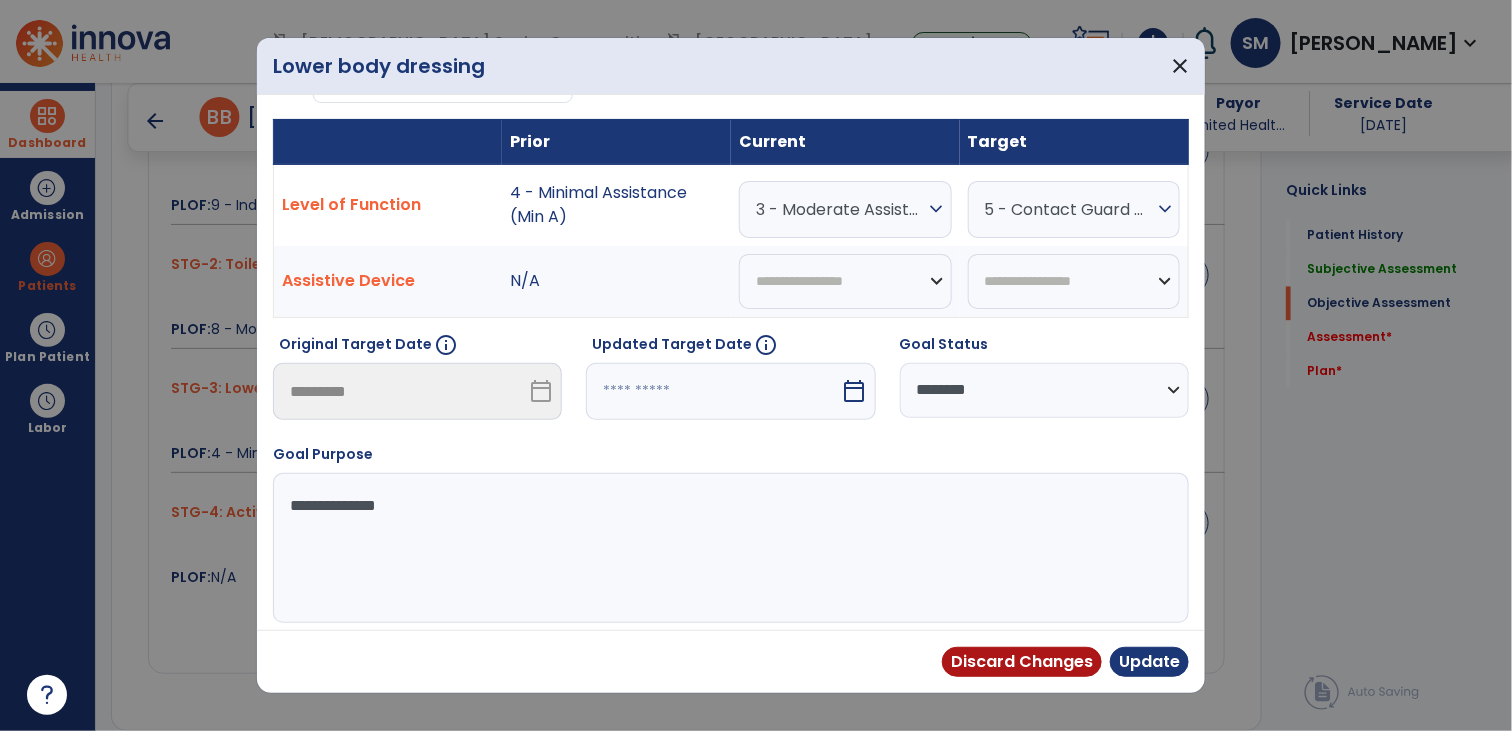 select on "********" 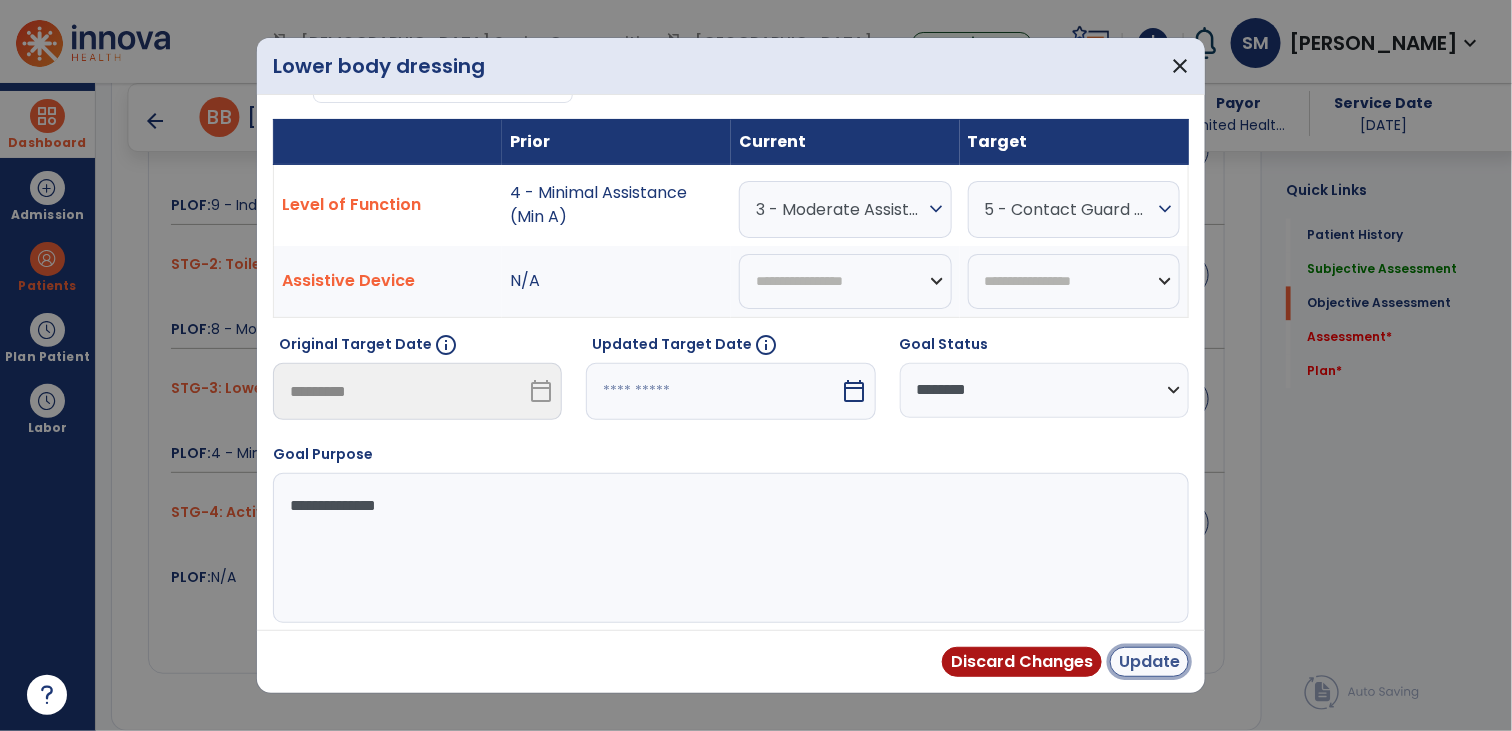 click on "Update" at bounding box center (1149, 662) 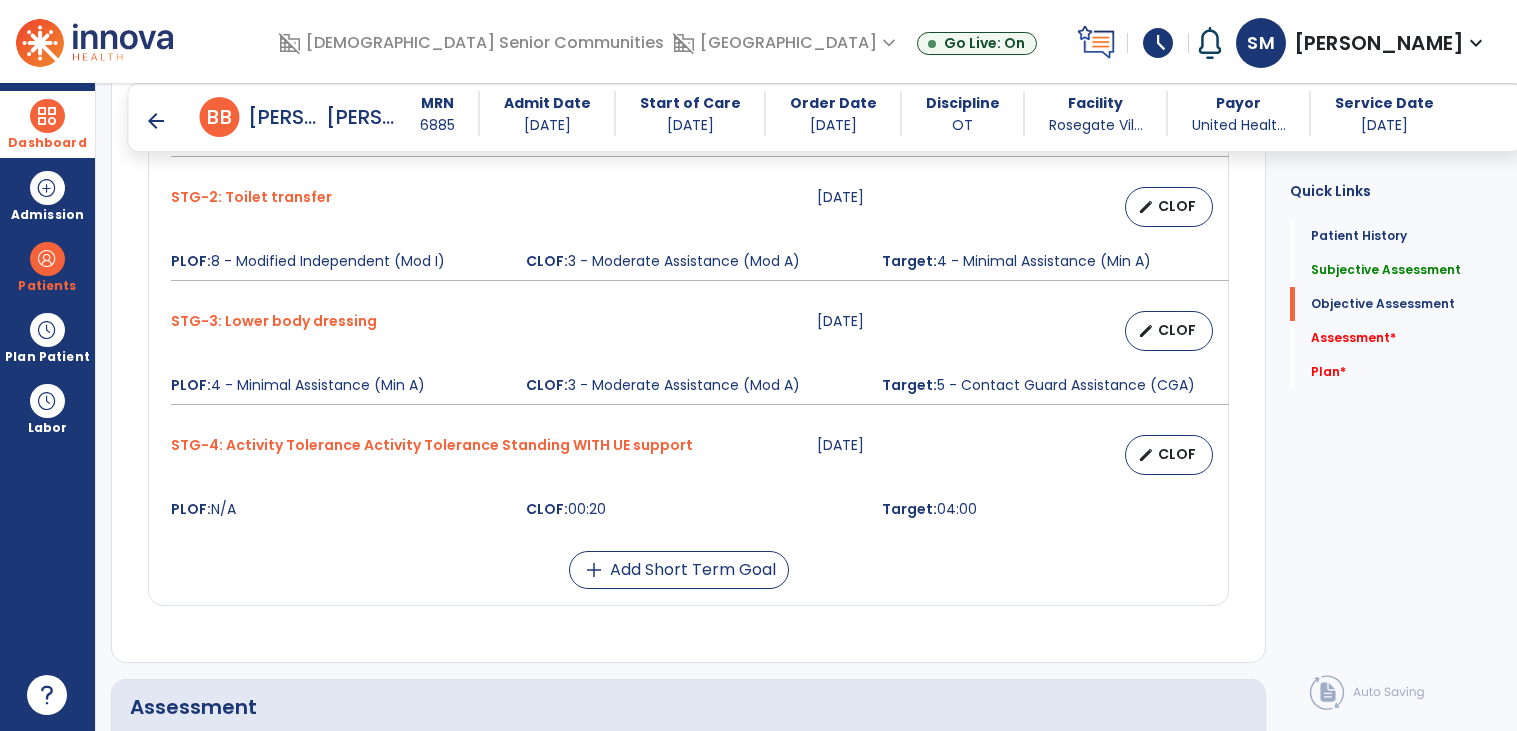 click on "edit   CLOF" at bounding box center (1169, 455) 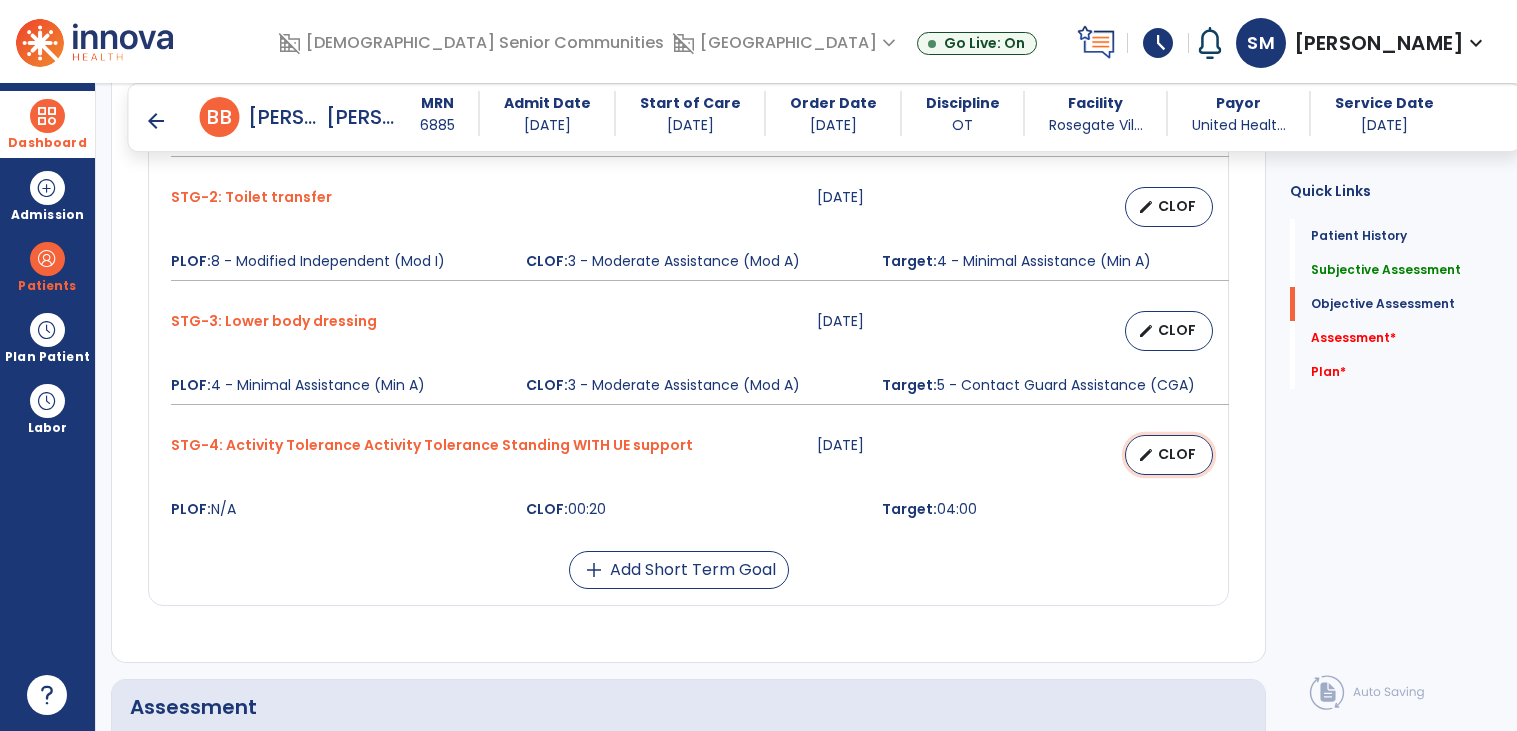 select on "********" 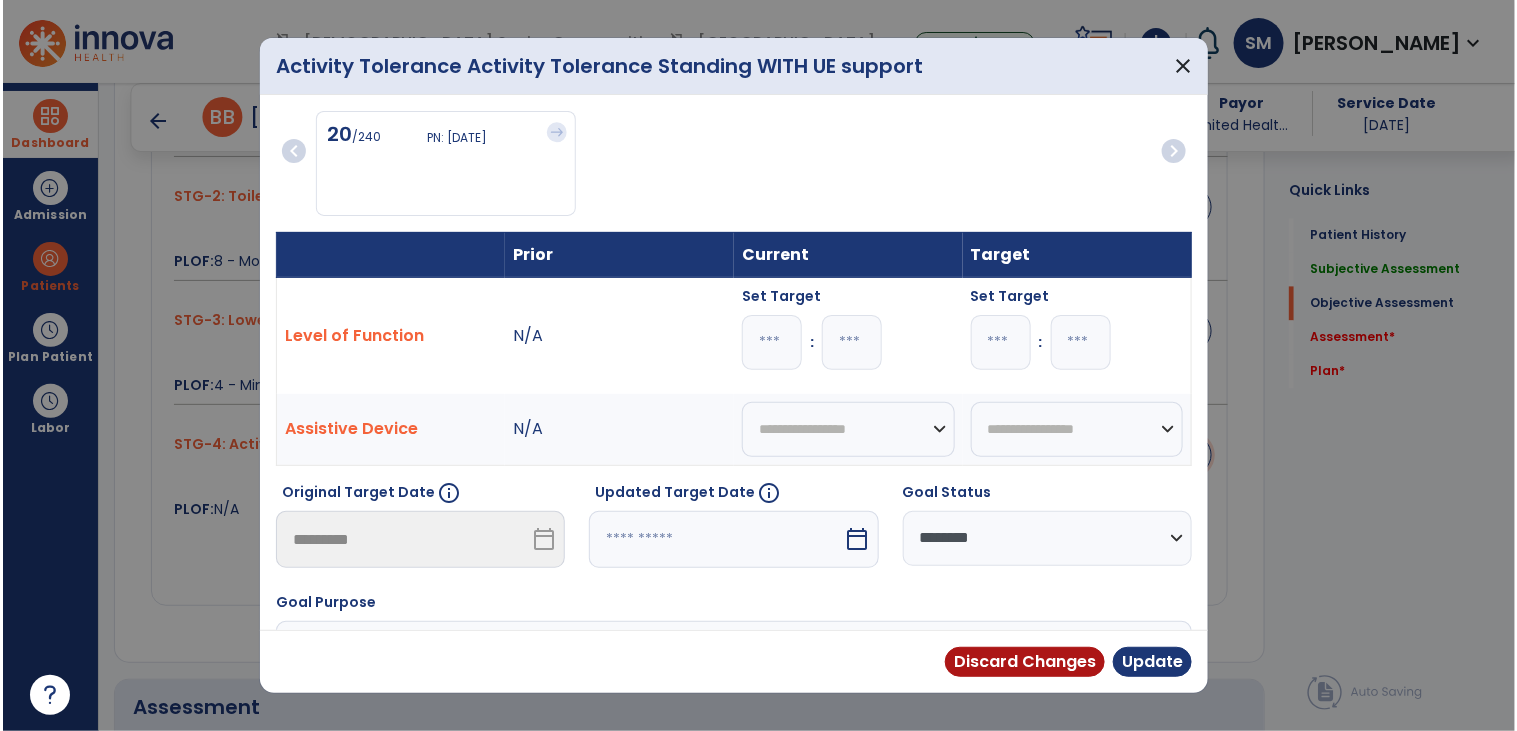 scroll, scrollTop: 1432, scrollLeft: 0, axis: vertical 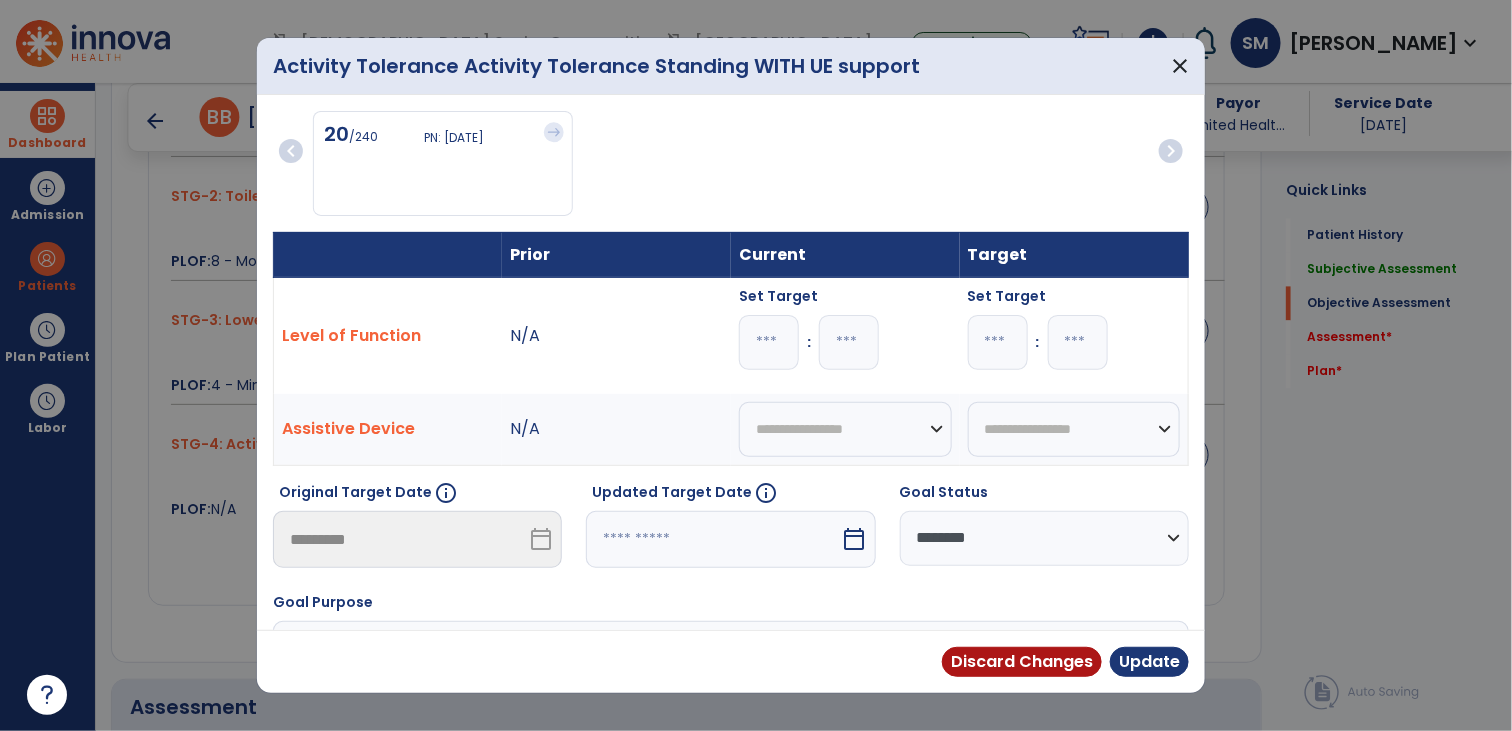 click on "**" at bounding box center [849, 342] 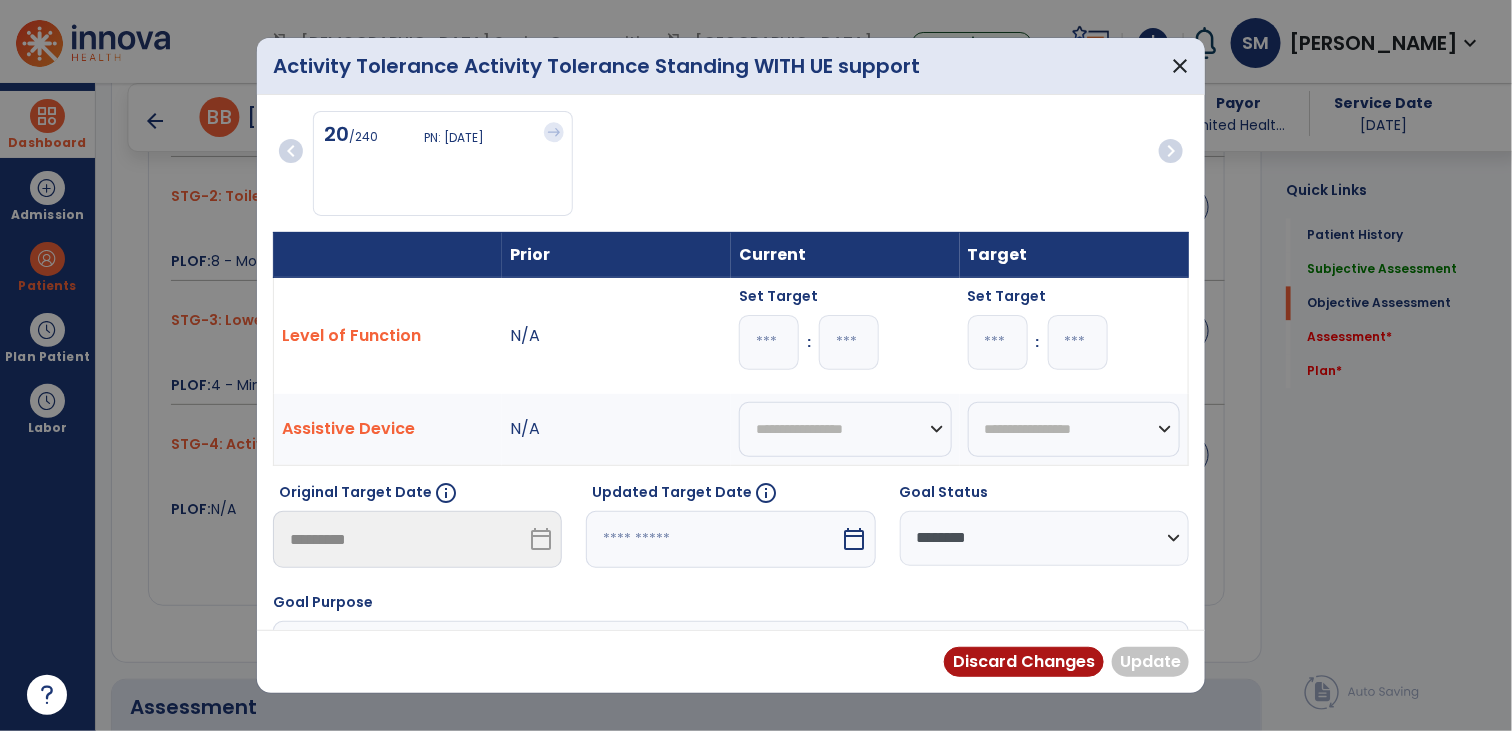 type 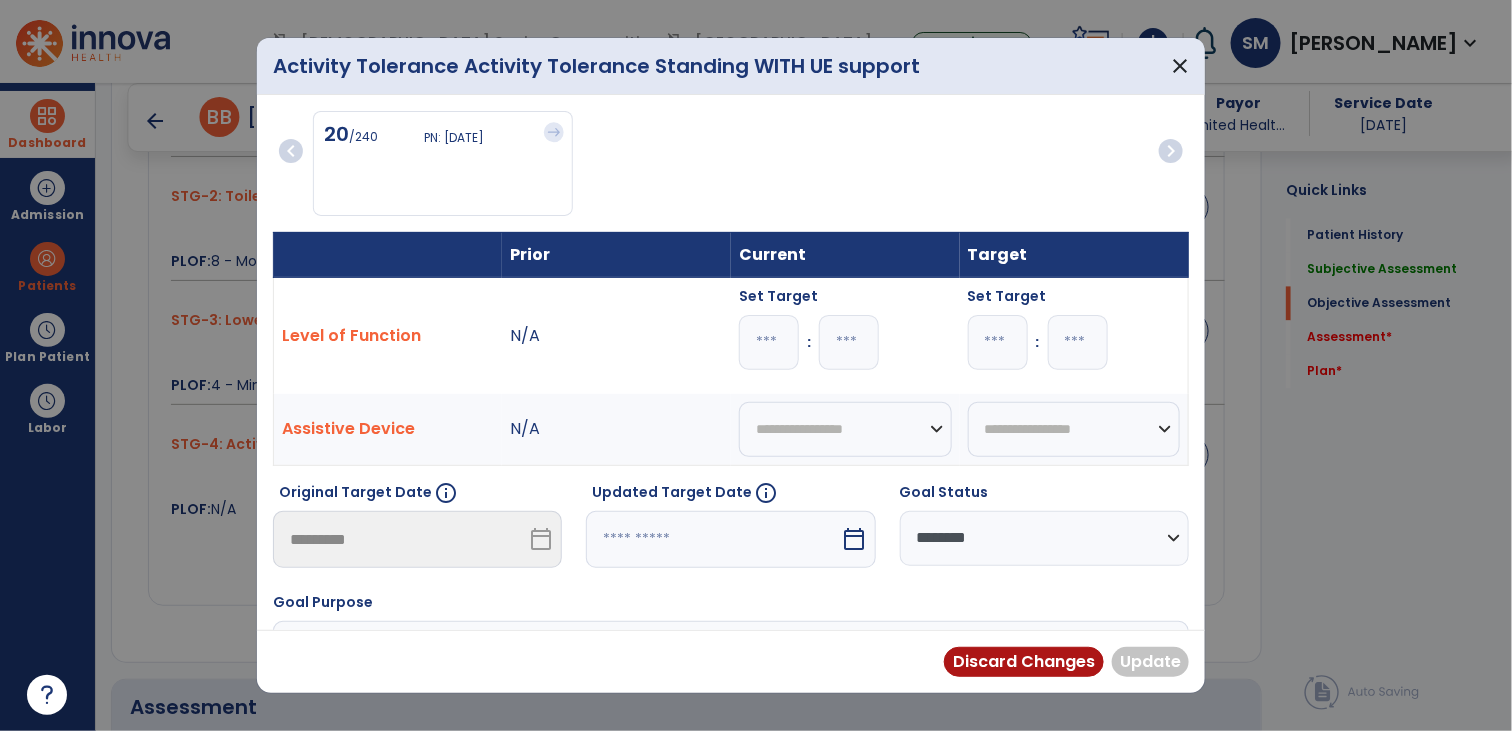 click at bounding box center [769, 342] 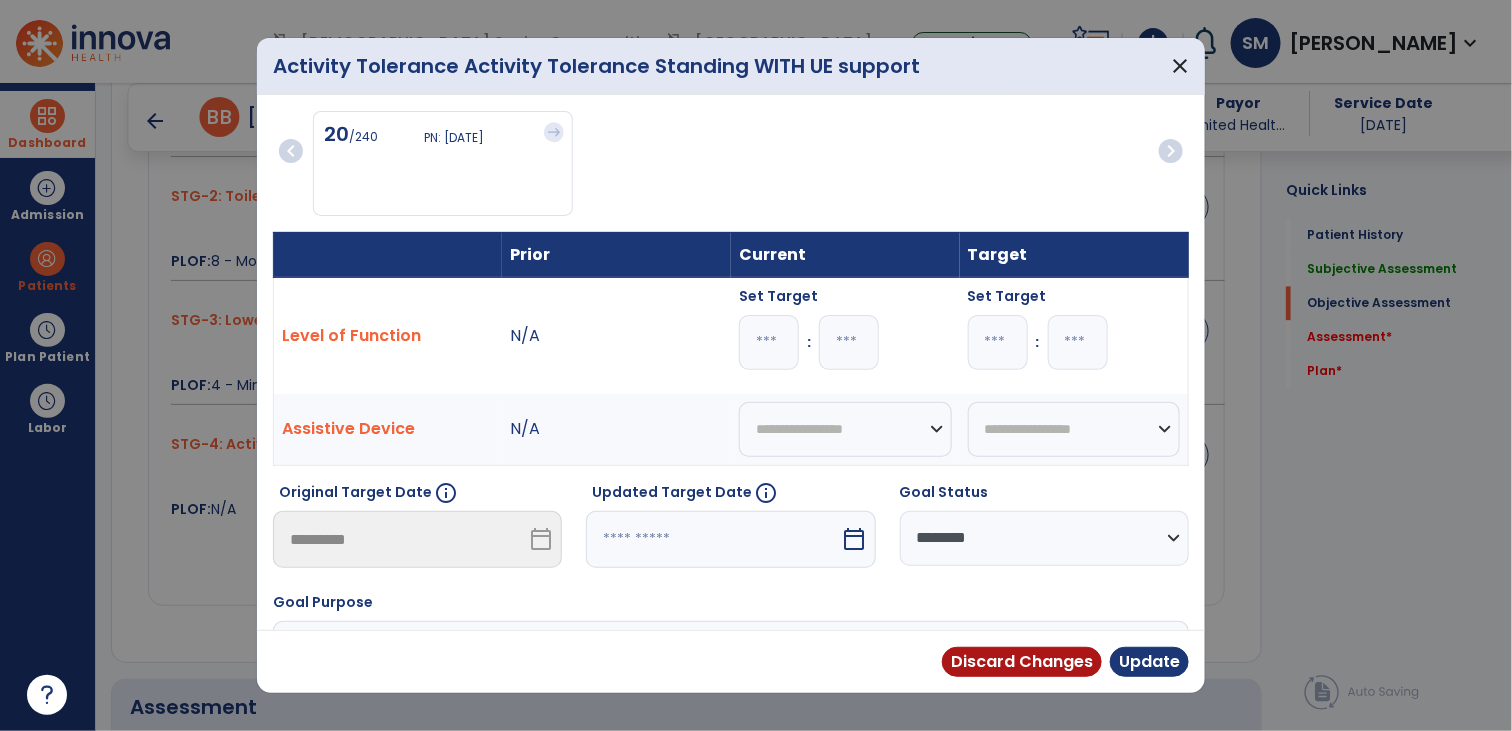 type on "*" 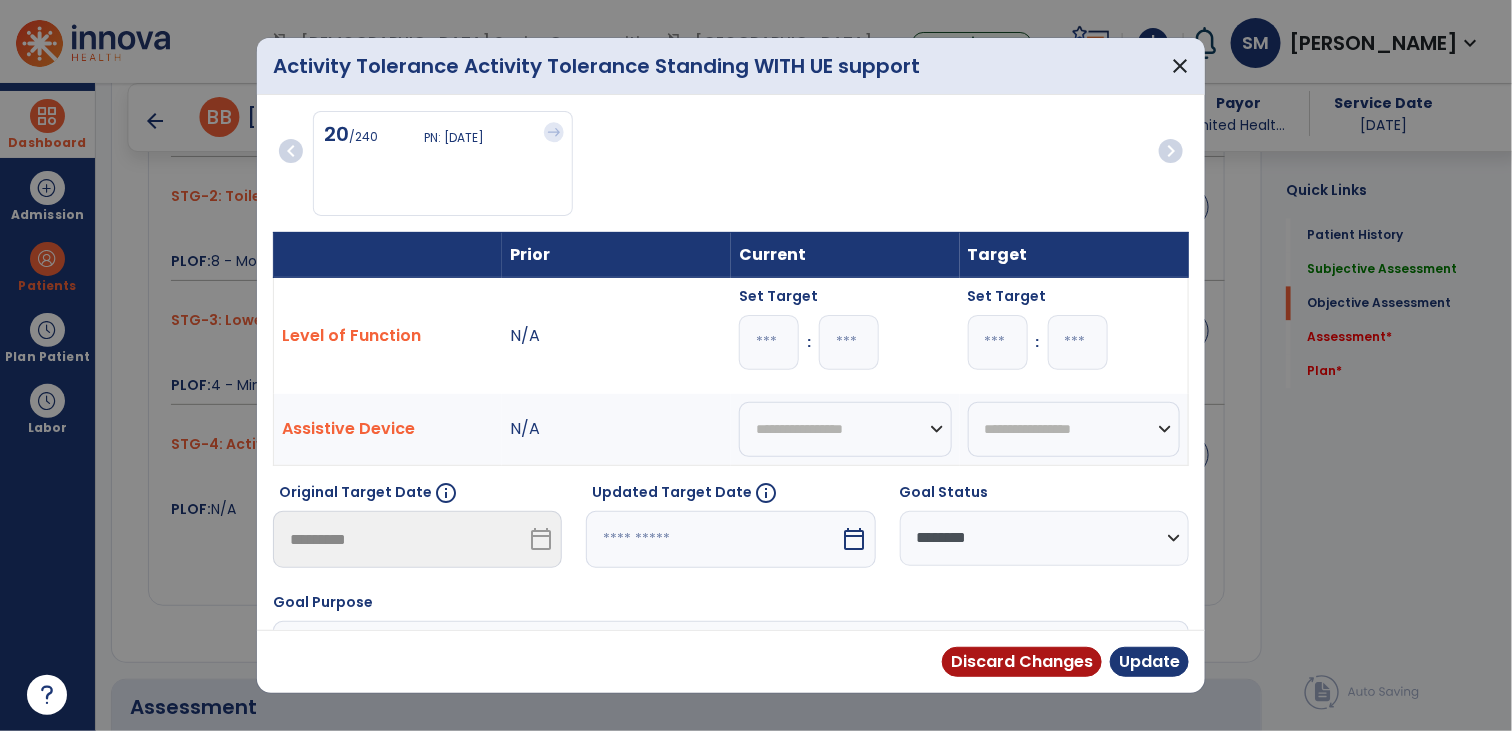 click at bounding box center (849, 342) 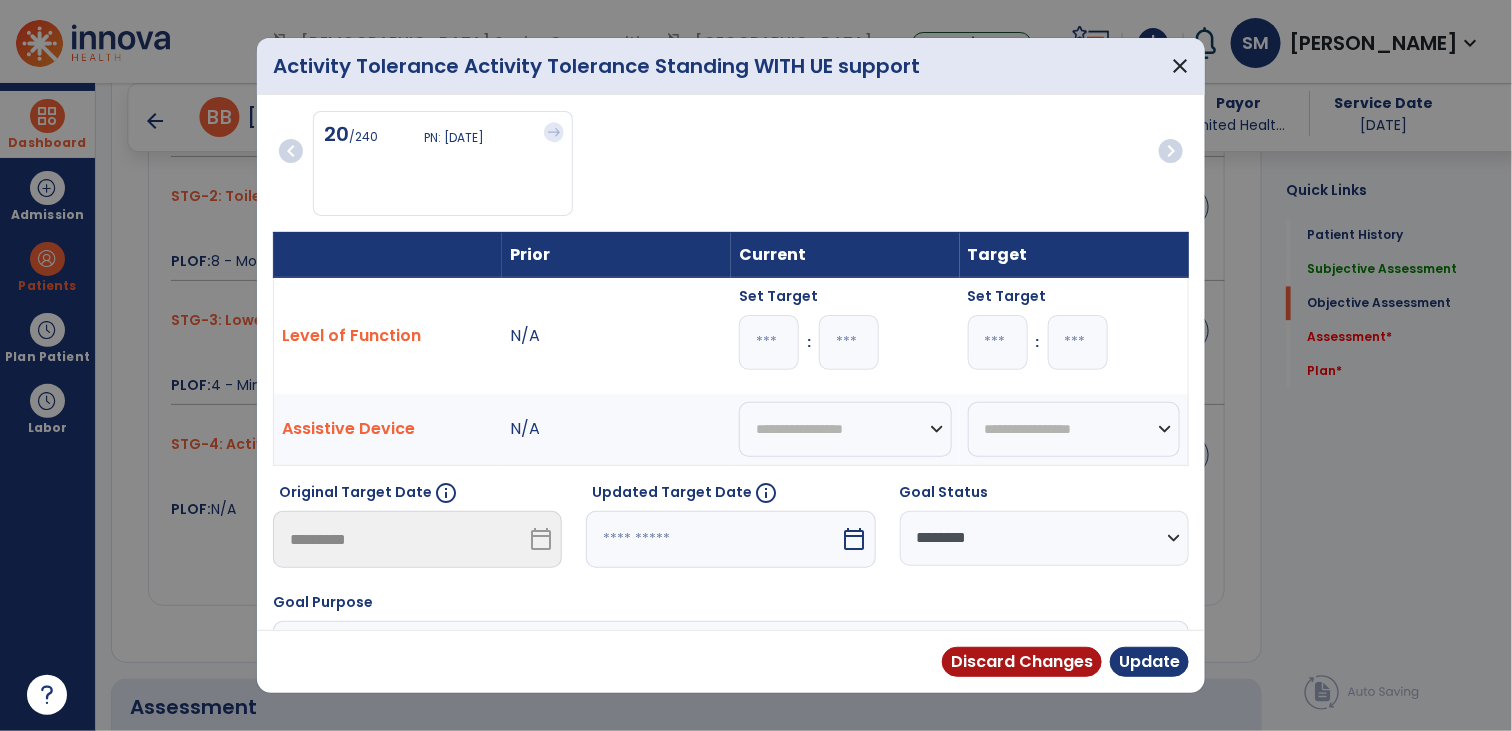 type on "**" 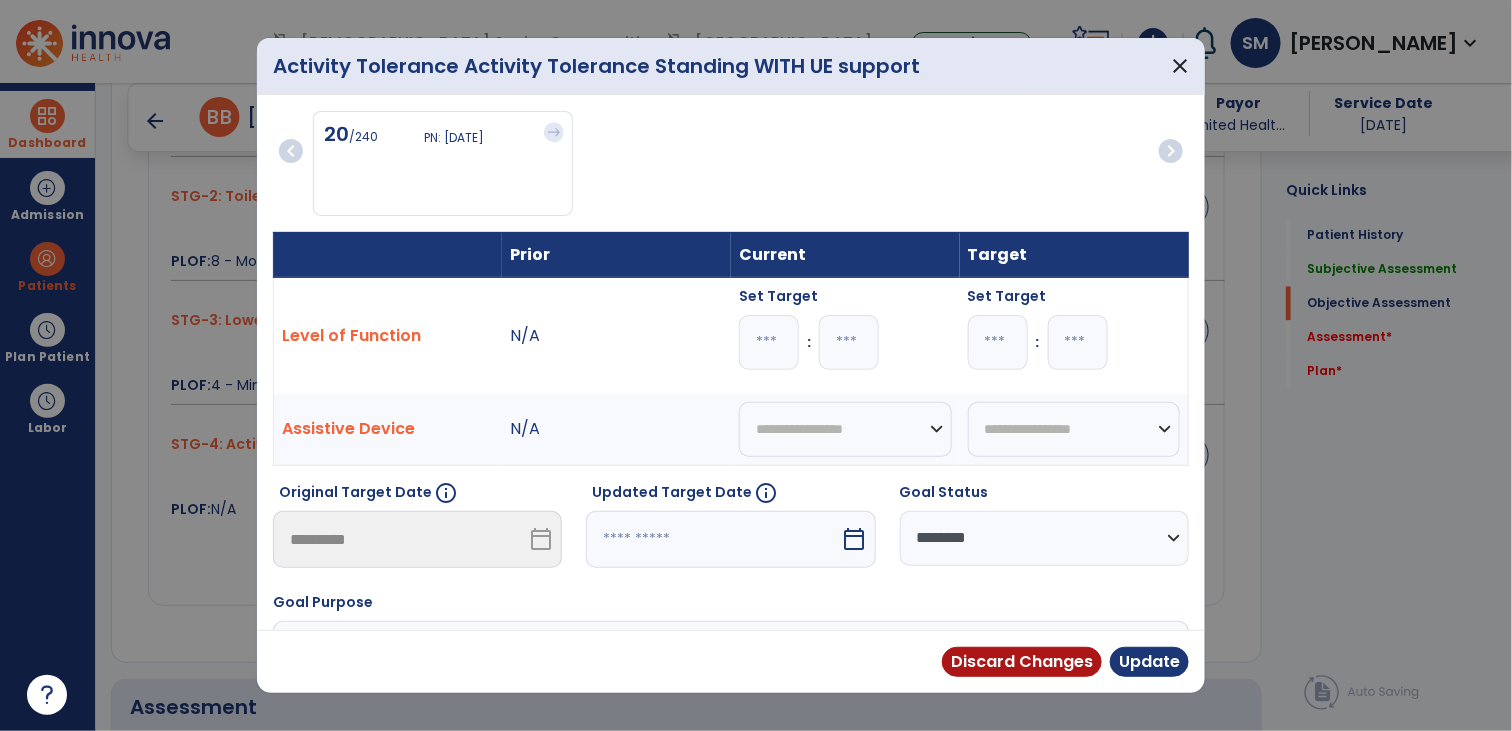 click on "Discard Changes  Update" at bounding box center (731, 661) 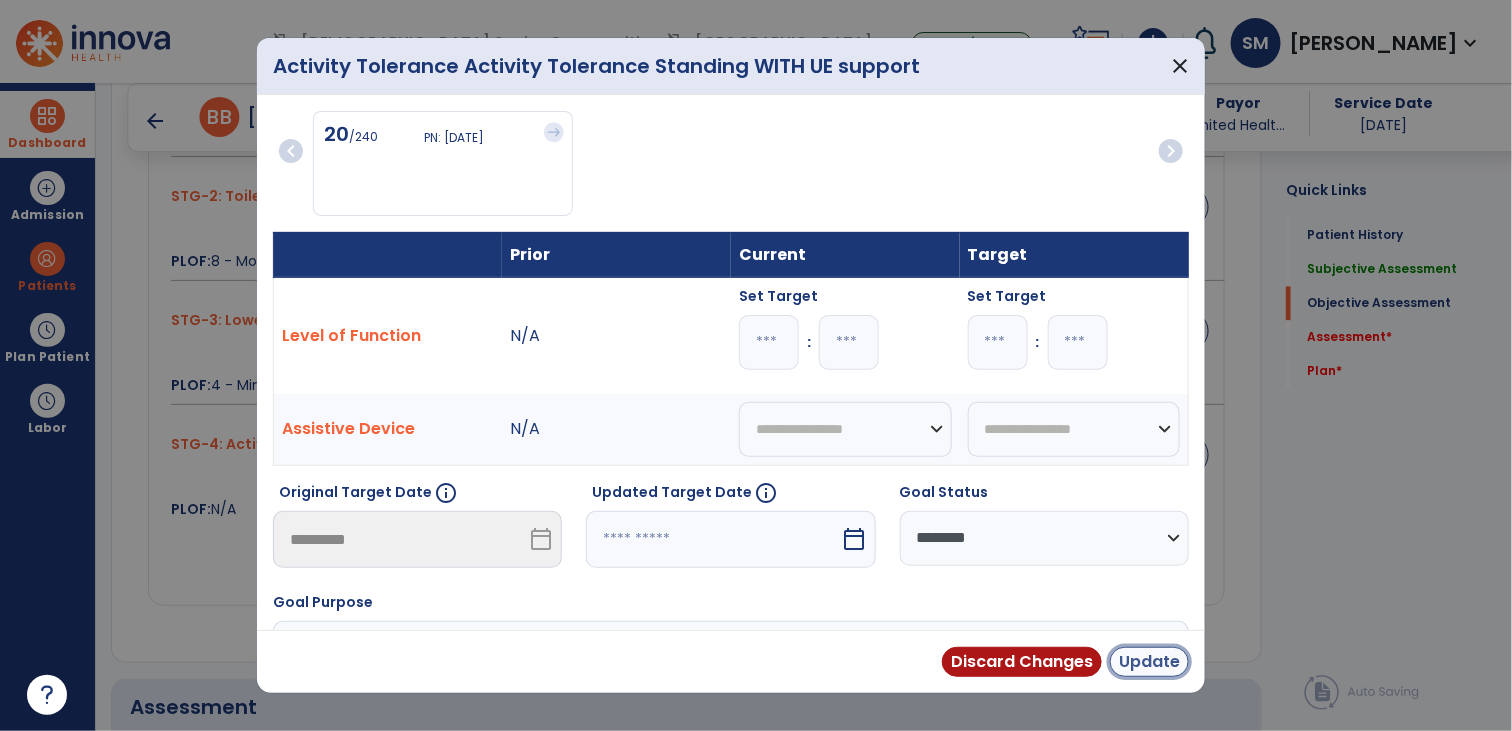 click on "Update" at bounding box center (1149, 662) 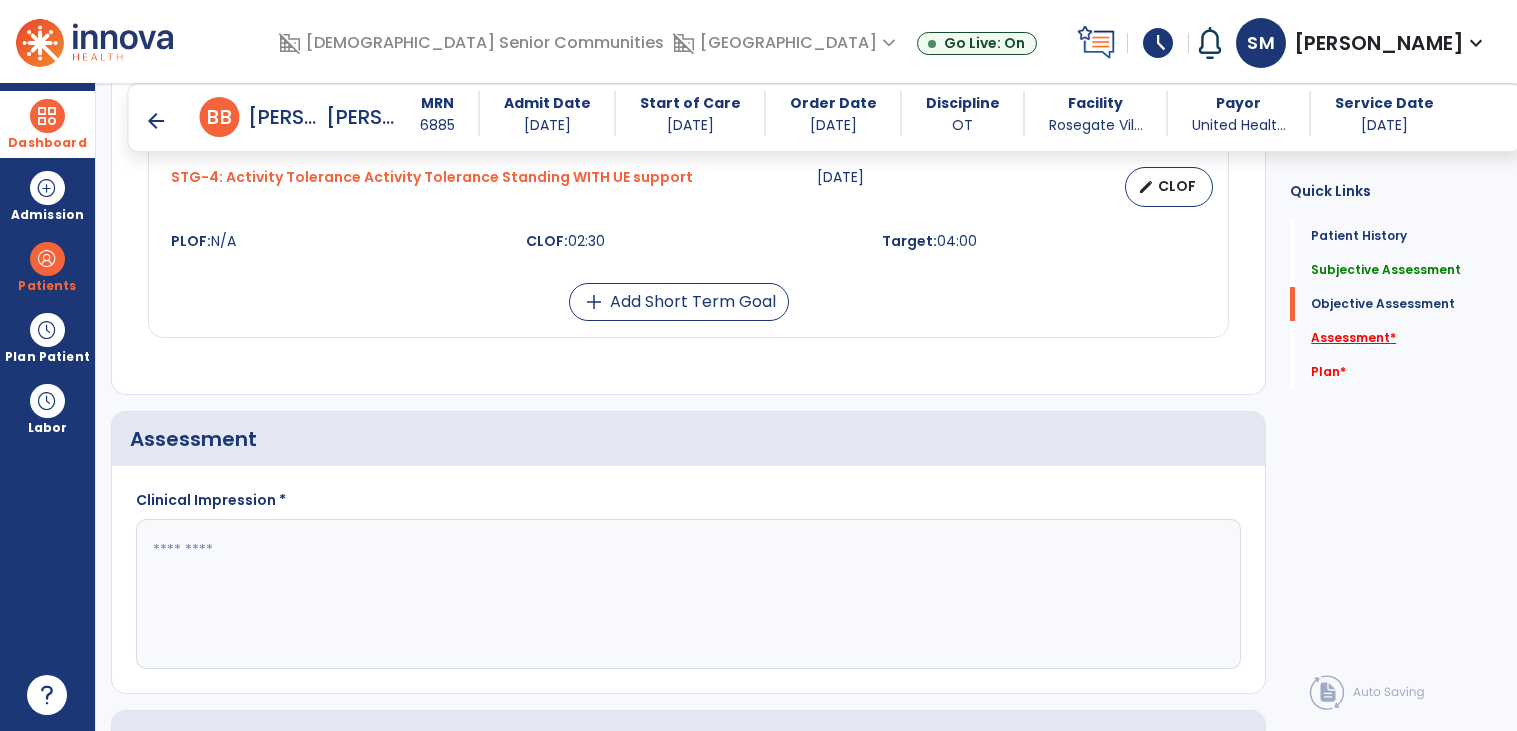 click on "Assessment   *" 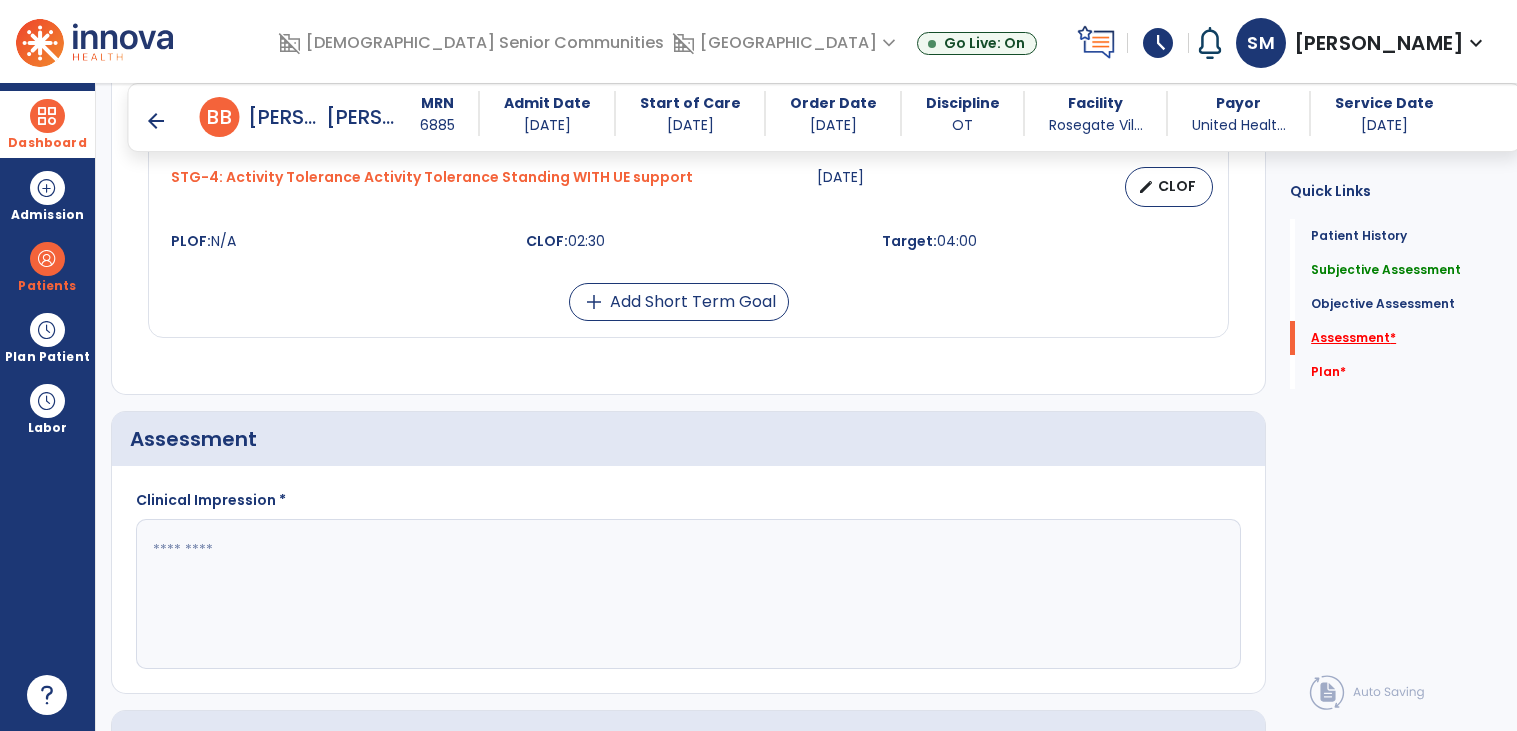 scroll, scrollTop: 1846, scrollLeft: 0, axis: vertical 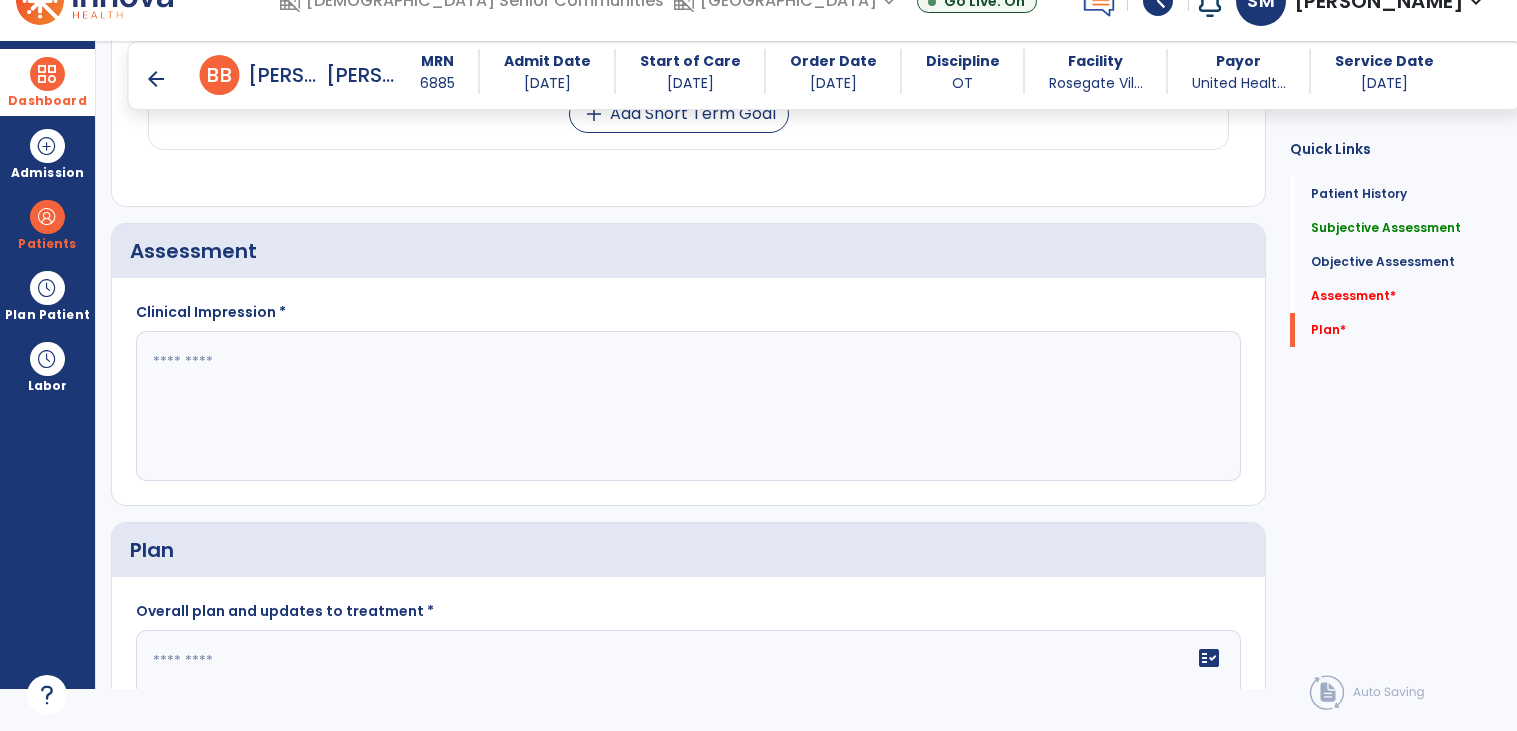 click 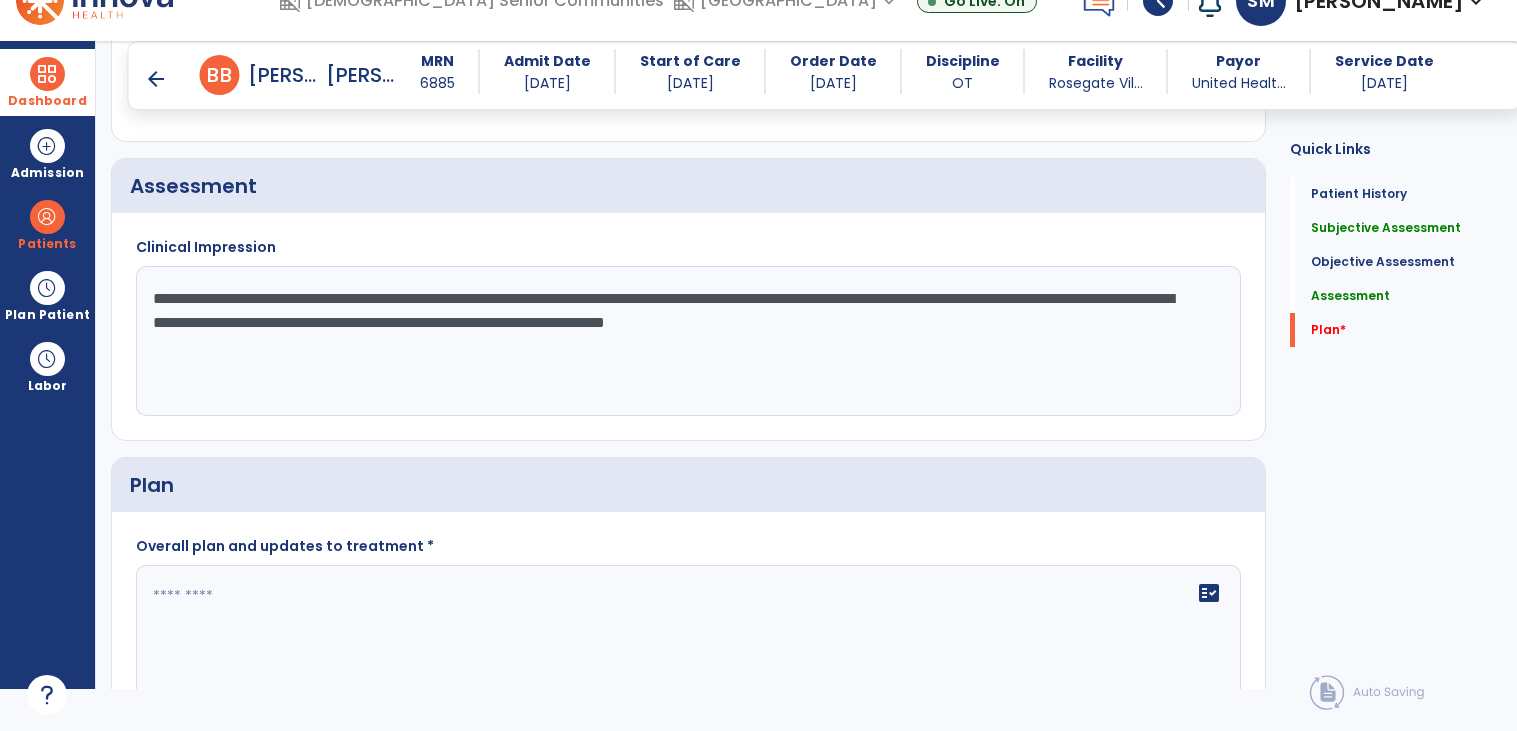 scroll, scrollTop: 2035, scrollLeft: 0, axis: vertical 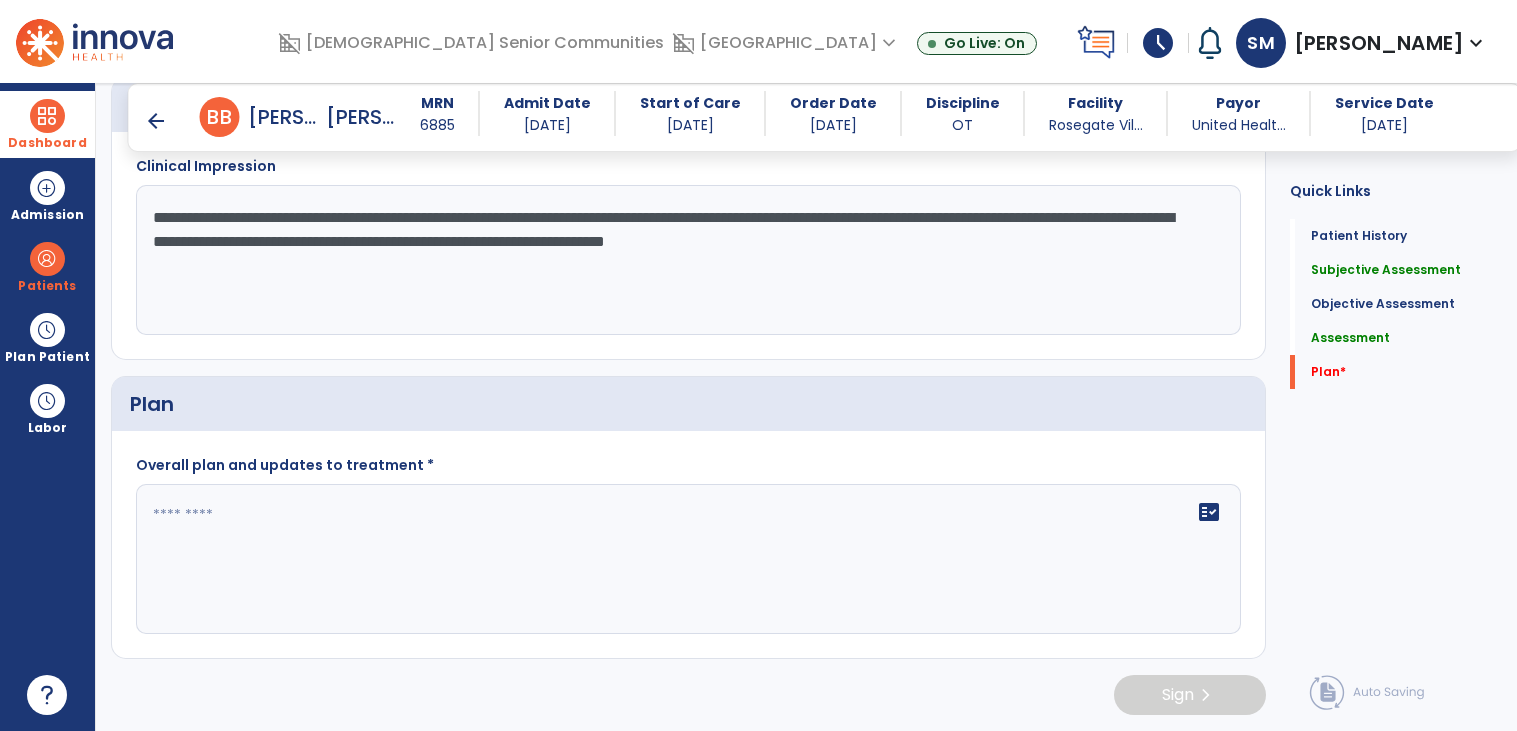 type on "**********" 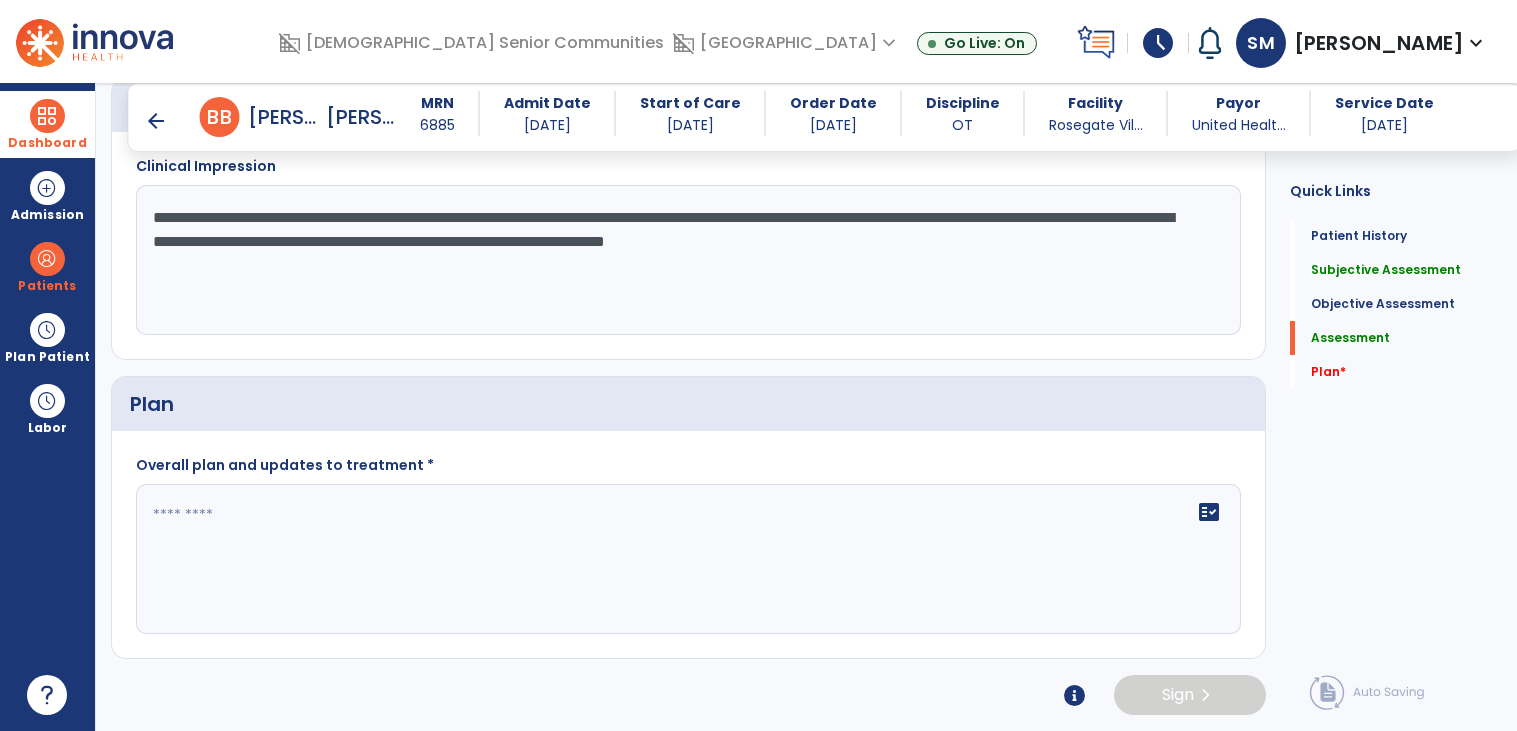 click 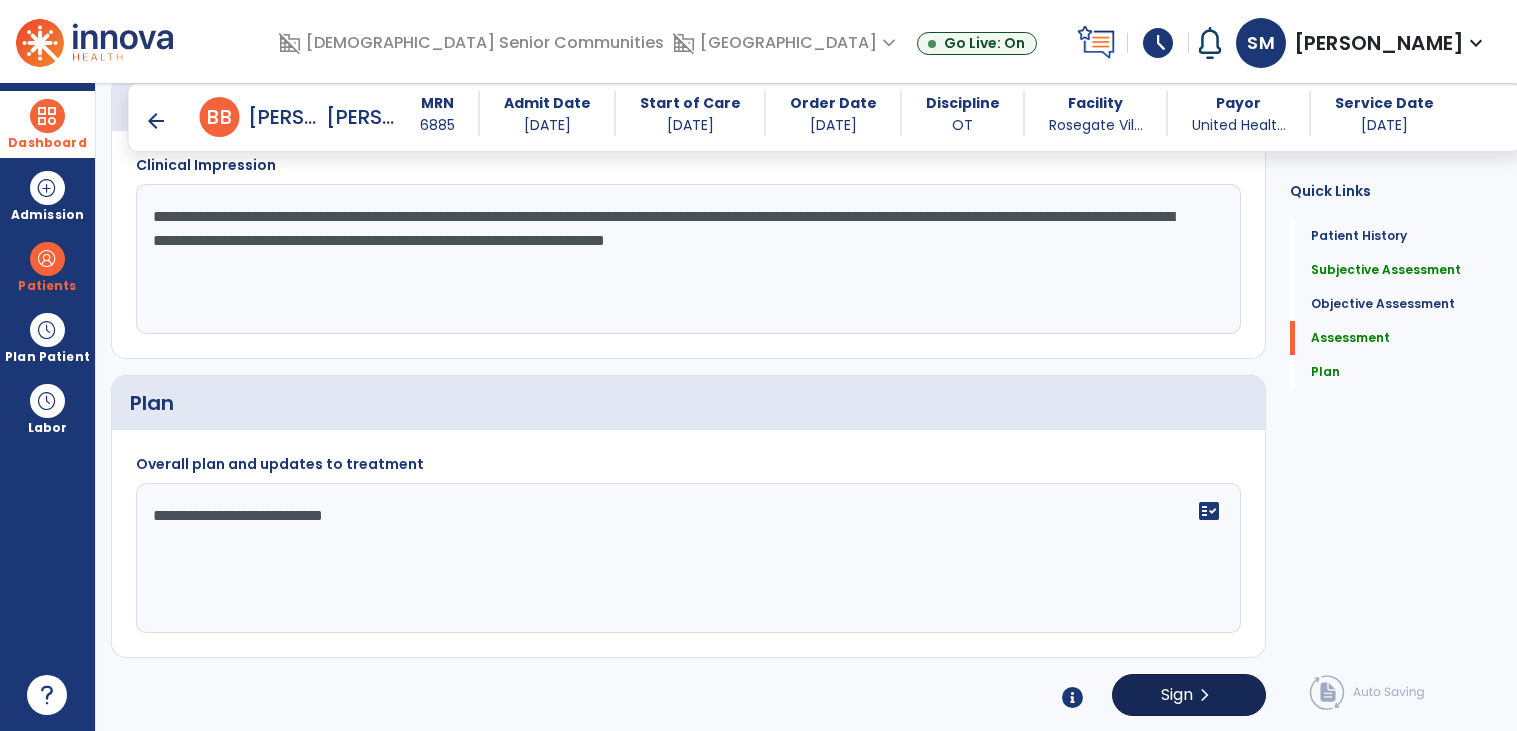 type on "**********" 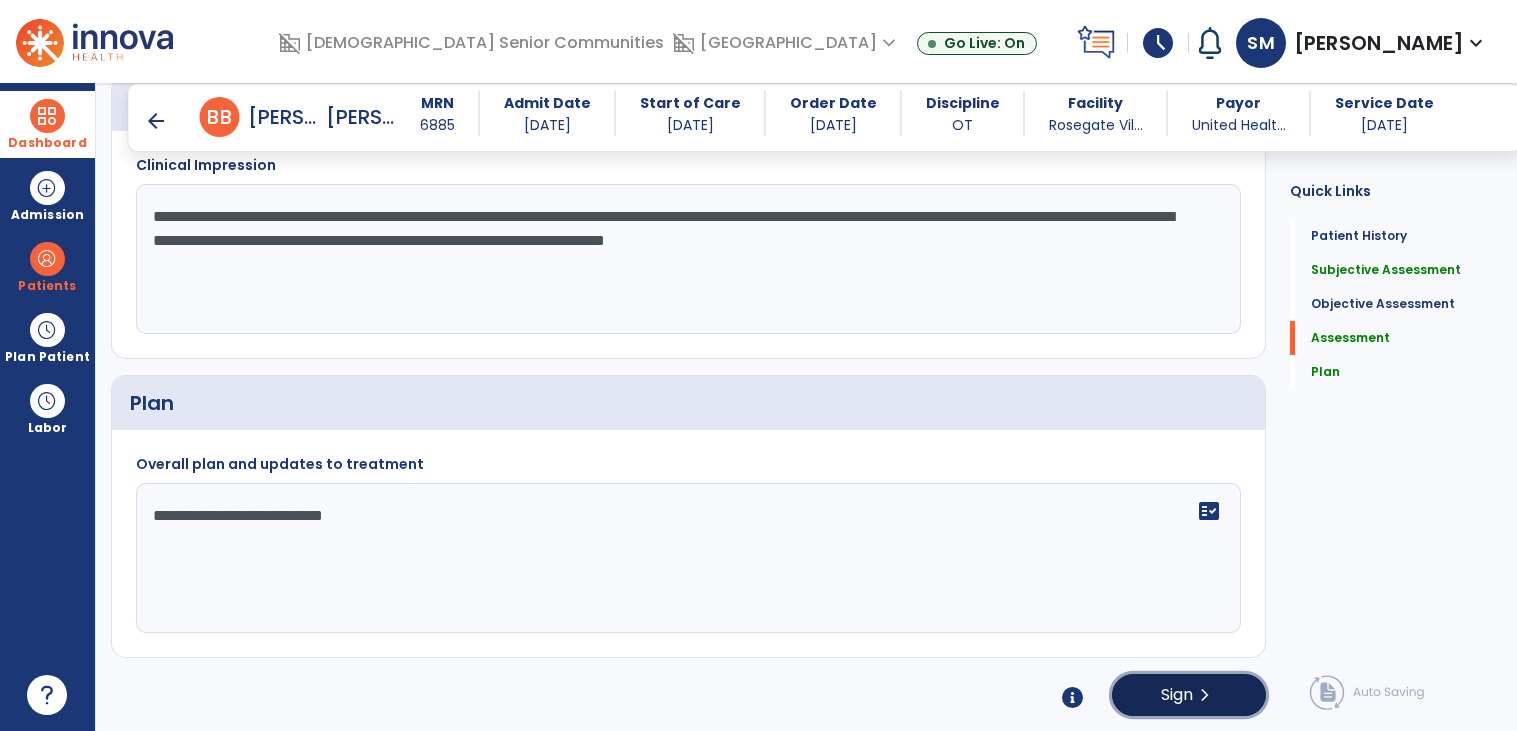 click on "chevron_right" 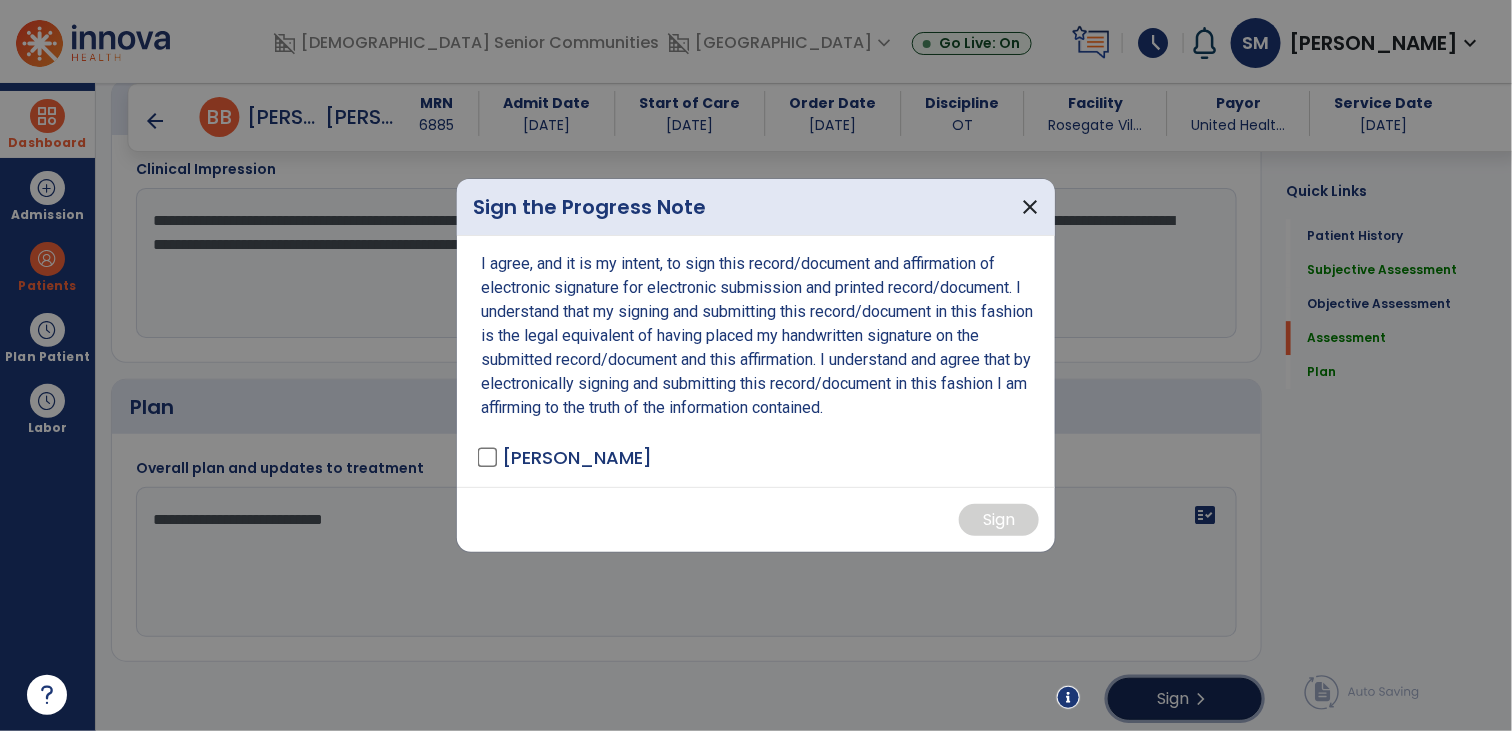 scroll, scrollTop: 2035, scrollLeft: 0, axis: vertical 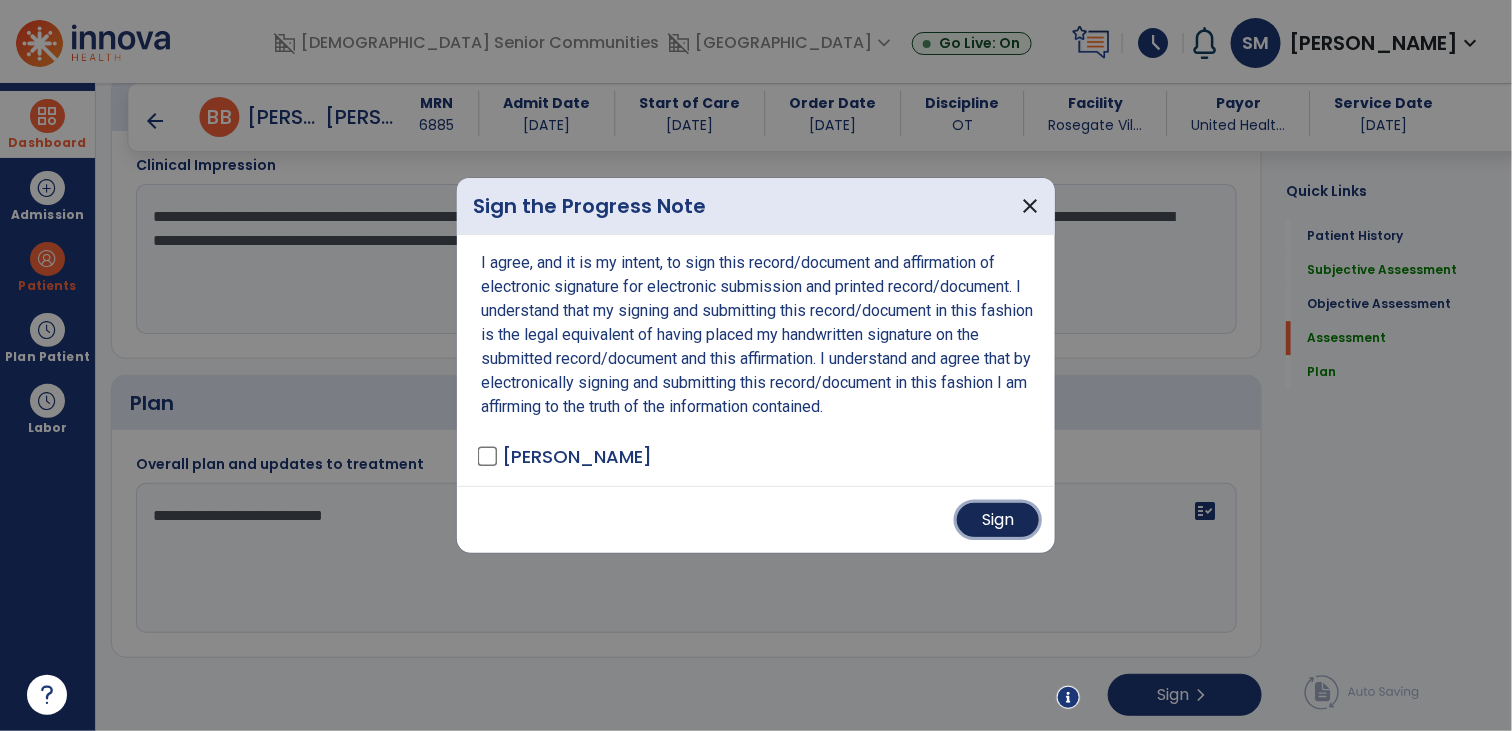 click on "Sign" at bounding box center (998, 520) 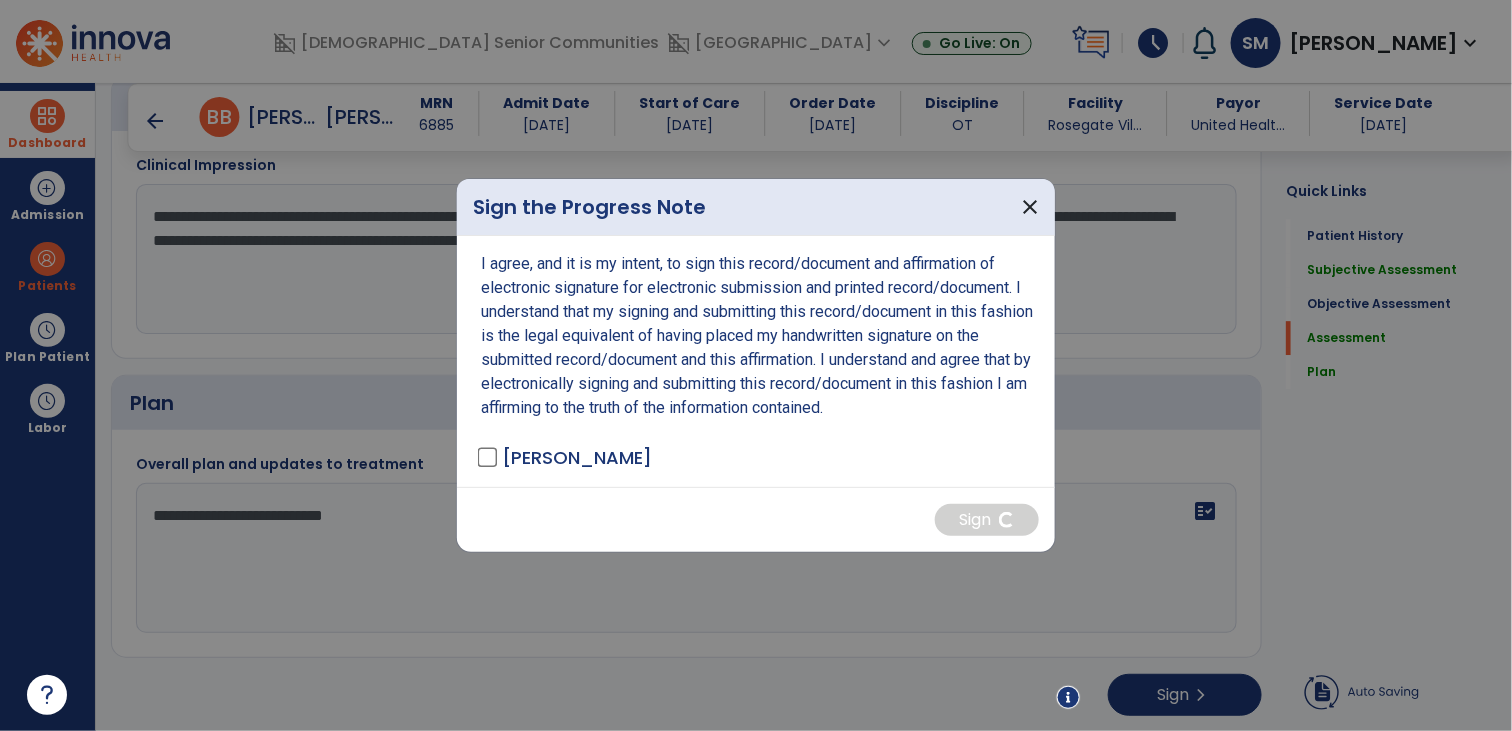 click at bounding box center (756, 365) 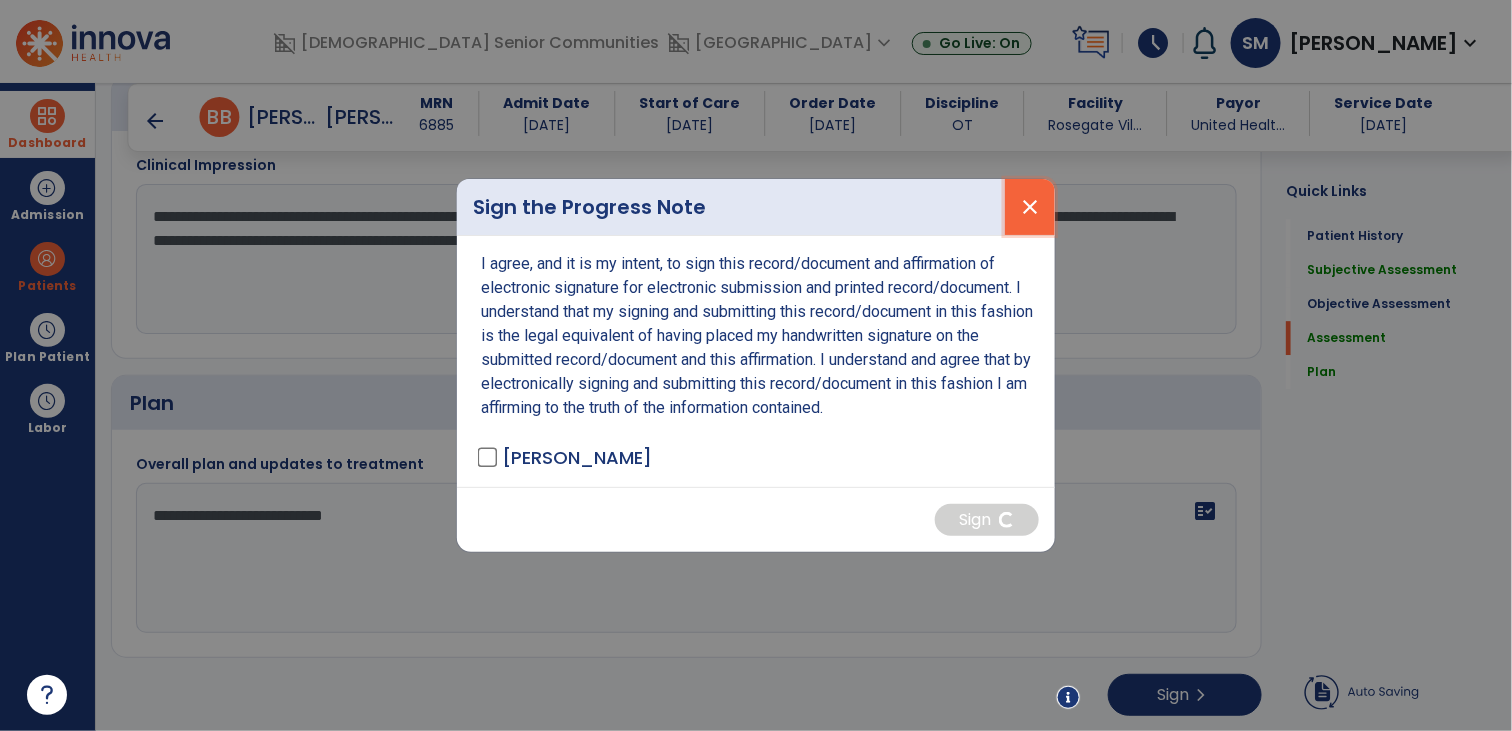 click on "close" at bounding box center [1030, 207] 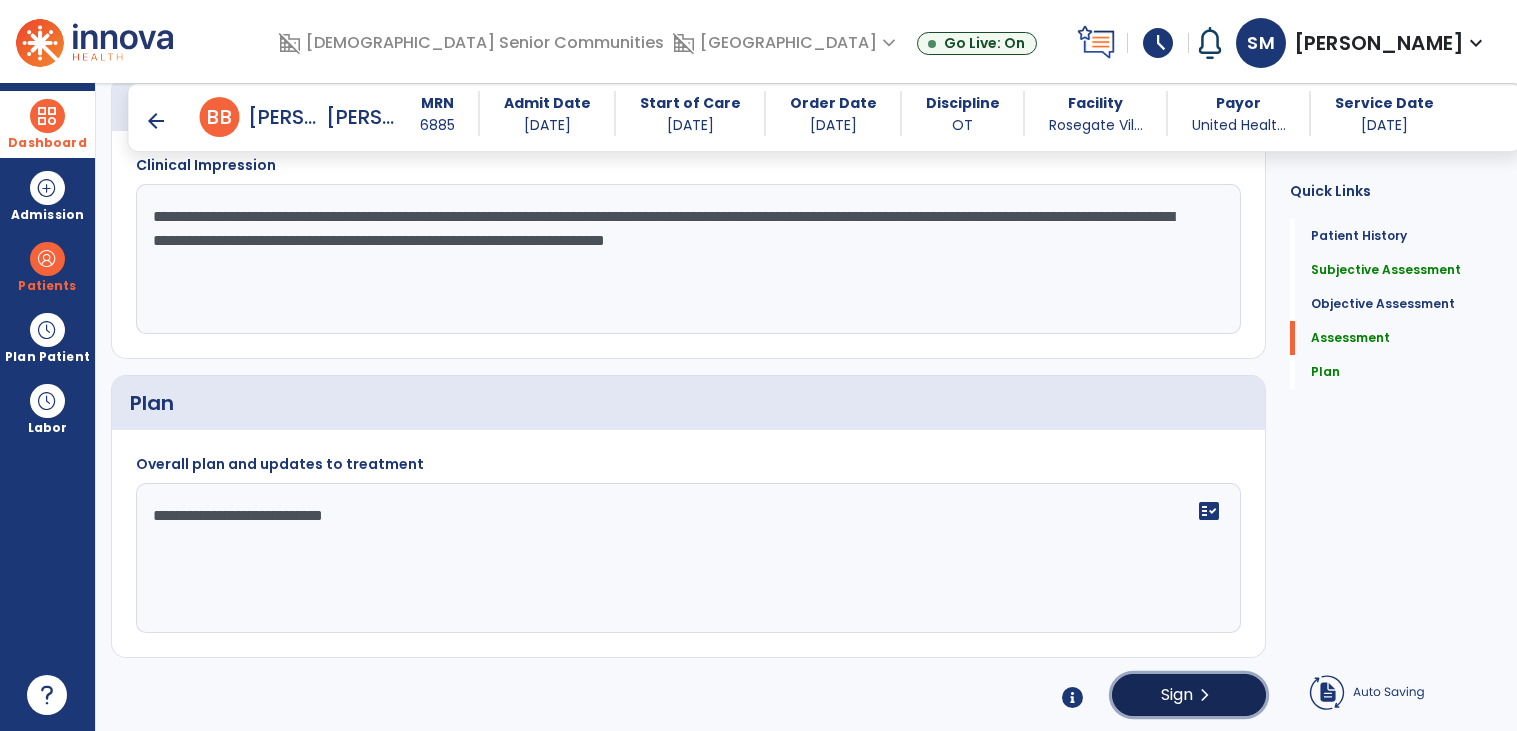 click on "chevron_right" 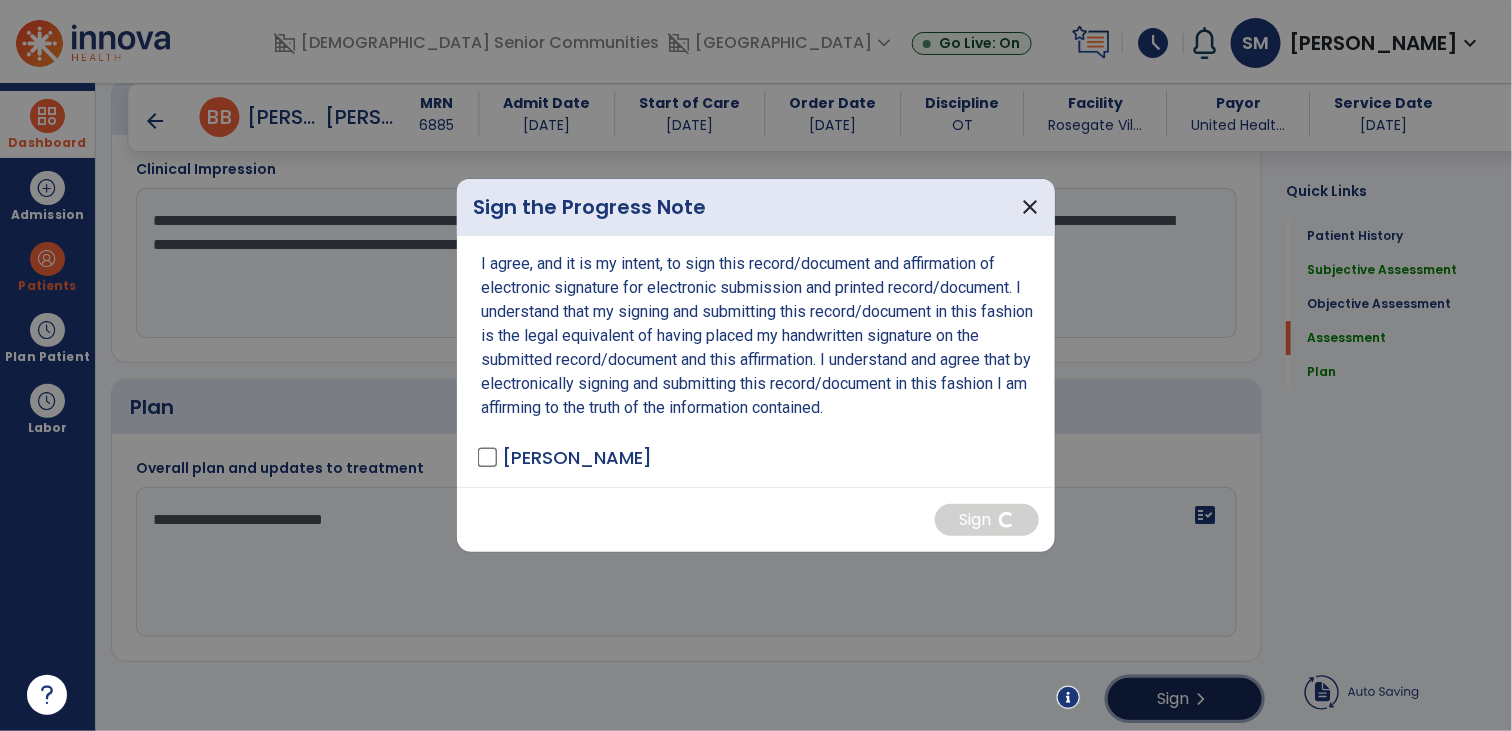 scroll, scrollTop: 2035, scrollLeft: 0, axis: vertical 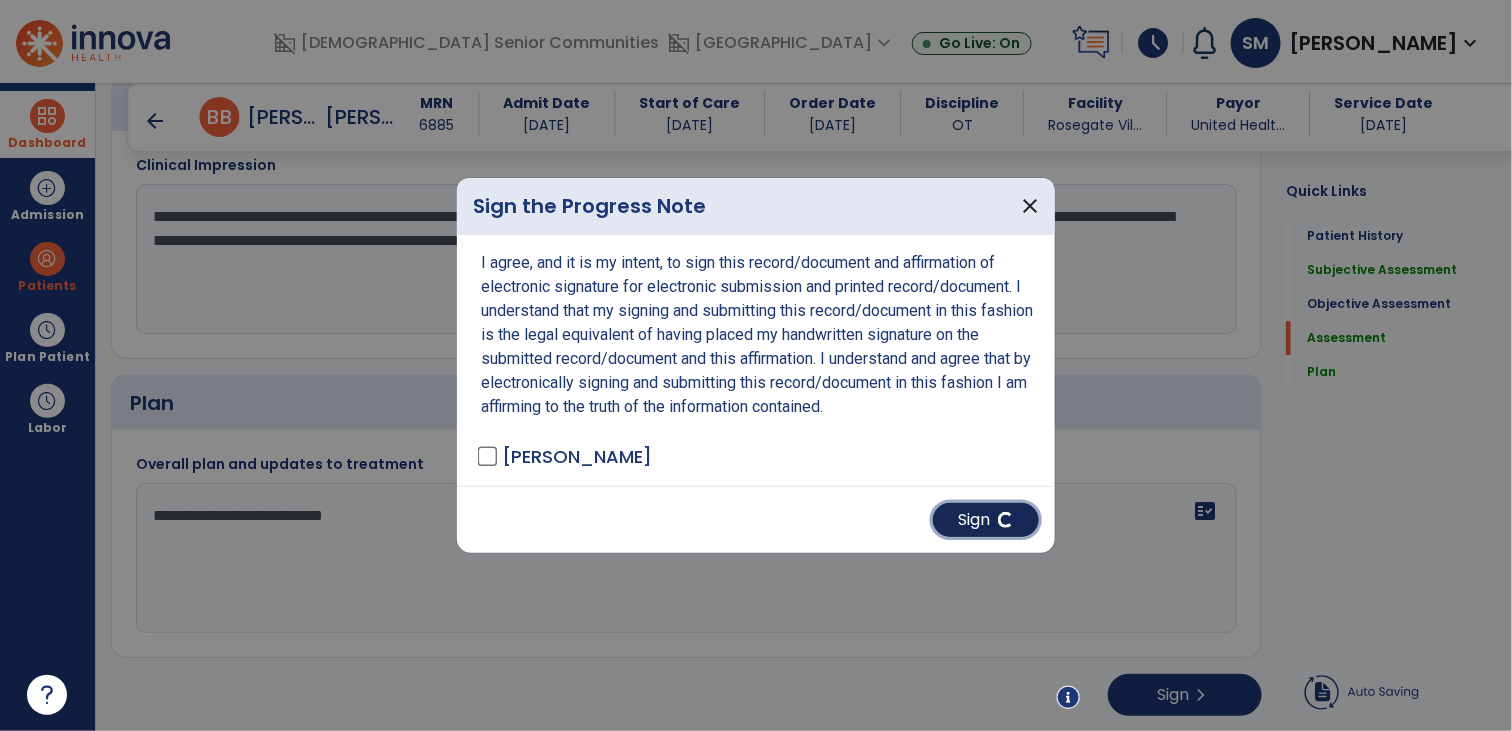 click on "Sign" at bounding box center [986, 520] 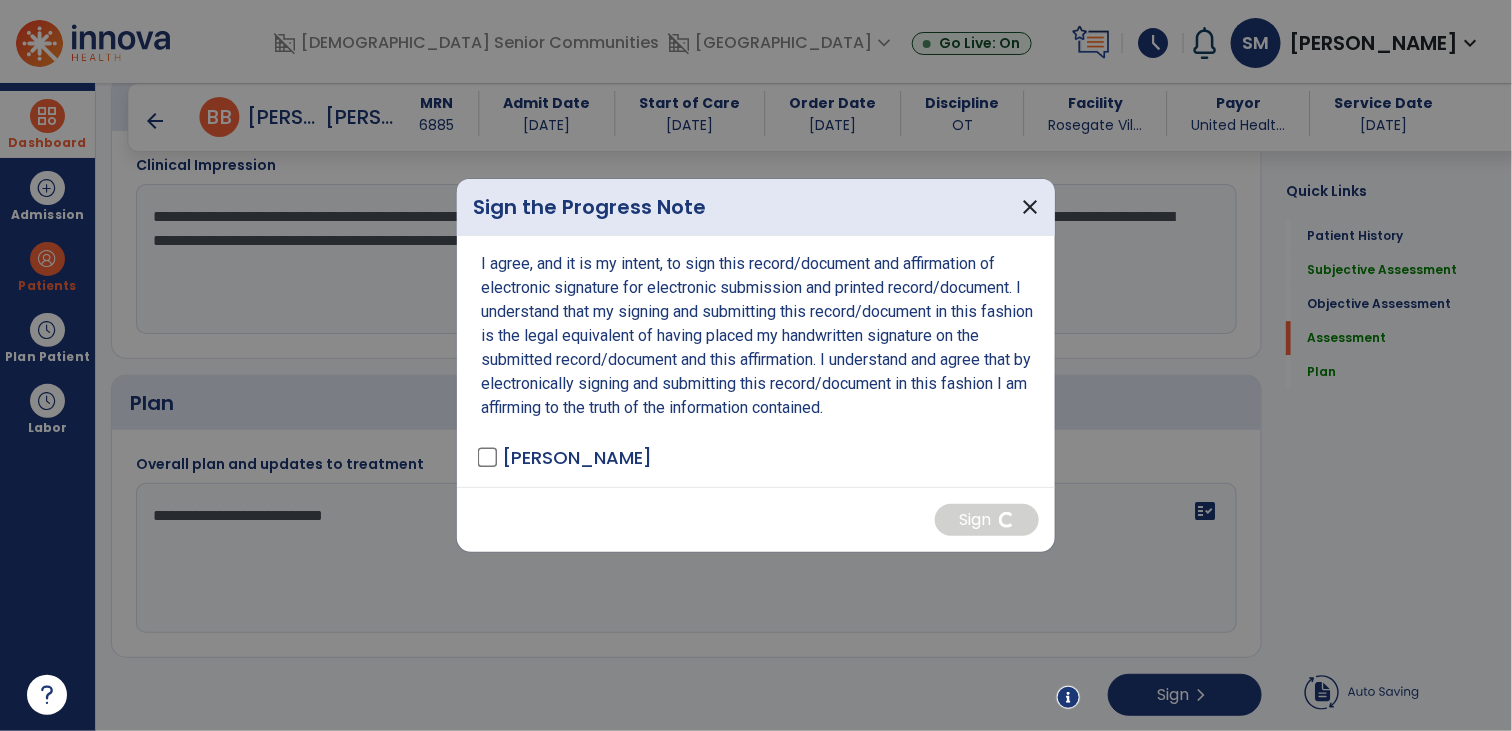 click at bounding box center (756, 365) 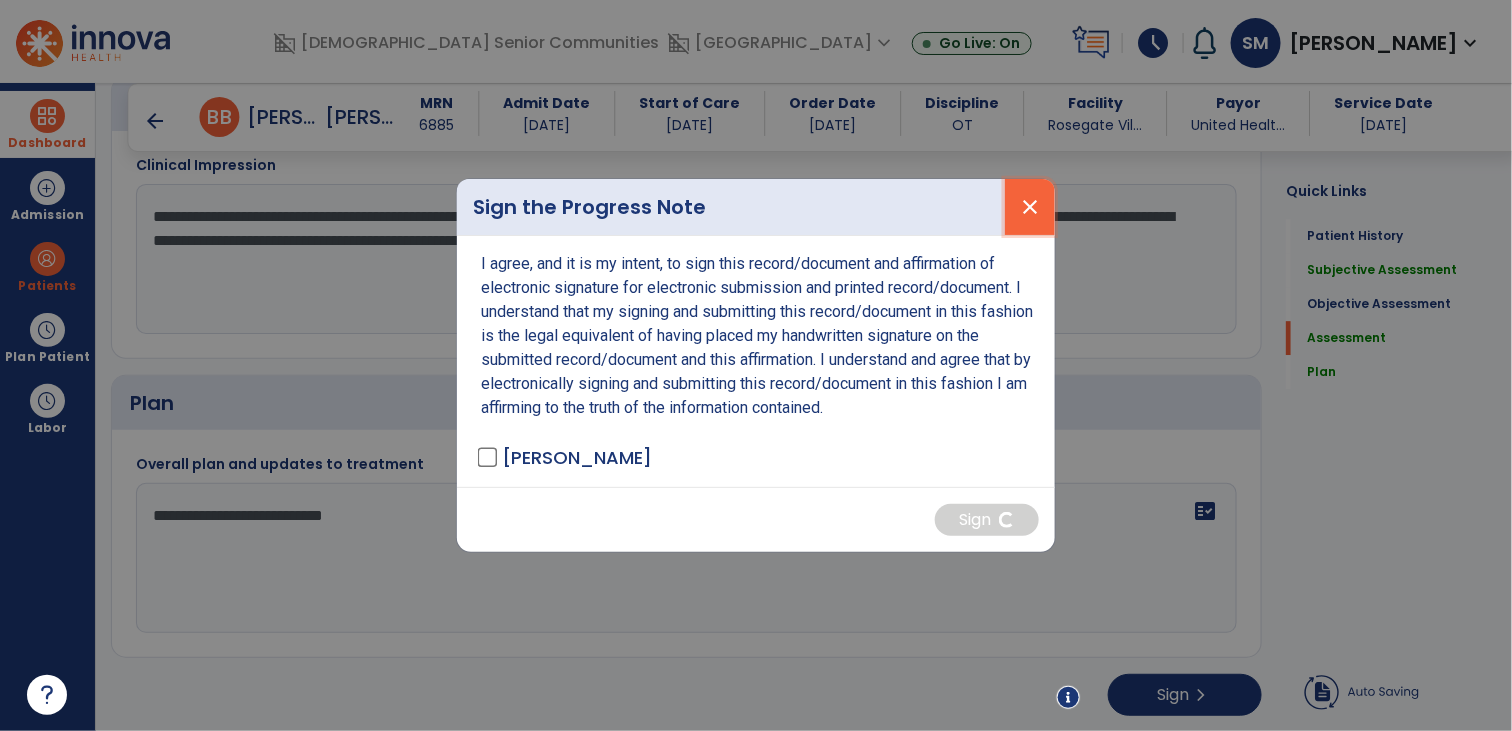 click on "close" at bounding box center [1030, 207] 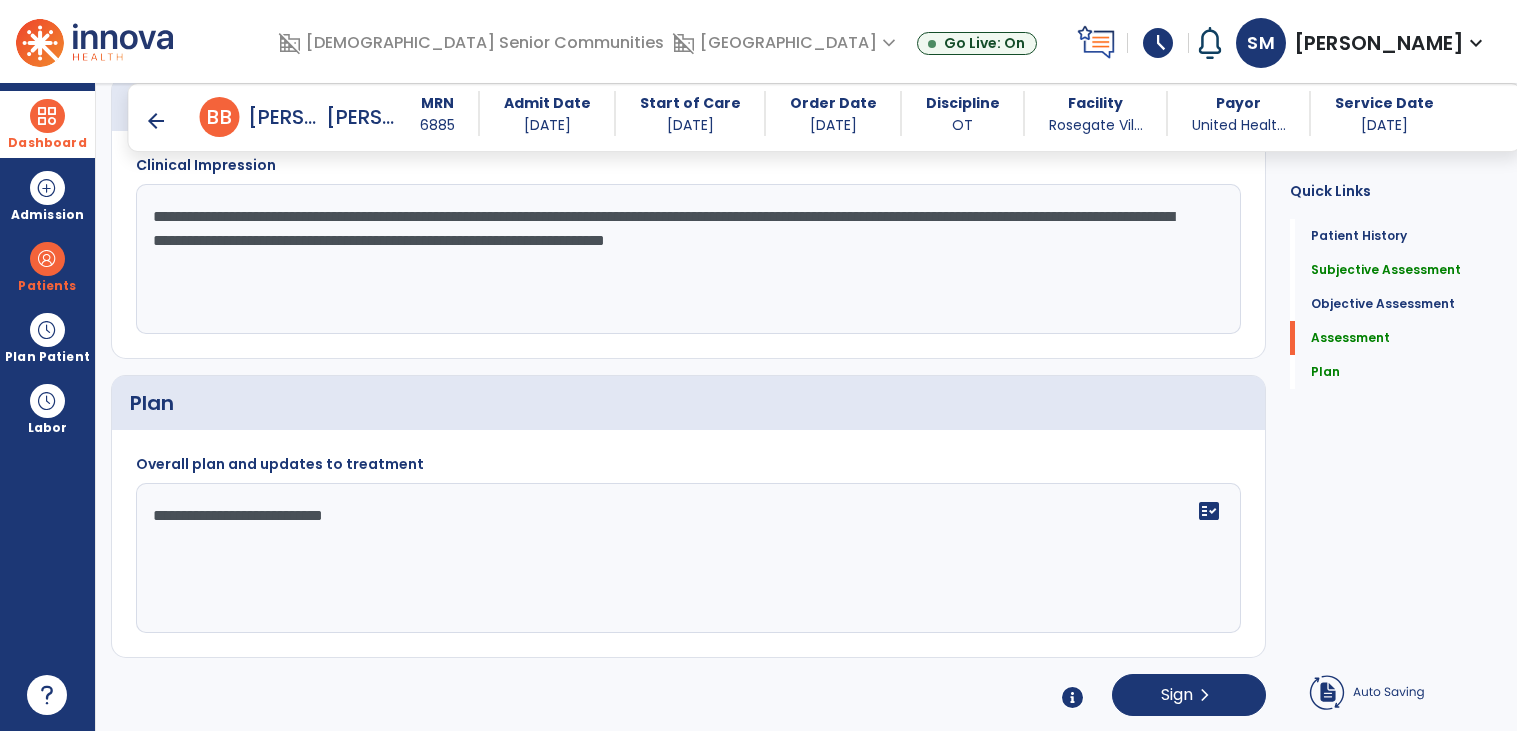 click on "arrow_back" at bounding box center (172, 117) 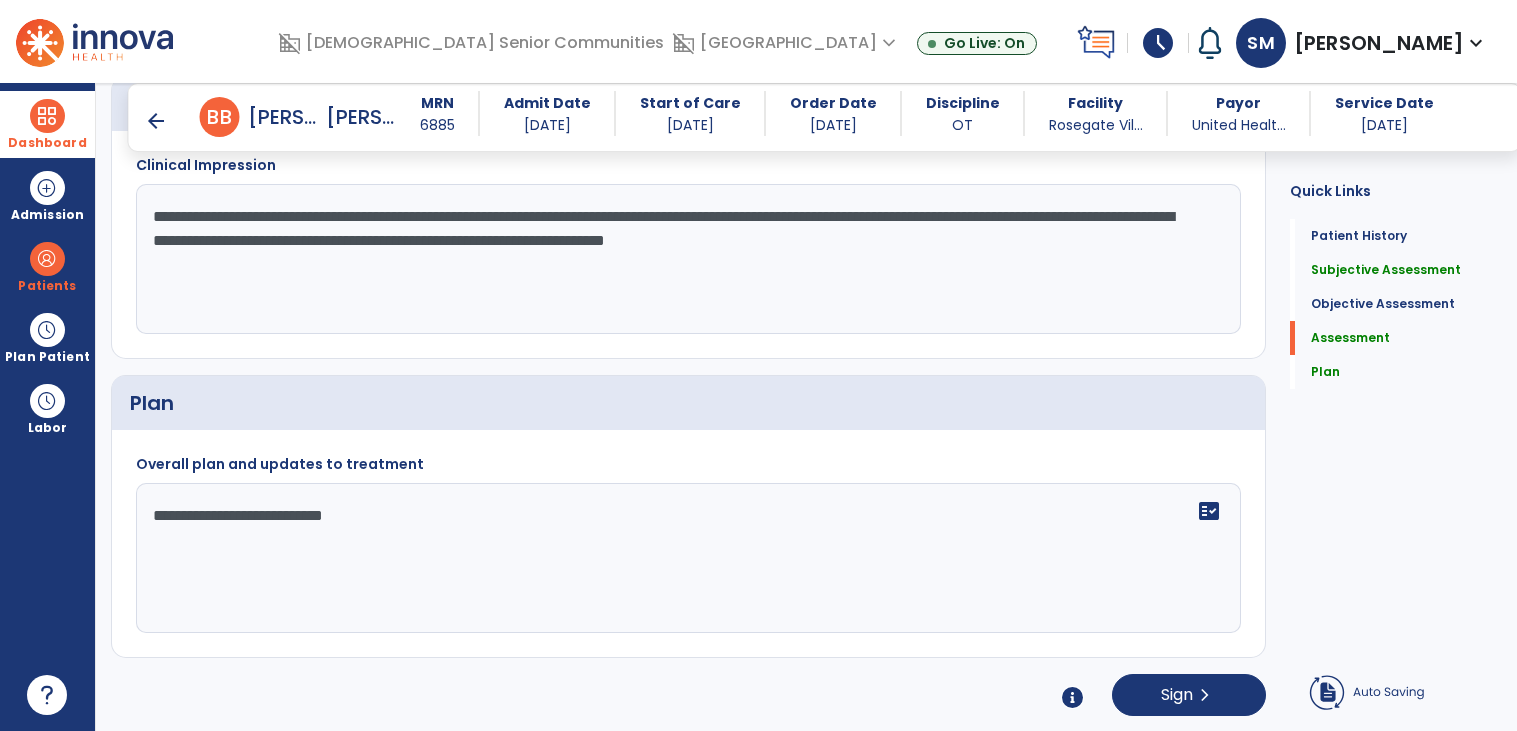 click on "arrow_back" at bounding box center [156, 121] 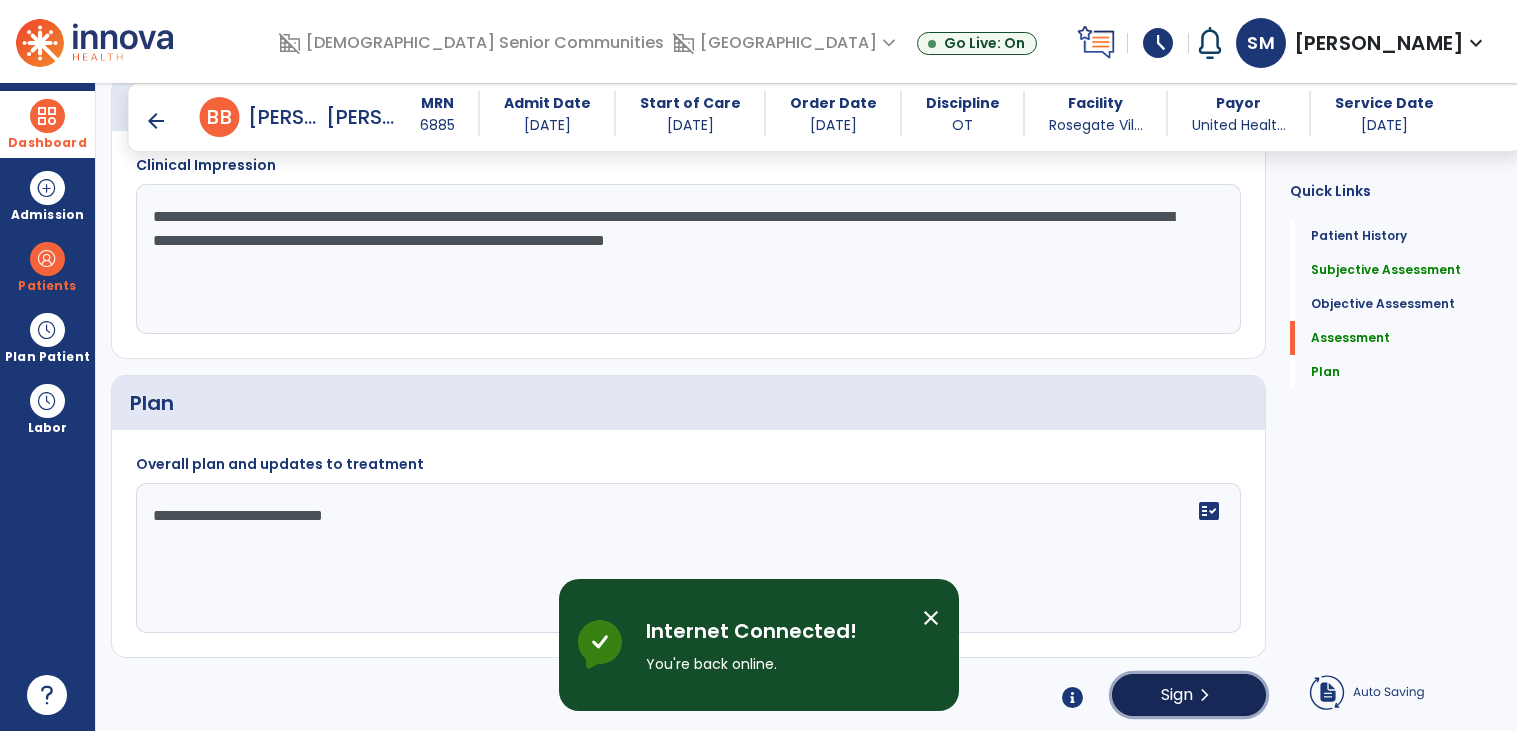 click on "Sign  chevron_right" 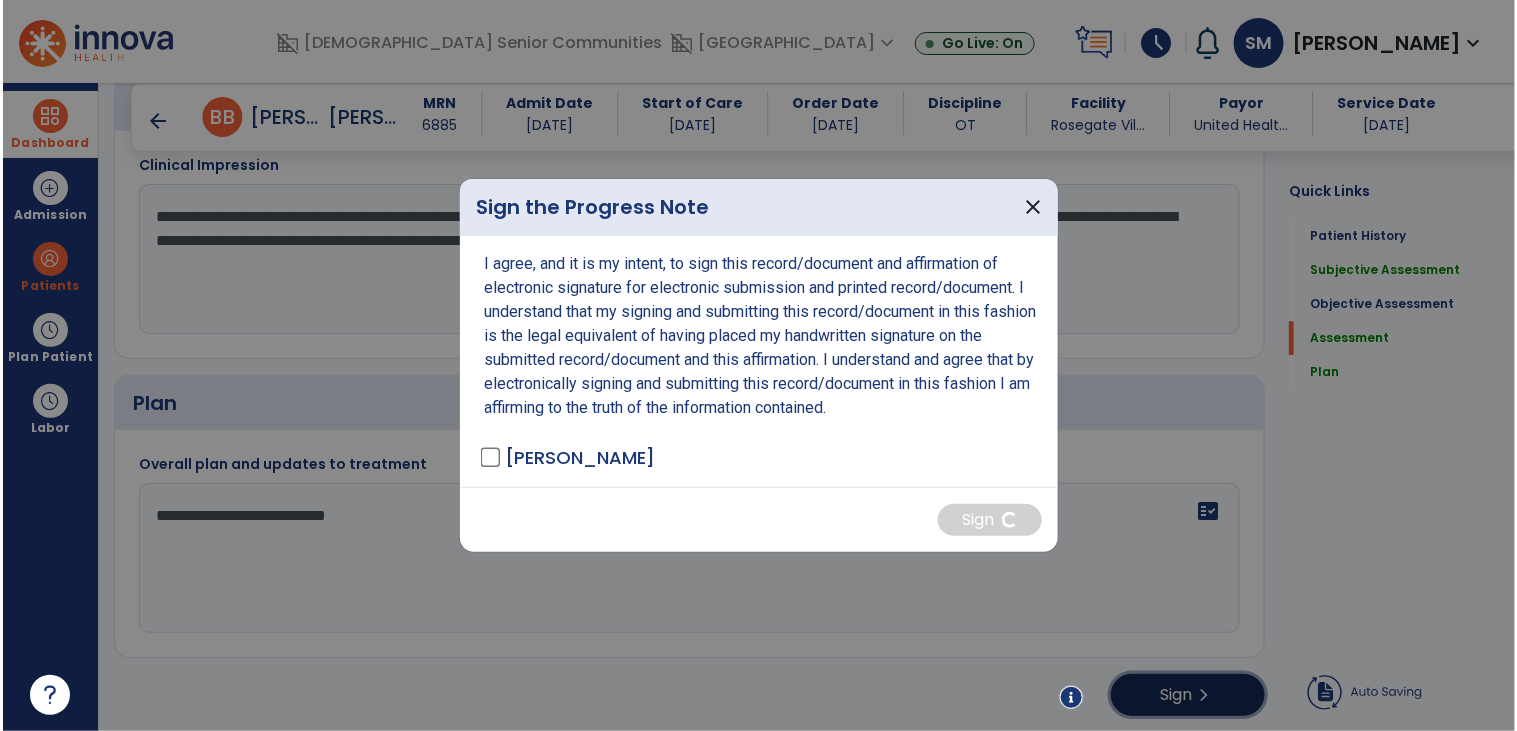 scroll, scrollTop: 2035, scrollLeft: 0, axis: vertical 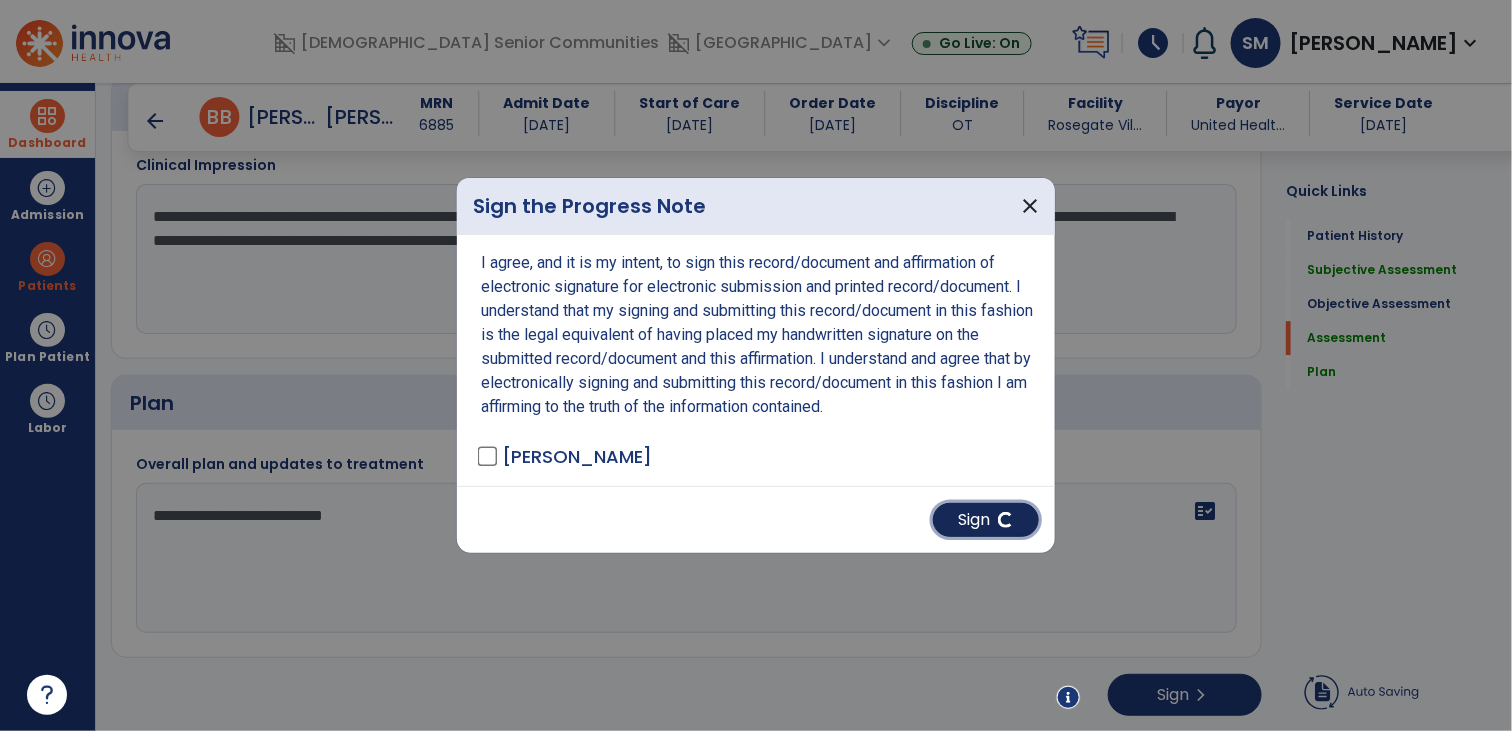 click on "Sign" at bounding box center (986, 520) 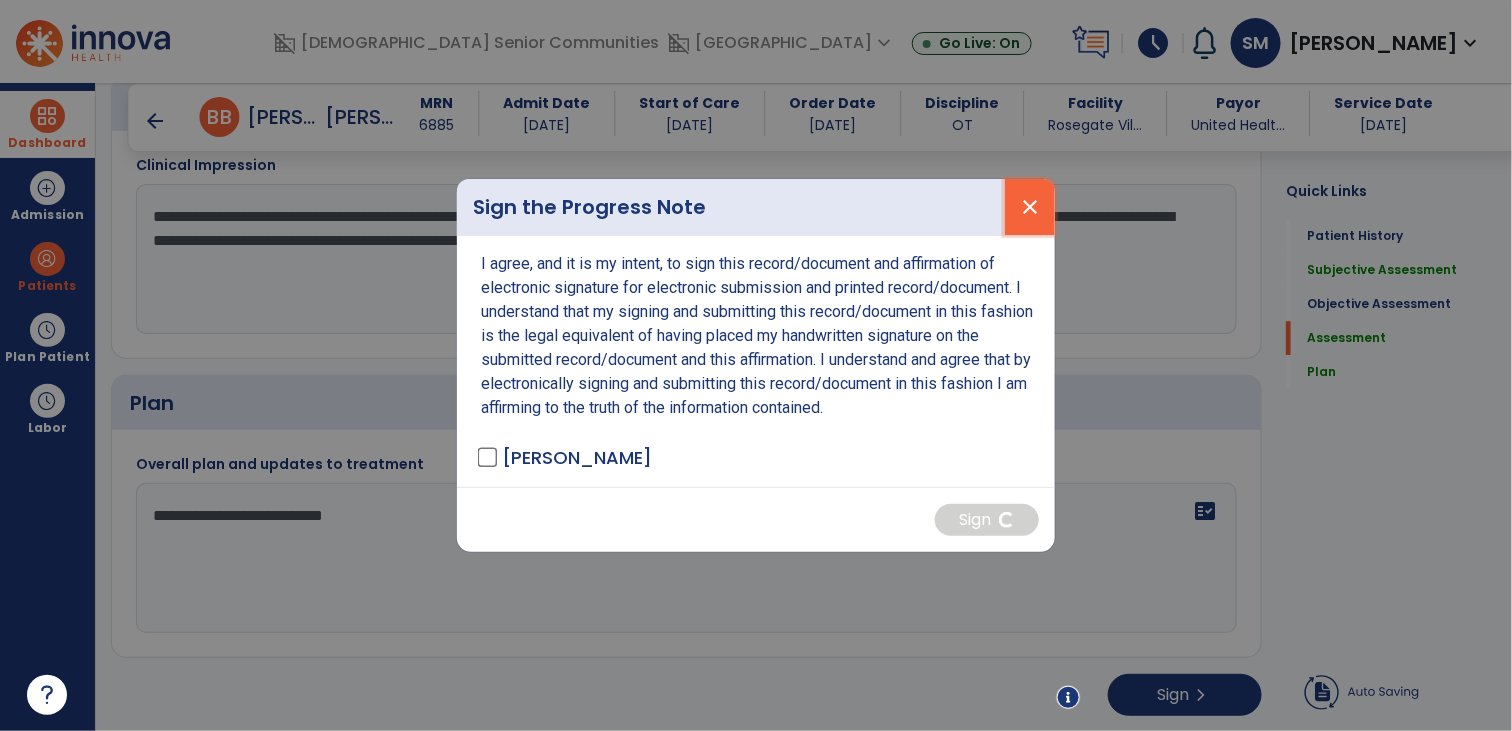 click on "close" at bounding box center [1030, 207] 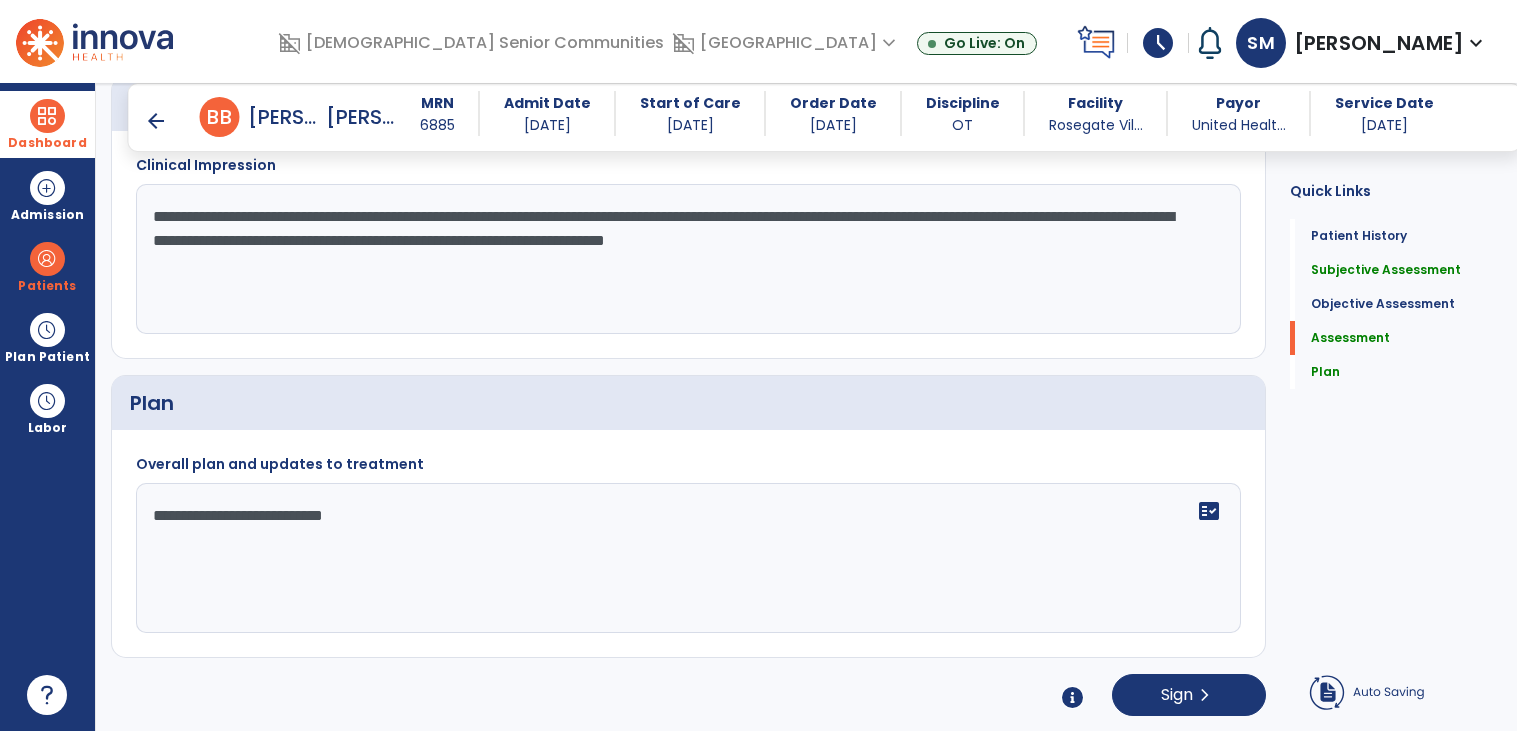 click on "arrow_back" at bounding box center (156, 121) 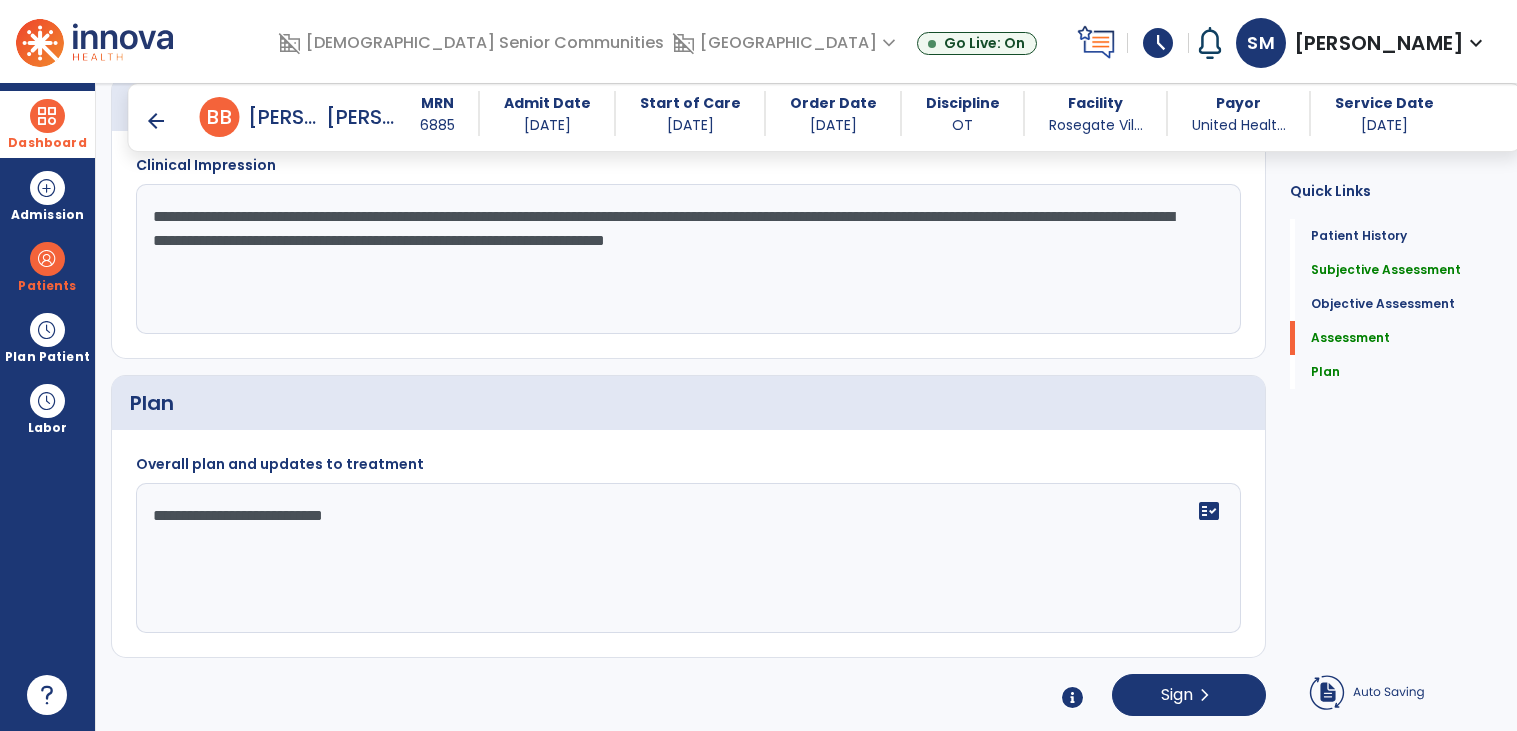 click on "arrow_back" at bounding box center (156, 121) 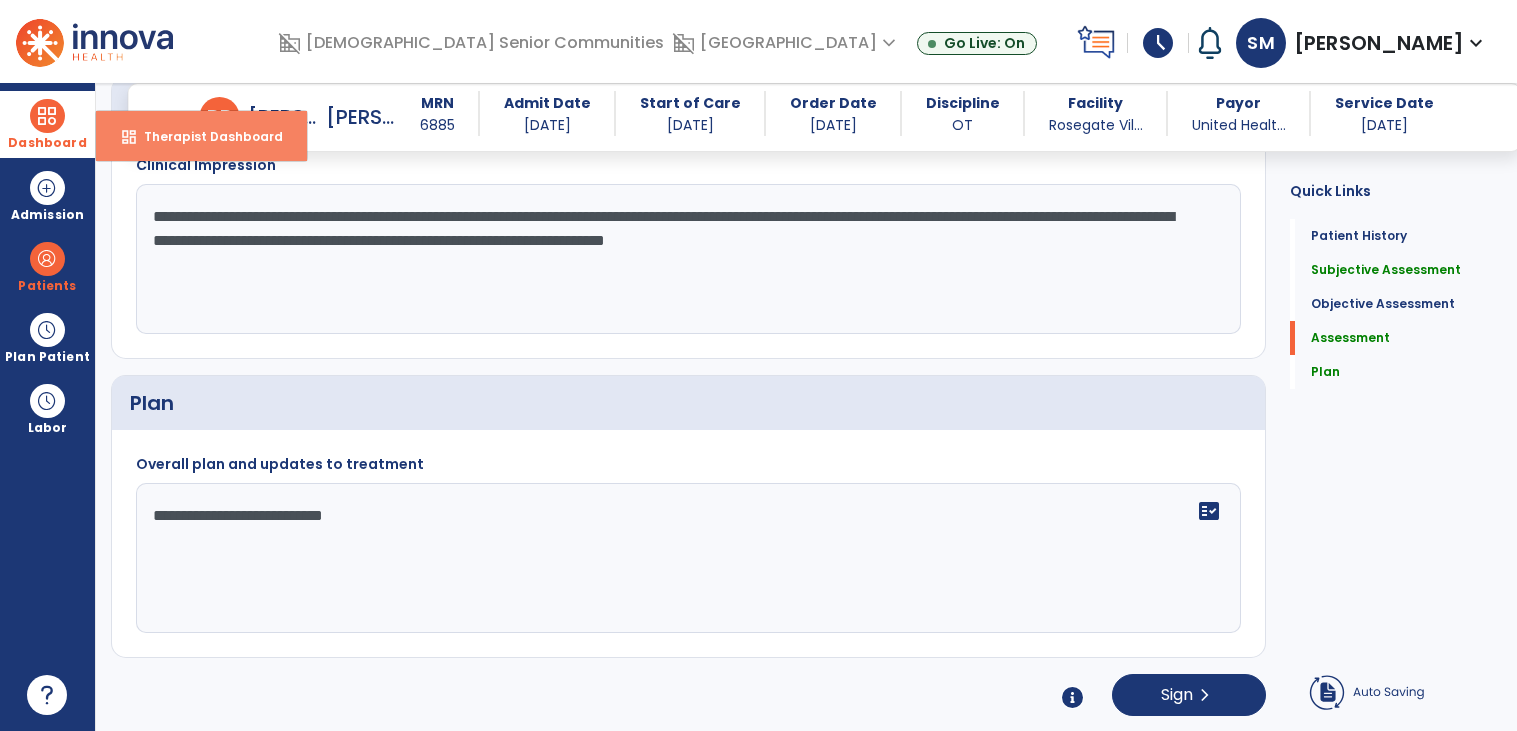 click on "Therapist Dashboard" at bounding box center [205, 136] 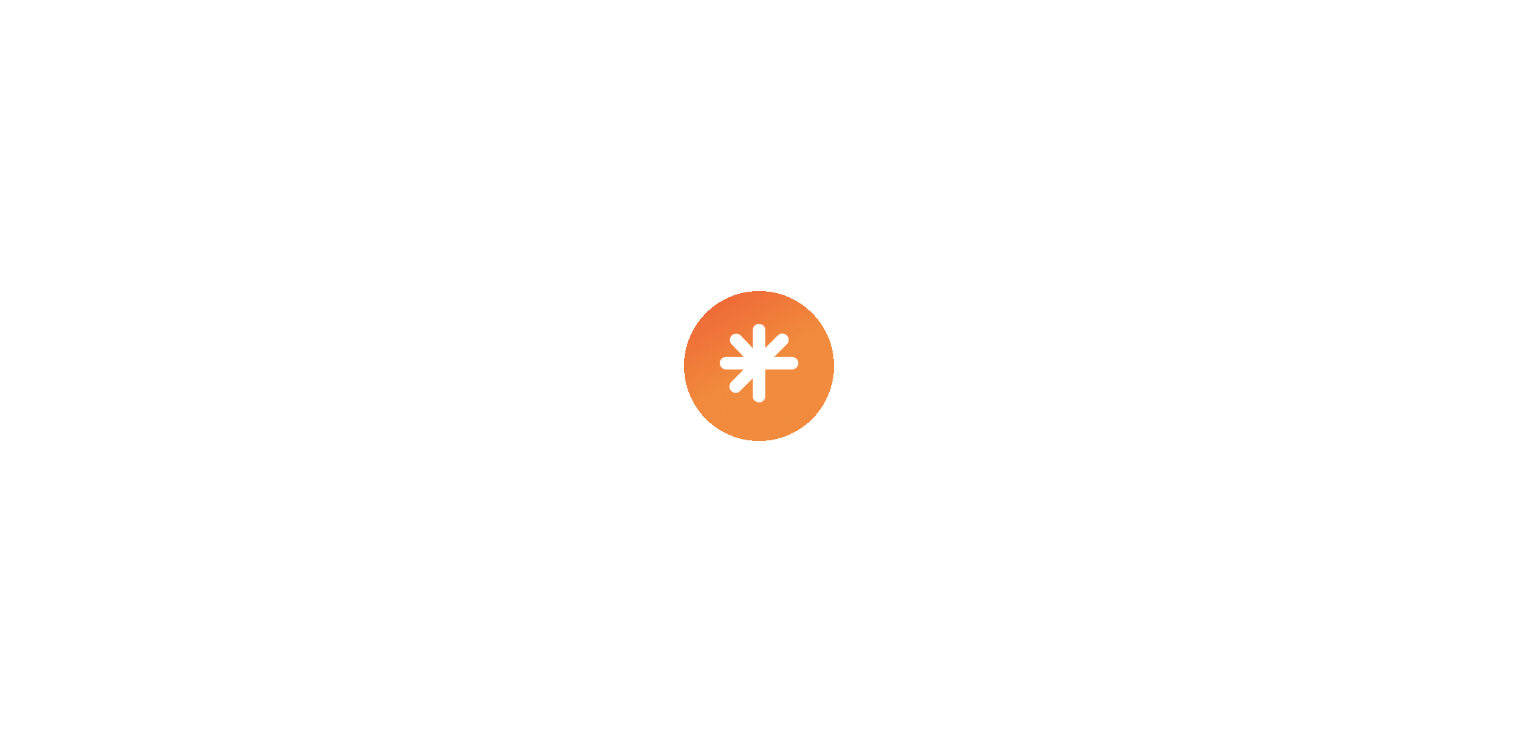 scroll, scrollTop: 0, scrollLeft: 0, axis: both 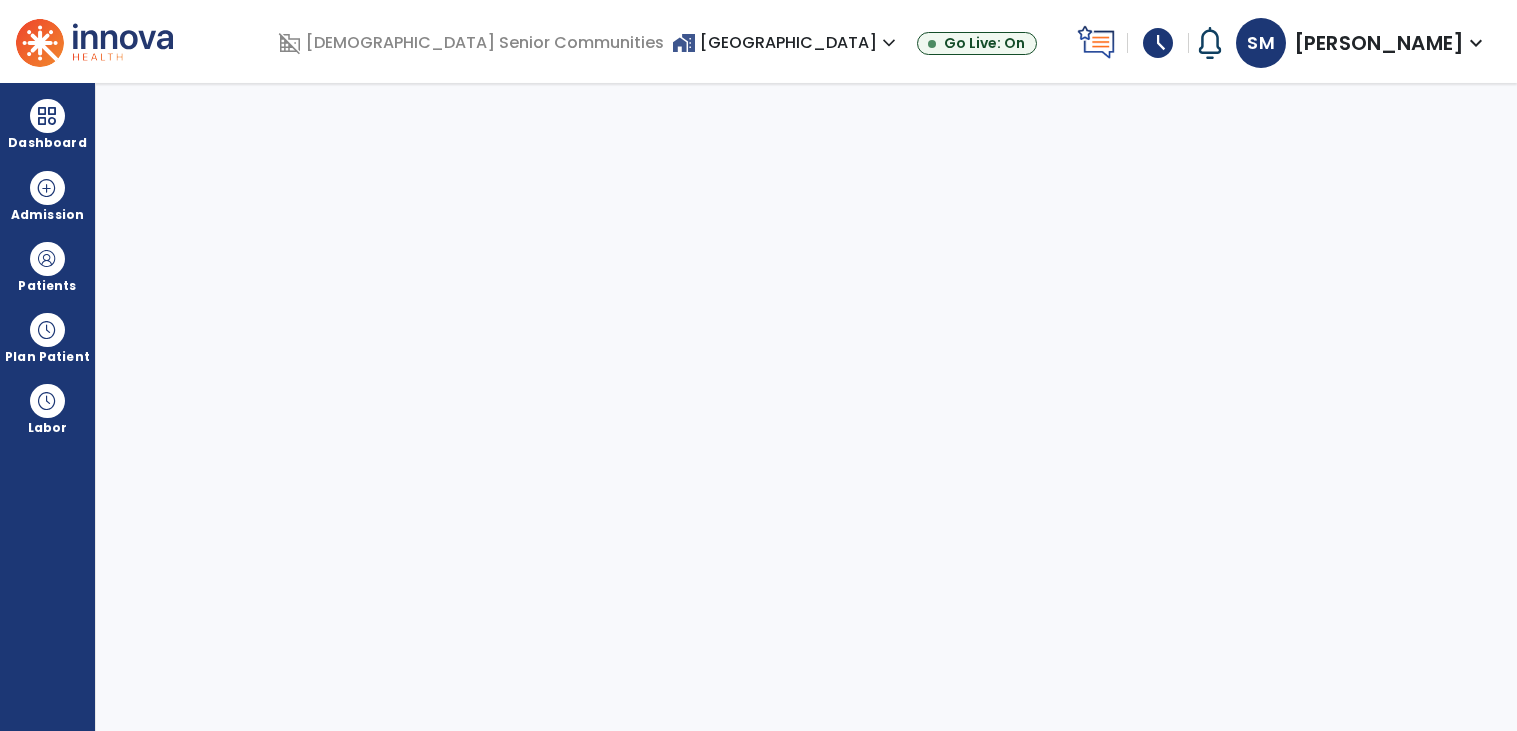 select on "****" 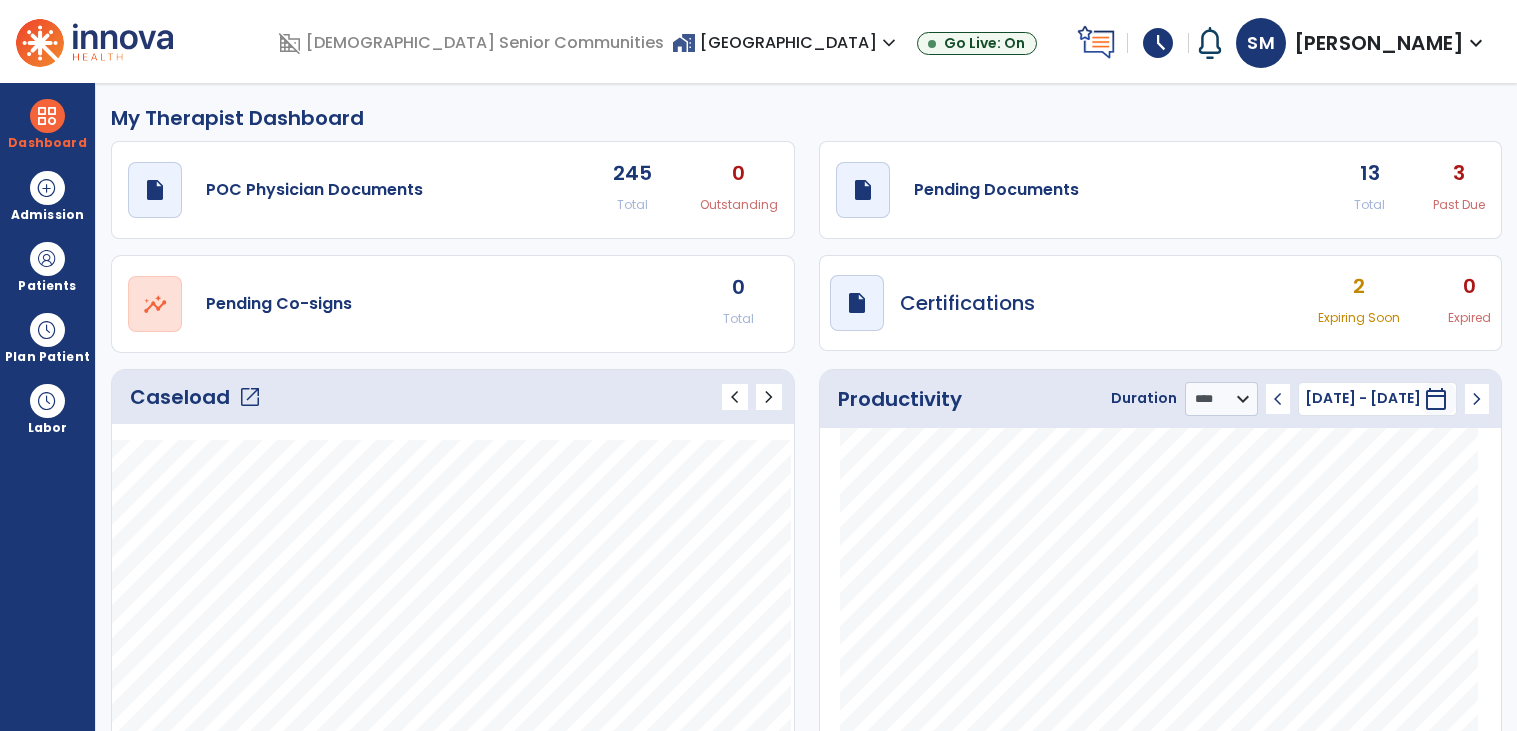 click on "open_in_new" 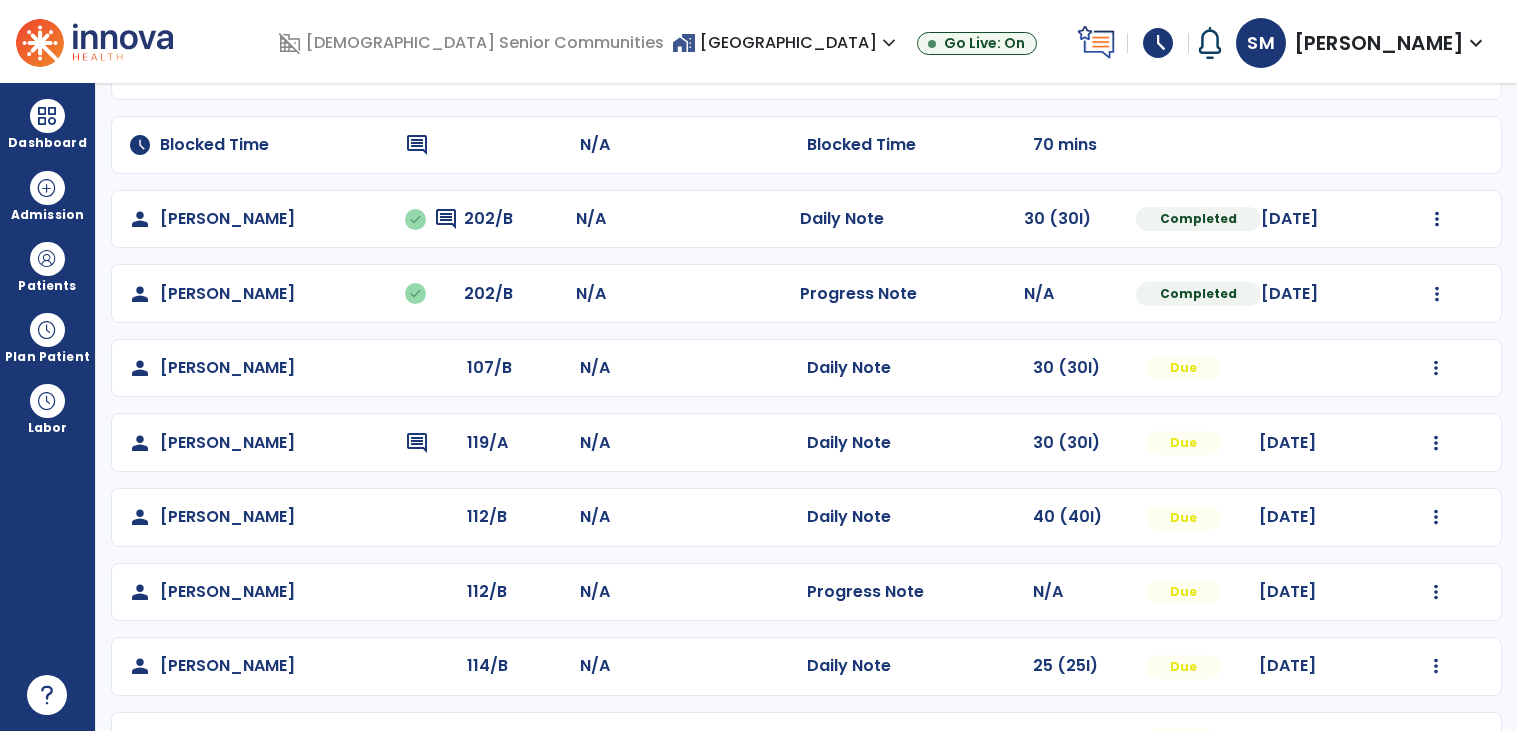scroll, scrollTop: 349, scrollLeft: 0, axis: vertical 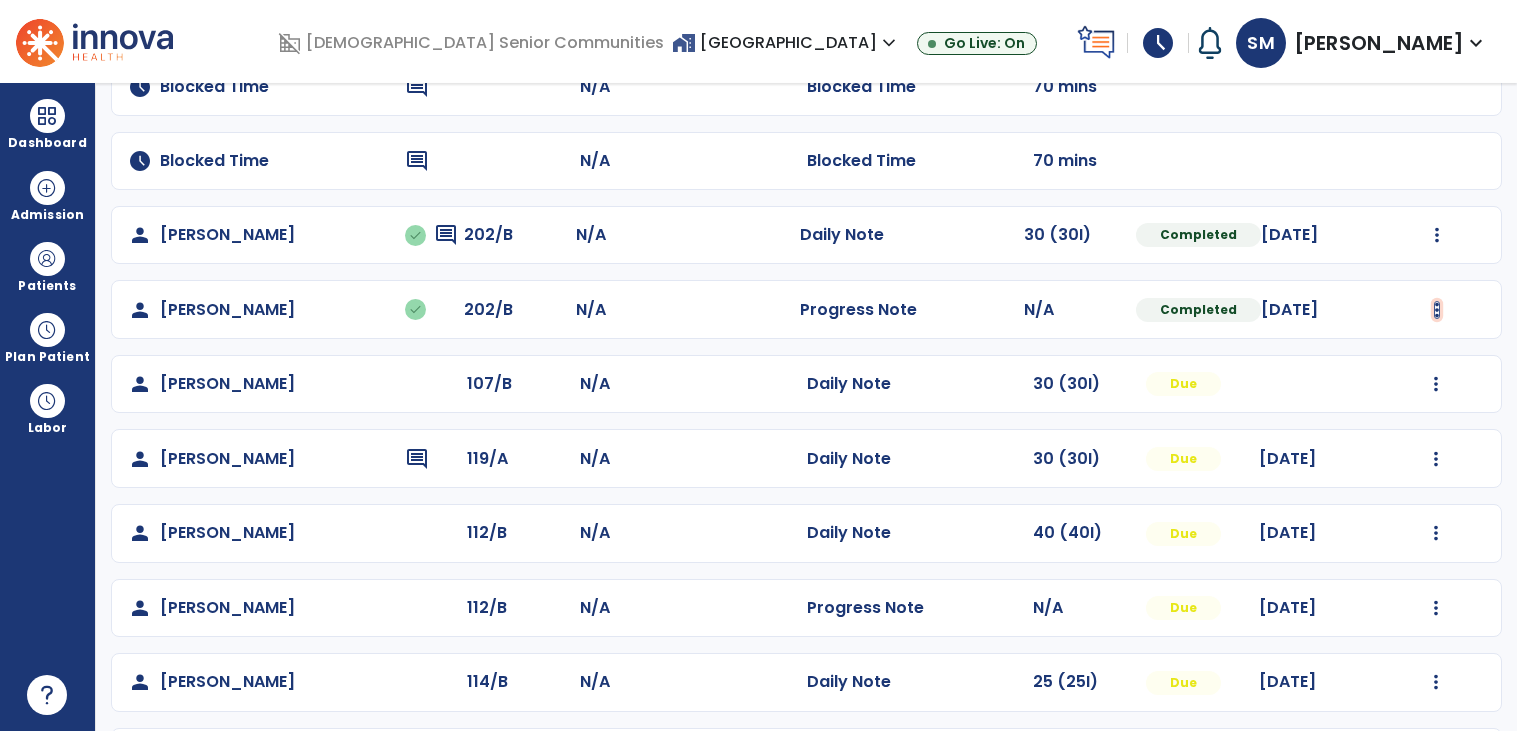click at bounding box center (1437, 235) 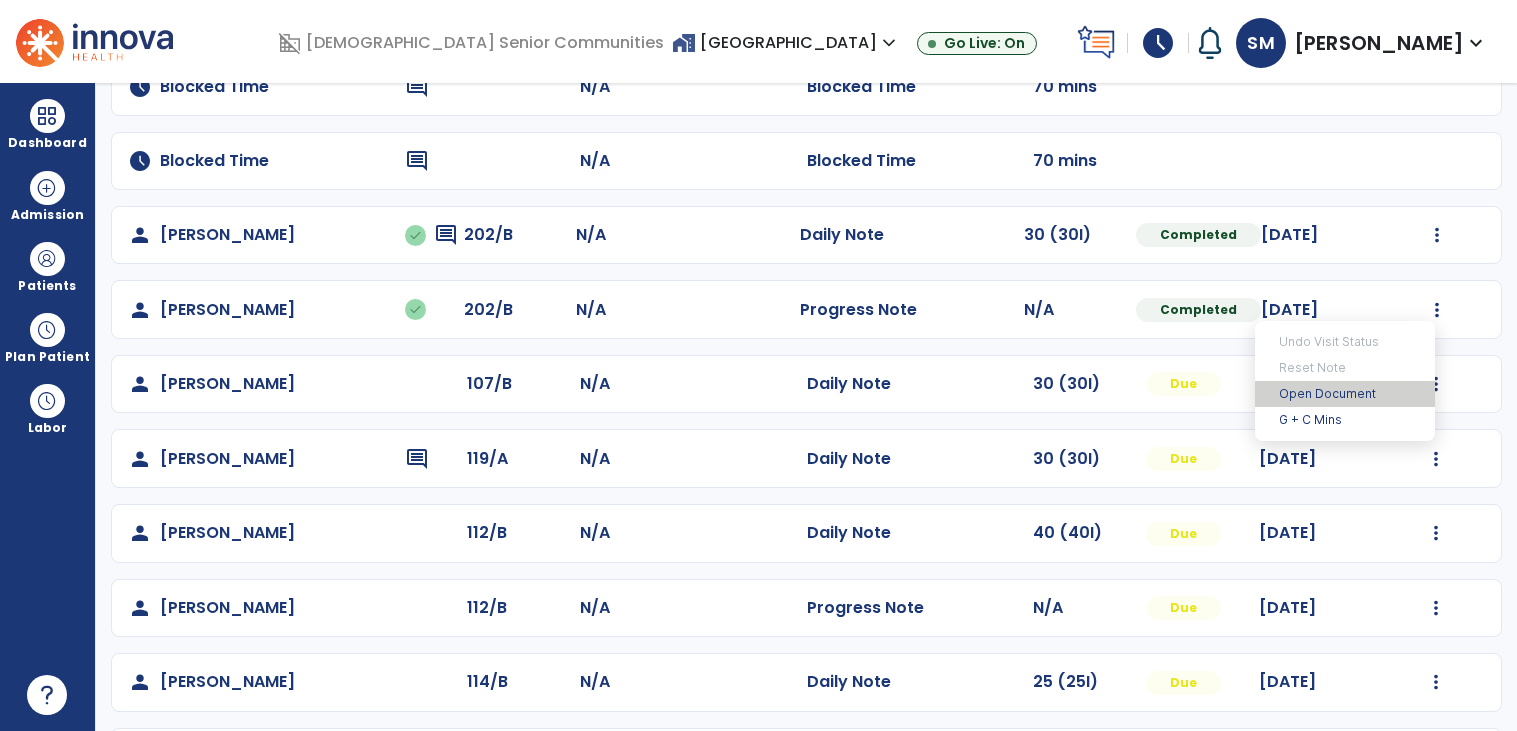 click on "Open Document" at bounding box center (1345, 394) 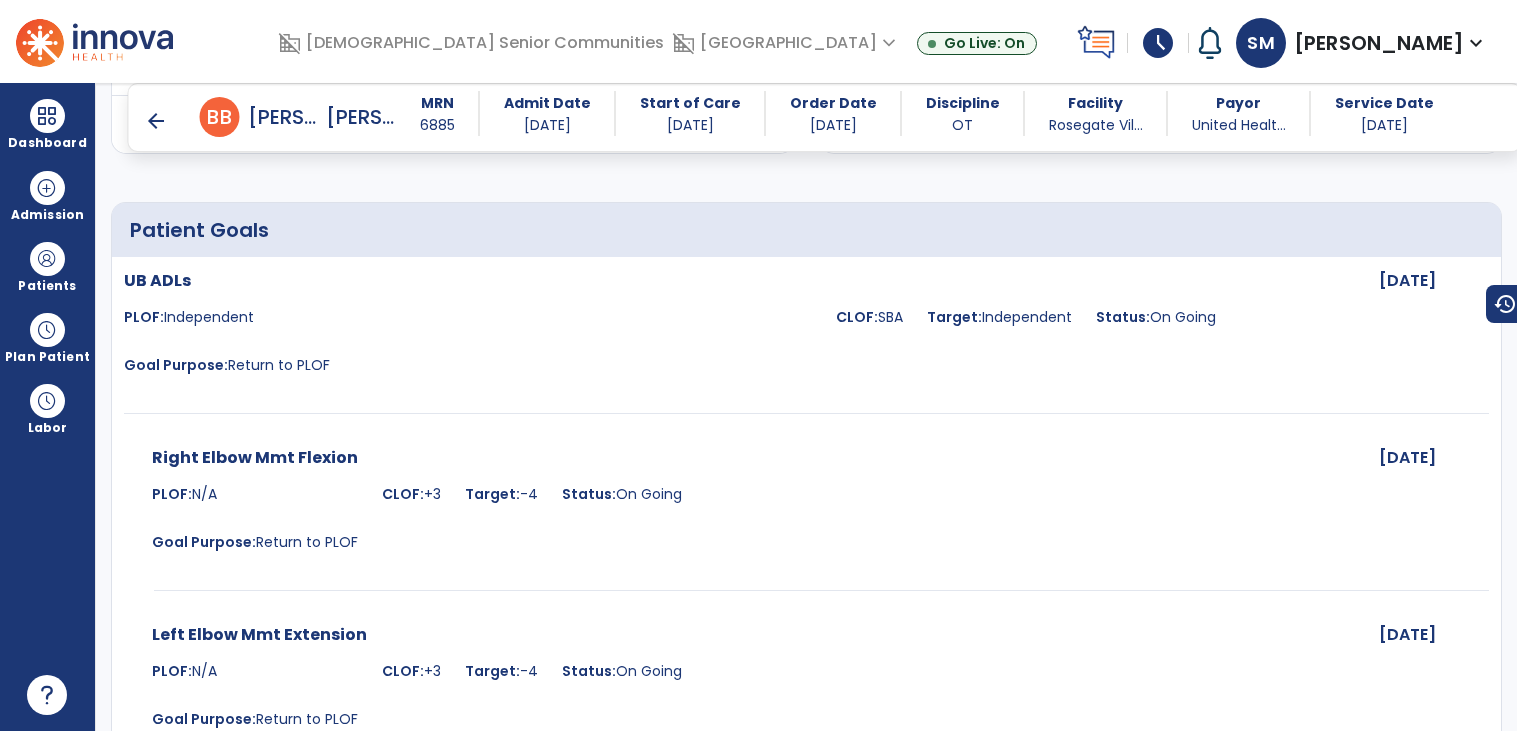 scroll, scrollTop: 0, scrollLeft: 0, axis: both 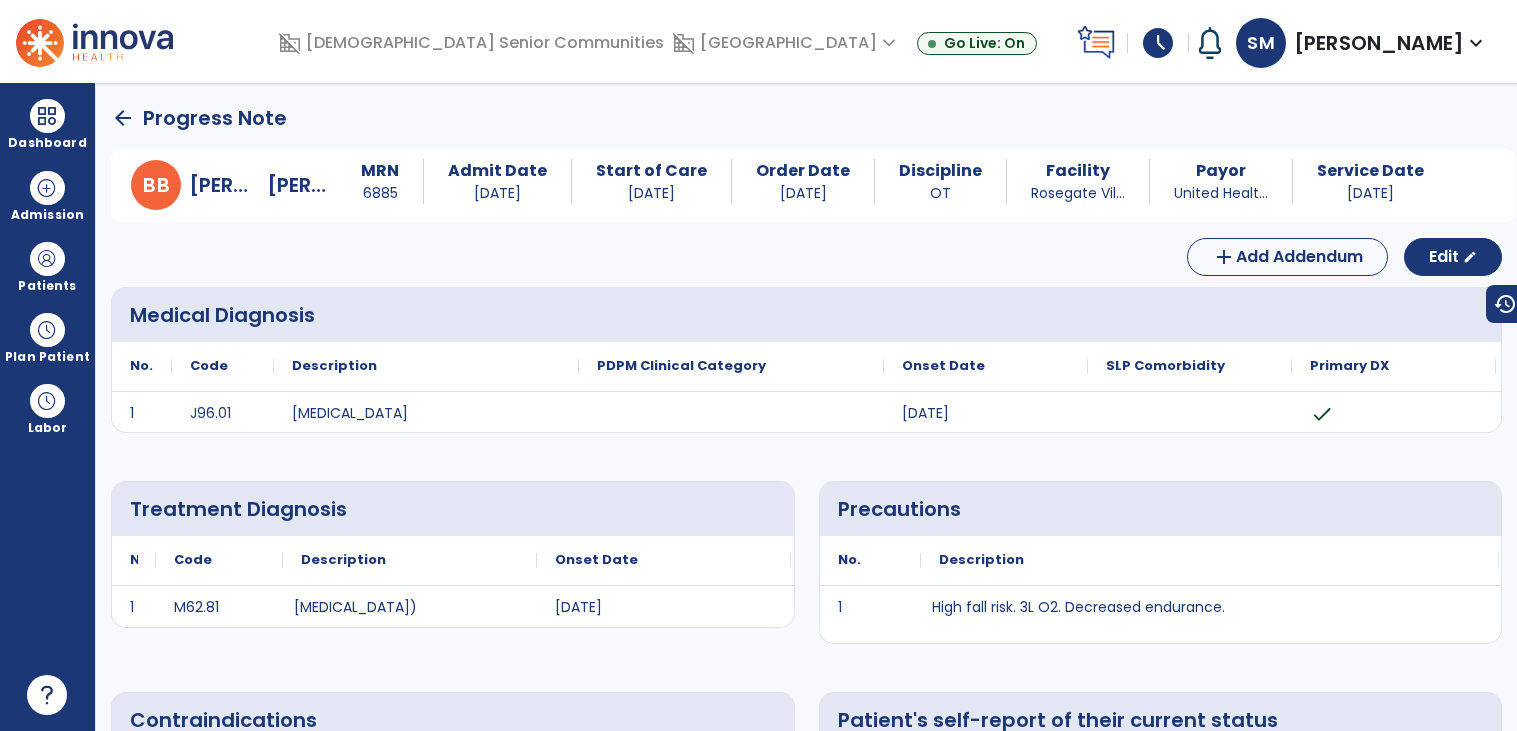 click on "arrow_back" 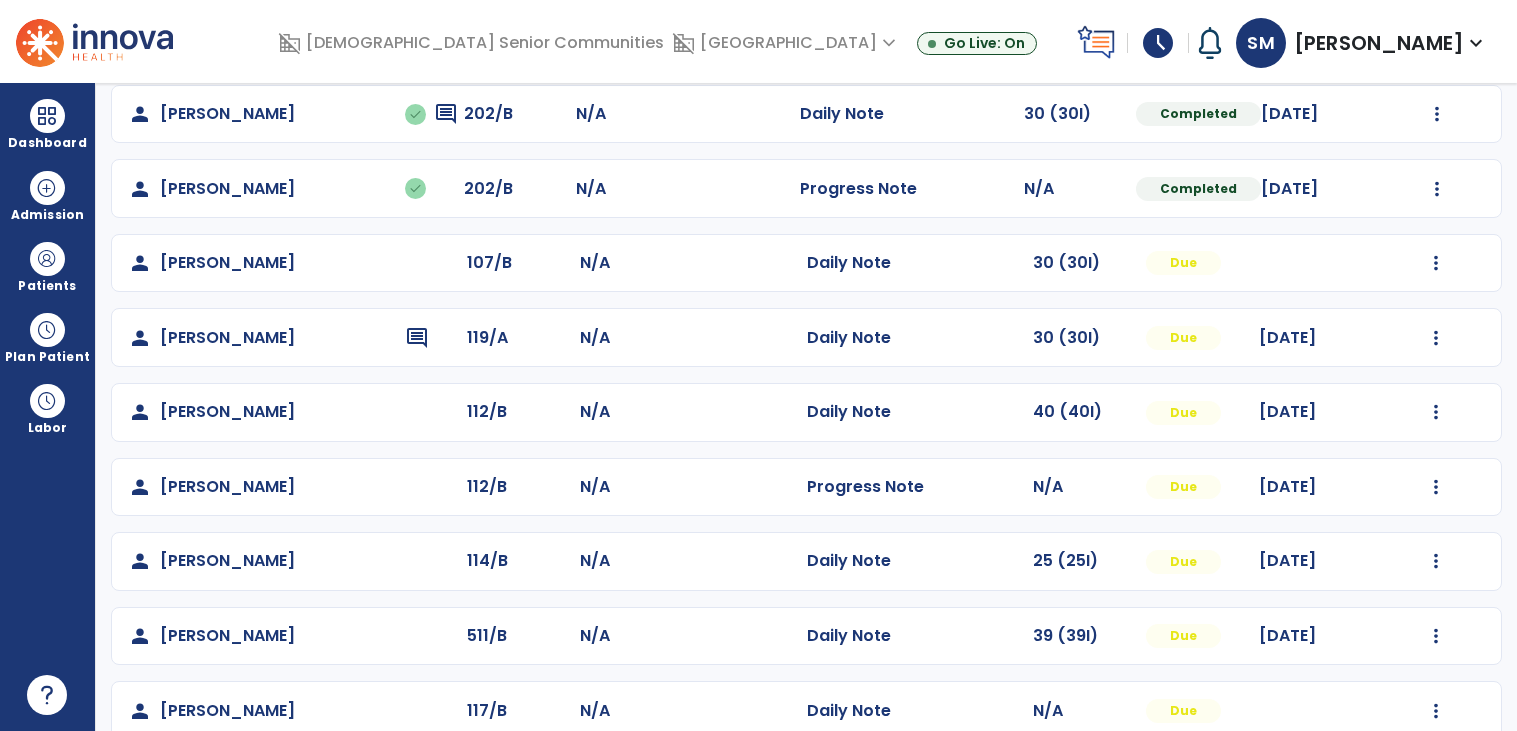 scroll, scrollTop: 436, scrollLeft: 0, axis: vertical 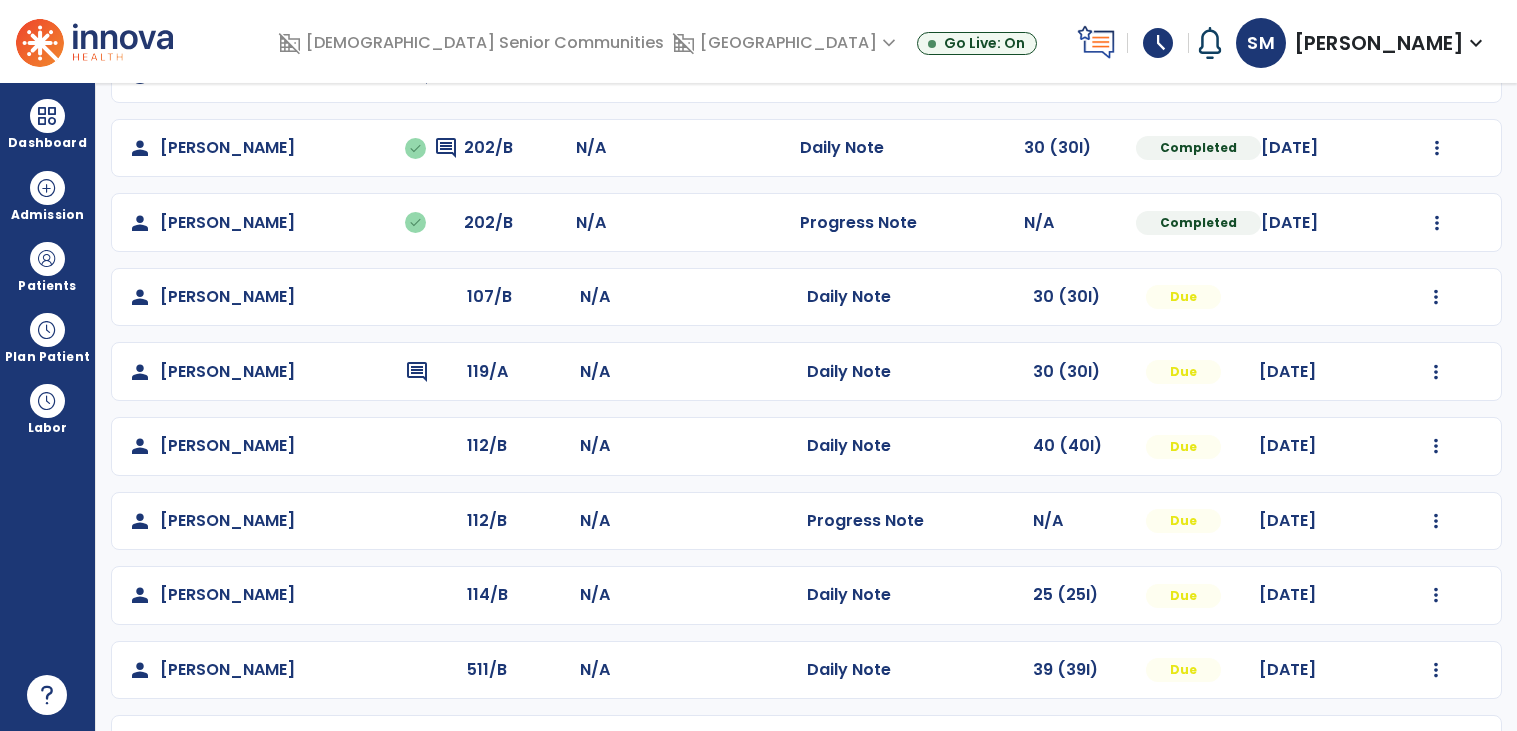 click on "schedule   Blocked Time  comment N/A  Blocked Time   10 mins   schedule   Blocked Time  comment N/A  Blocked Time   38 mins   schedule   Blocked Time  comment N/A  Blocked Time   70 mins   schedule   Blocked Time  comment N/A  Blocked Time   70 mins   person   [PERSON_NAME]   done  comment 202/B N/A  Daily Note   30 (30I)  Completed [DATE]  Undo Visit Status   Reset Note   Open Document   G + C Mins   person   [PERSON_NAME]   done  202/B N/A  Progress Note   N/A  Completed [DATE]  Undo Visit Status   Reset Note   Open Document   G + C Mins   person   [PERSON_NAME]  107/B N/A  Daily Note   30 (30I)  Due  Mark Visit As Complete   Reset Note   Open Document   G + C Mins   person   [PERSON_NAME]  comment 119/A N/A  Daily Note   30 (30I)  Due [DATE]  Mark Visit As Complete   Reset Note   Open Document   G + C Mins   person   [PERSON_NAME]  112/B N/A  Daily Note   40 (40I)  Due [DATE]  Mark Visit As Complete   Reset Note   Open Document   G + C Mins   person   [PERSON_NAME]  112/B N/A  N/A  Due N/A" 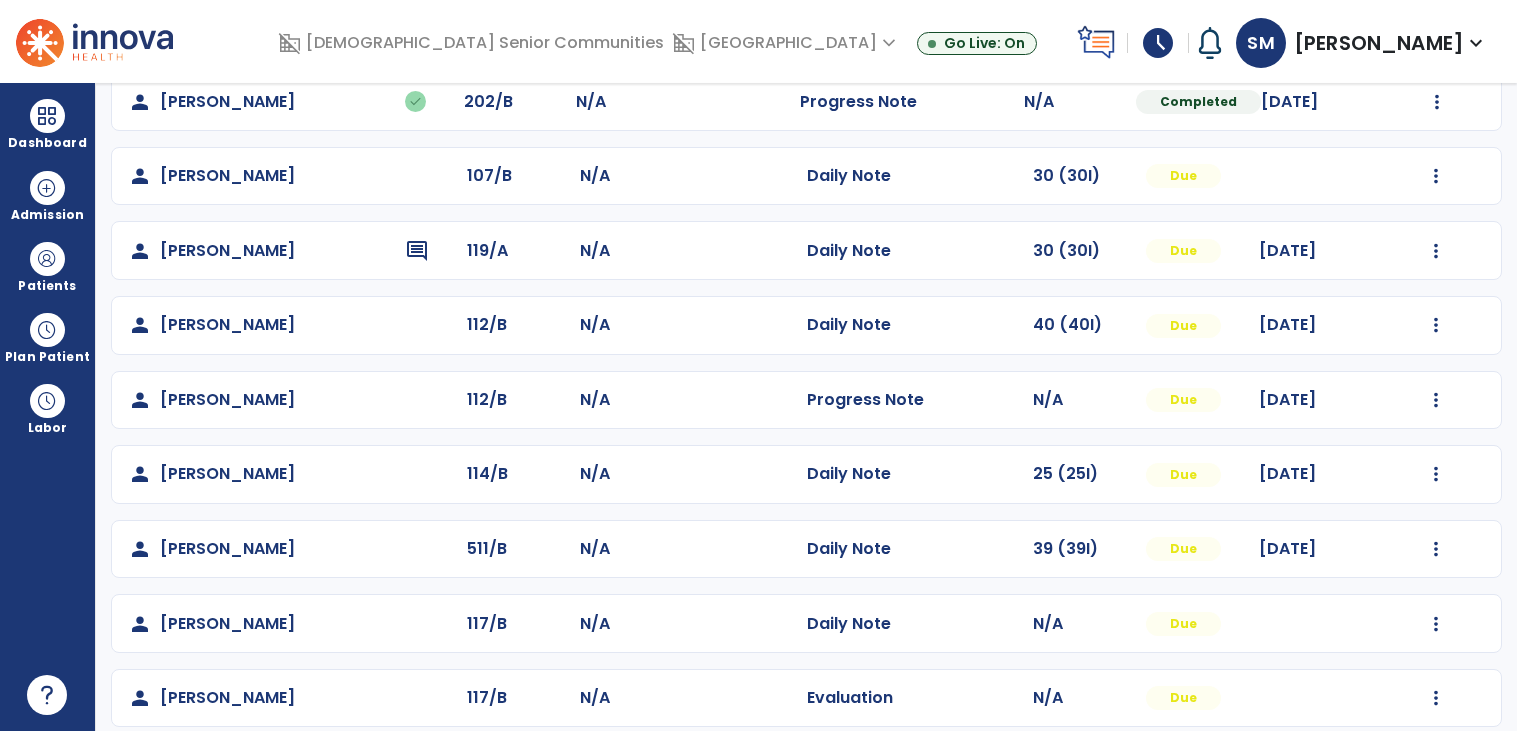 scroll, scrollTop: 558, scrollLeft: 0, axis: vertical 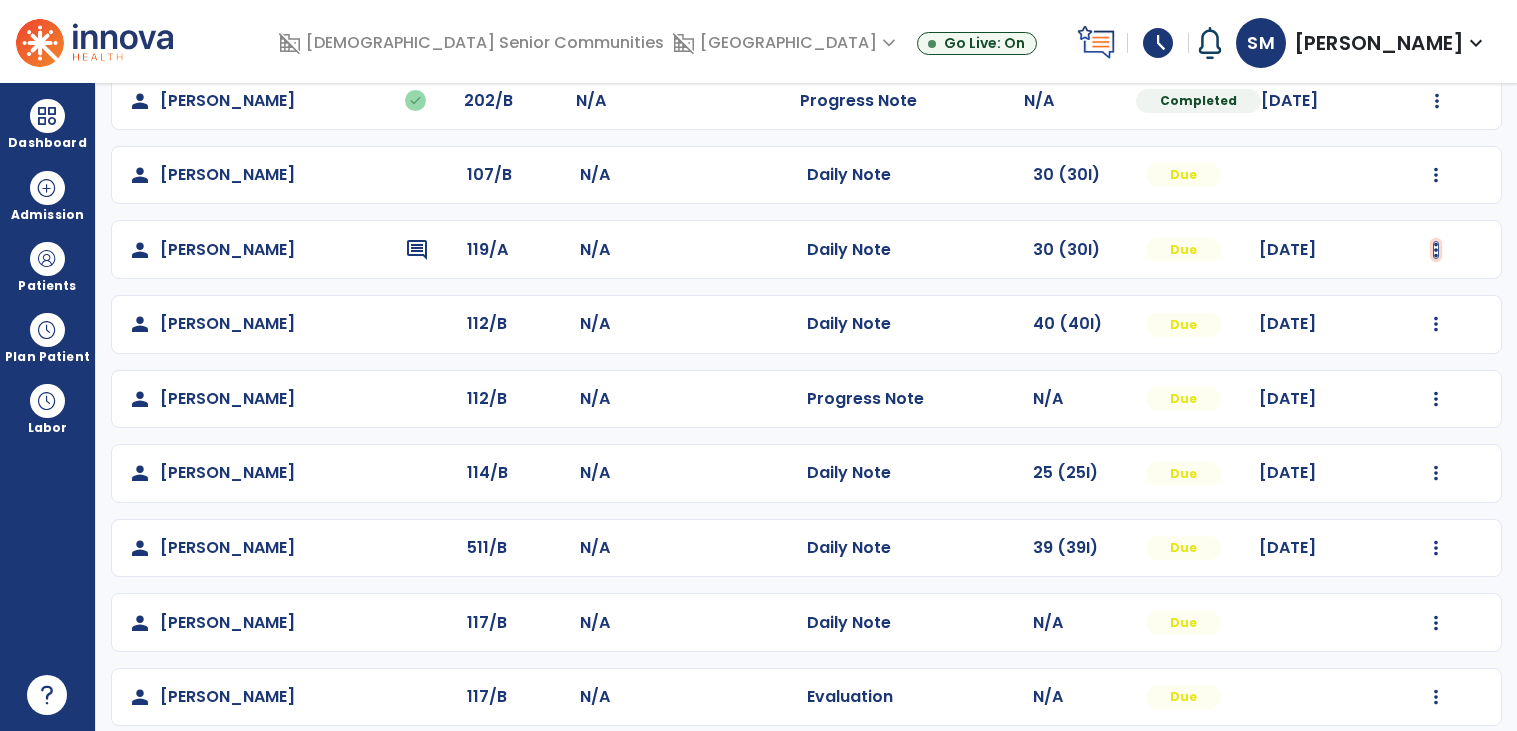 click at bounding box center (1437, 26) 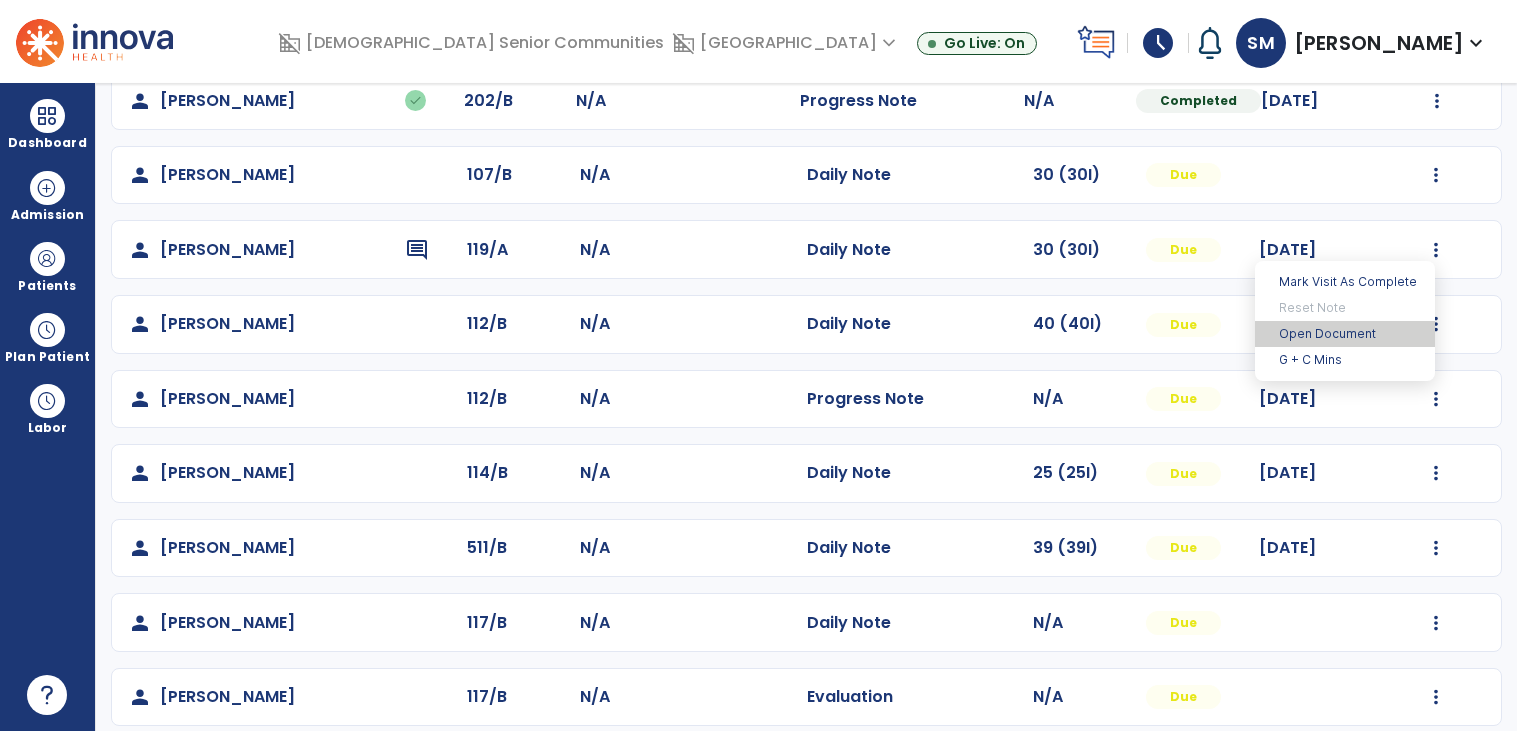 click on "Open Document" at bounding box center (1345, 334) 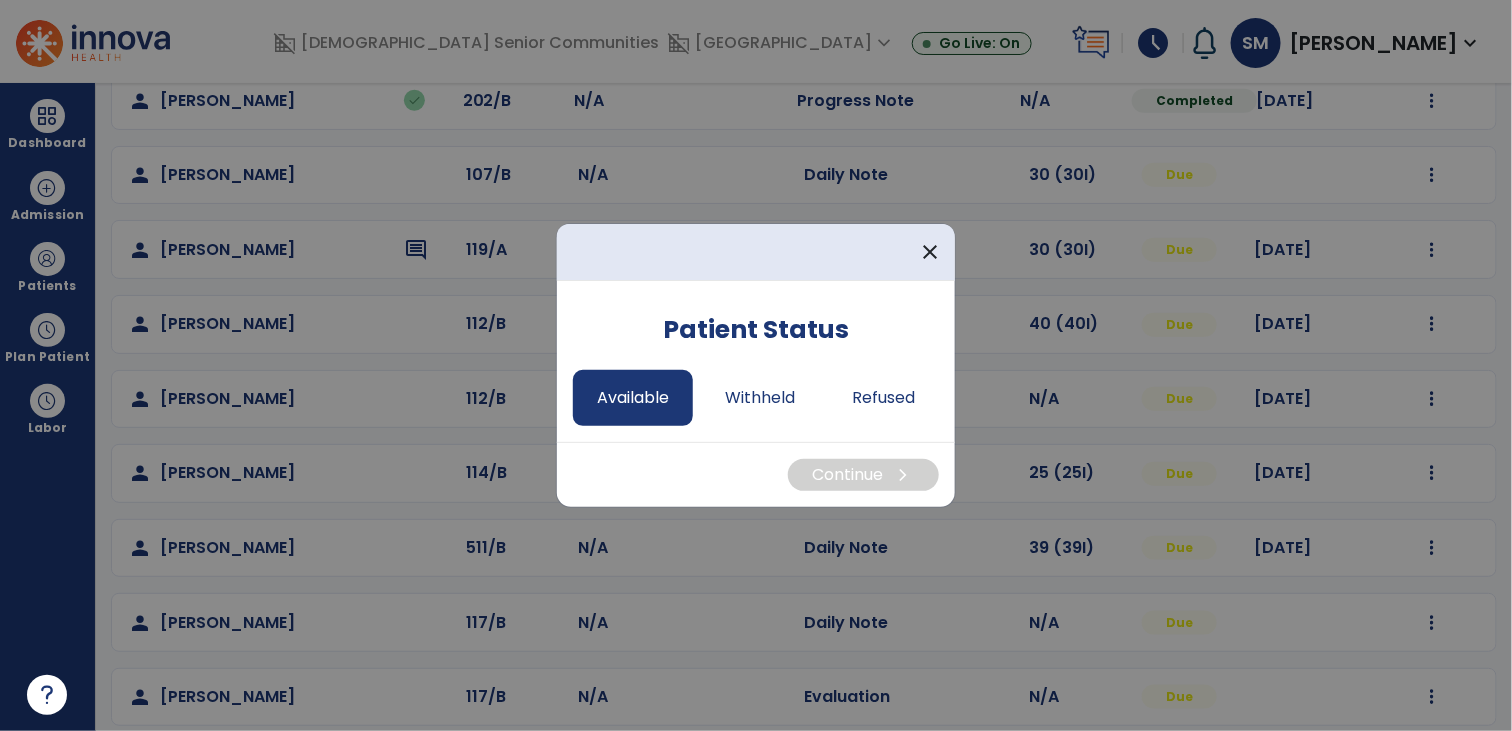 click on "Available" at bounding box center [633, 398] 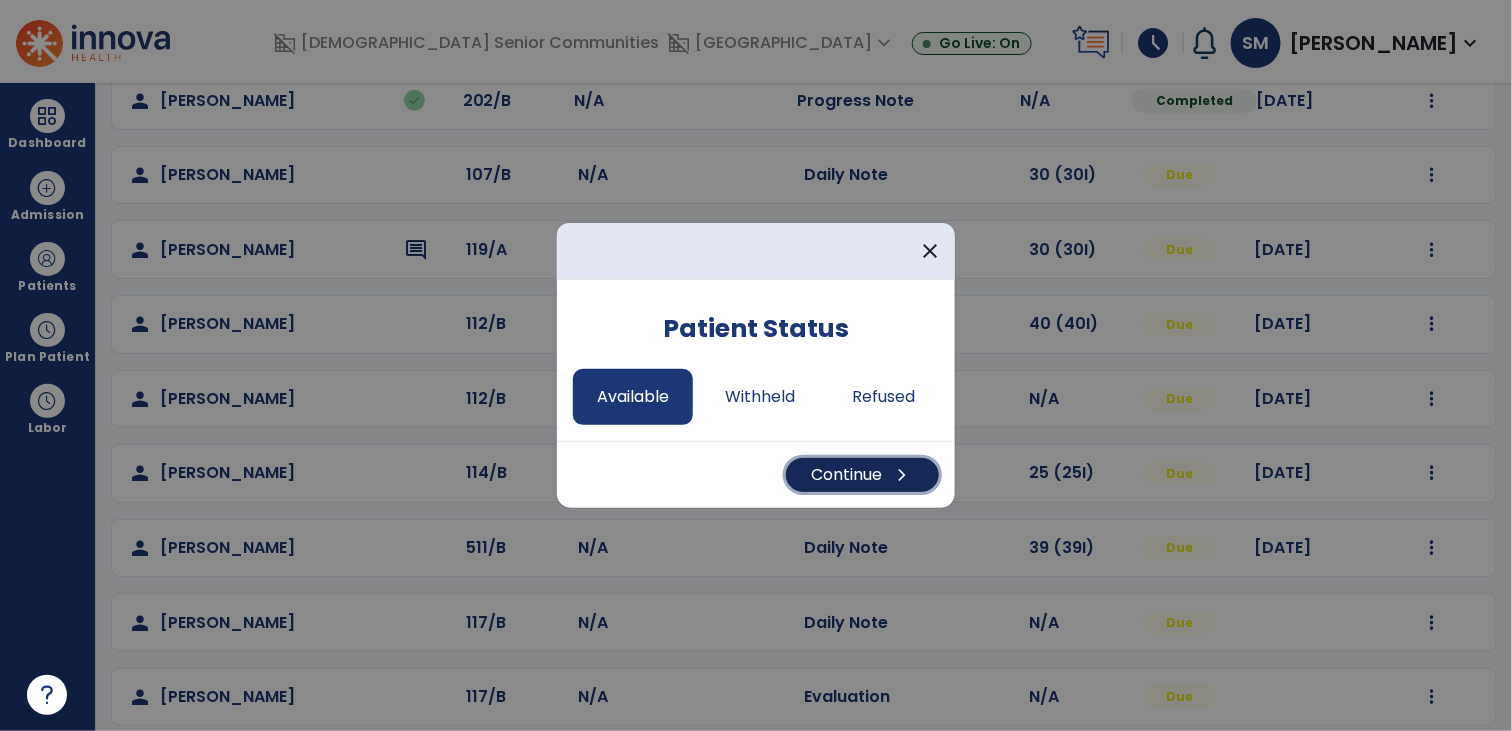 click on "Continue   chevron_right" at bounding box center [862, 475] 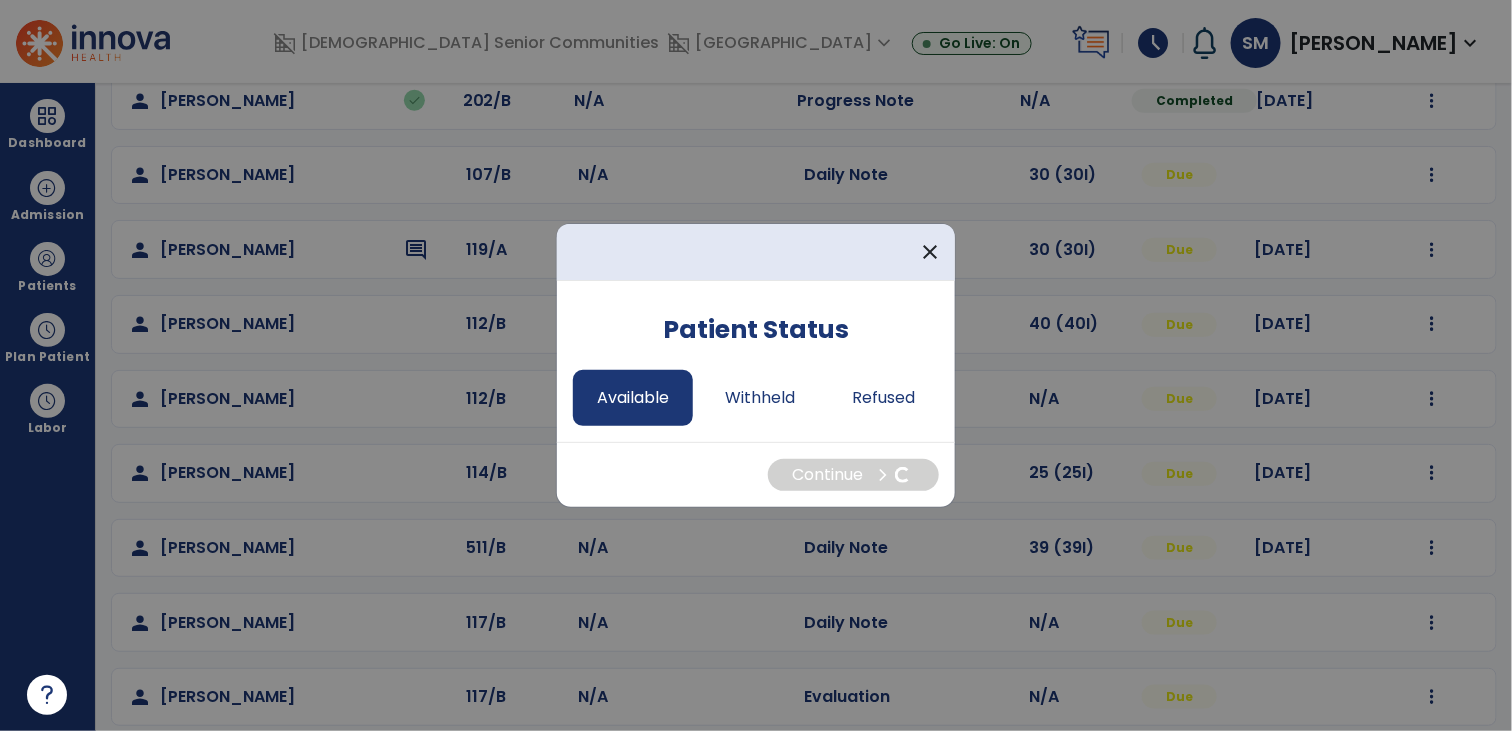 select on "*" 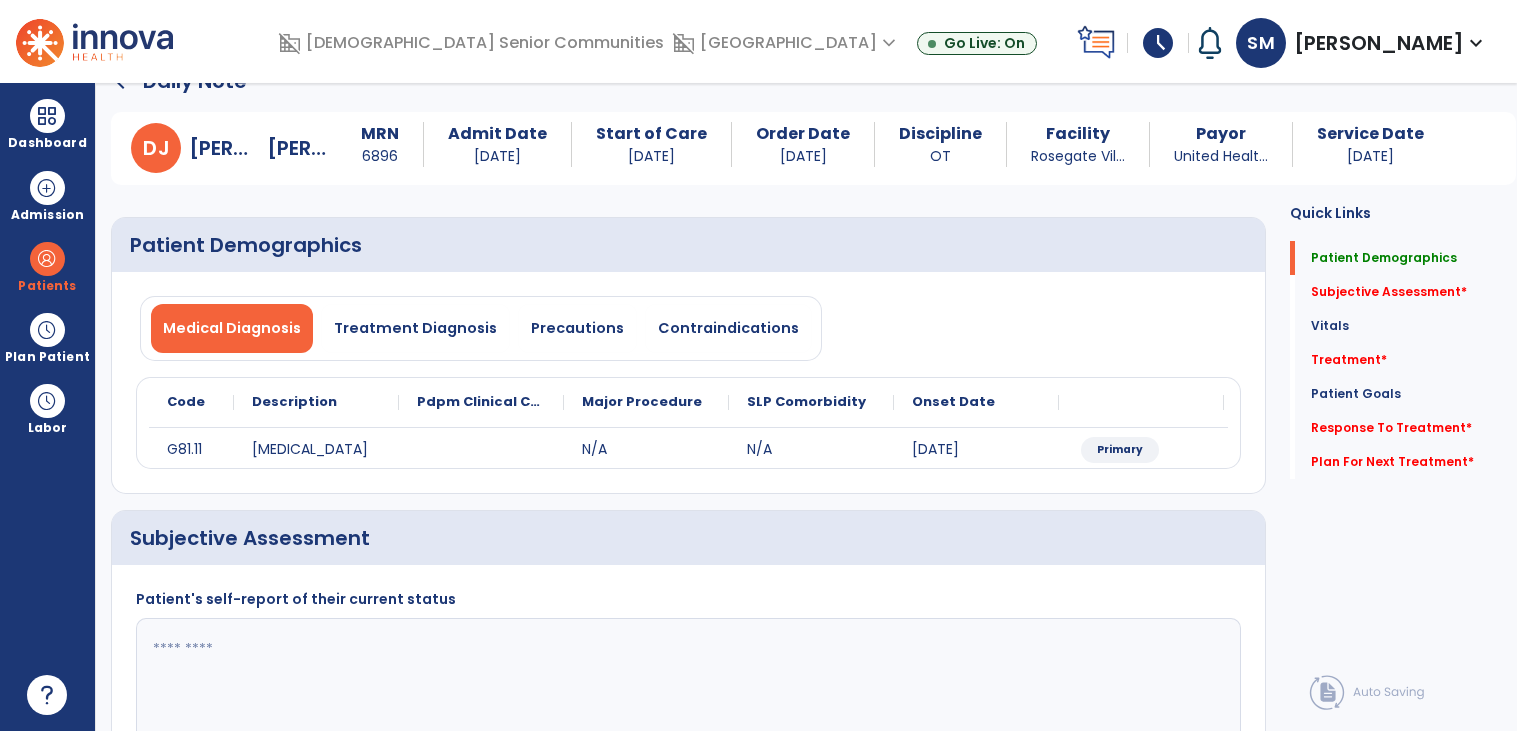click 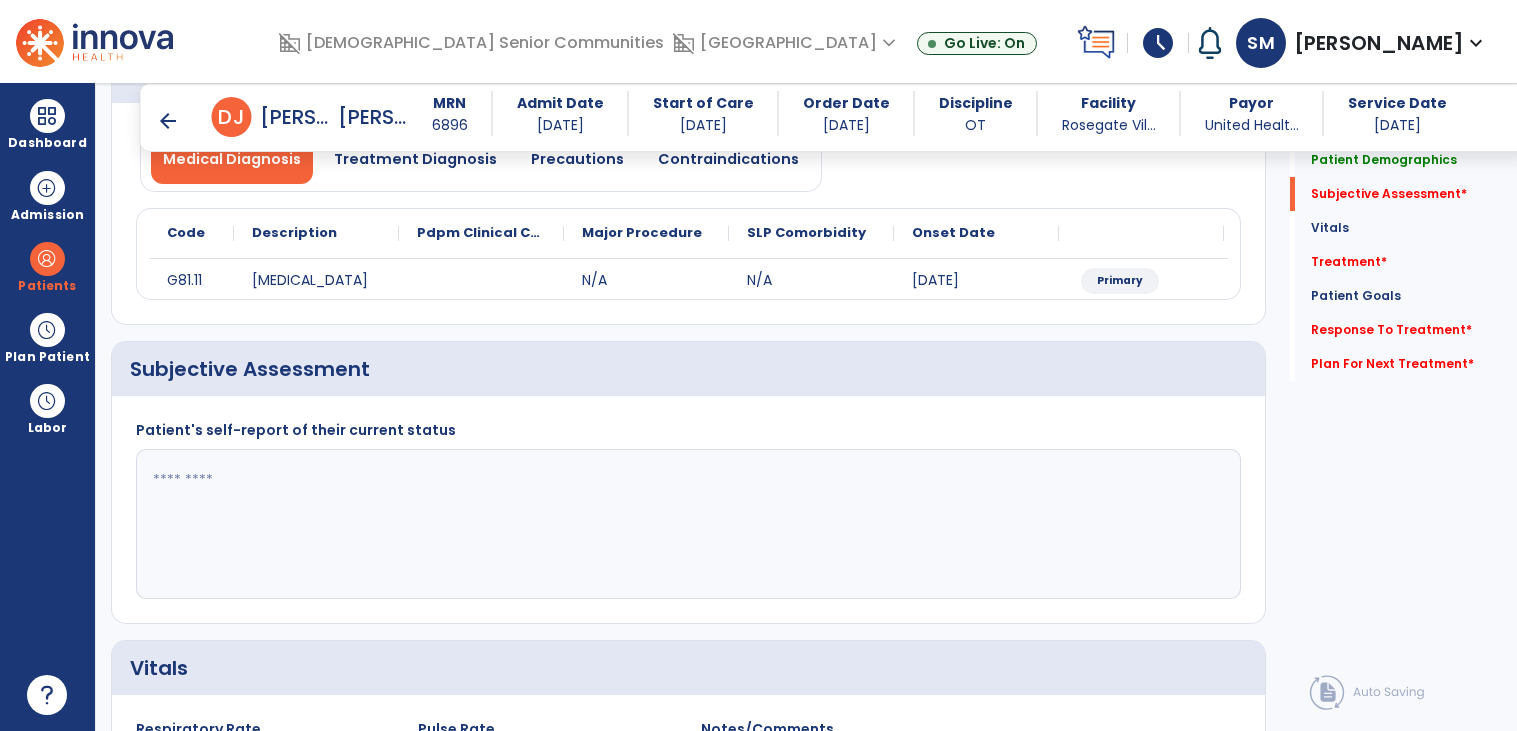 scroll, scrollTop: 189, scrollLeft: 0, axis: vertical 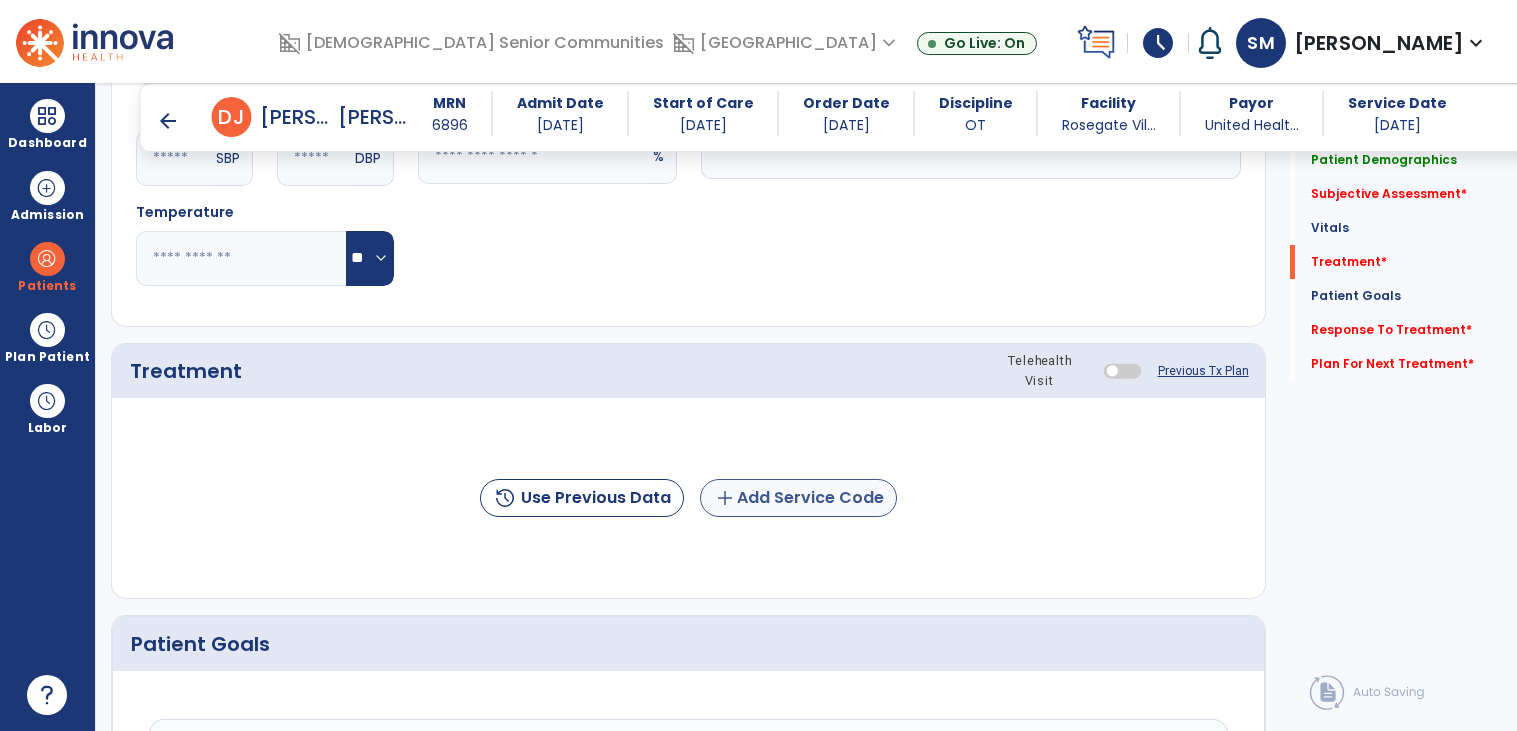 type on "**********" 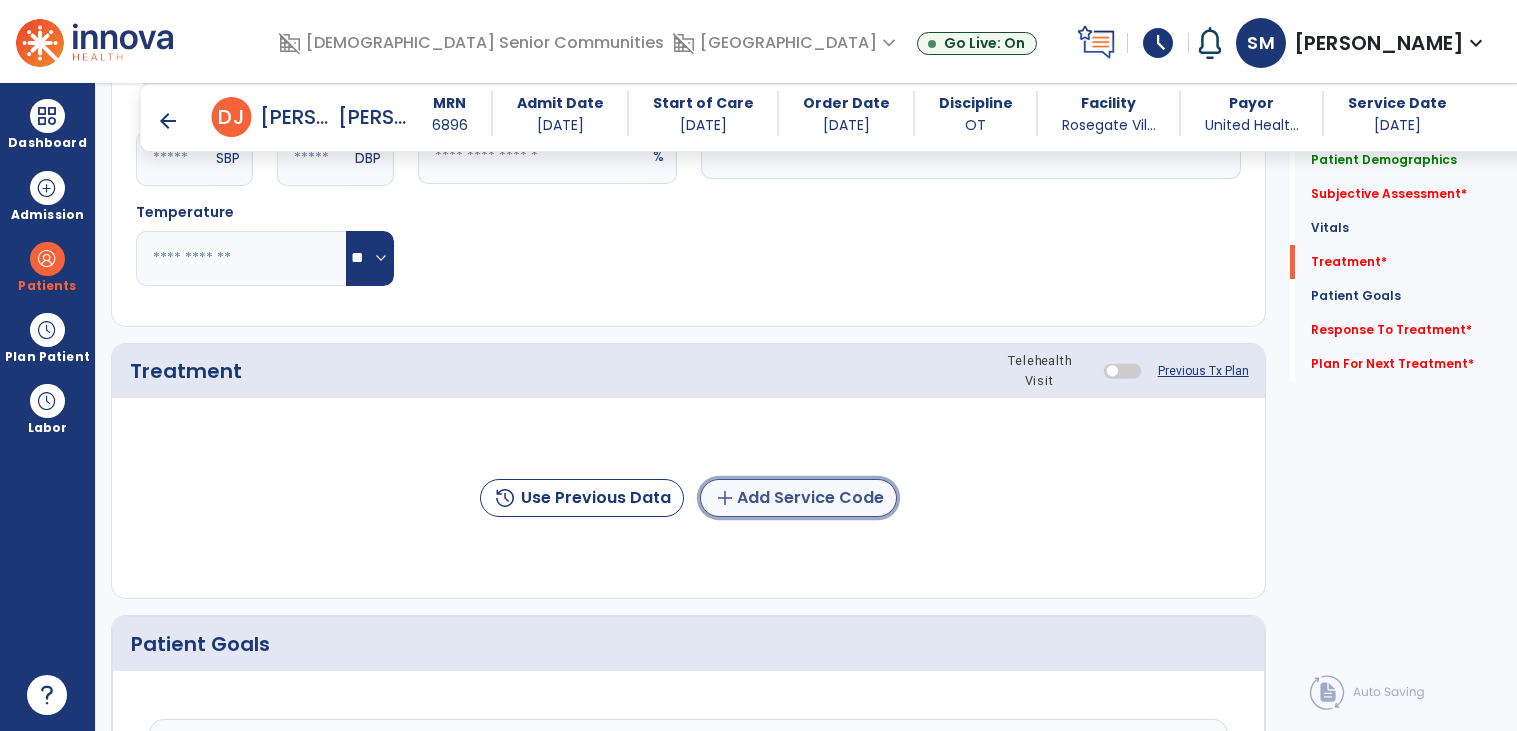 click on "add  Add Service Code" 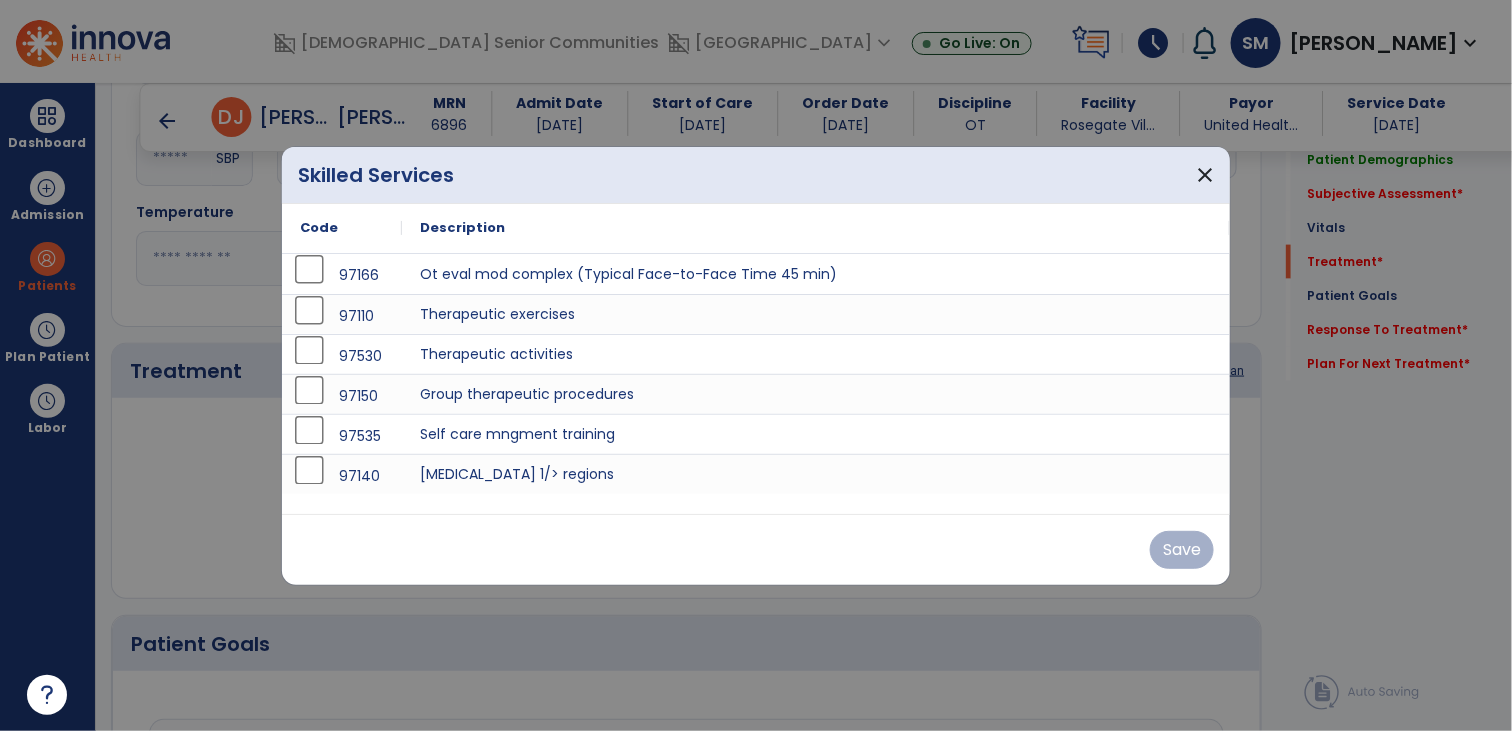 scroll, scrollTop: 906, scrollLeft: 0, axis: vertical 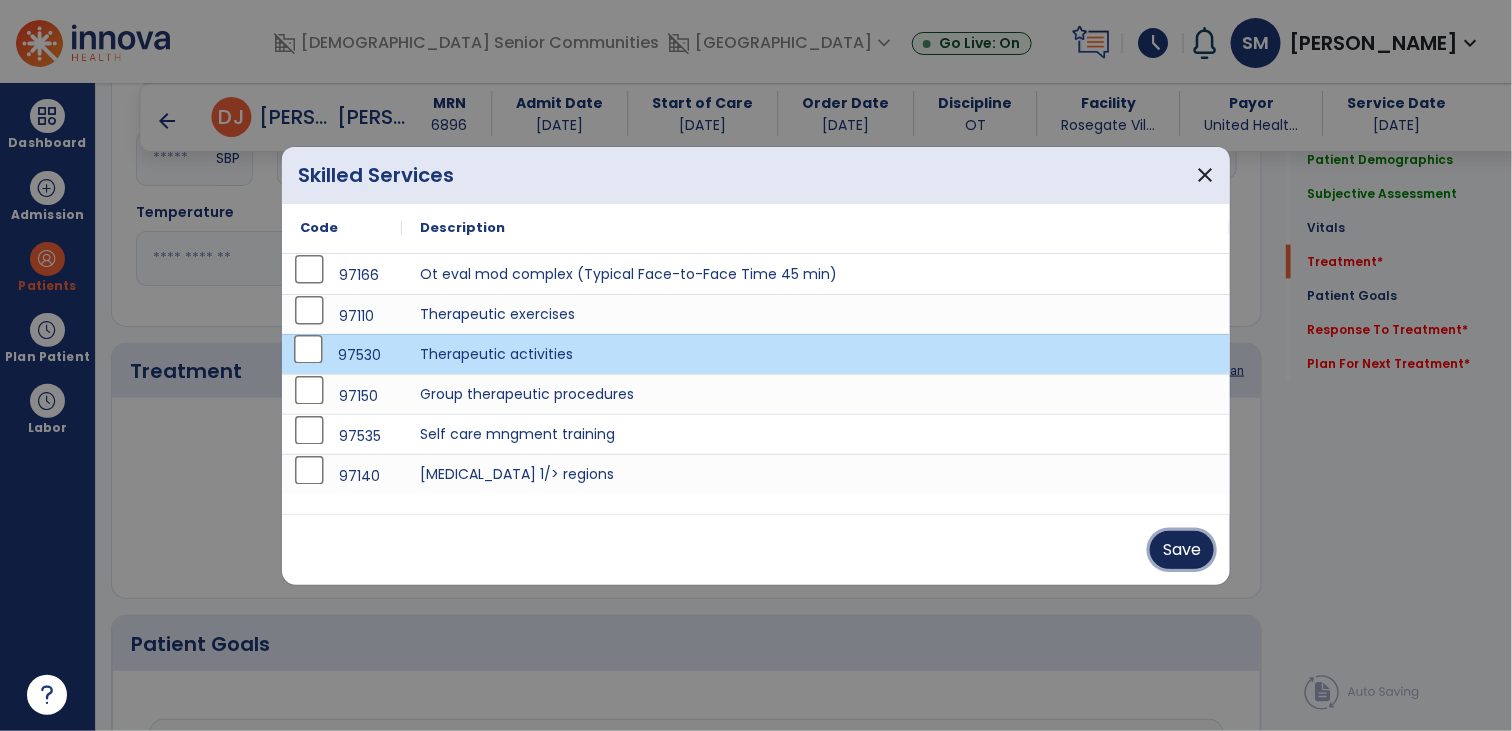 click on "Save" at bounding box center [1182, 550] 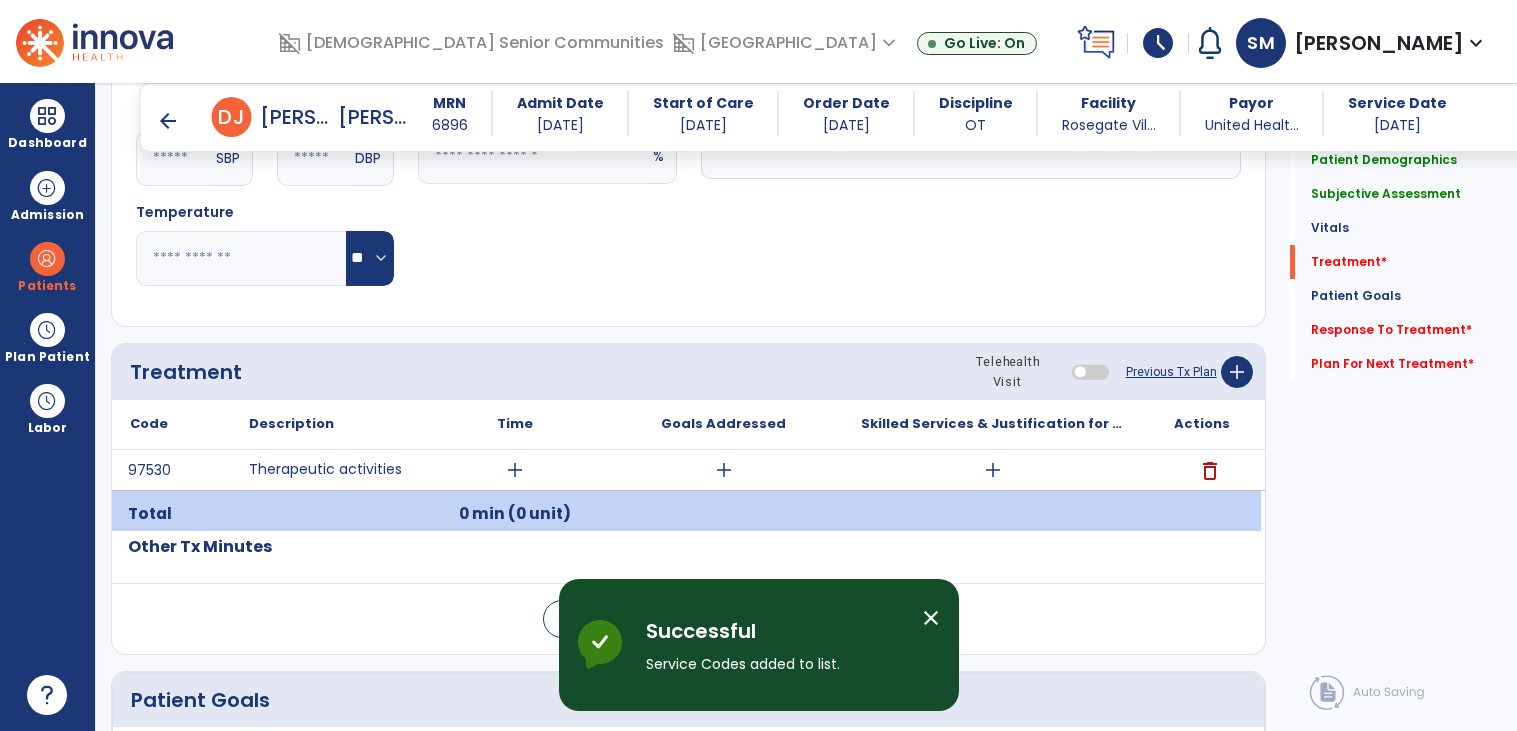 click on "add" at bounding box center [515, 470] 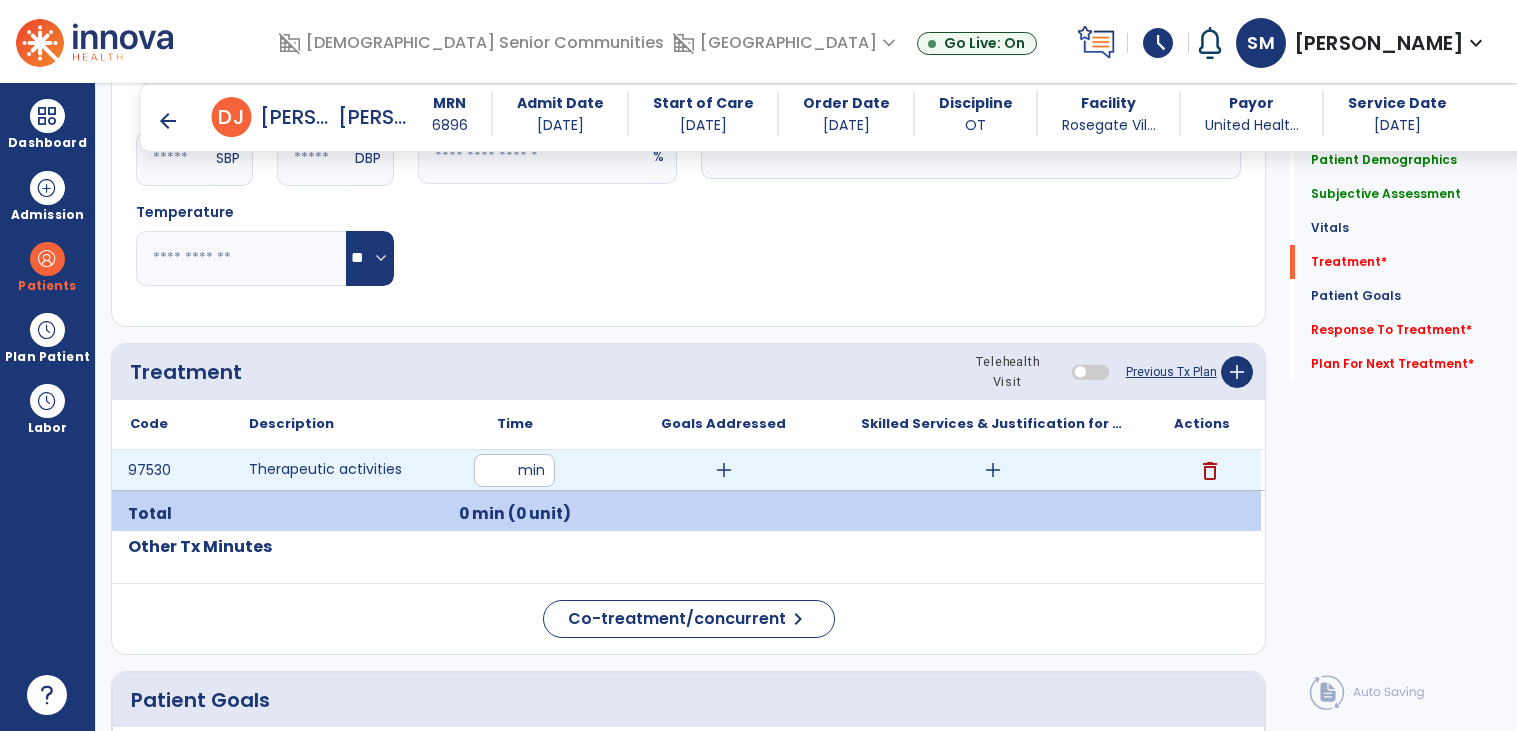 type on "**" 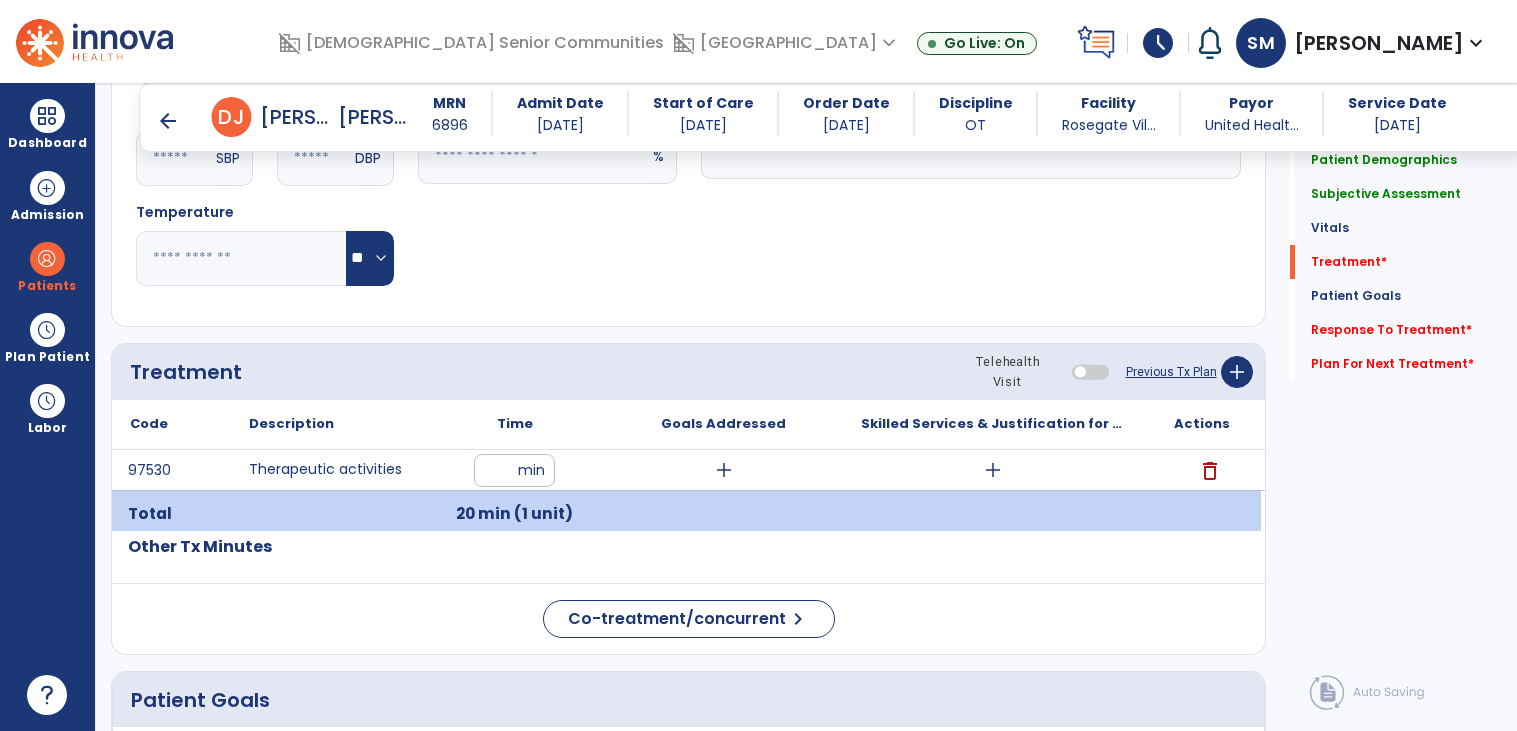 click at bounding box center [992, 514] 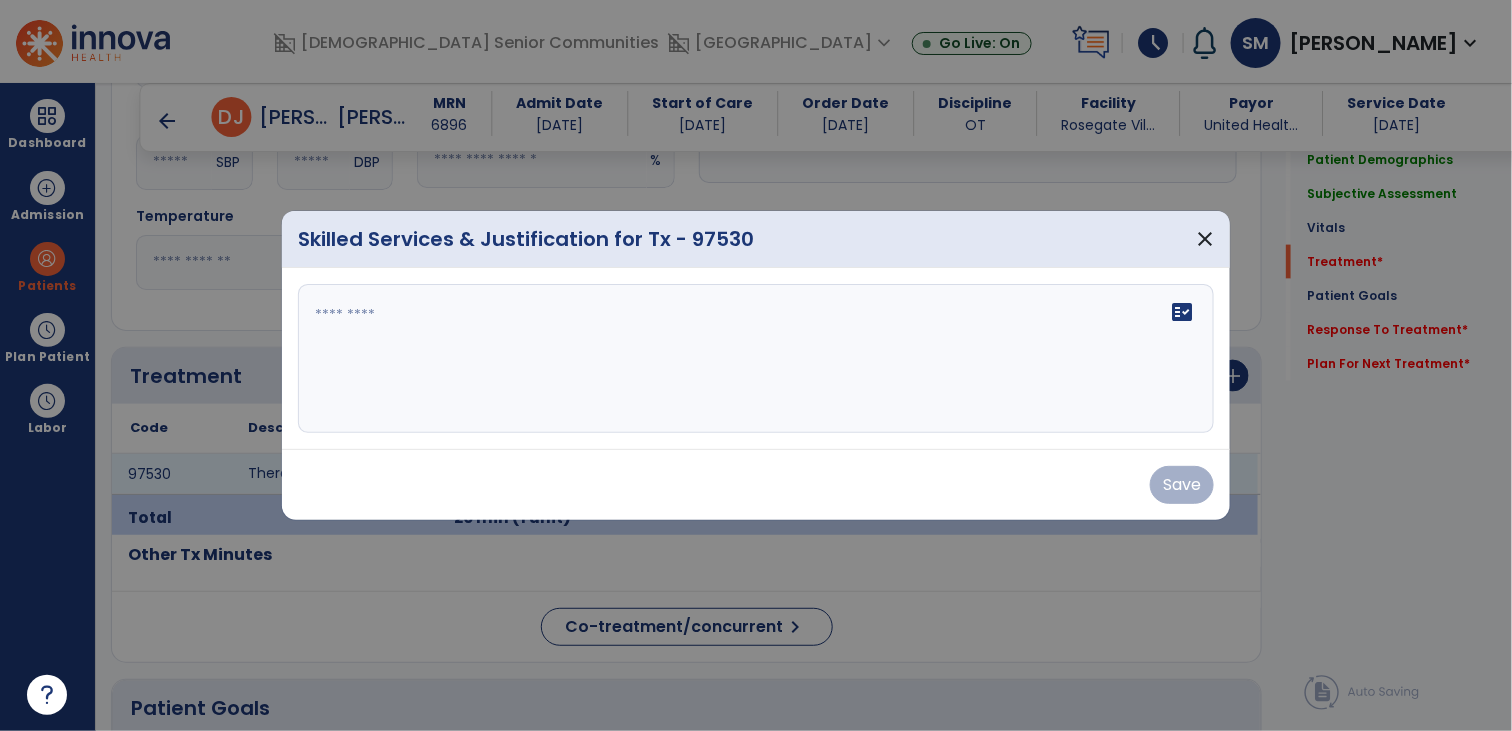 scroll, scrollTop: 906, scrollLeft: 0, axis: vertical 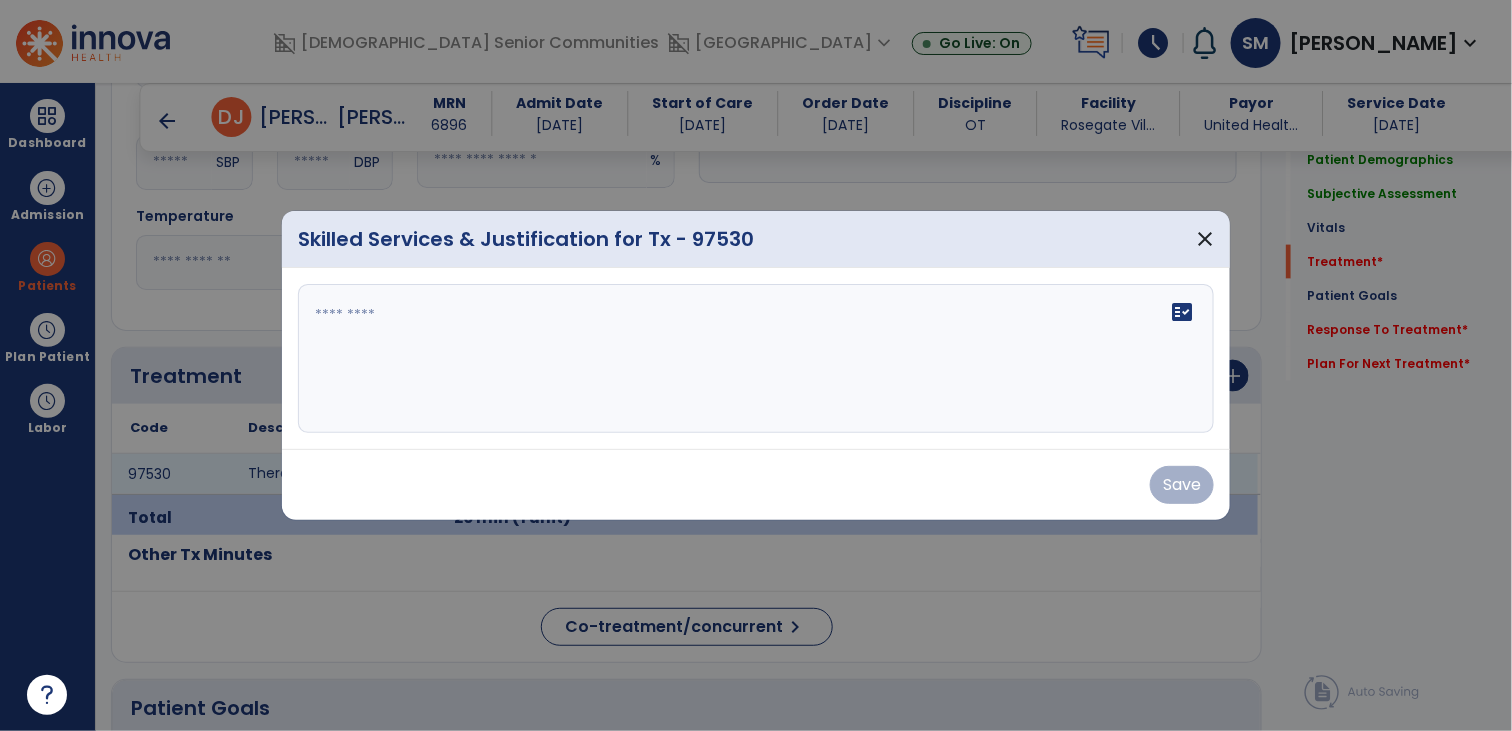 click on "fact_check" at bounding box center (756, 359) 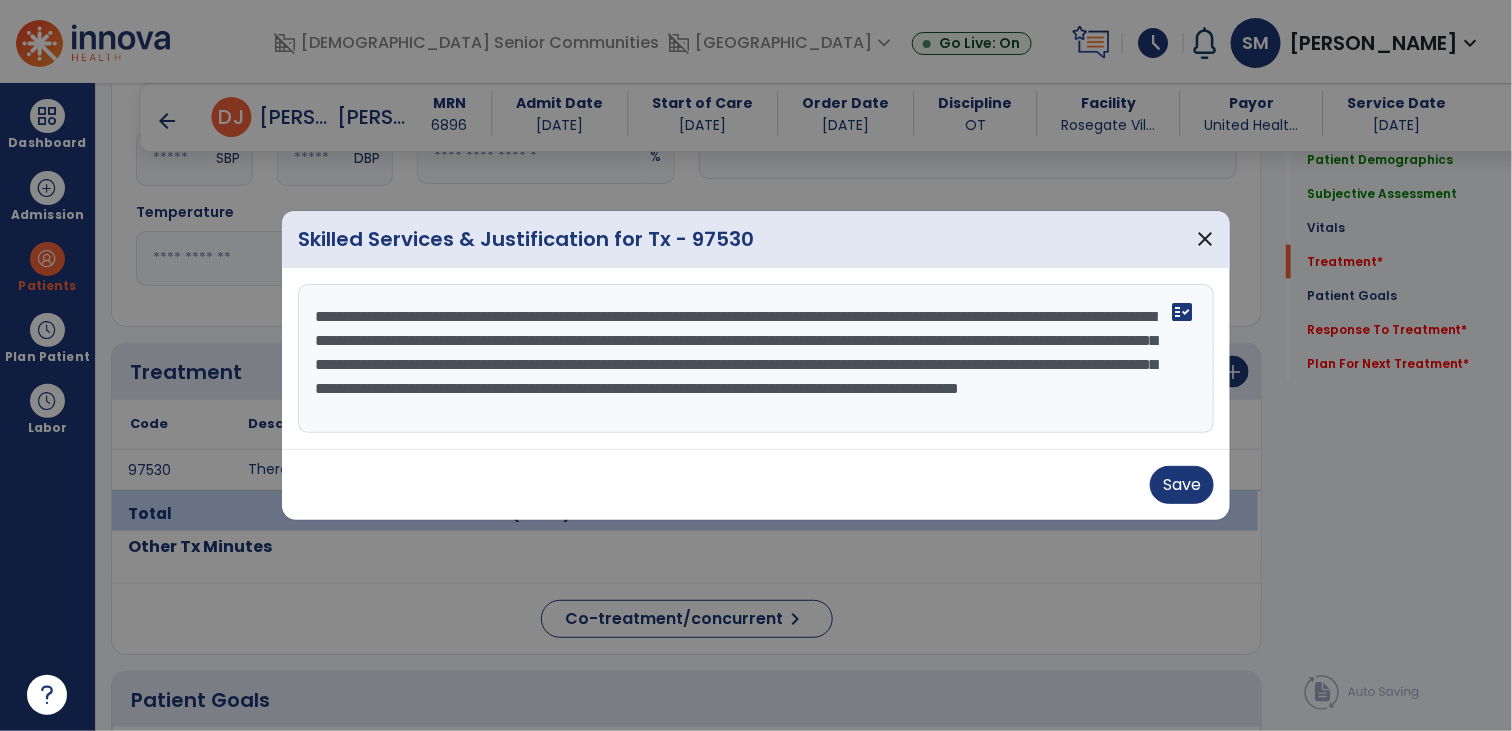 scroll, scrollTop: 14, scrollLeft: 0, axis: vertical 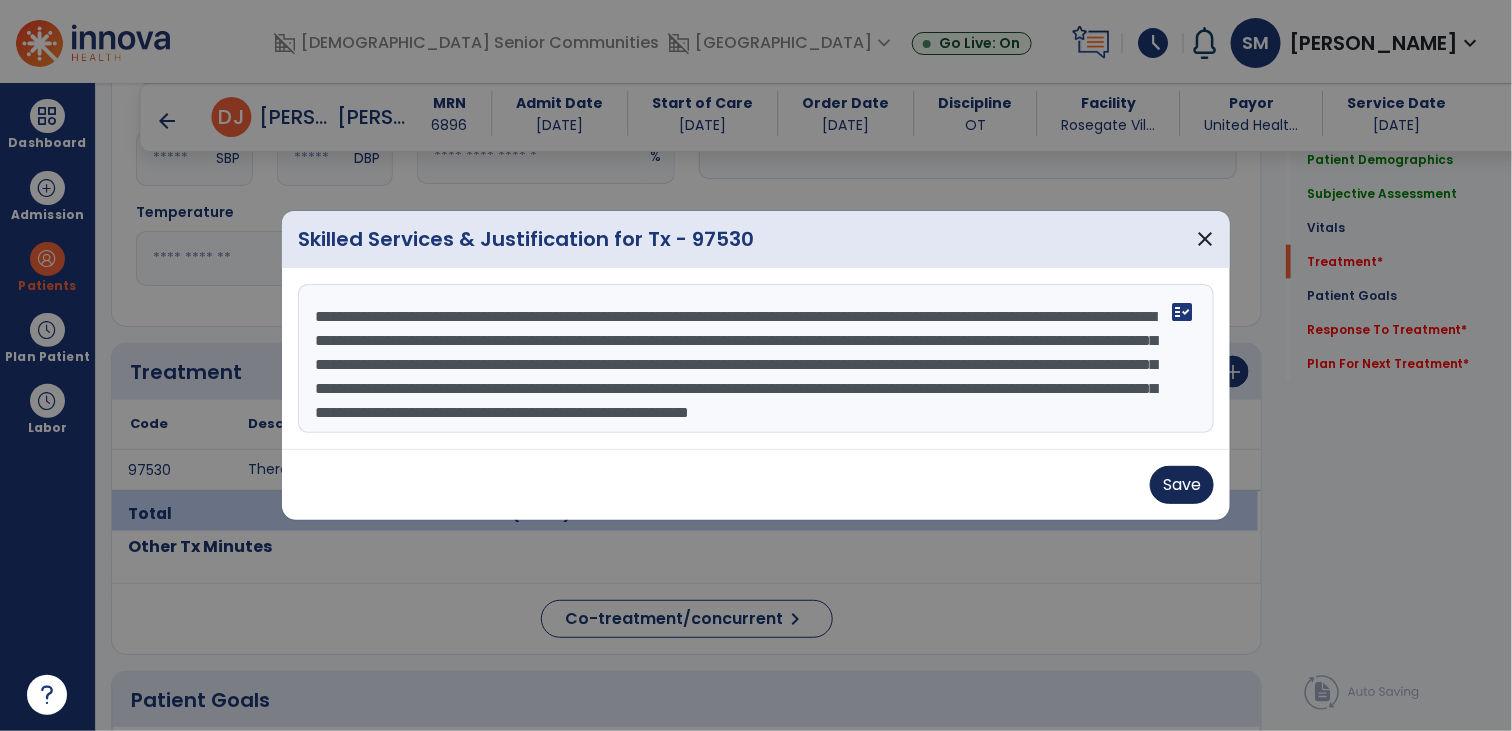 type on "**********" 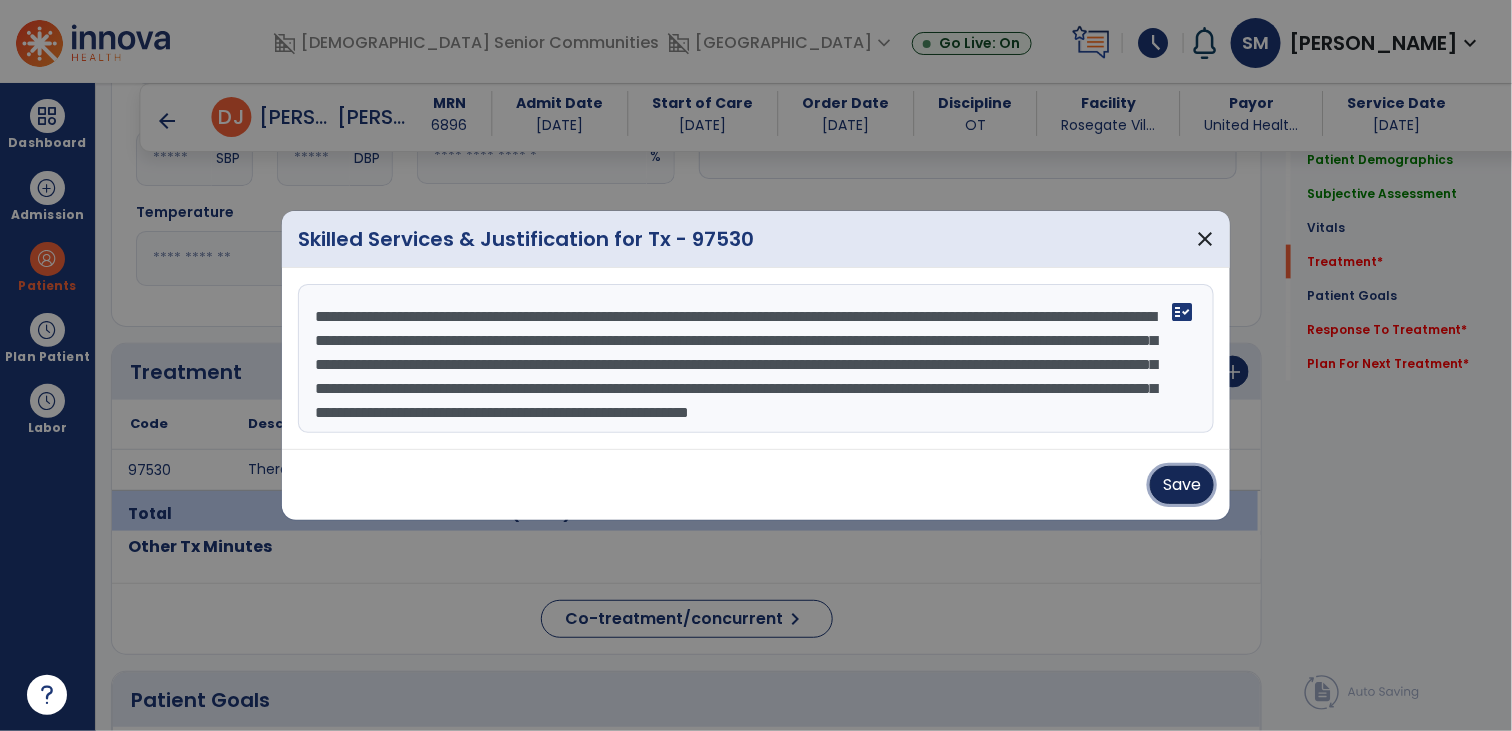 click on "Save" at bounding box center (1182, 485) 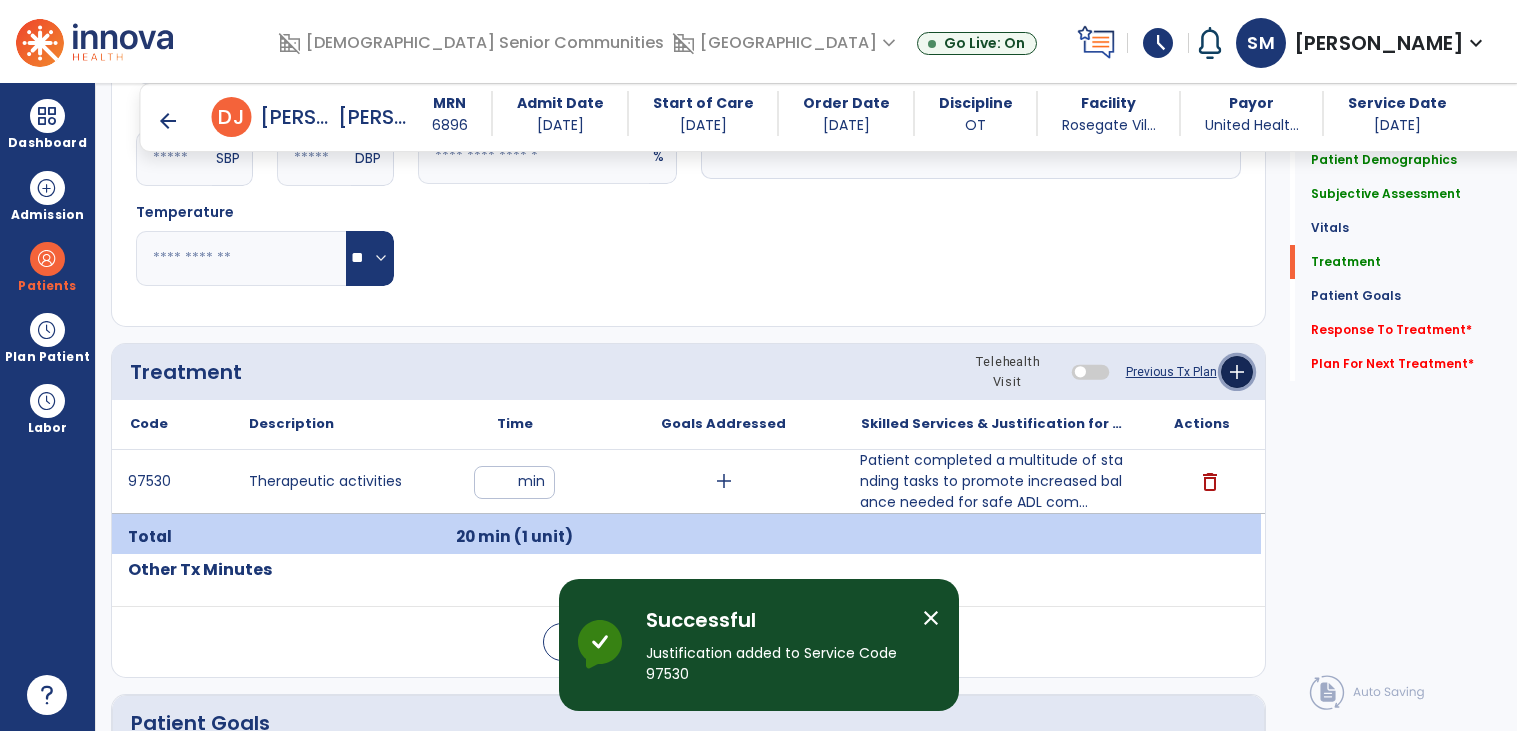click on "add" 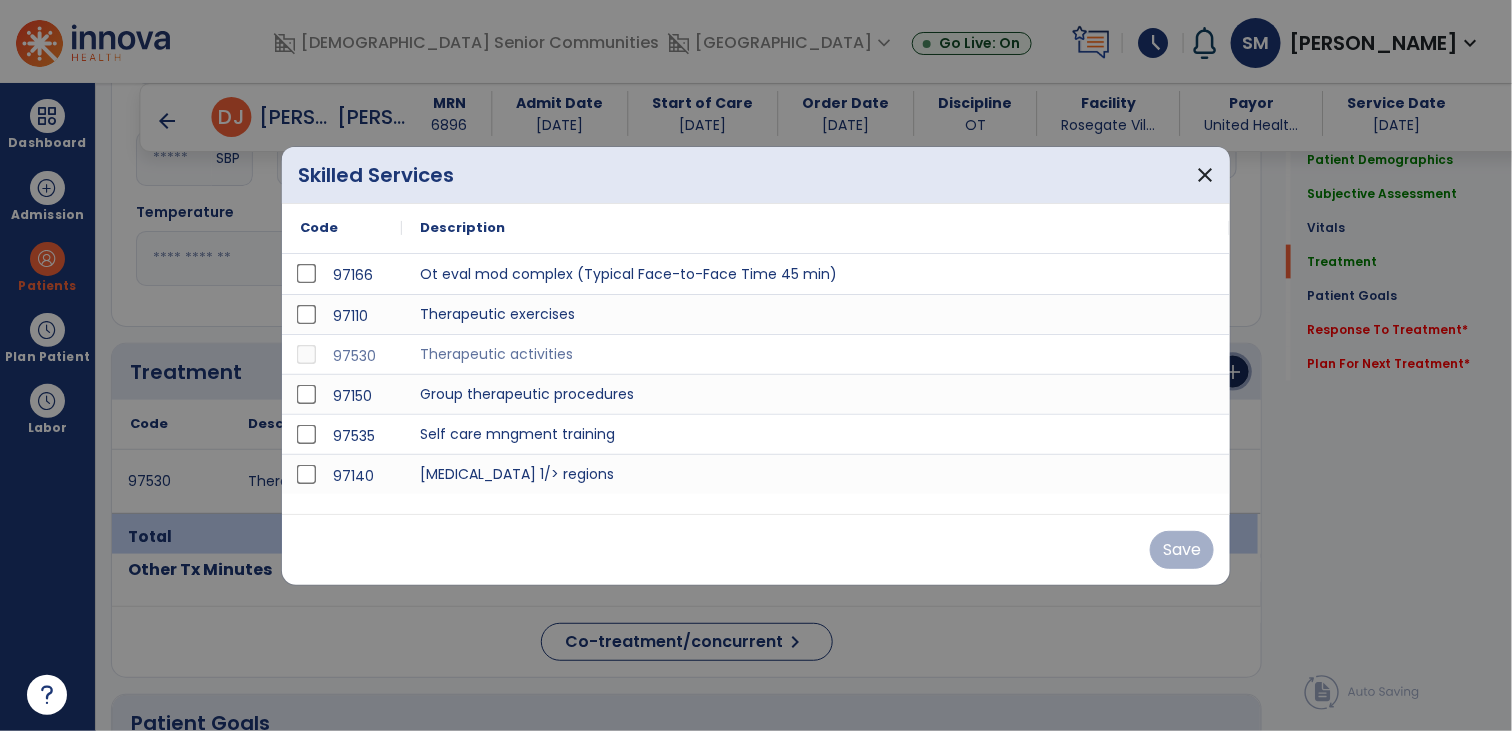 scroll, scrollTop: 906, scrollLeft: 0, axis: vertical 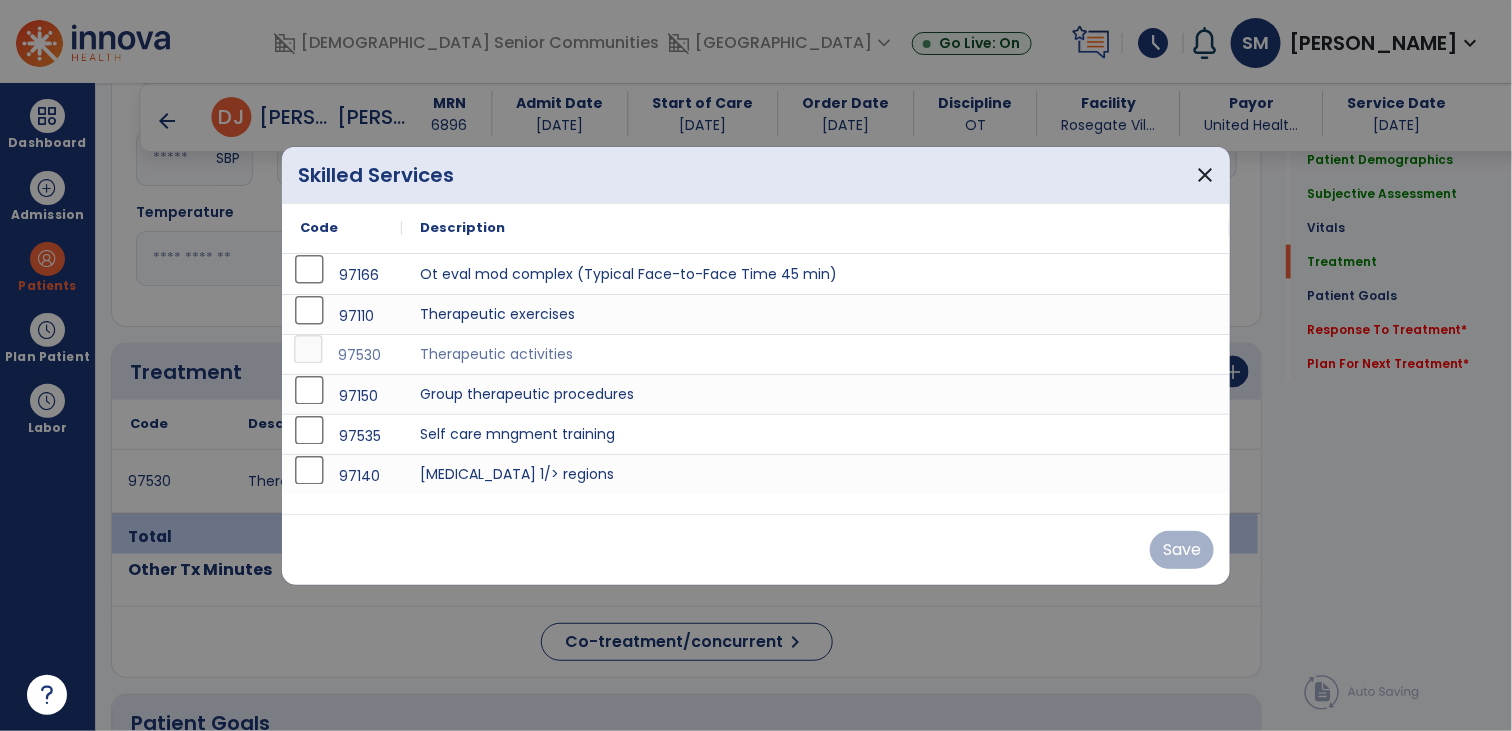 click on "97530" at bounding box center [342, 355] 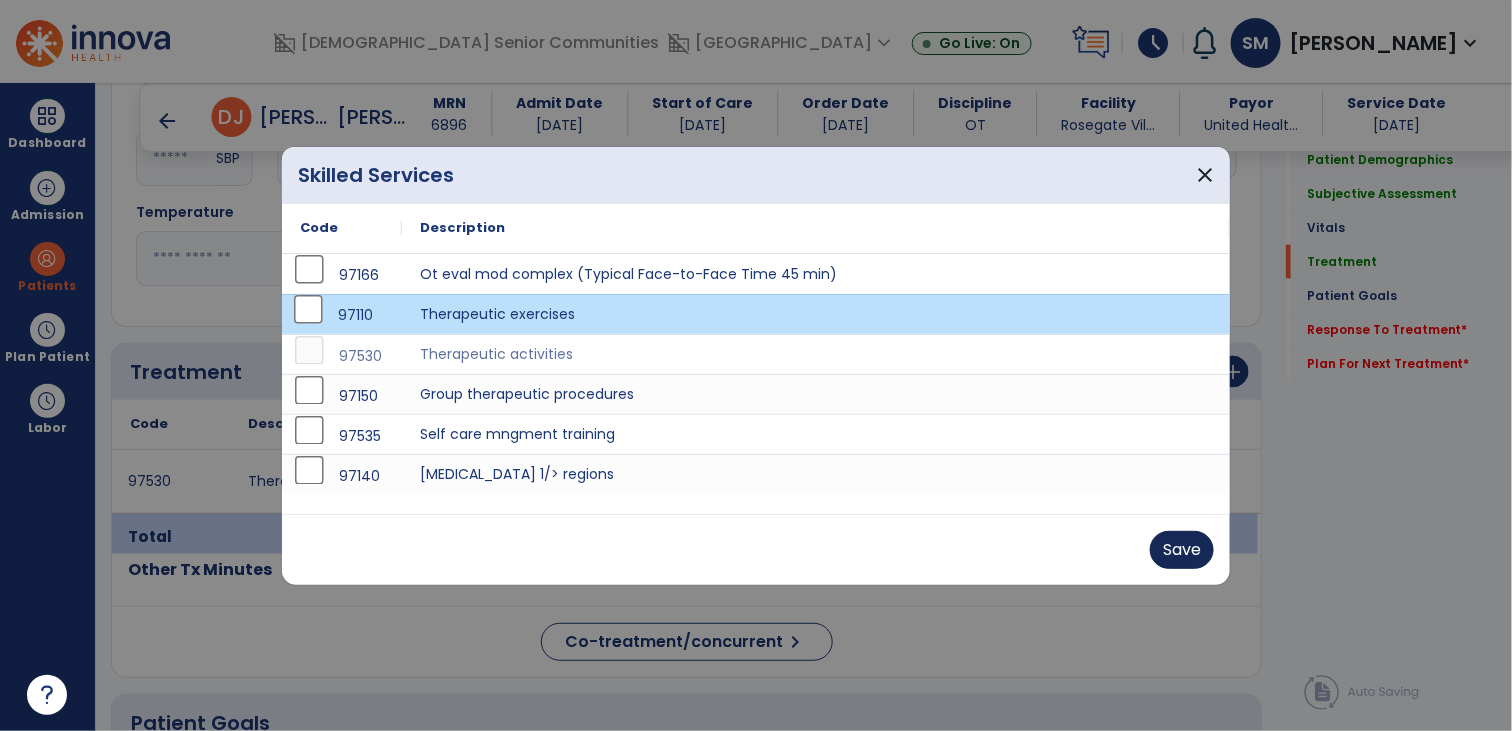 click on "Save" at bounding box center [1182, 550] 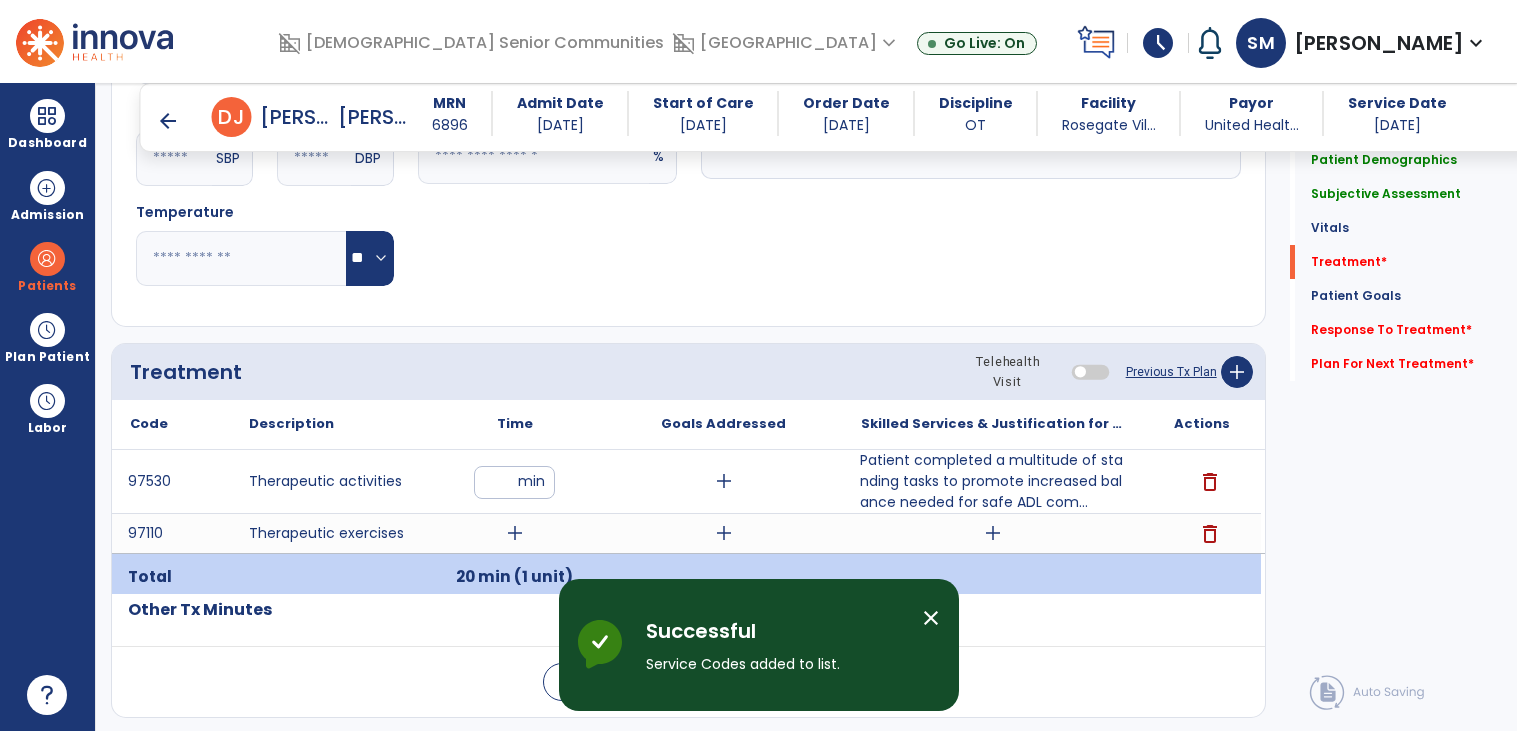 click on "add" at bounding box center (515, 533) 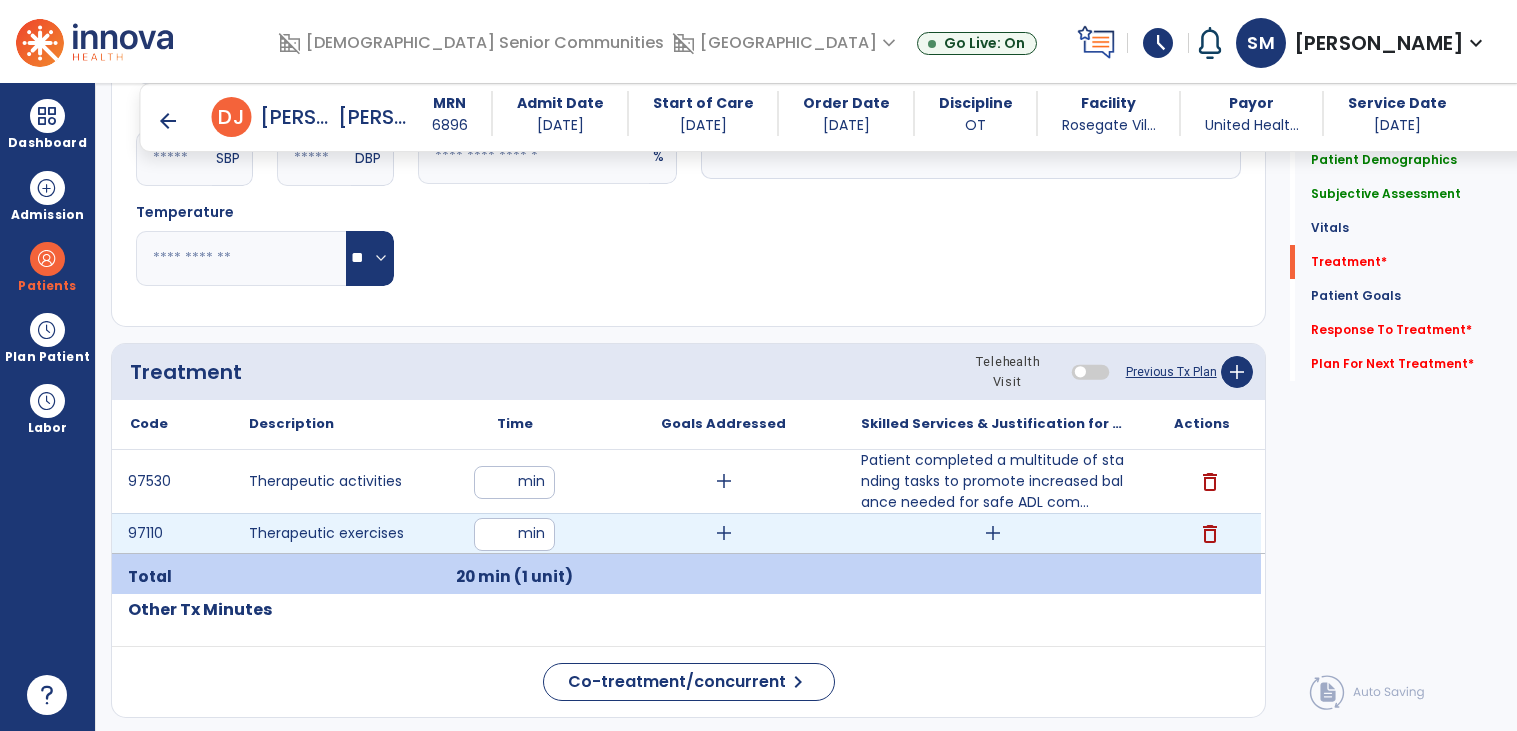 type on "**" 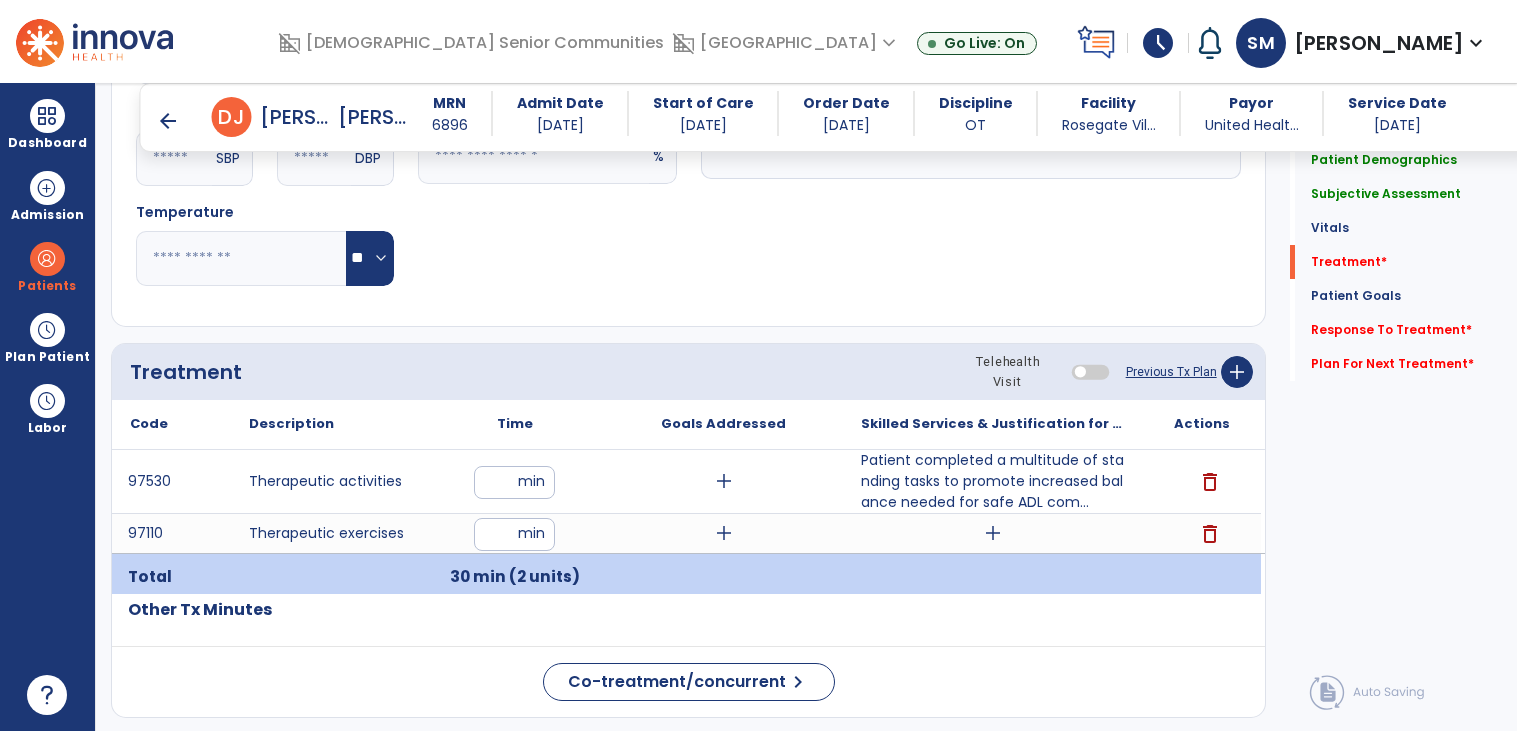 click on "add" at bounding box center (993, 533) 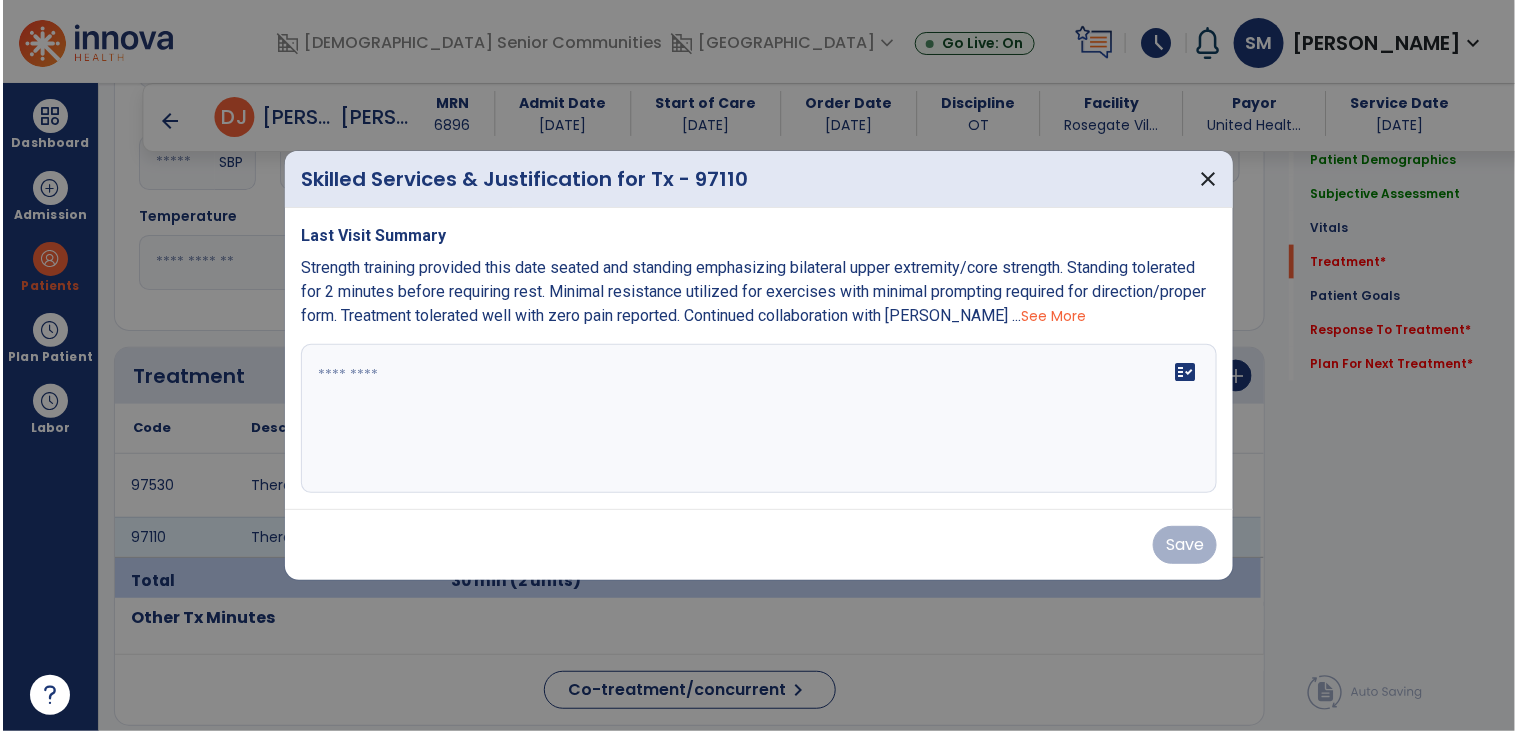 scroll, scrollTop: 906, scrollLeft: 0, axis: vertical 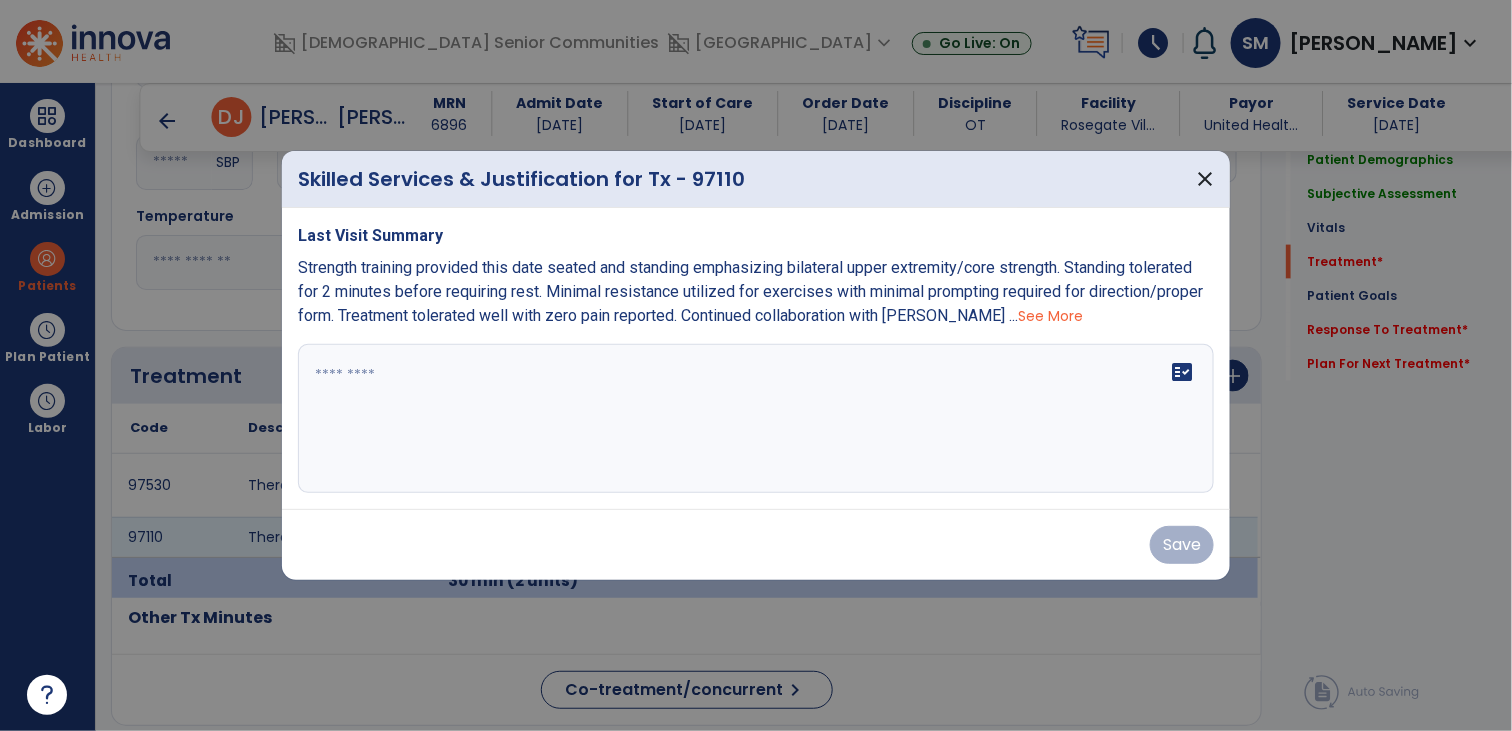 click on "fact_check" at bounding box center (756, 419) 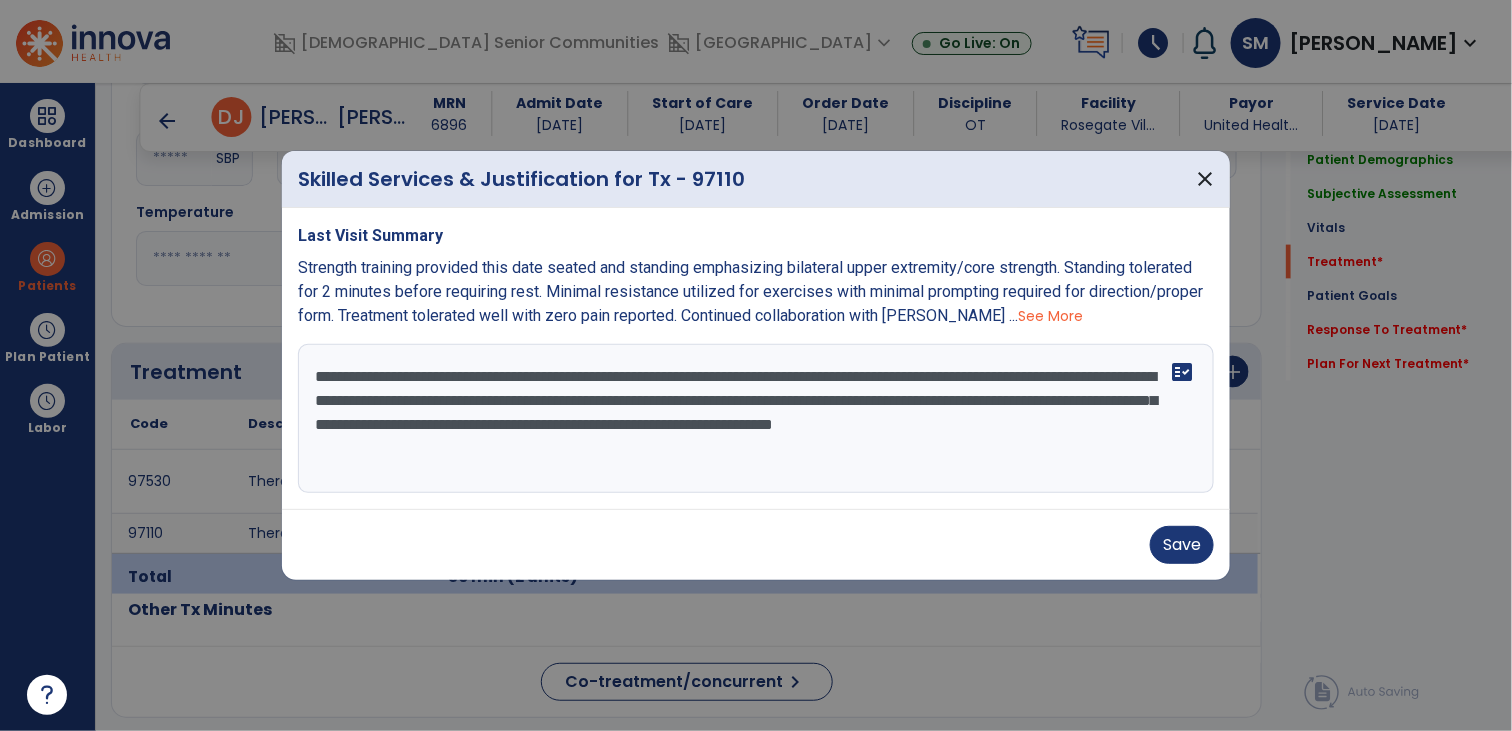 type on "**********" 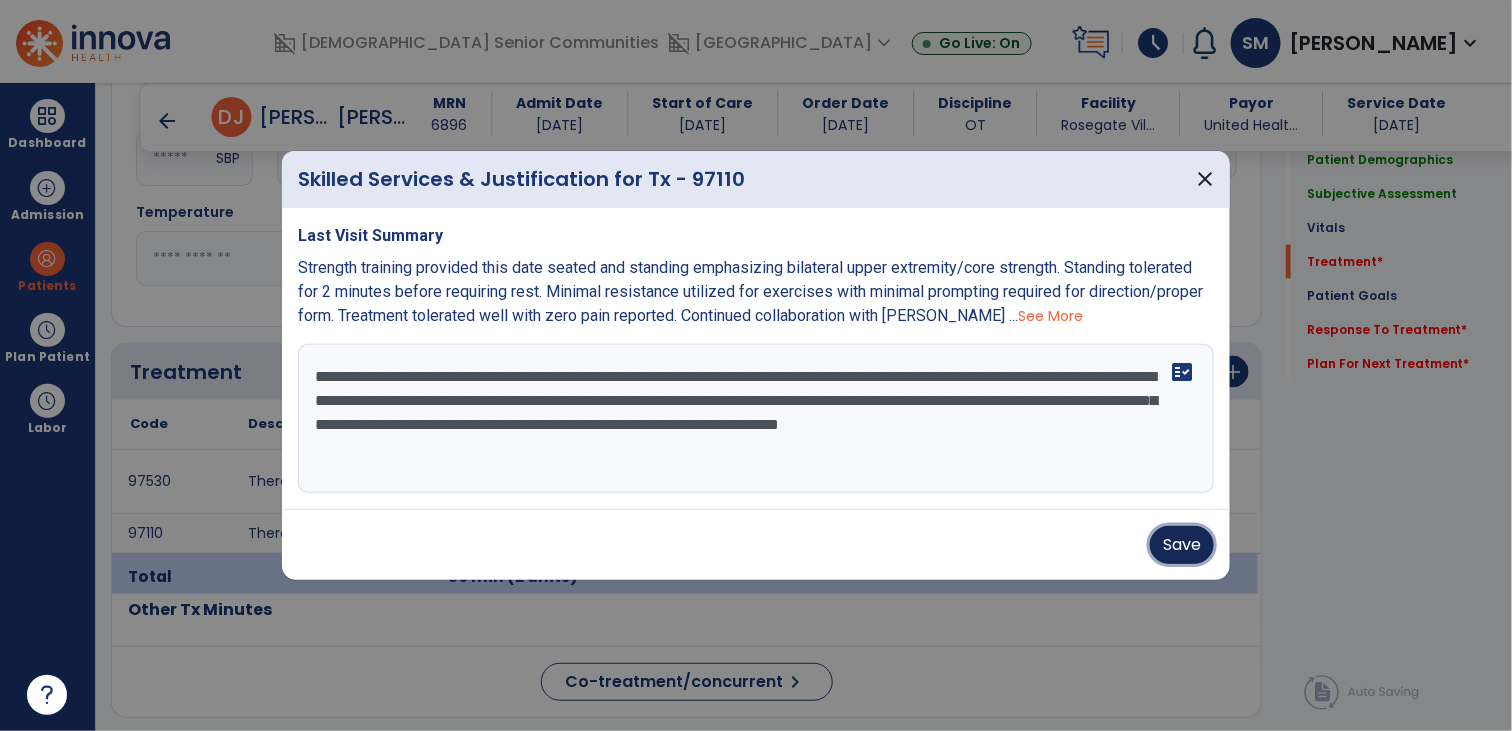 click on "Save" at bounding box center (1182, 545) 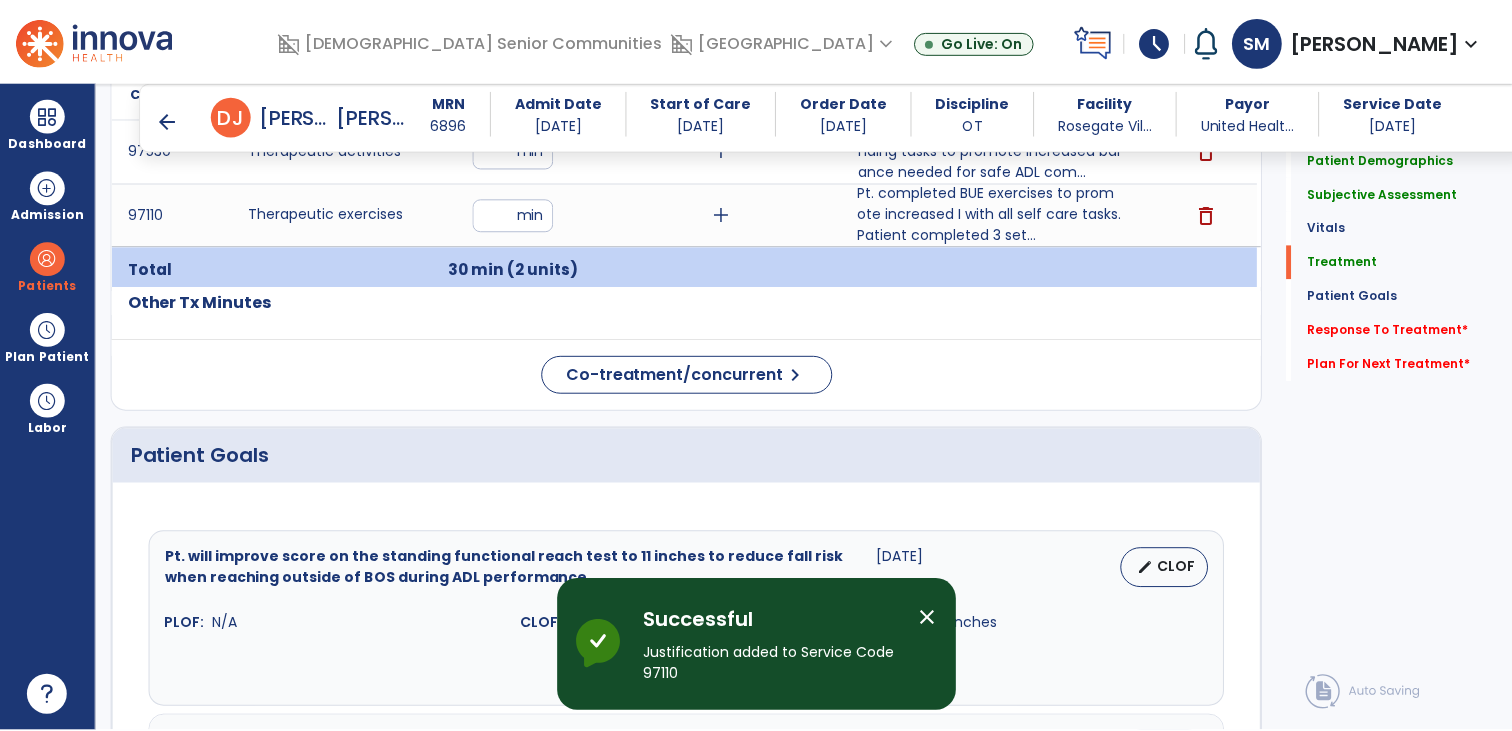 scroll, scrollTop: 1207, scrollLeft: 0, axis: vertical 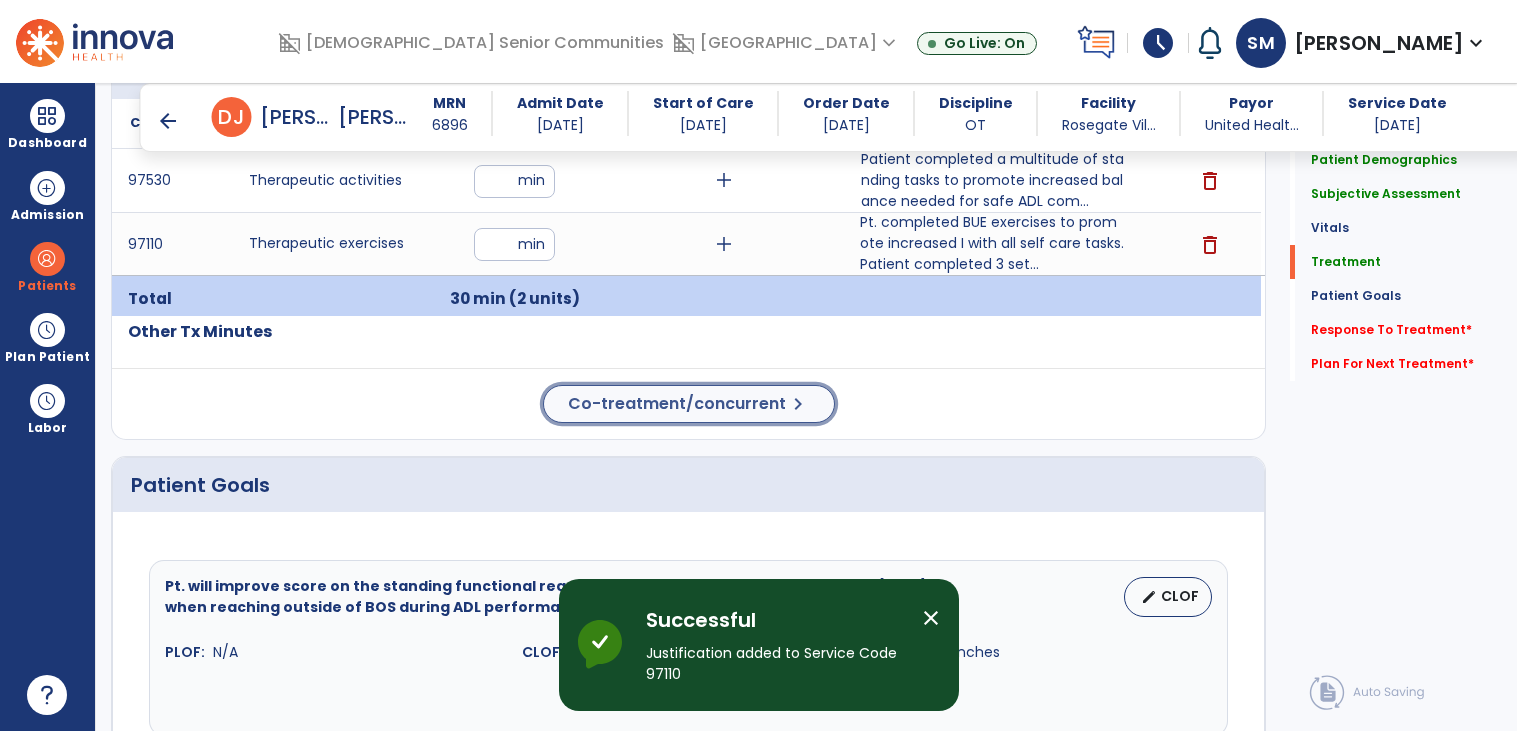 click on "Co-treatment/concurrent  chevron_right" 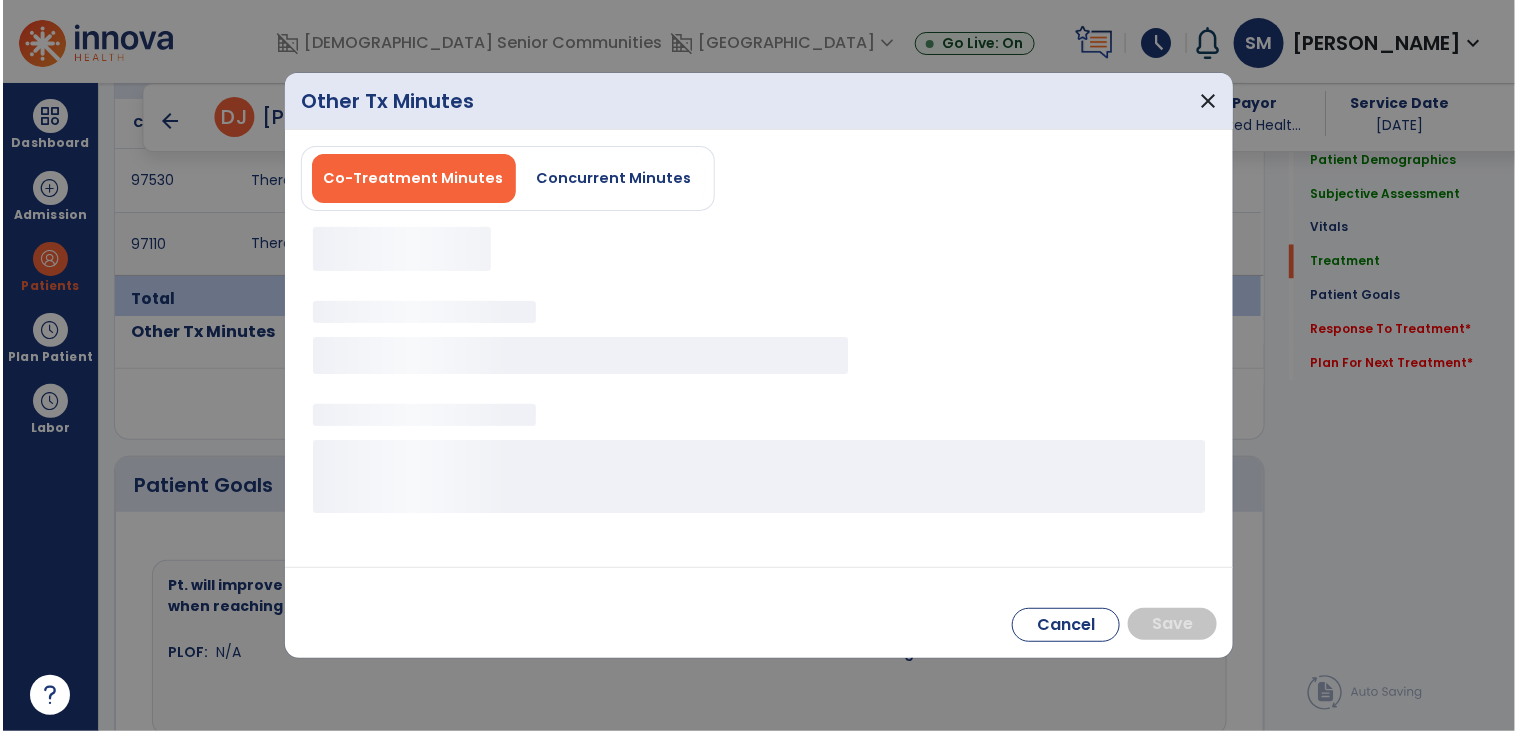 scroll, scrollTop: 1207, scrollLeft: 0, axis: vertical 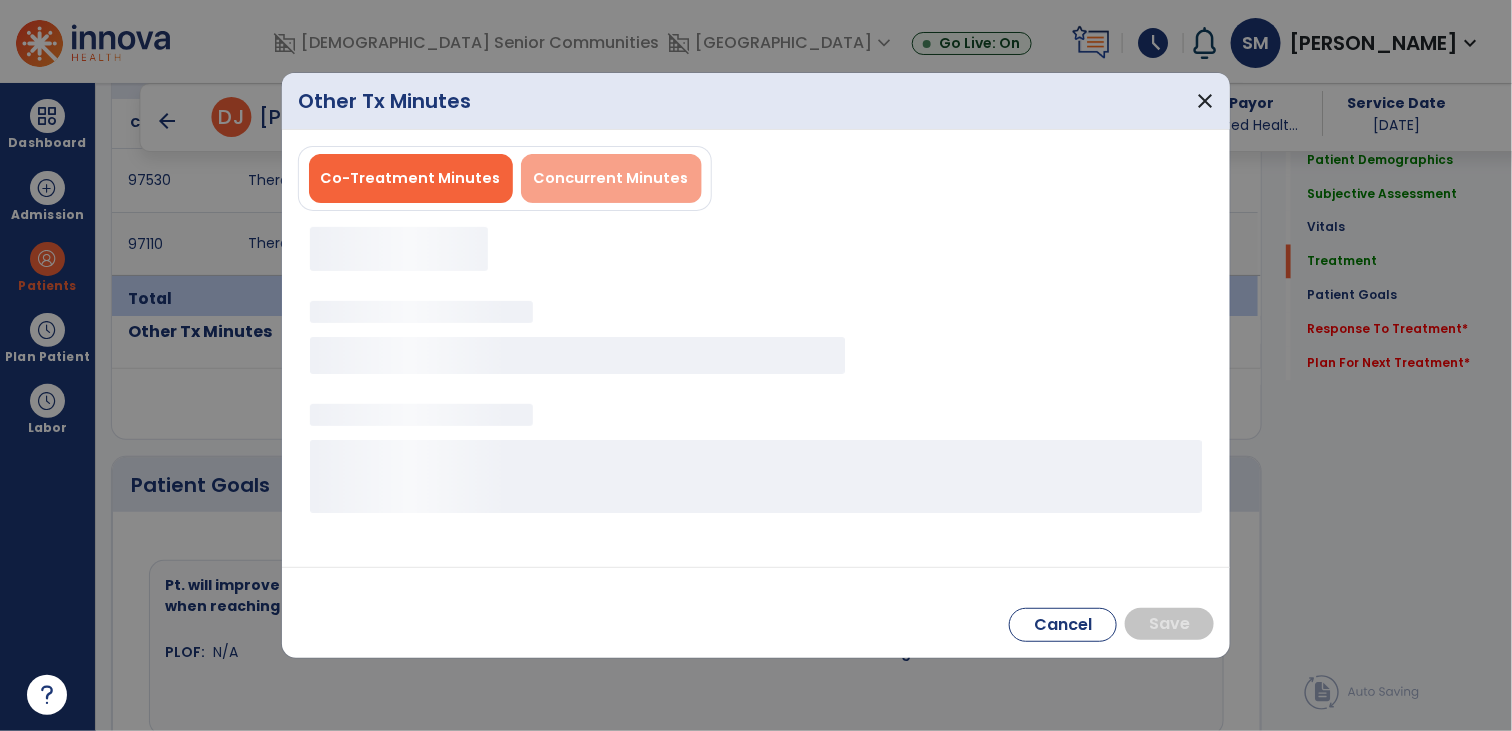 click on "Concurrent Minutes" at bounding box center [611, 178] 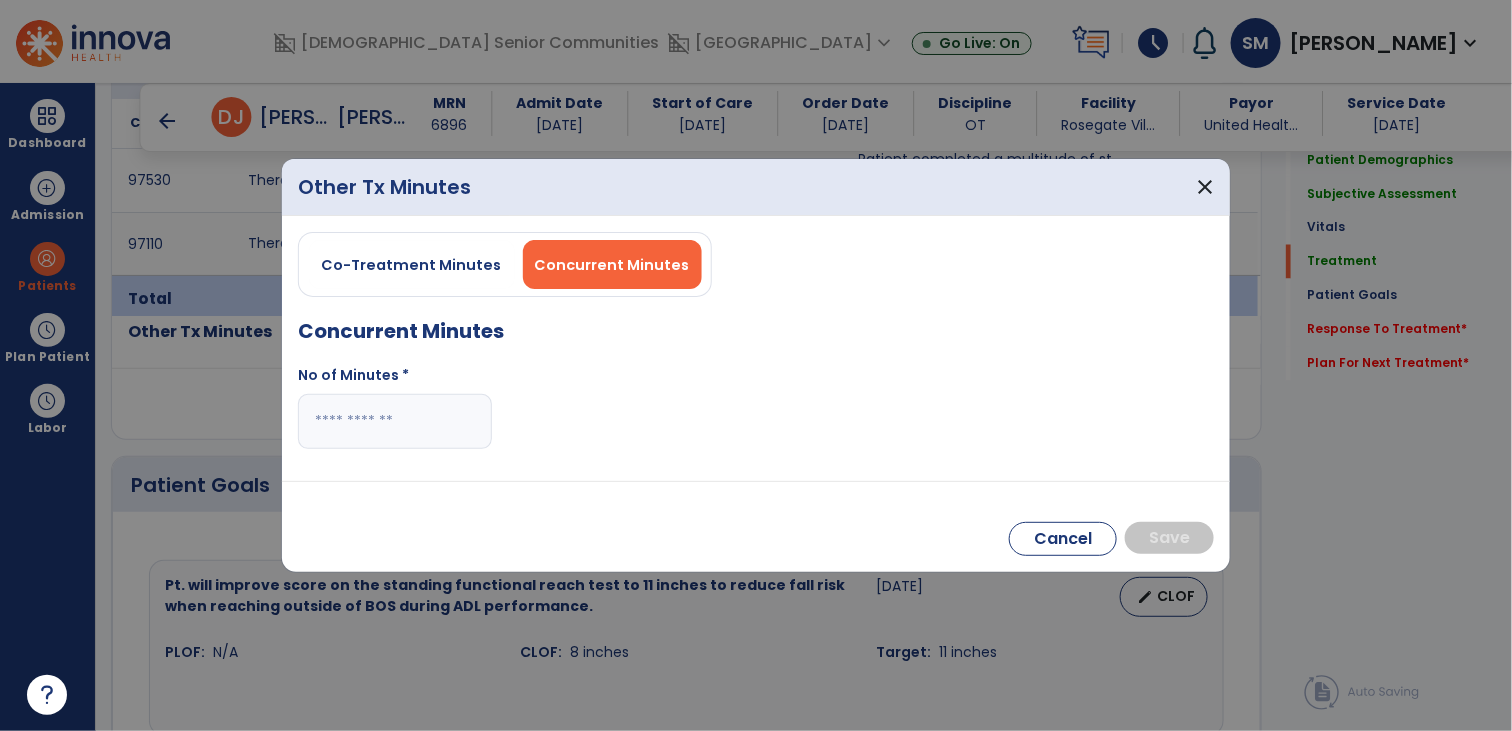 click at bounding box center [395, 421] 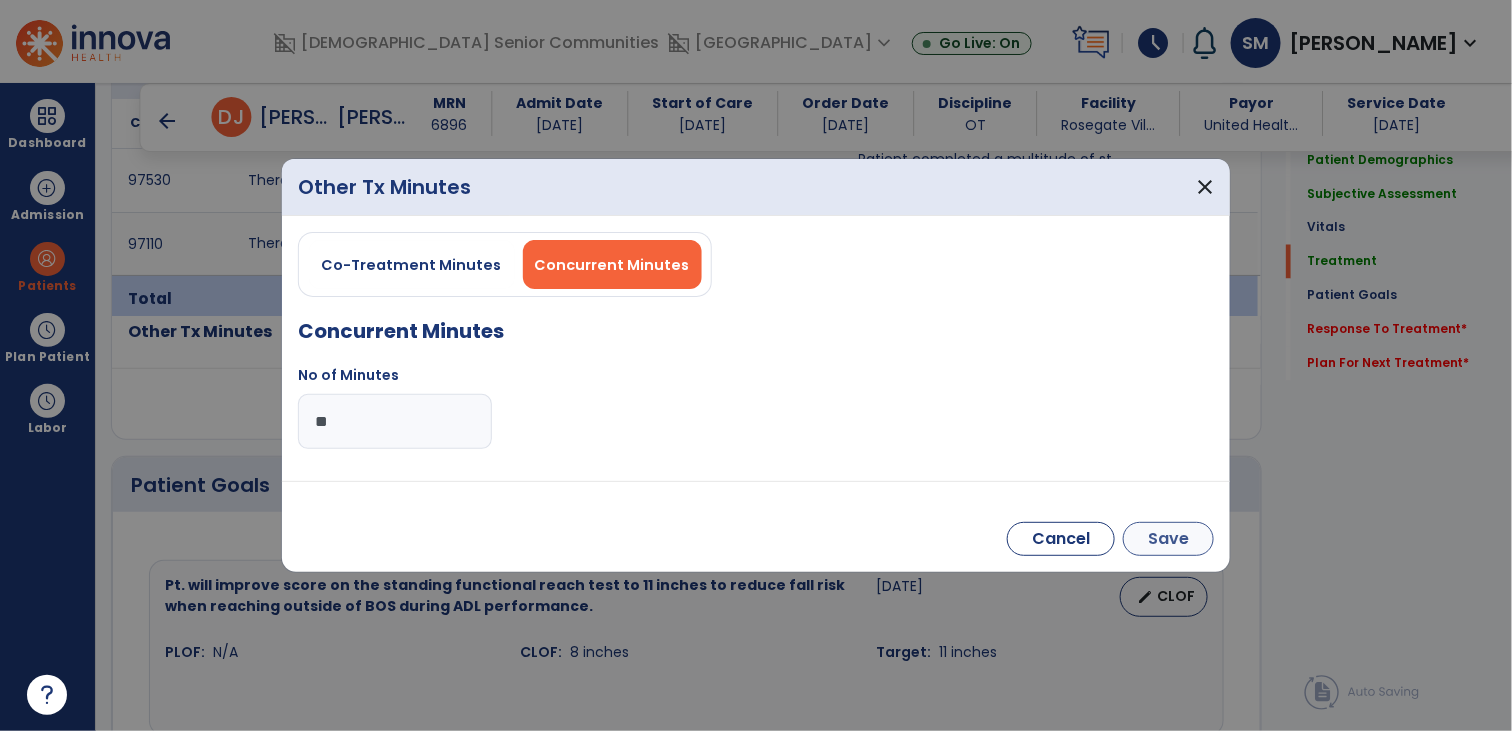 type on "**" 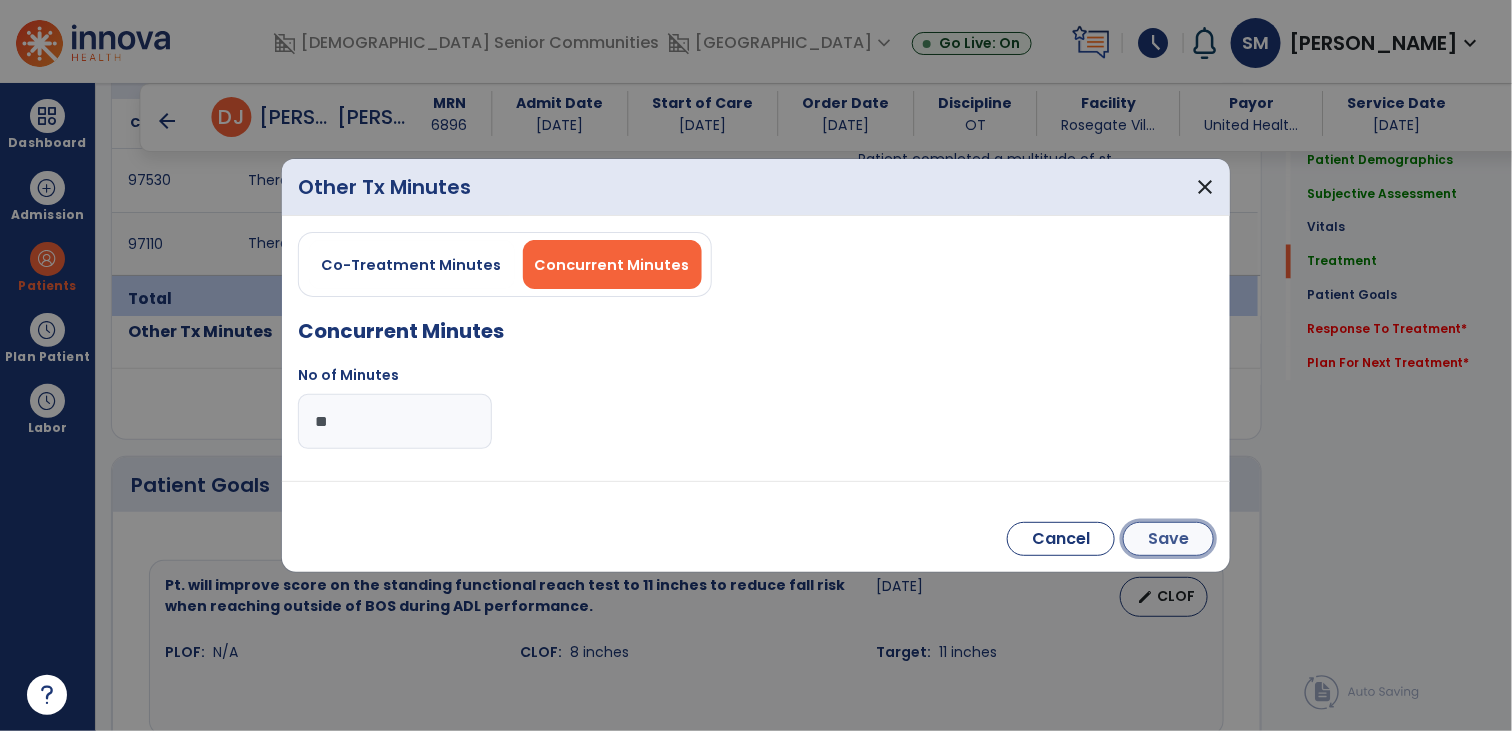 click on "Save" at bounding box center [1168, 539] 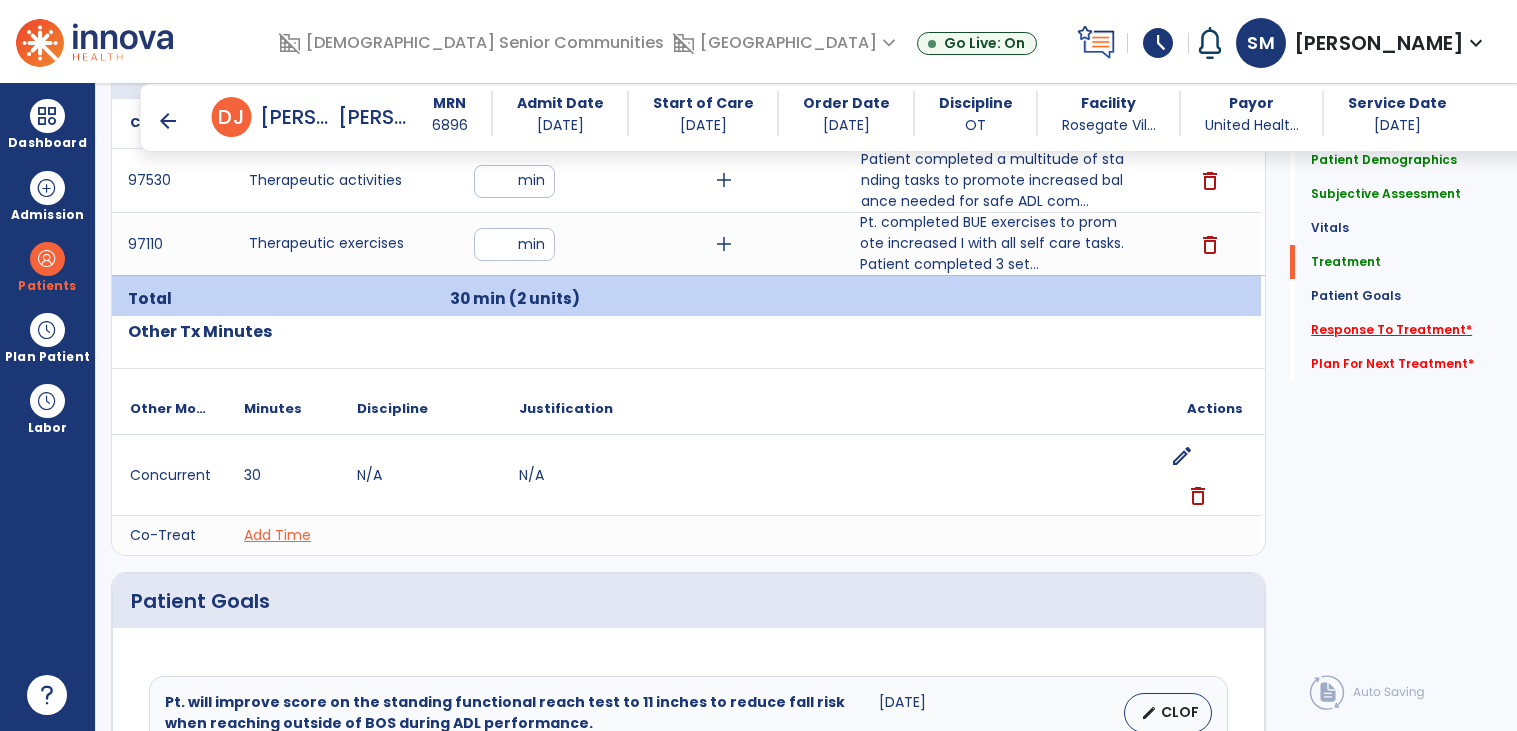 click on "Response To Treatment   *" 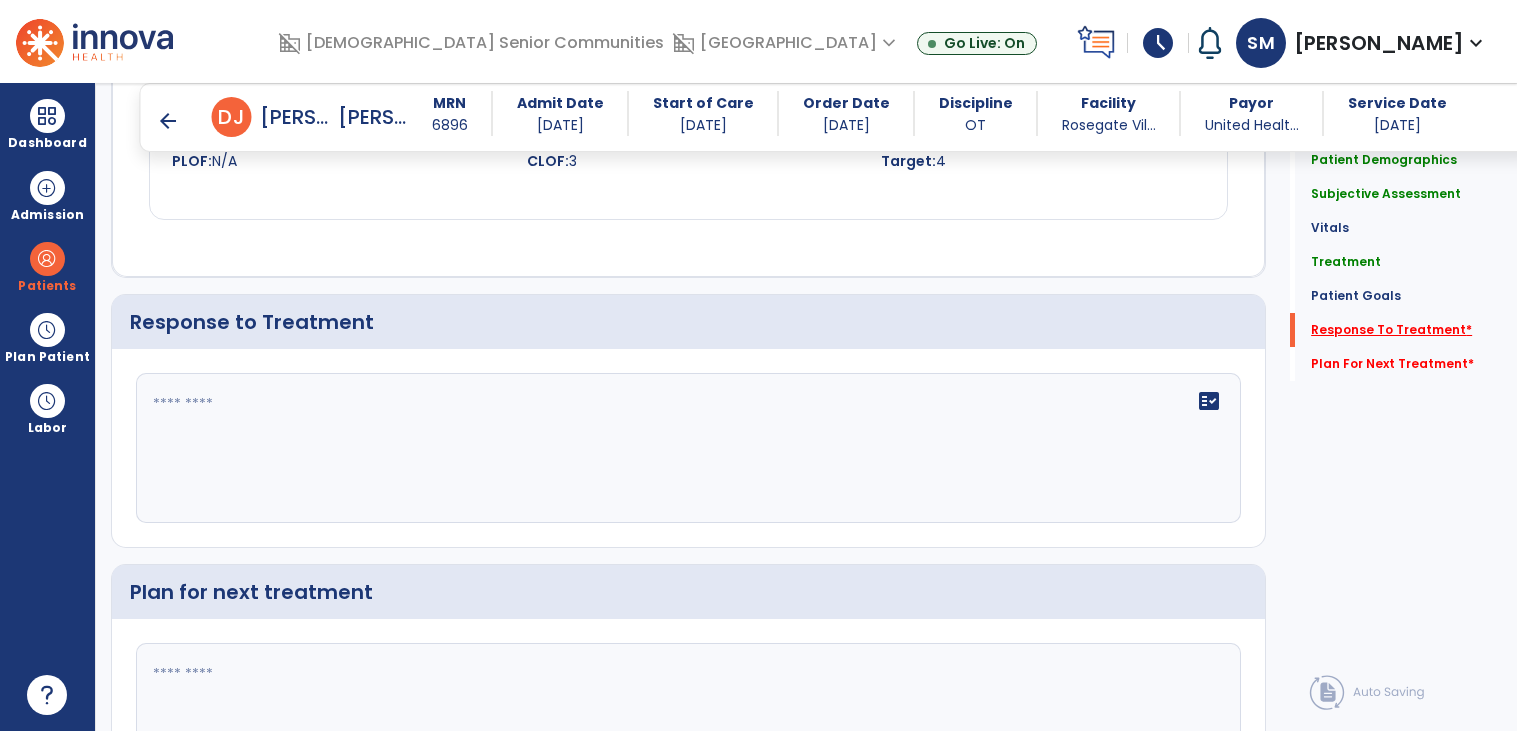 scroll, scrollTop: 2251, scrollLeft: 0, axis: vertical 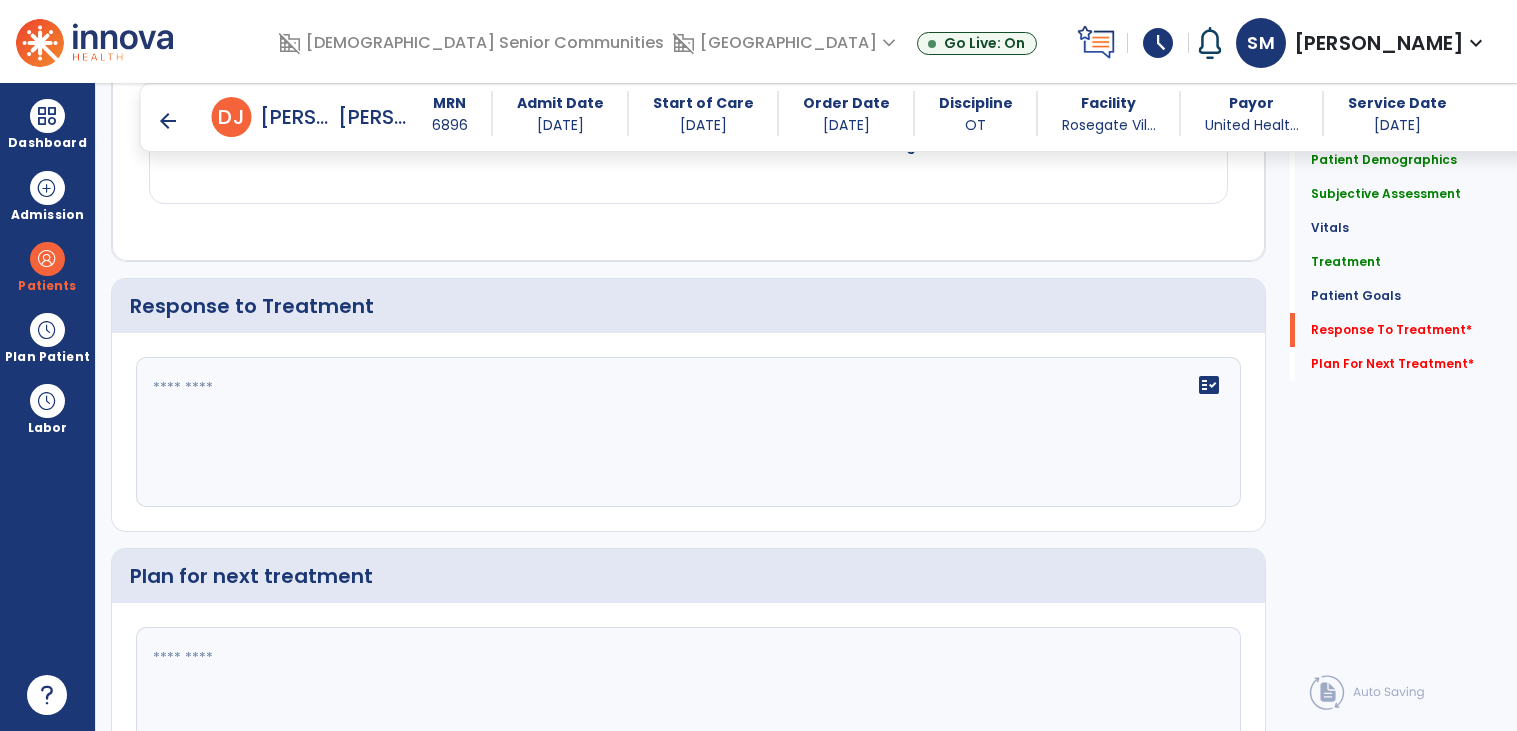 click on "fact_check" 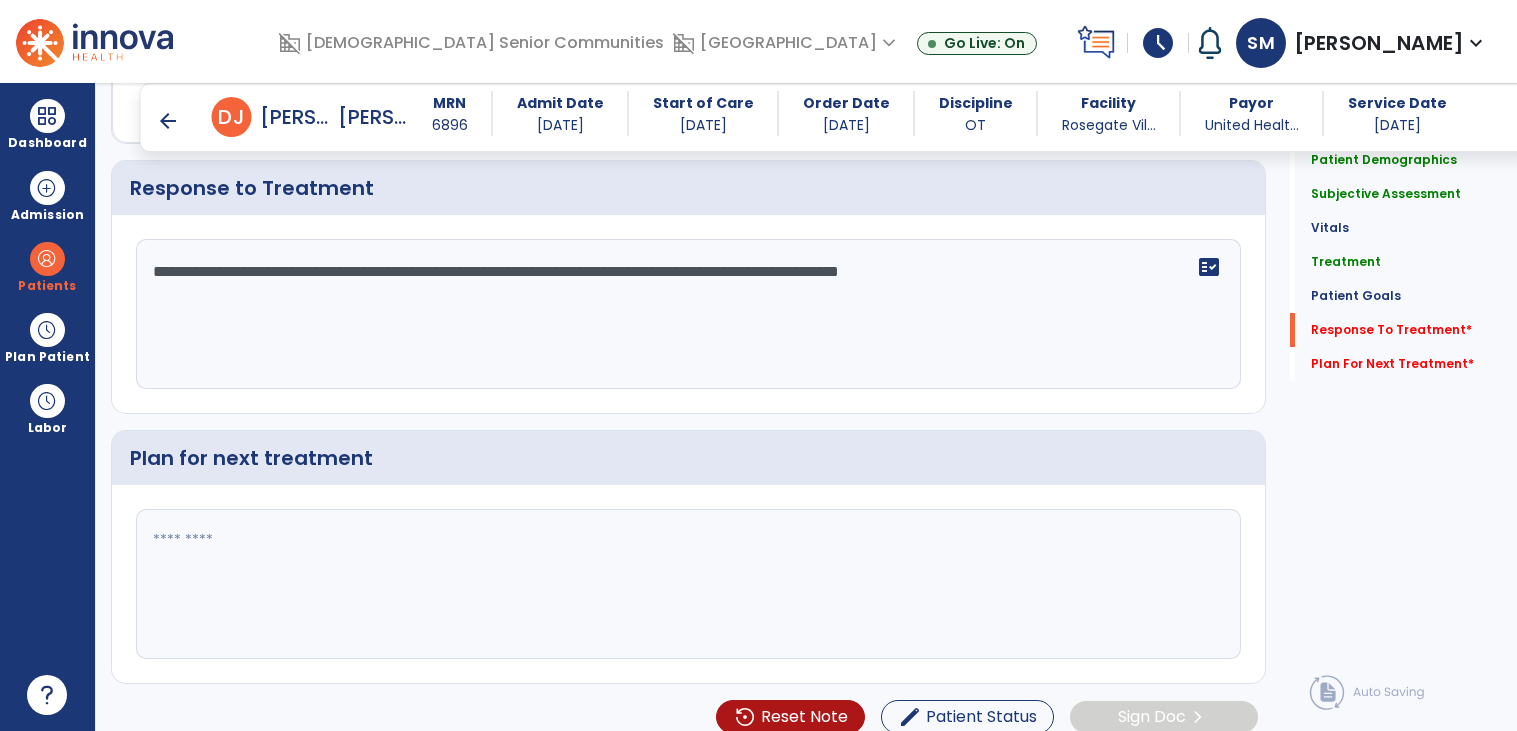 scroll, scrollTop: 2378, scrollLeft: 0, axis: vertical 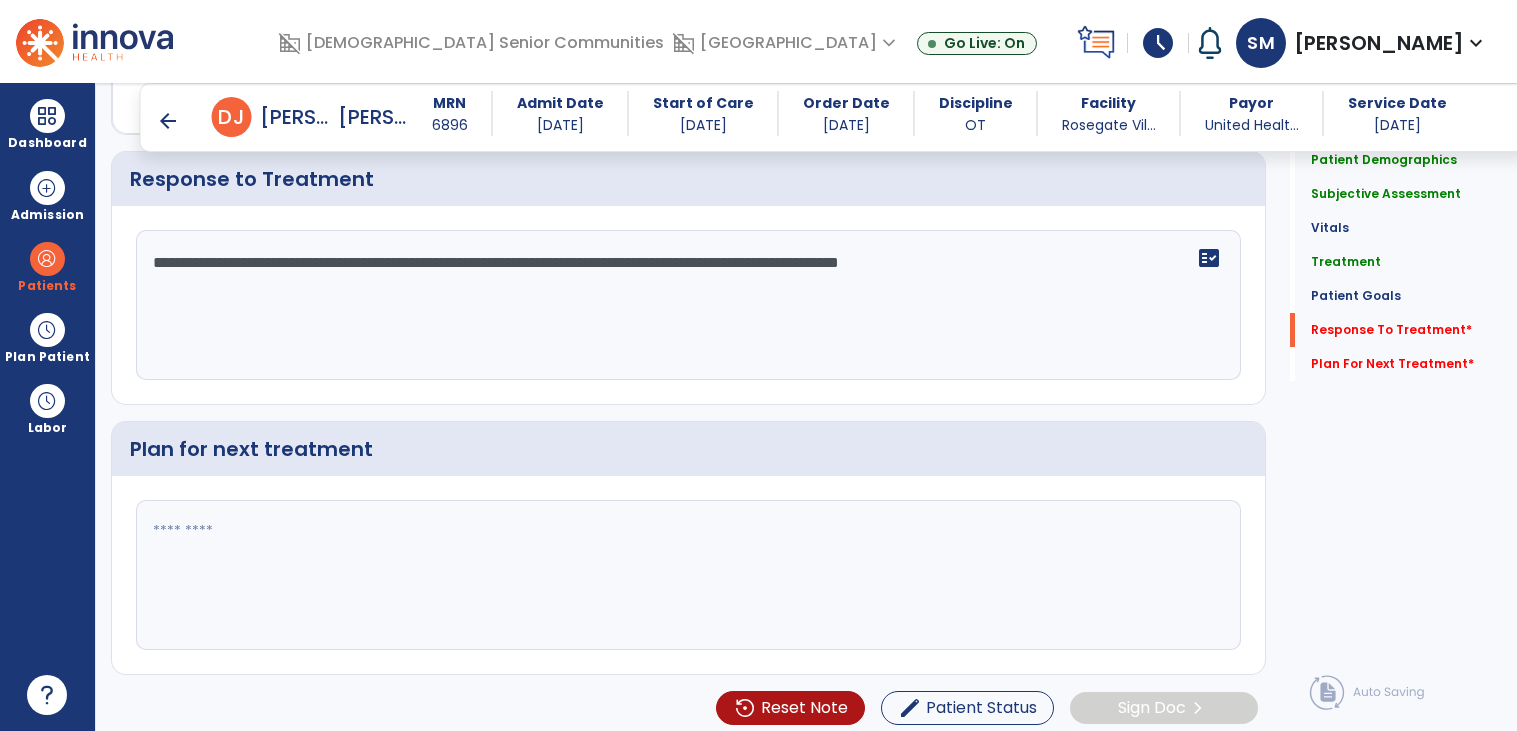 type on "**********" 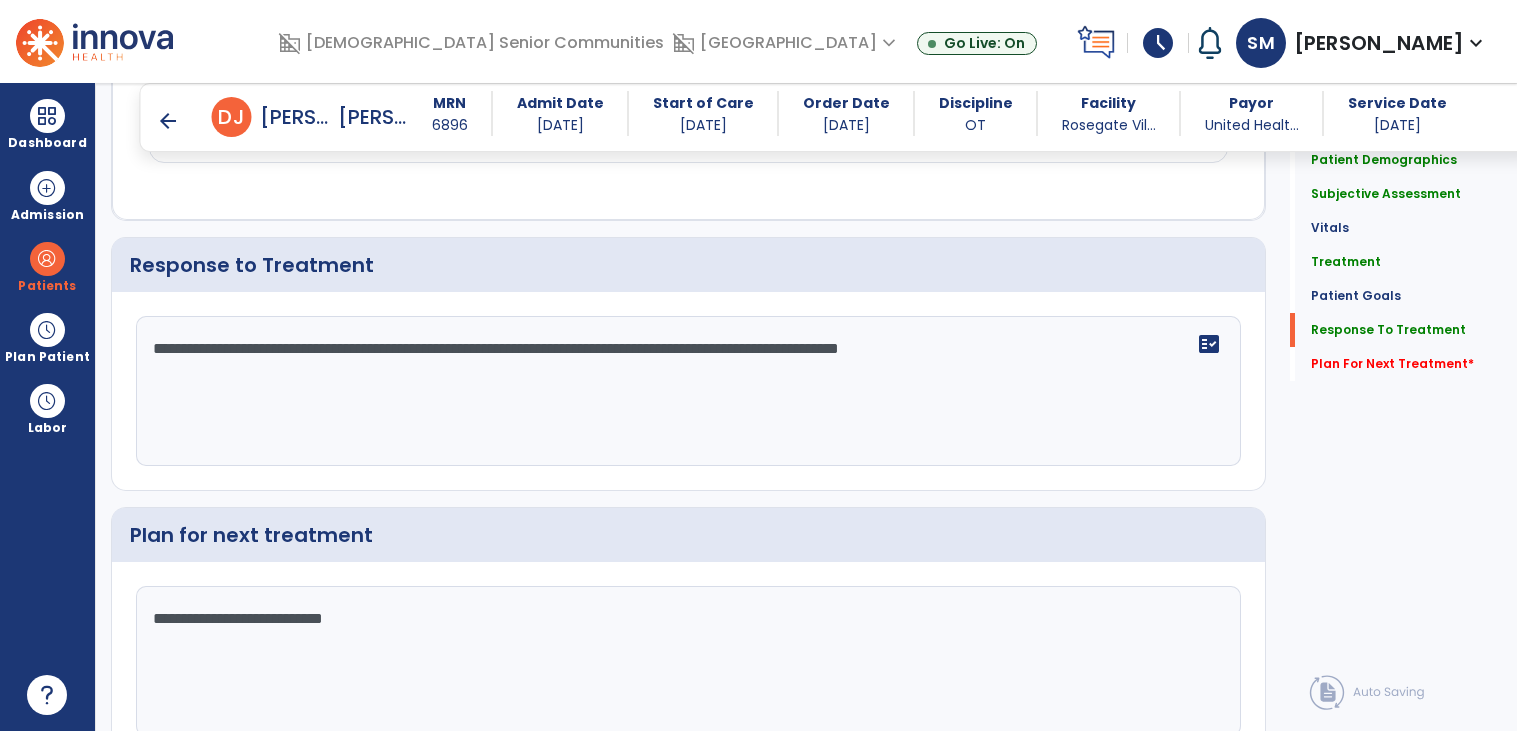 scroll, scrollTop: 2378, scrollLeft: 0, axis: vertical 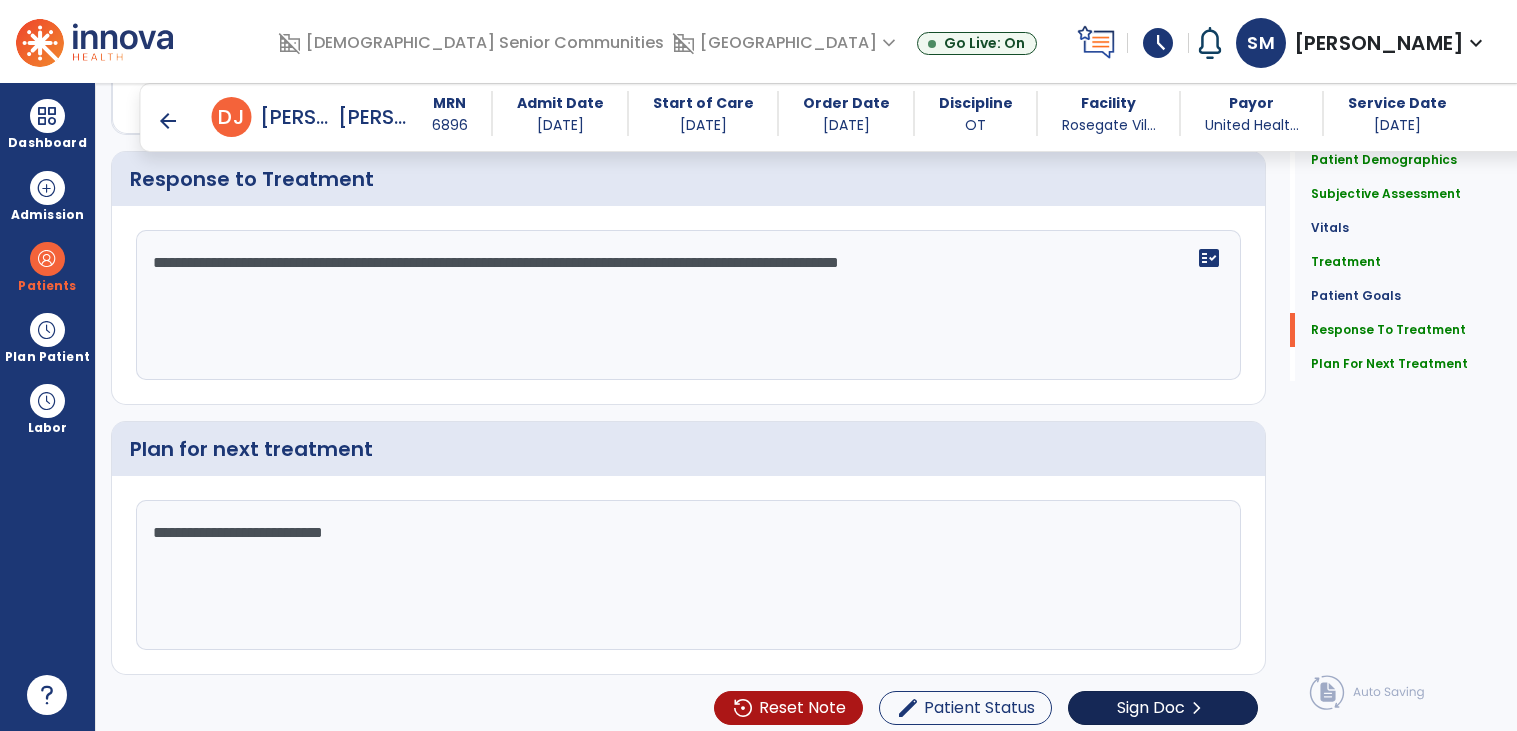type on "**********" 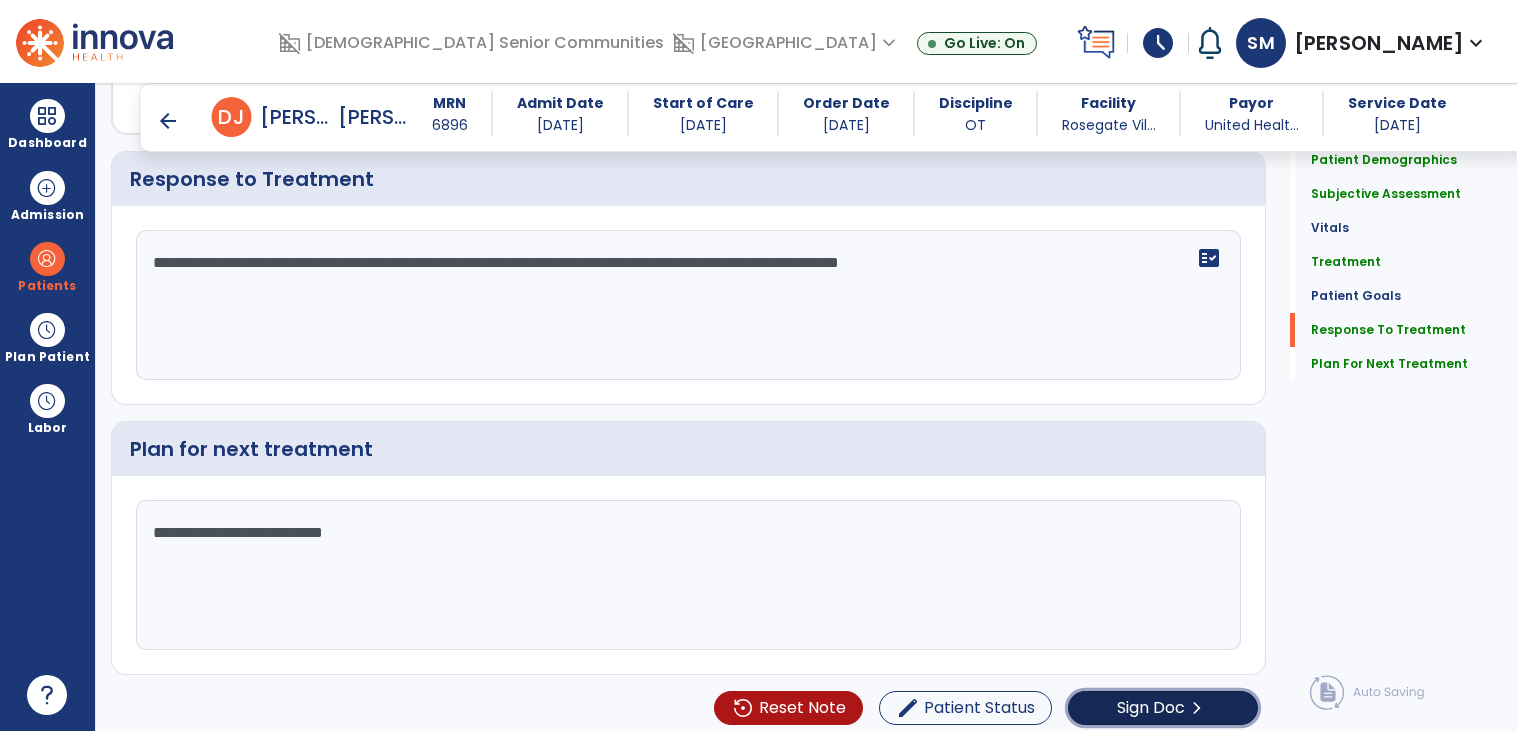 click on "chevron_right" 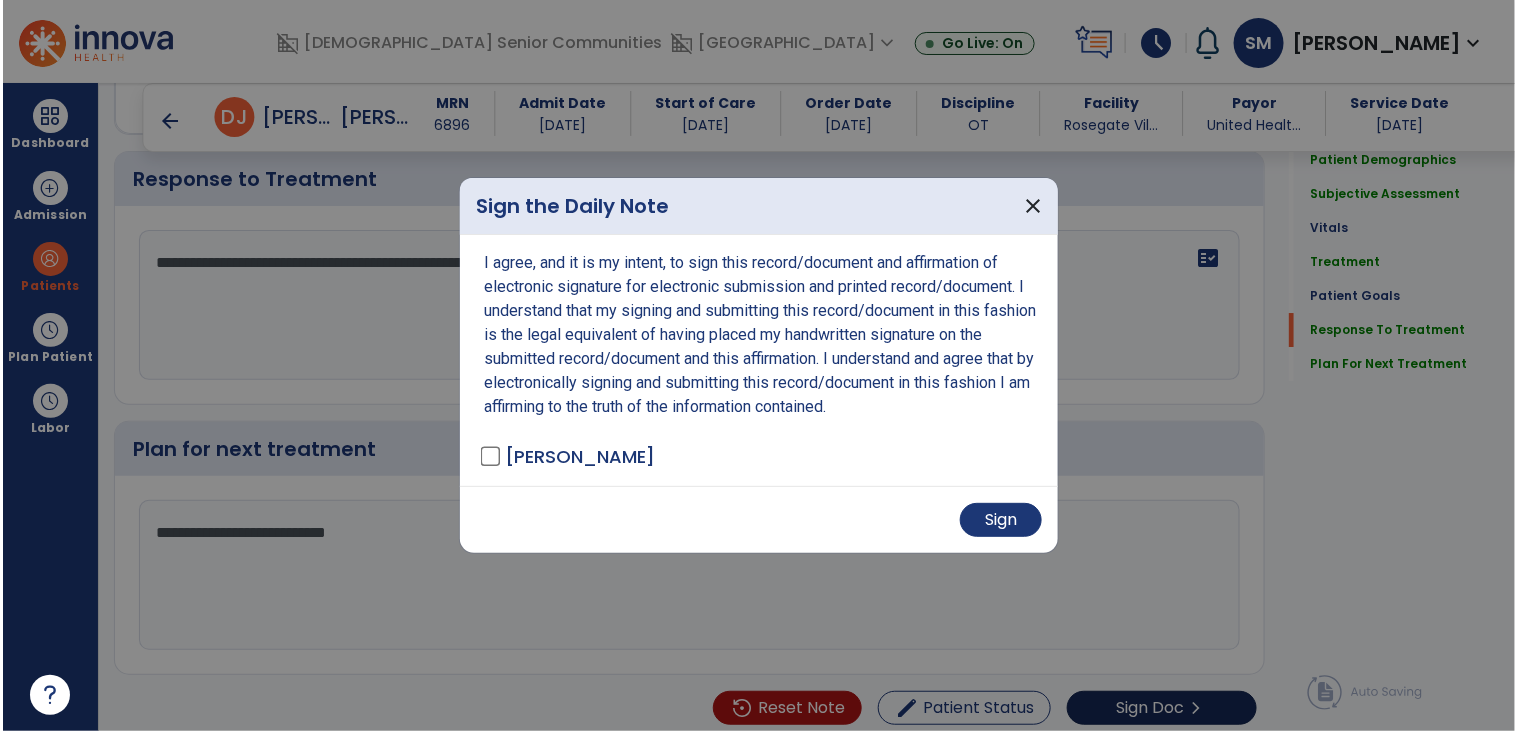 scroll, scrollTop: 2378, scrollLeft: 0, axis: vertical 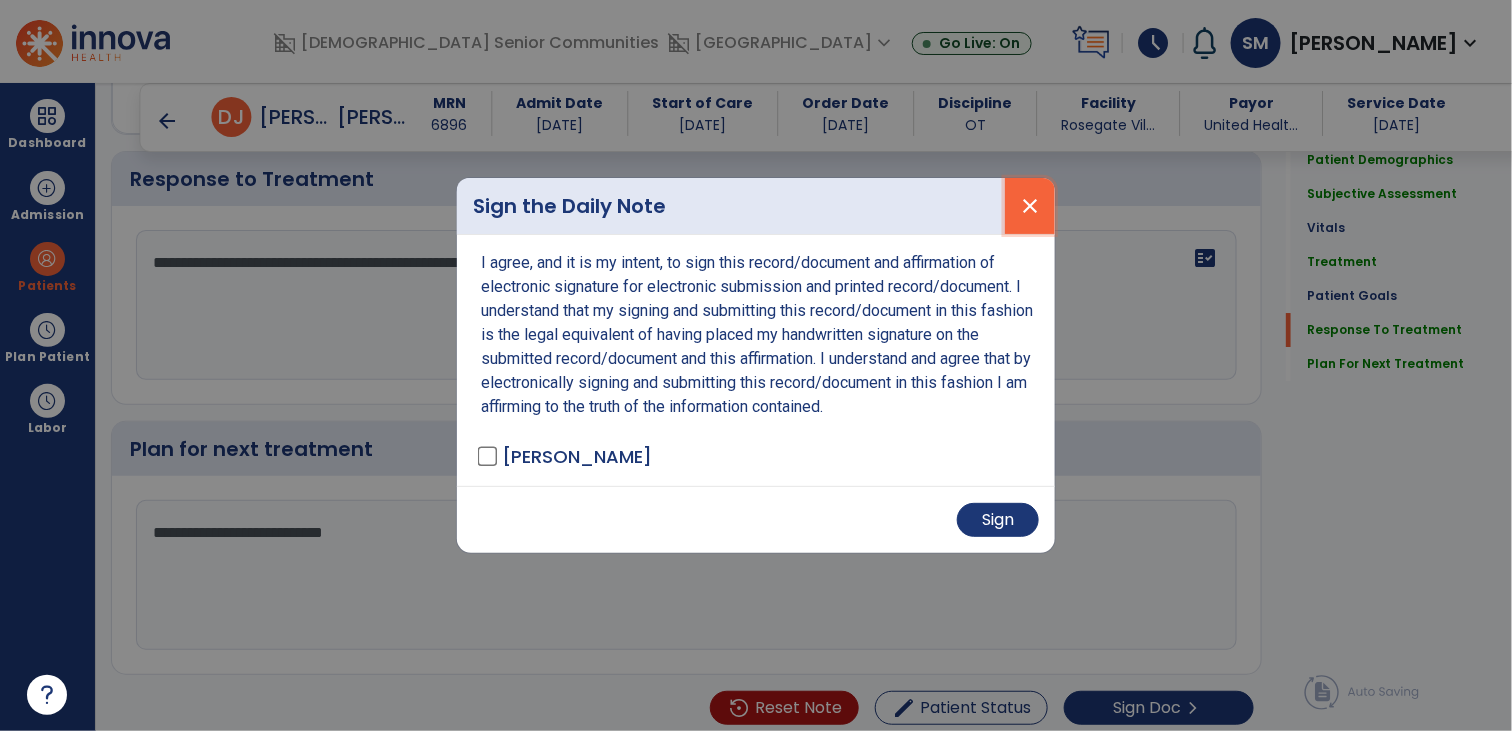 click on "close" at bounding box center [1030, 206] 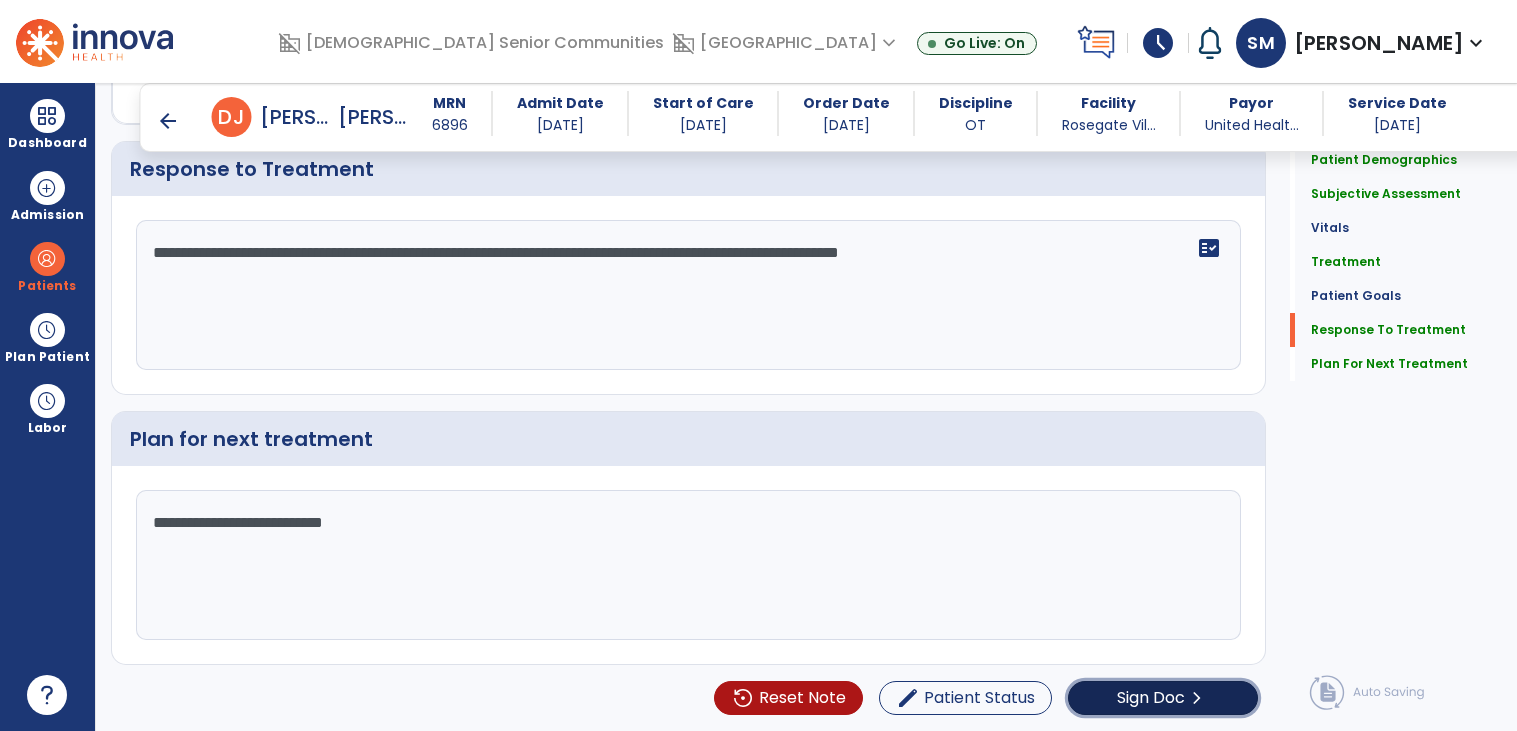 click on "Sign Doc  chevron_right" 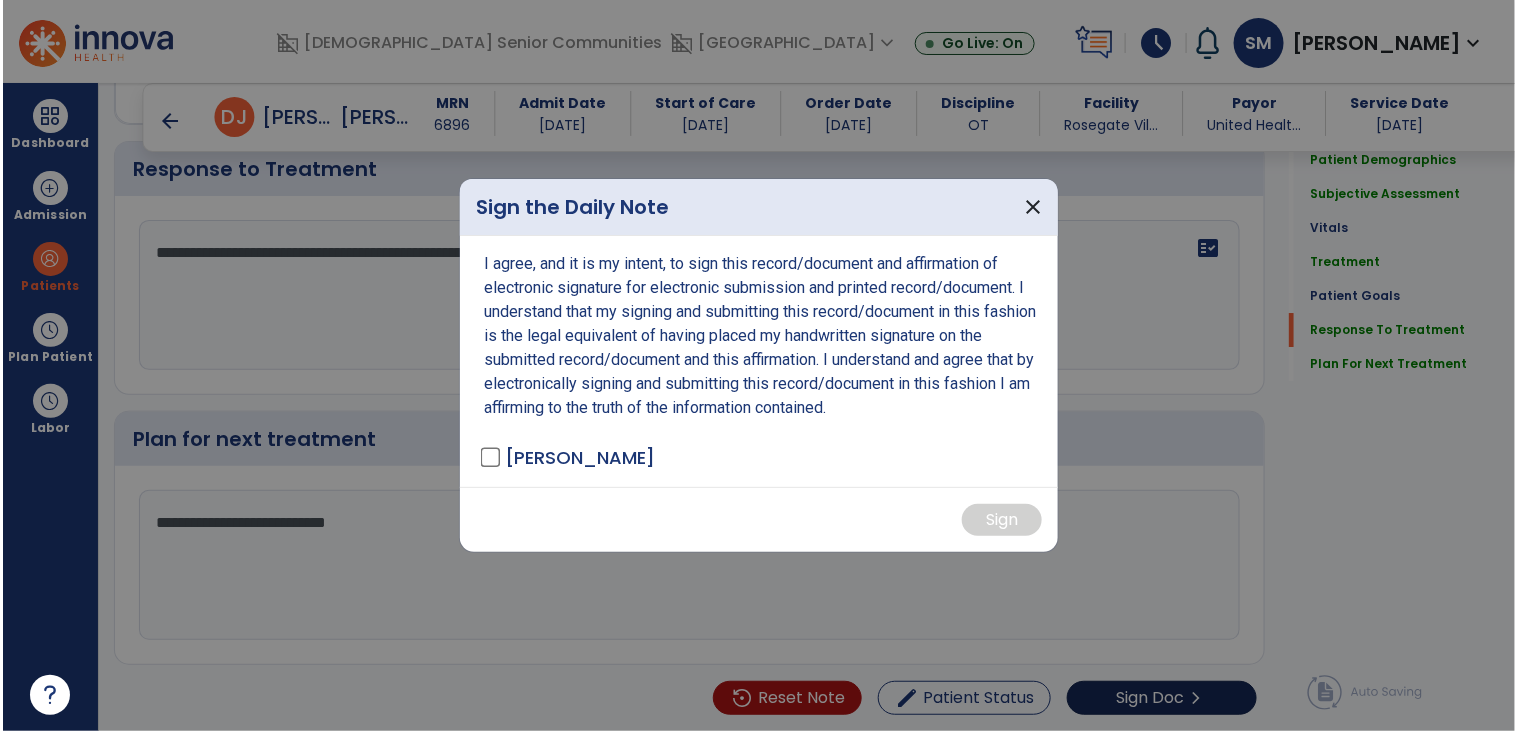scroll, scrollTop: 2389, scrollLeft: 0, axis: vertical 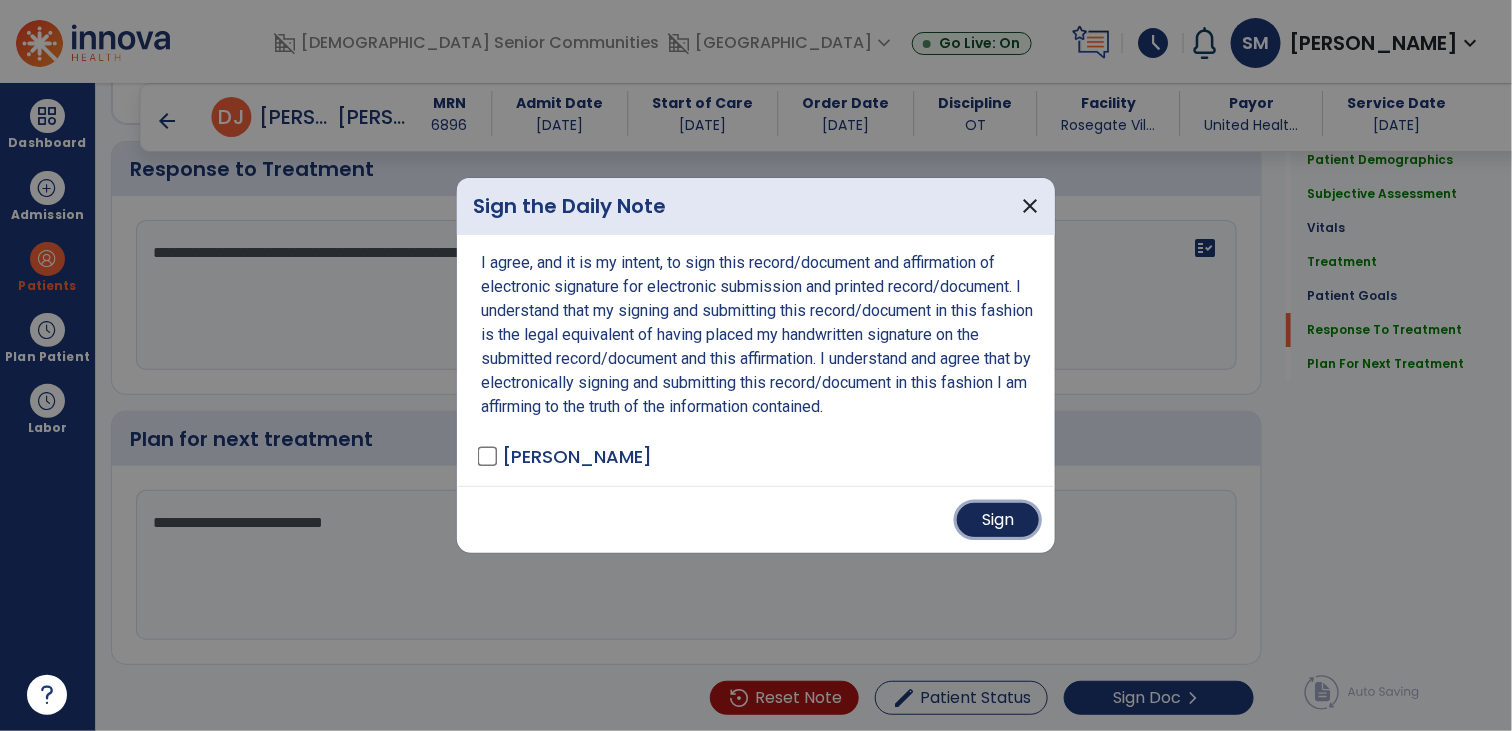 click on "Sign" at bounding box center [998, 520] 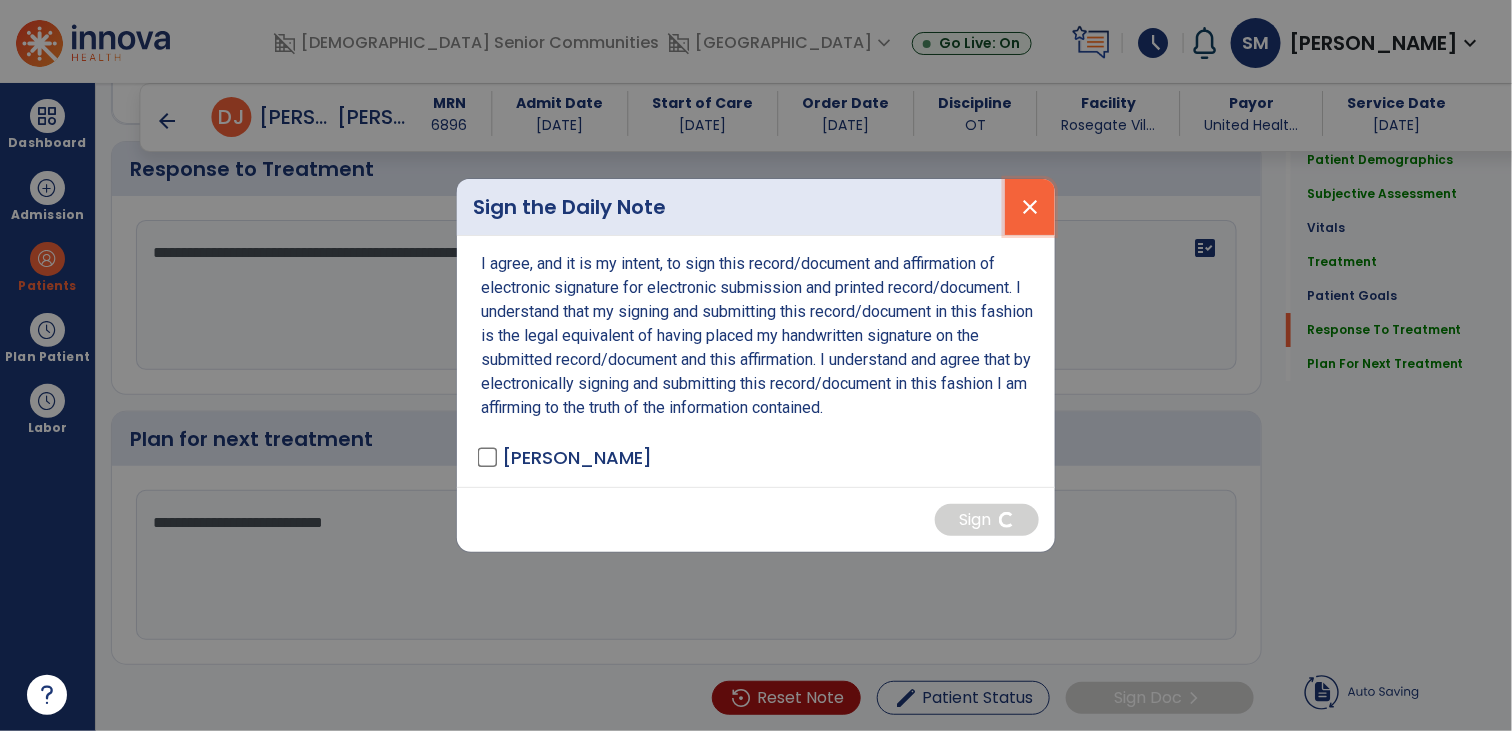 click on "close" at bounding box center (1030, 207) 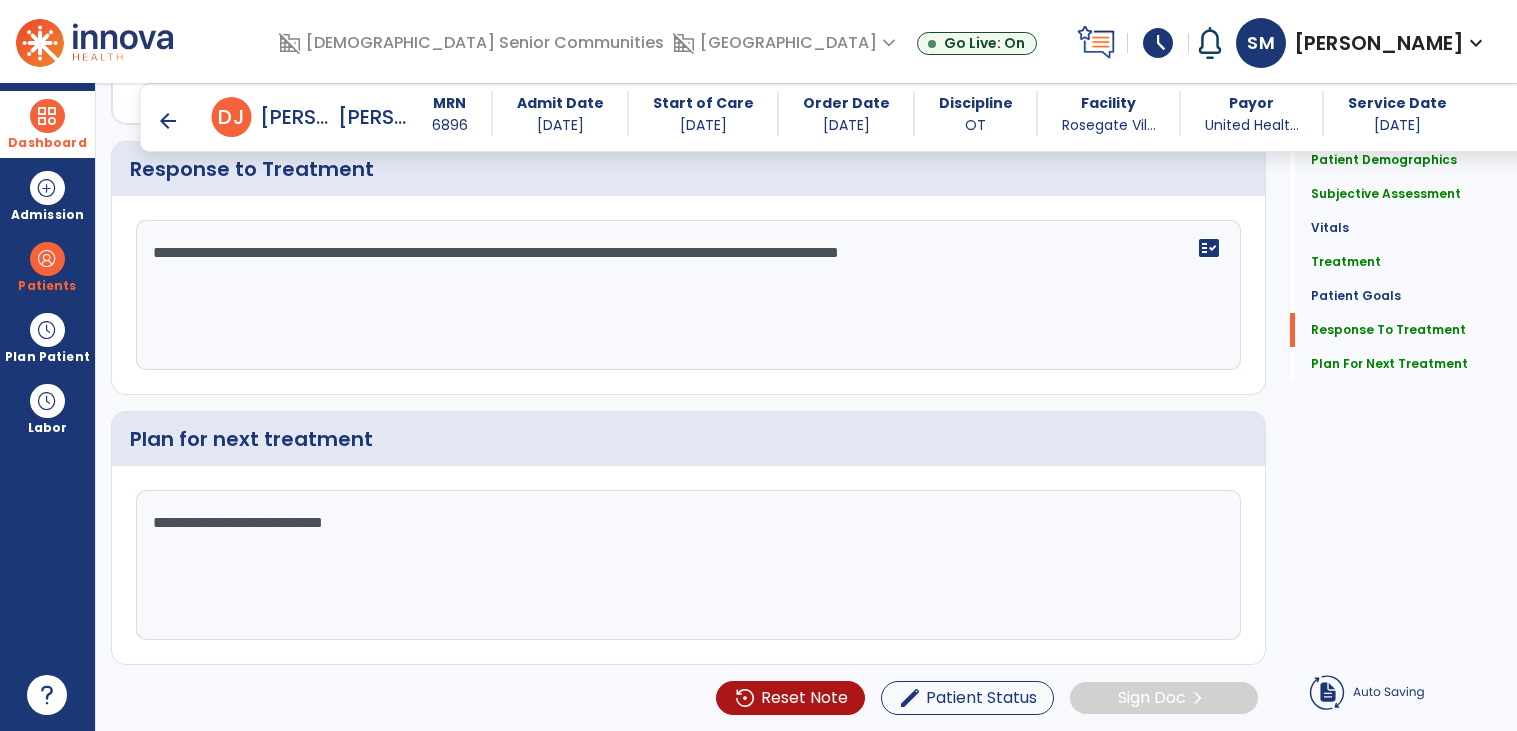 click on "Dashboard" at bounding box center [47, 143] 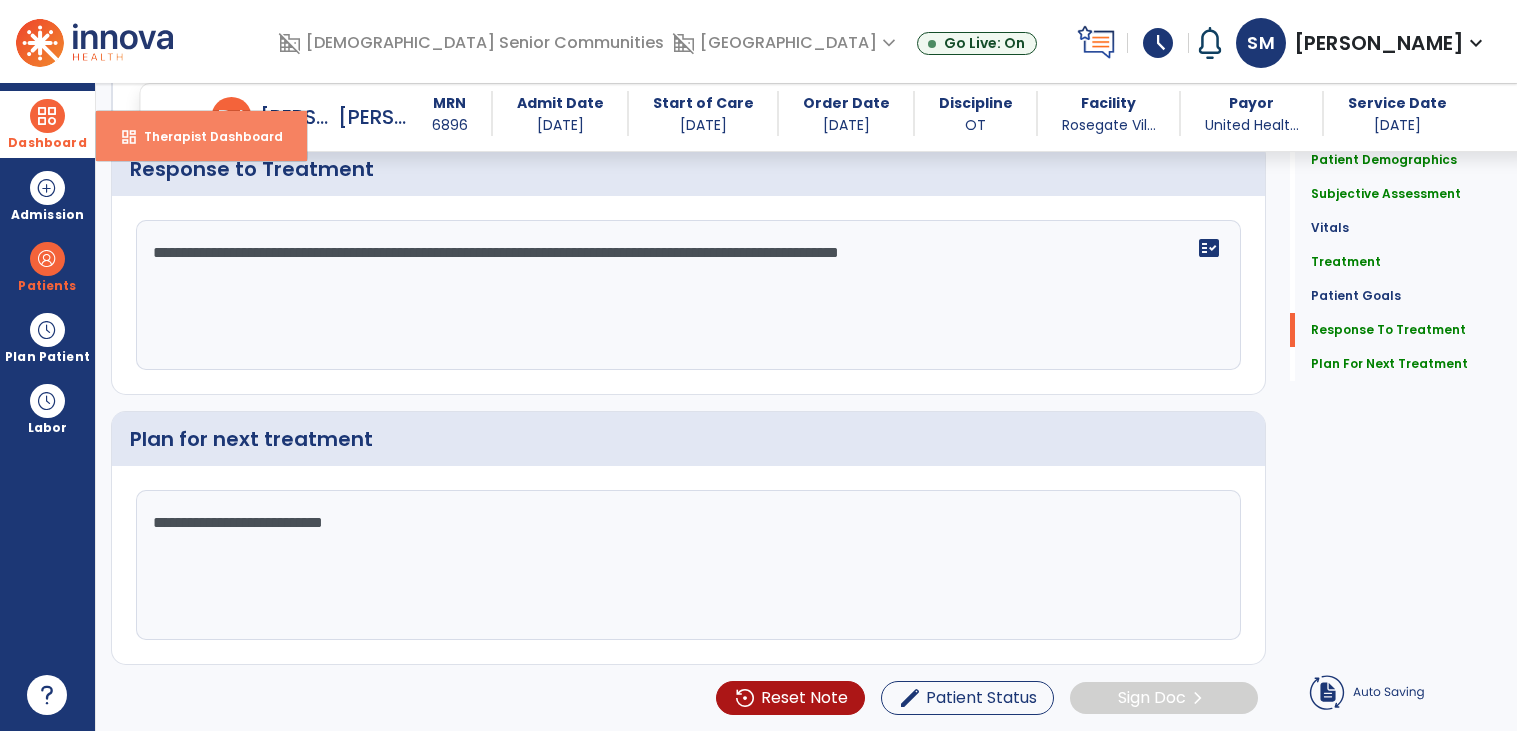 click on "dashboard  Therapist Dashboard" at bounding box center [201, 136] 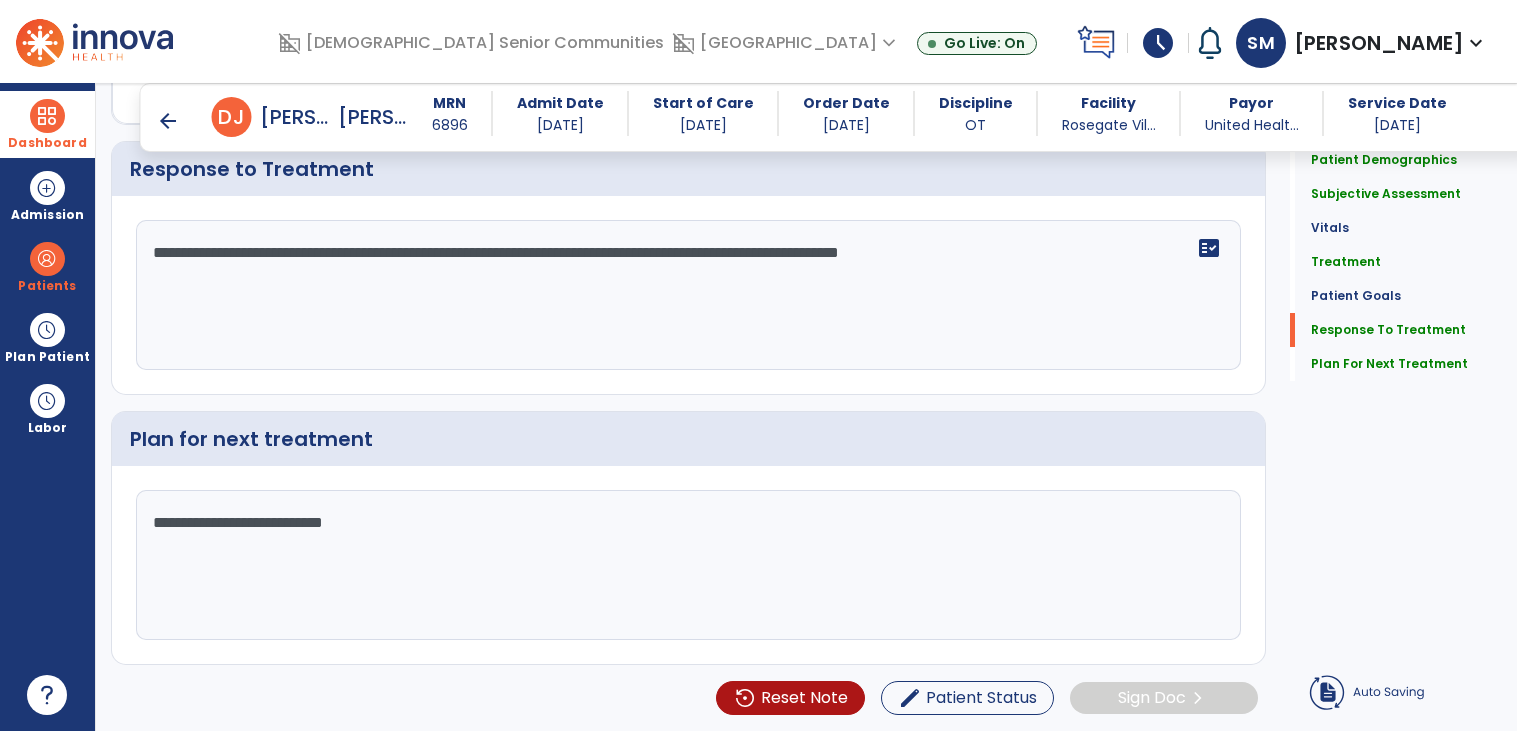 click on "arrow_back" at bounding box center [168, 121] 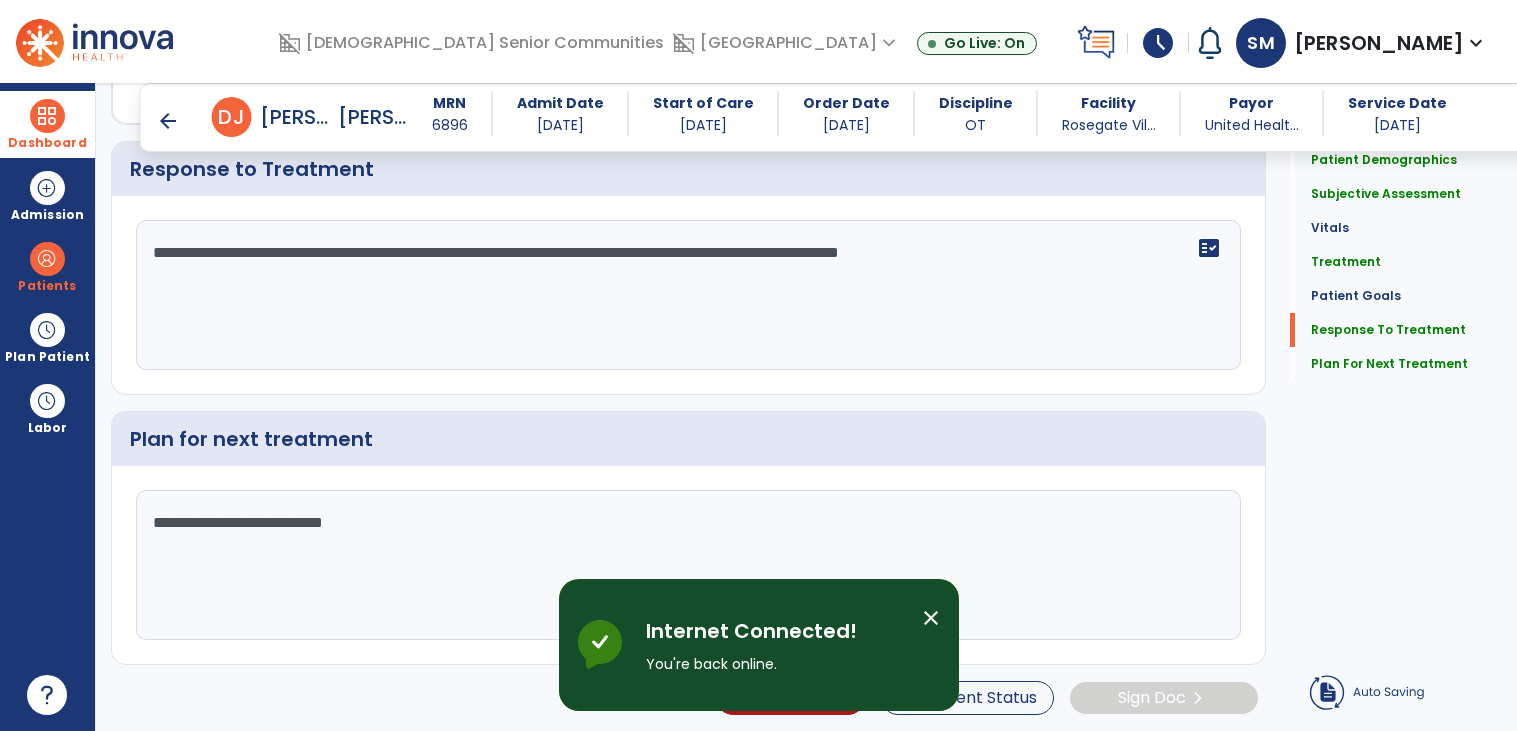 click on "close" at bounding box center (939, 645) 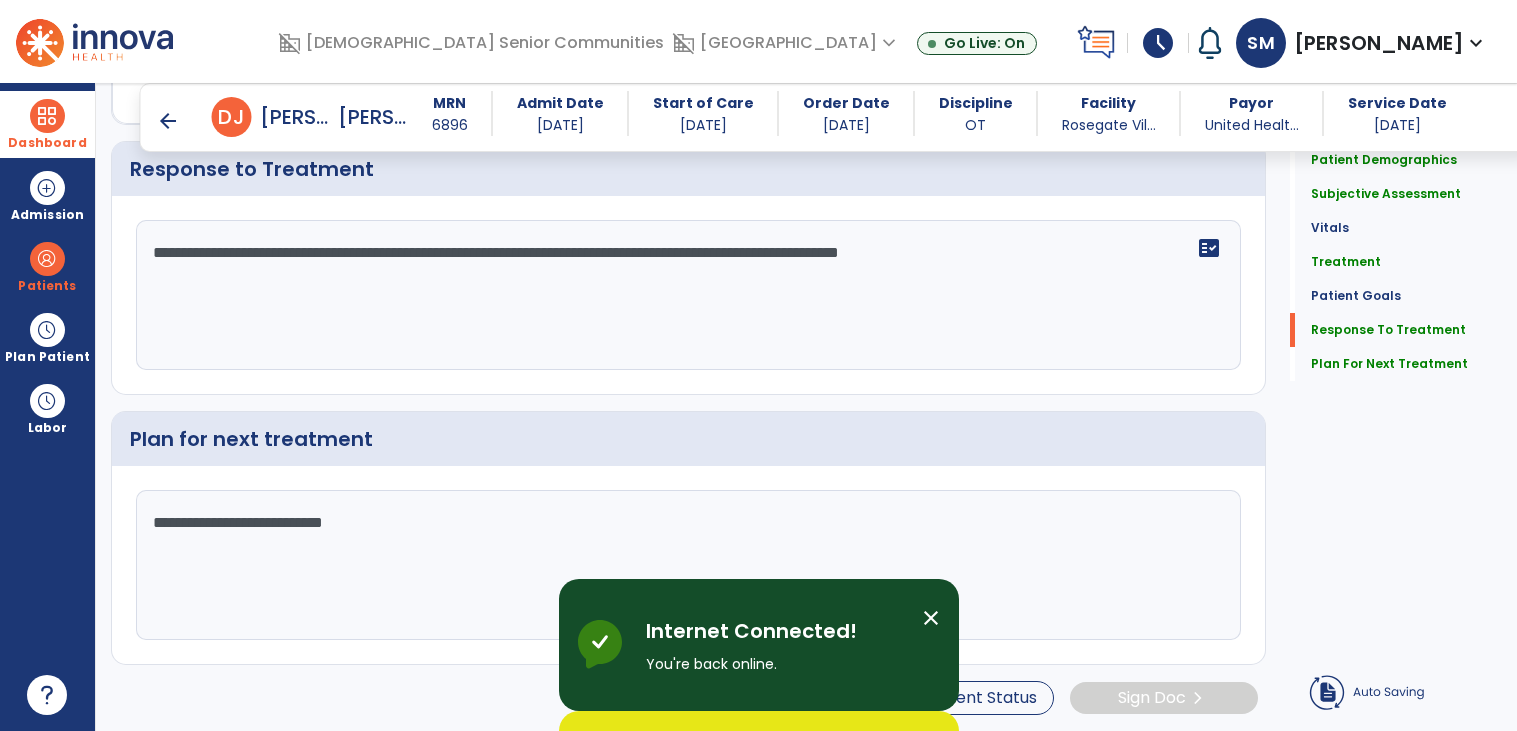 click on "close" at bounding box center [931, 618] 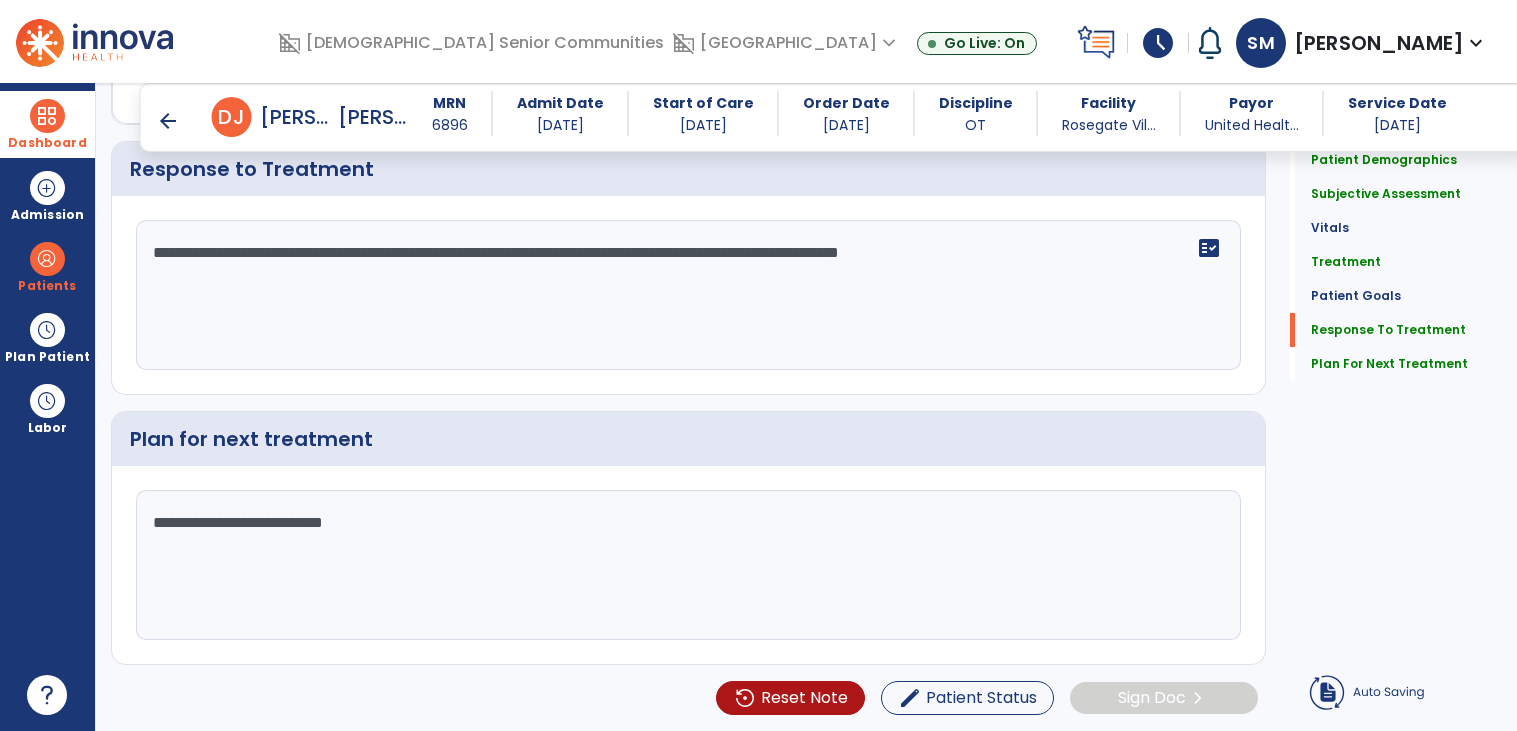 click on "arrow_back" at bounding box center (168, 121) 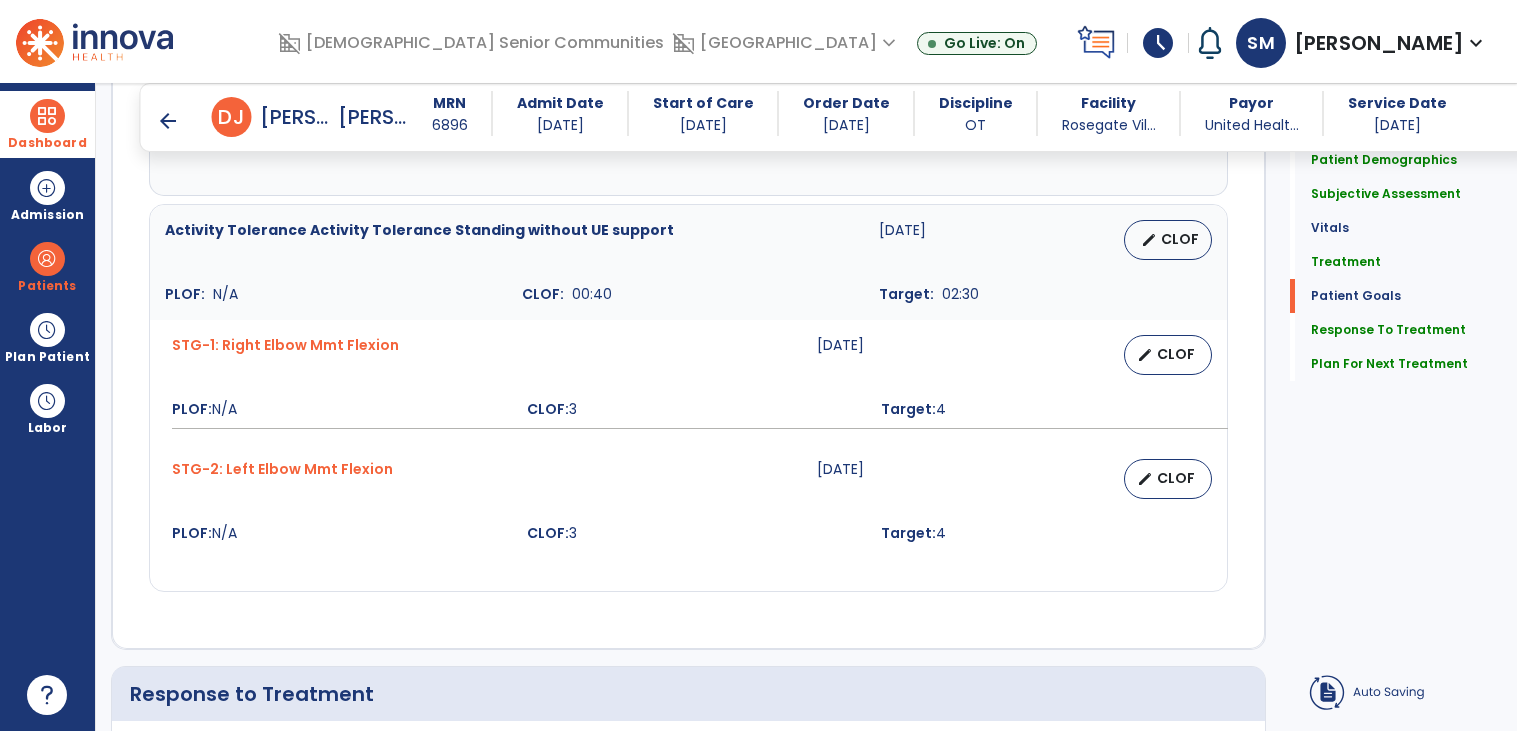 scroll, scrollTop: 2389, scrollLeft: 0, axis: vertical 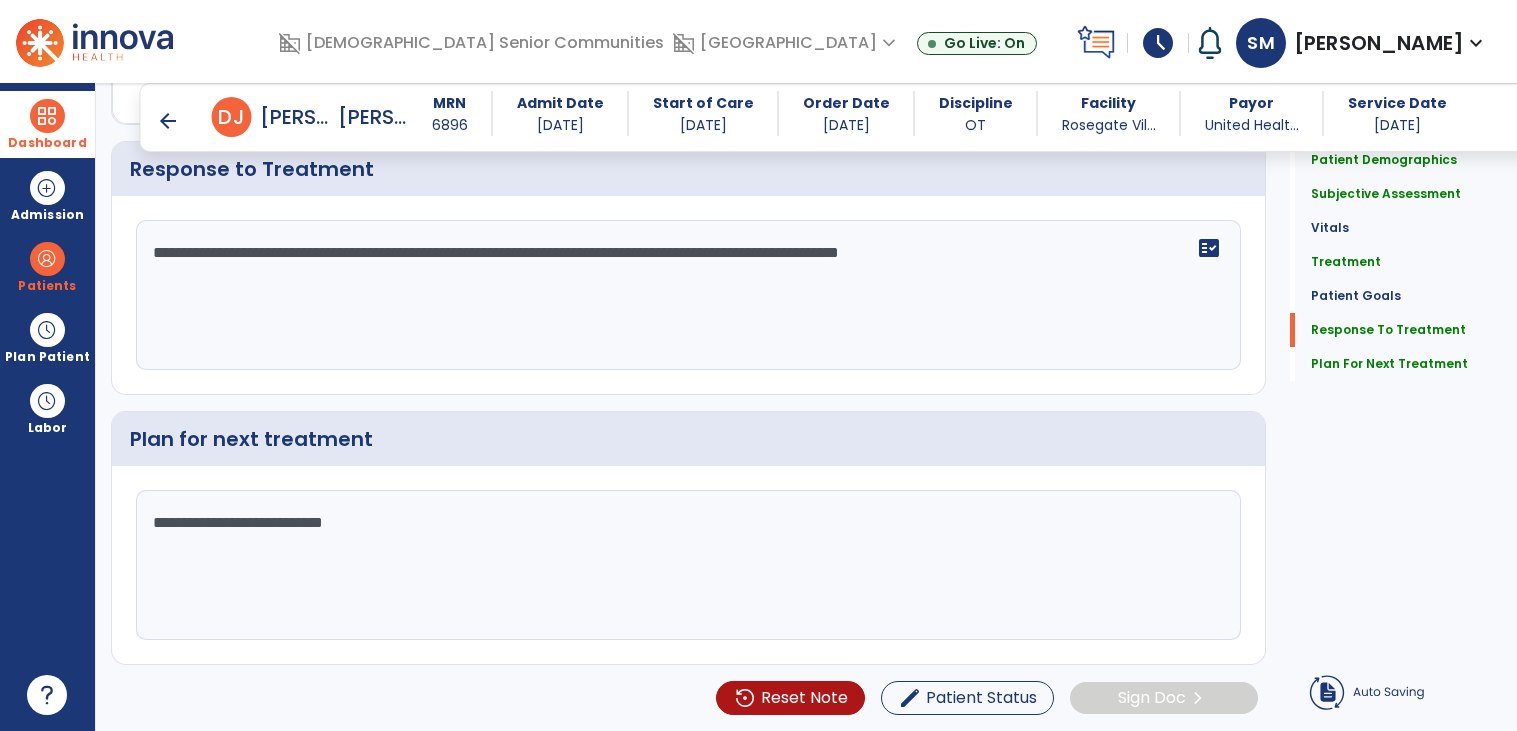 click on "arrow_back" at bounding box center (168, 121) 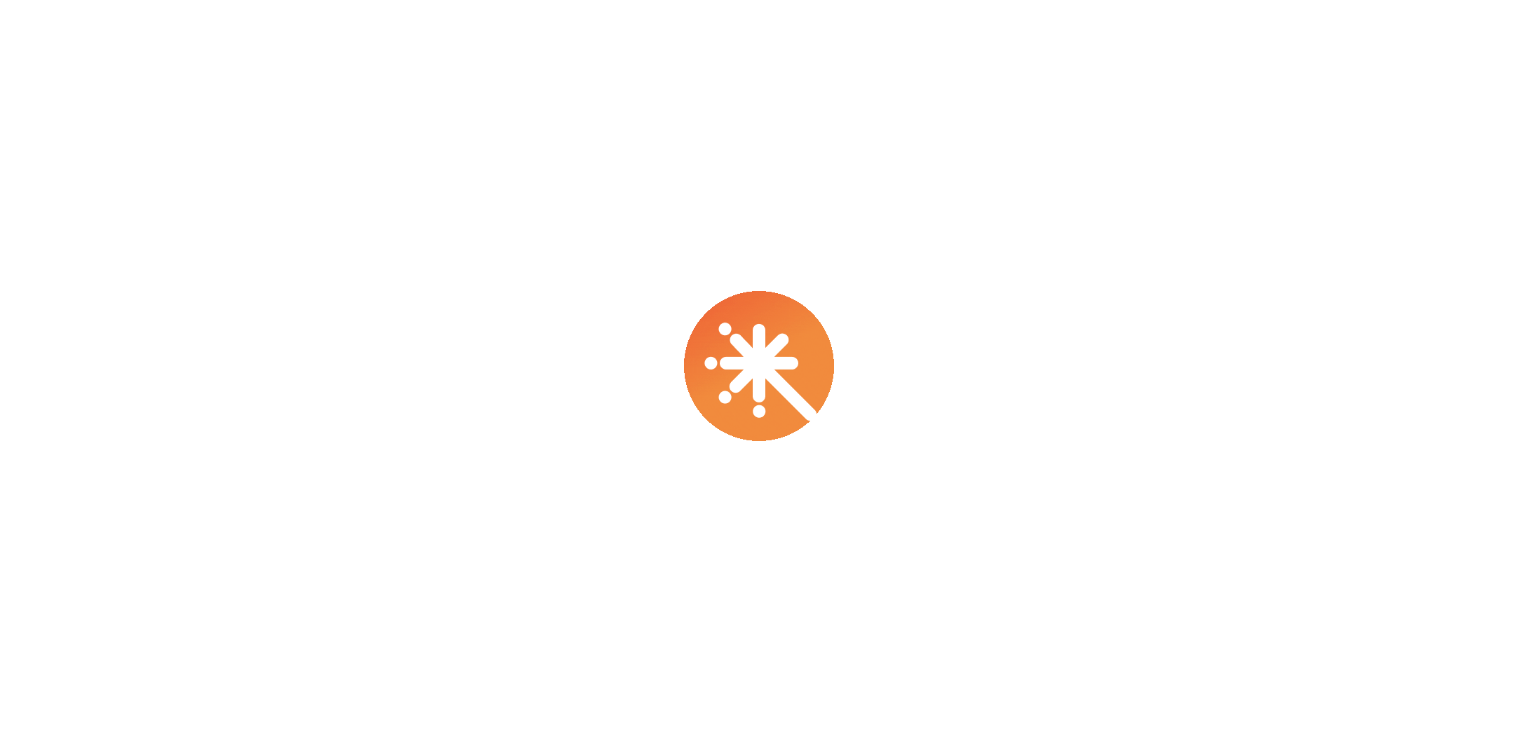 scroll, scrollTop: 0, scrollLeft: 0, axis: both 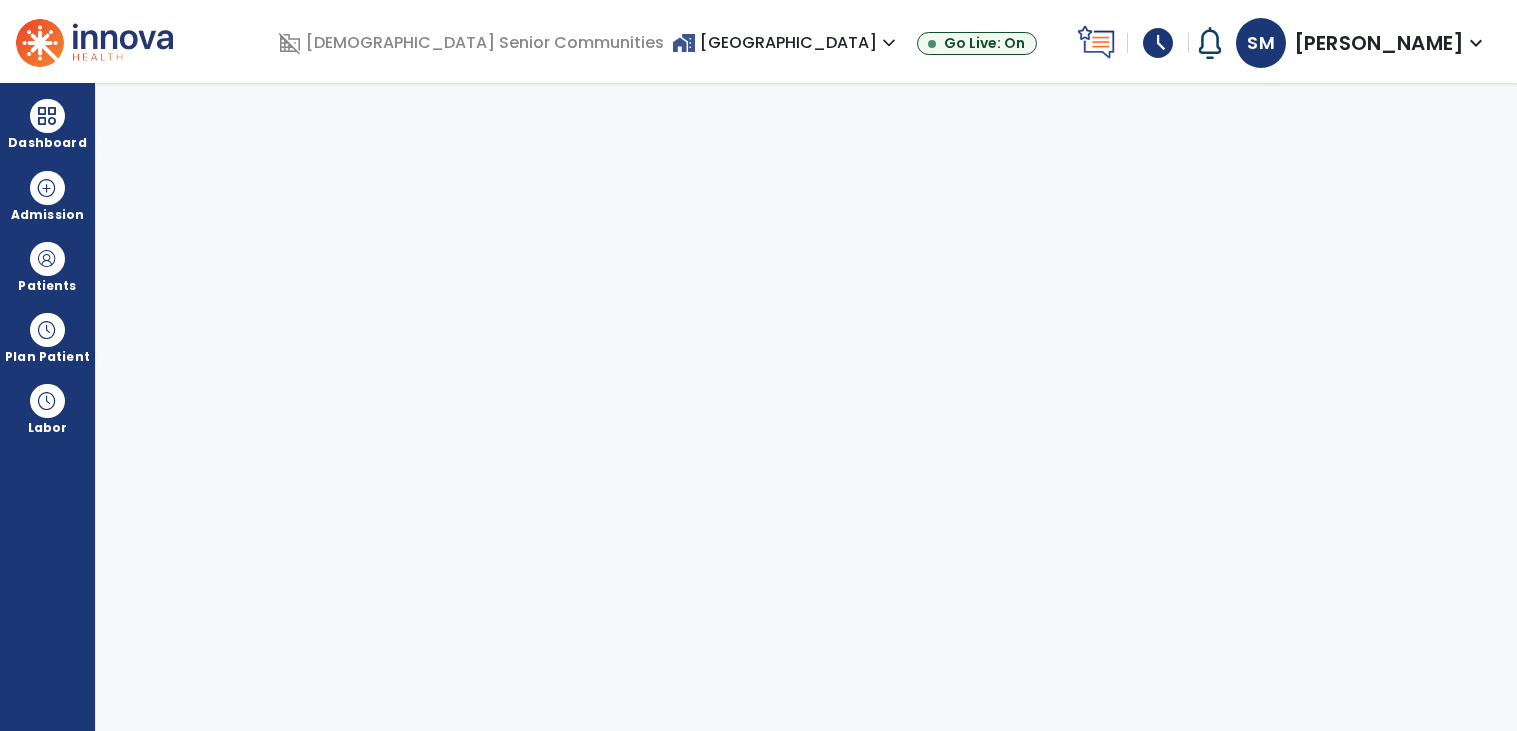 select on "****" 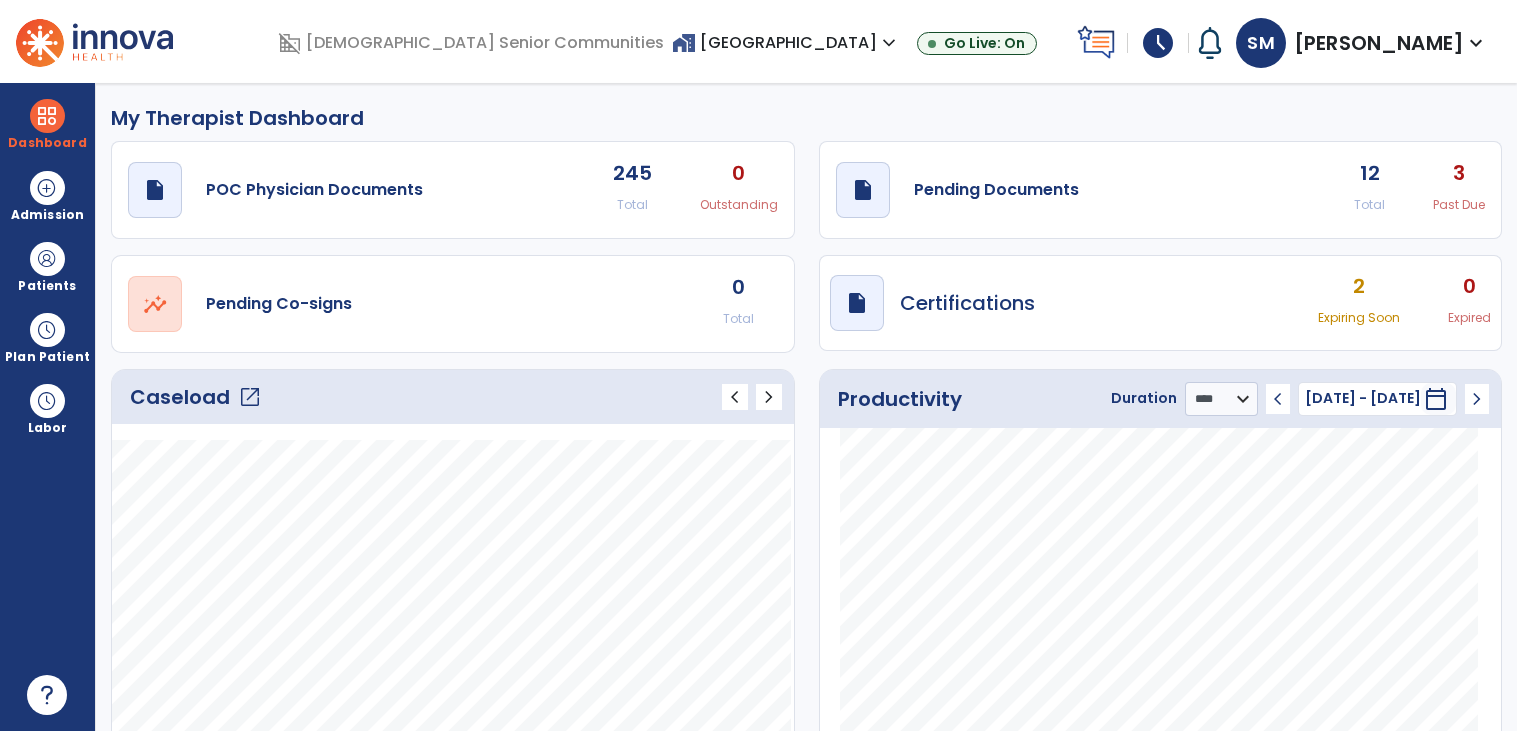 click on "open_in_new" 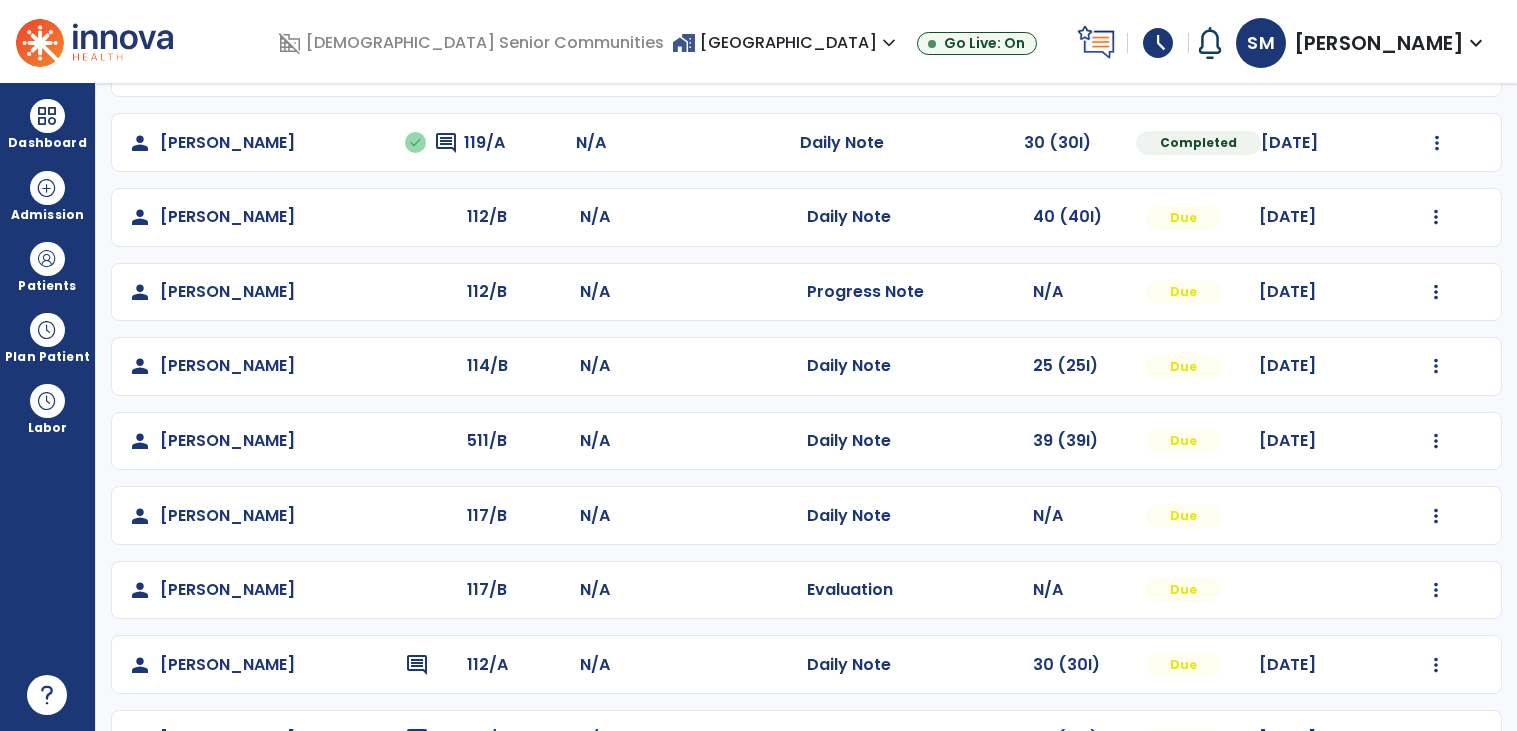 scroll, scrollTop: 725, scrollLeft: 0, axis: vertical 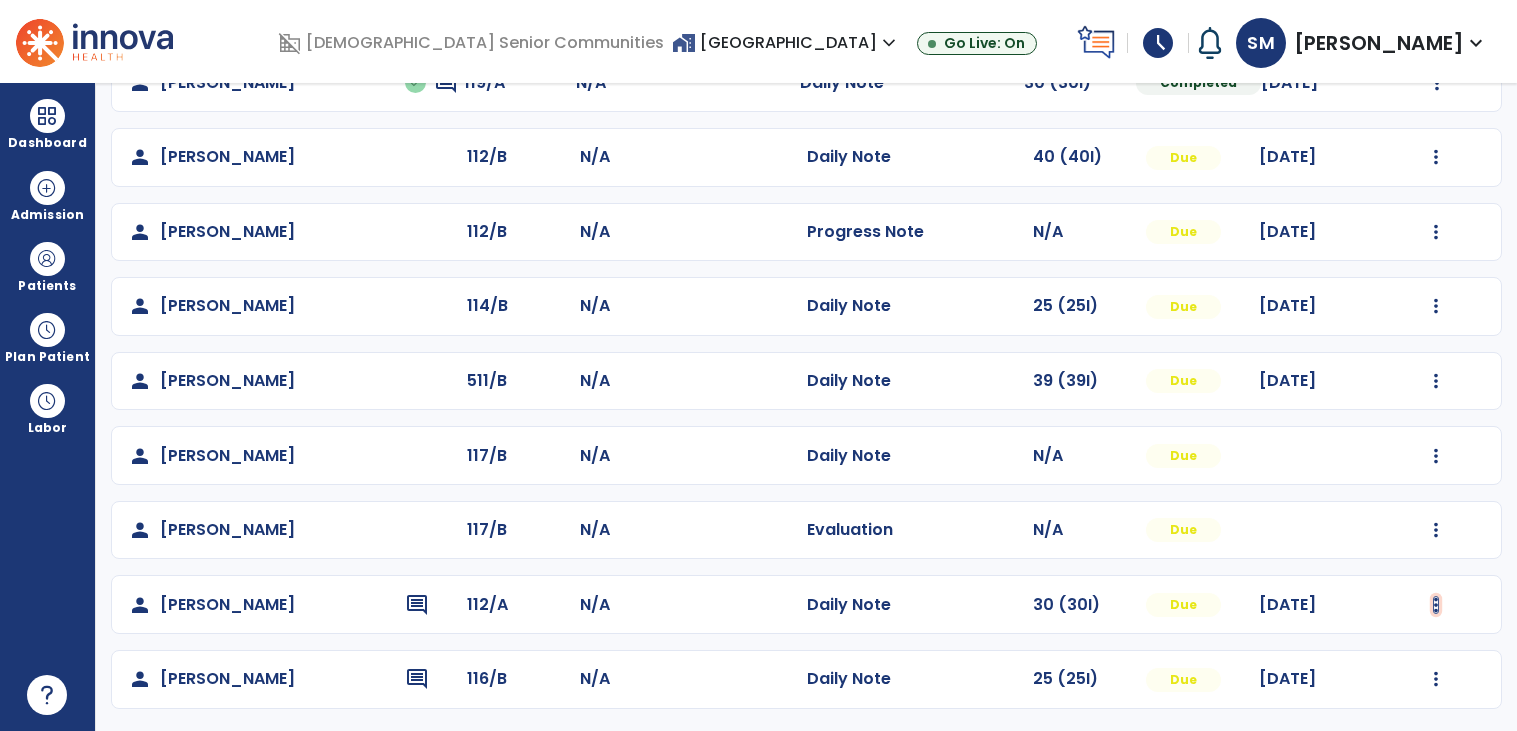 click at bounding box center [1437, -141] 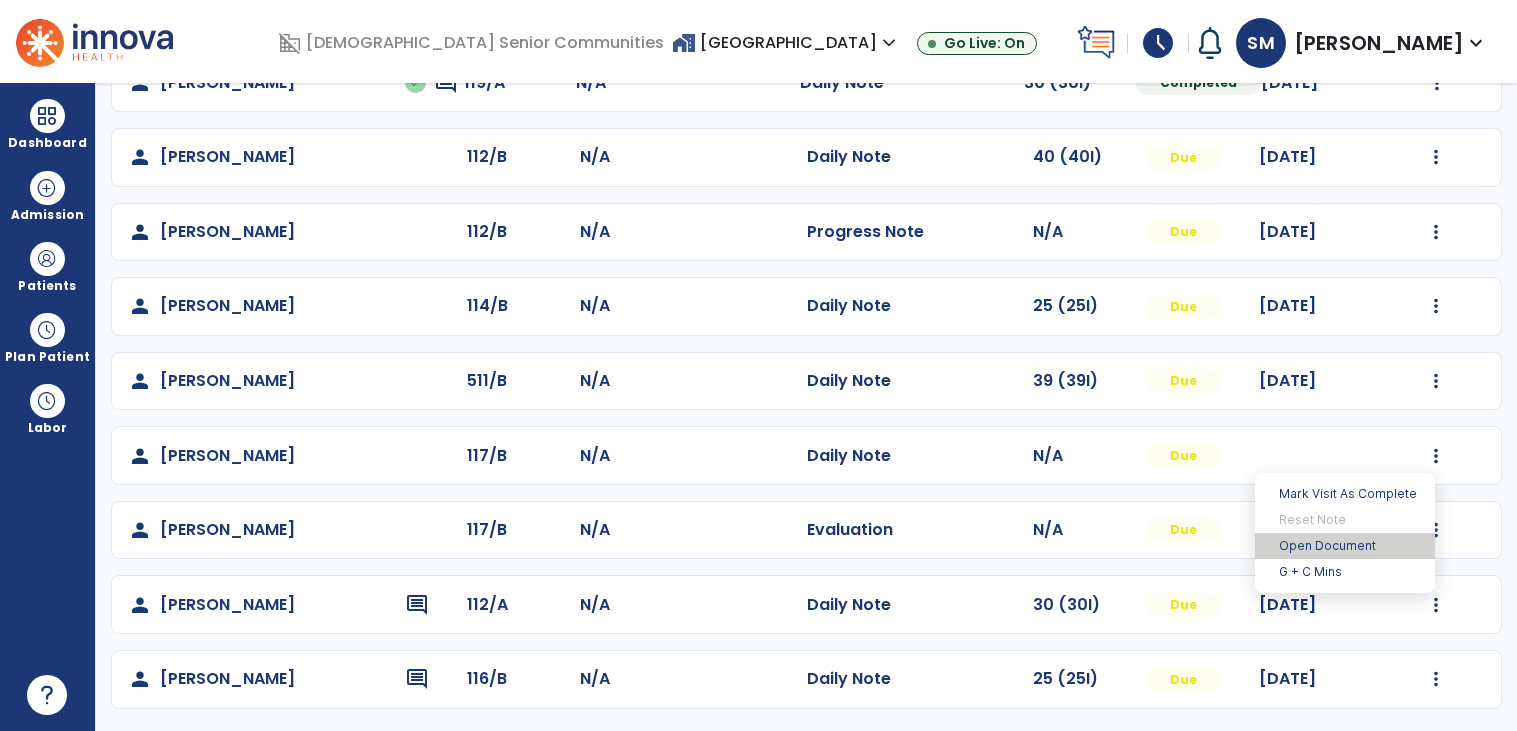 click on "Open Document" at bounding box center [1345, 546] 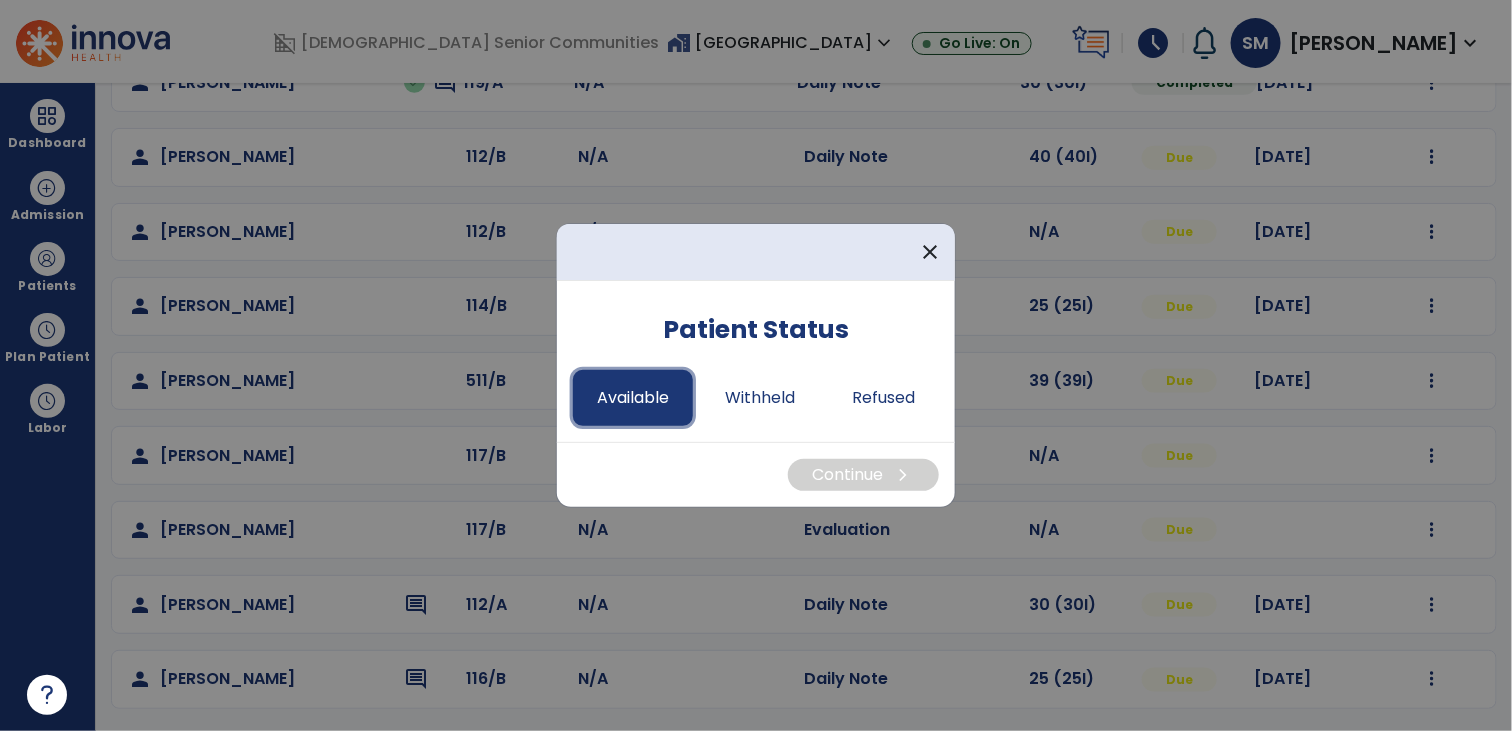 click on "Available" at bounding box center (633, 398) 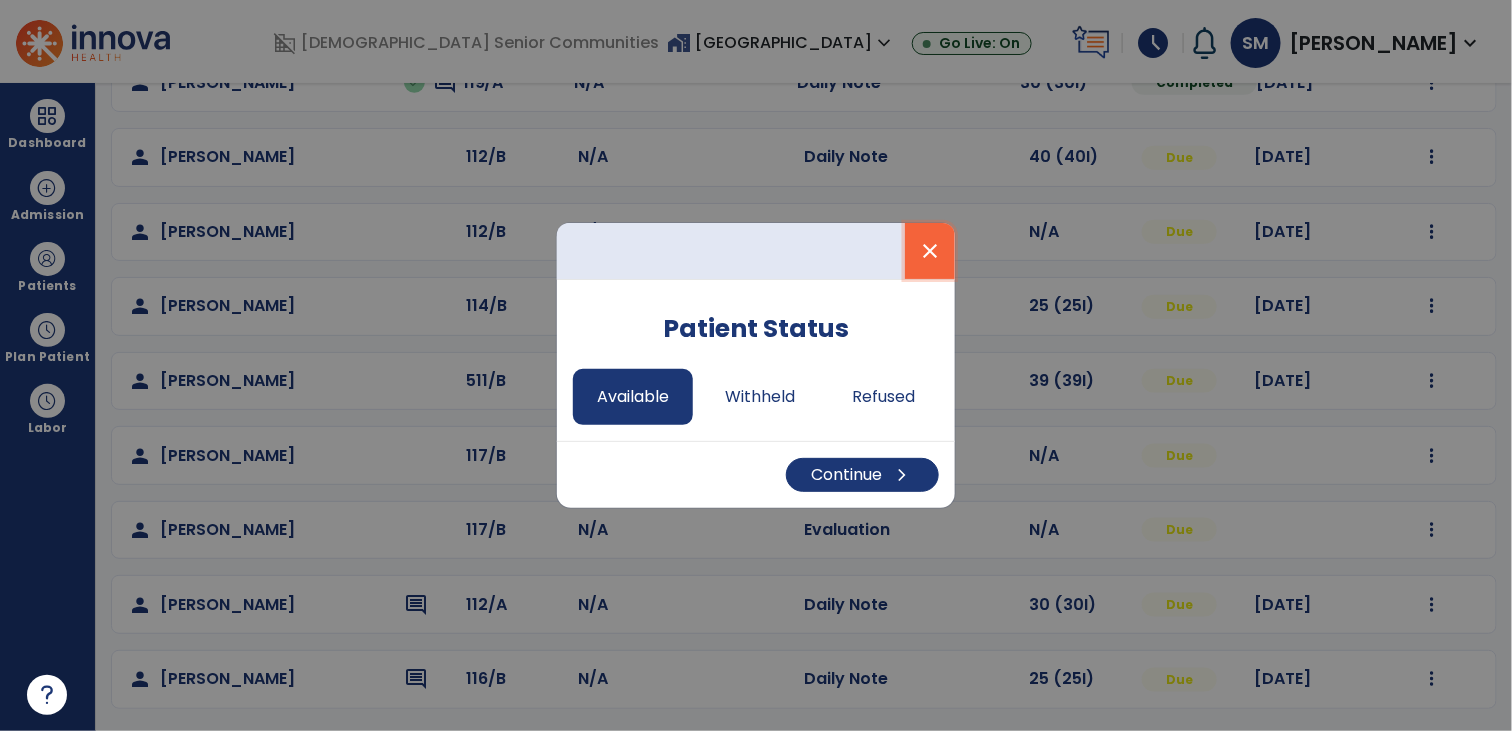 click on "close" at bounding box center [930, 251] 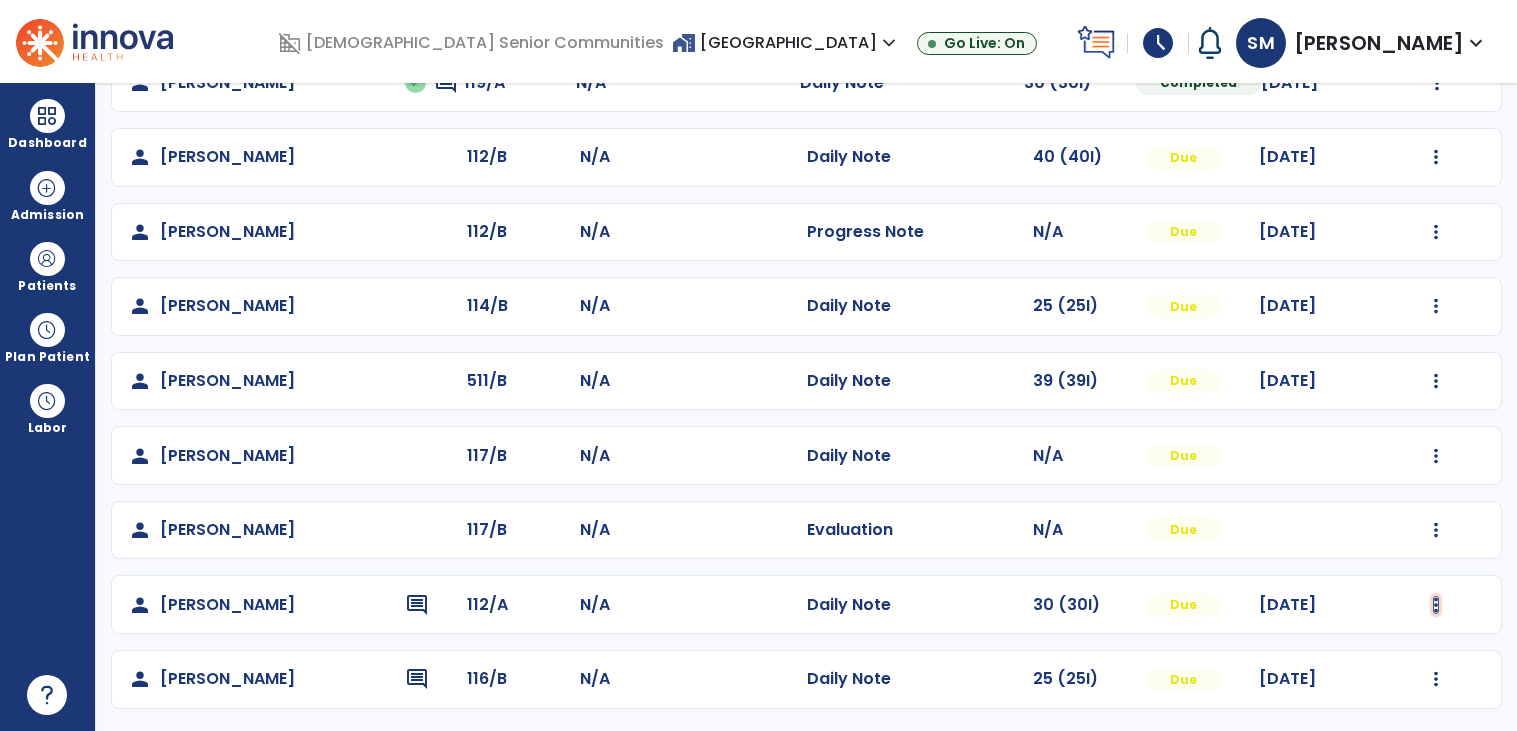 click at bounding box center (1436, 605) 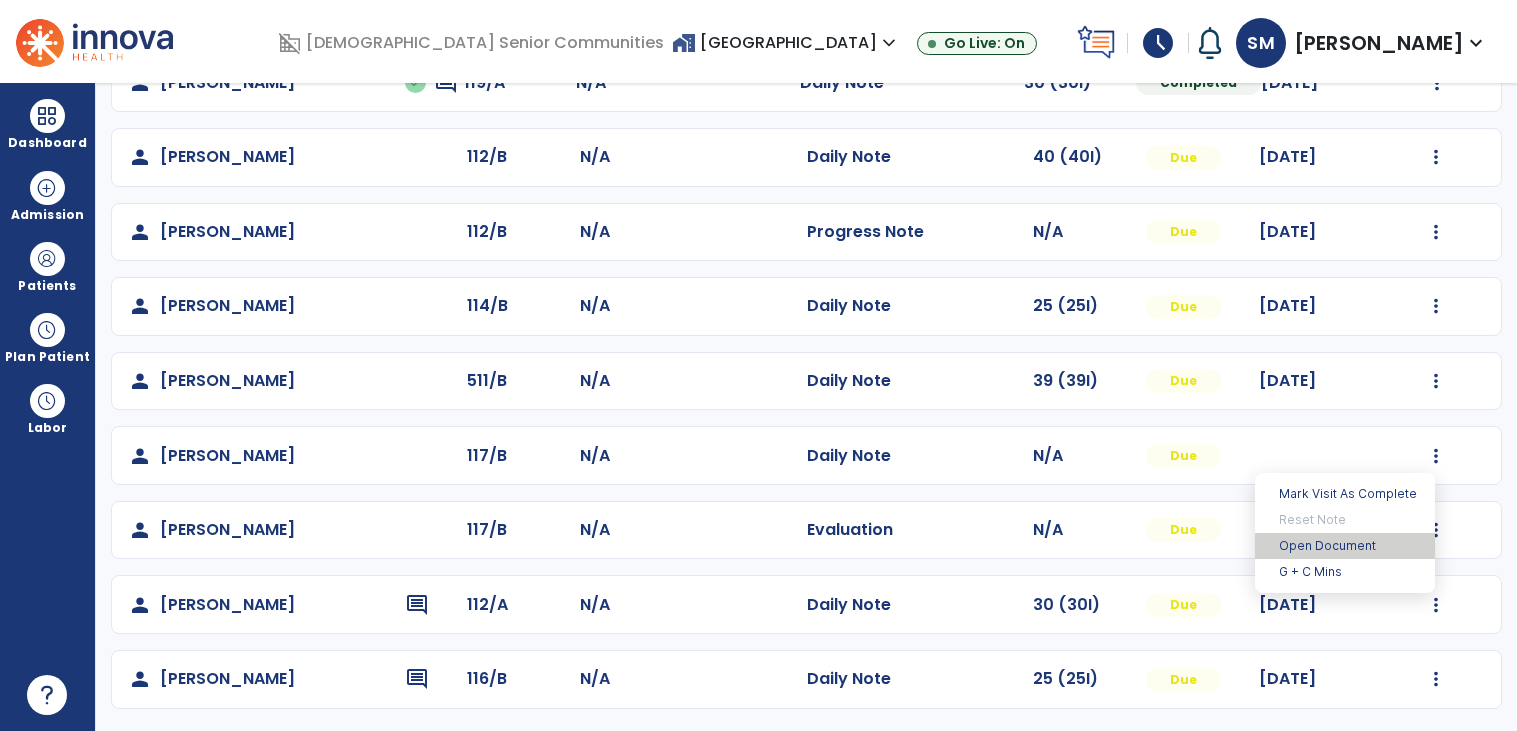 click on "Open Document" at bounding box center [1345, 546] 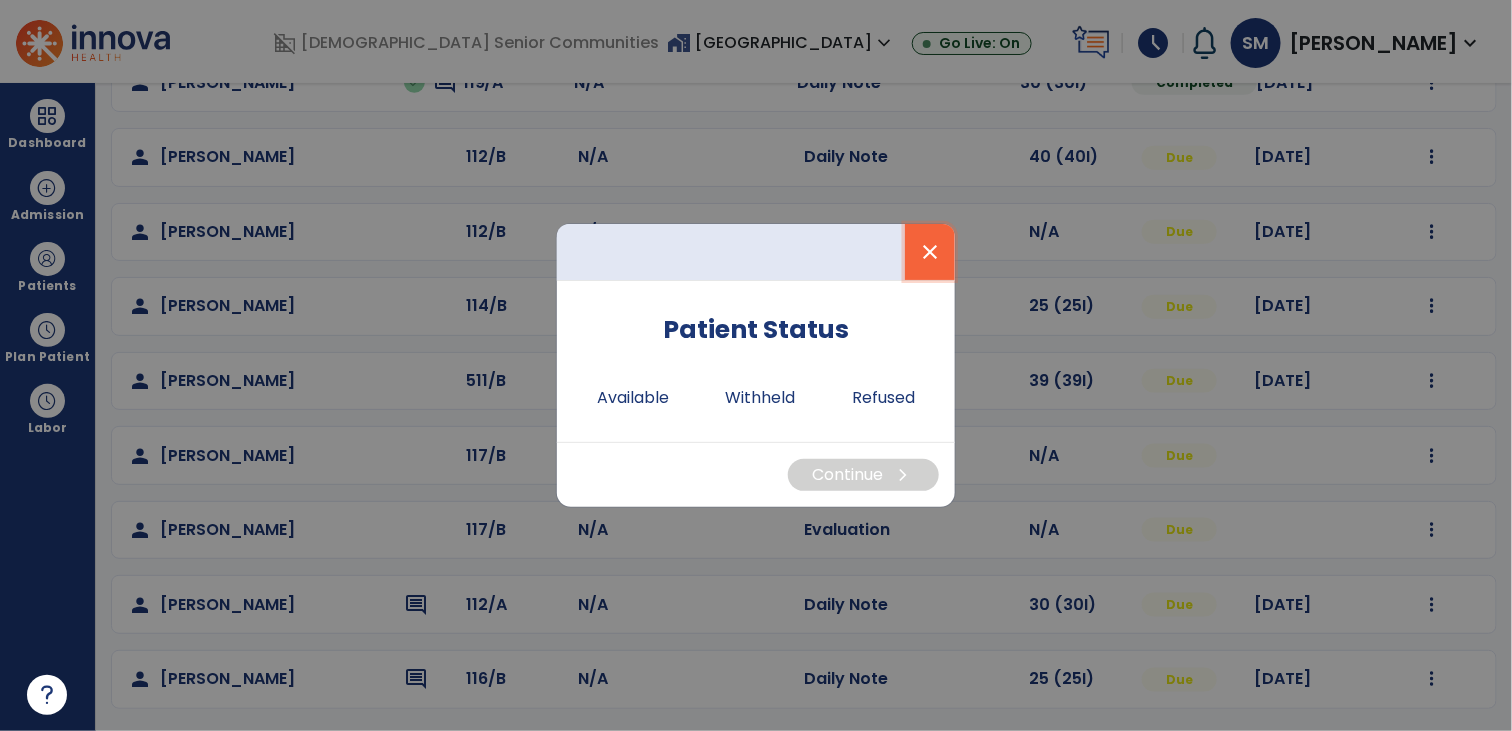 click on "close" at bounding box center [930, 252] 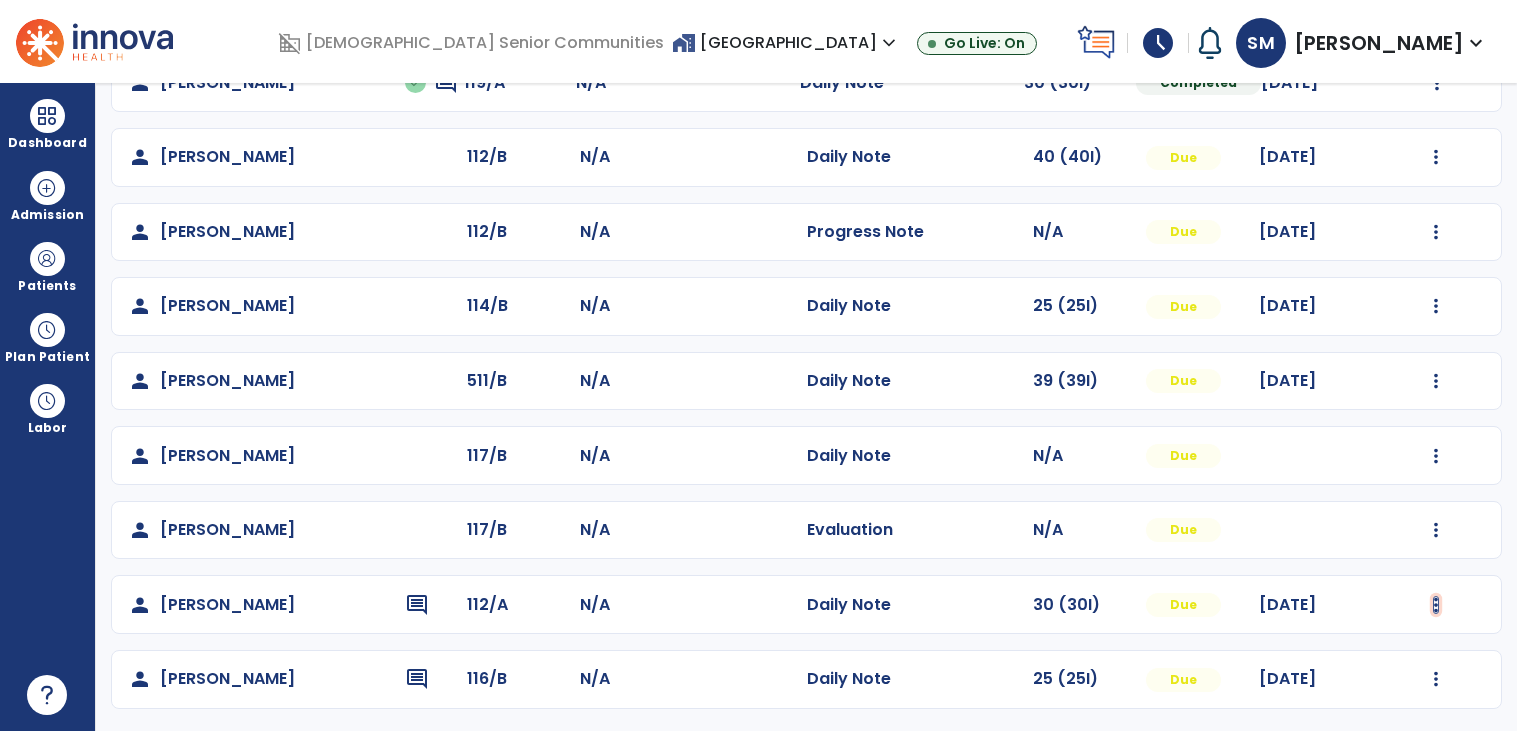 click at bounding box center [1436, 605] 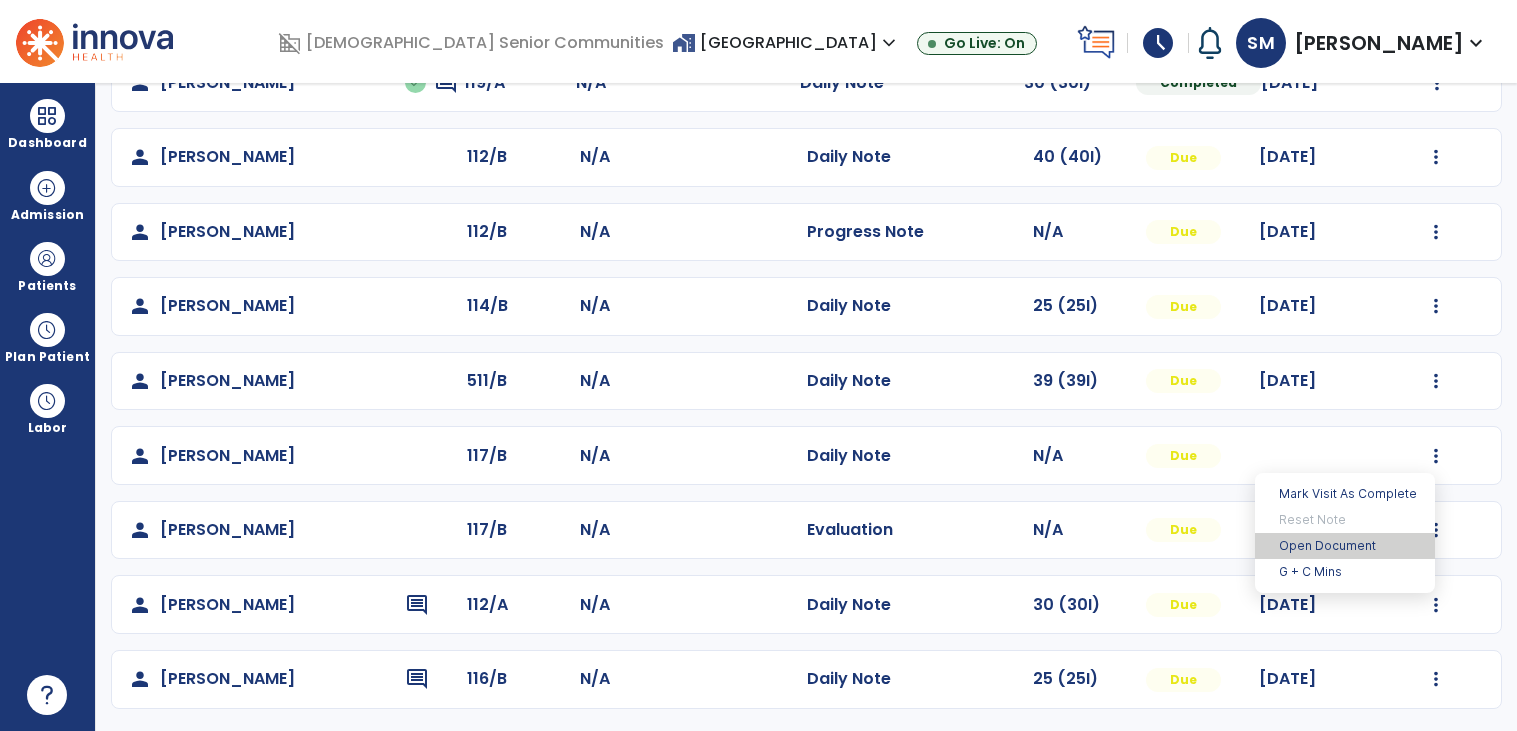 click on "Open Document" at bounding box center [1345, 546] 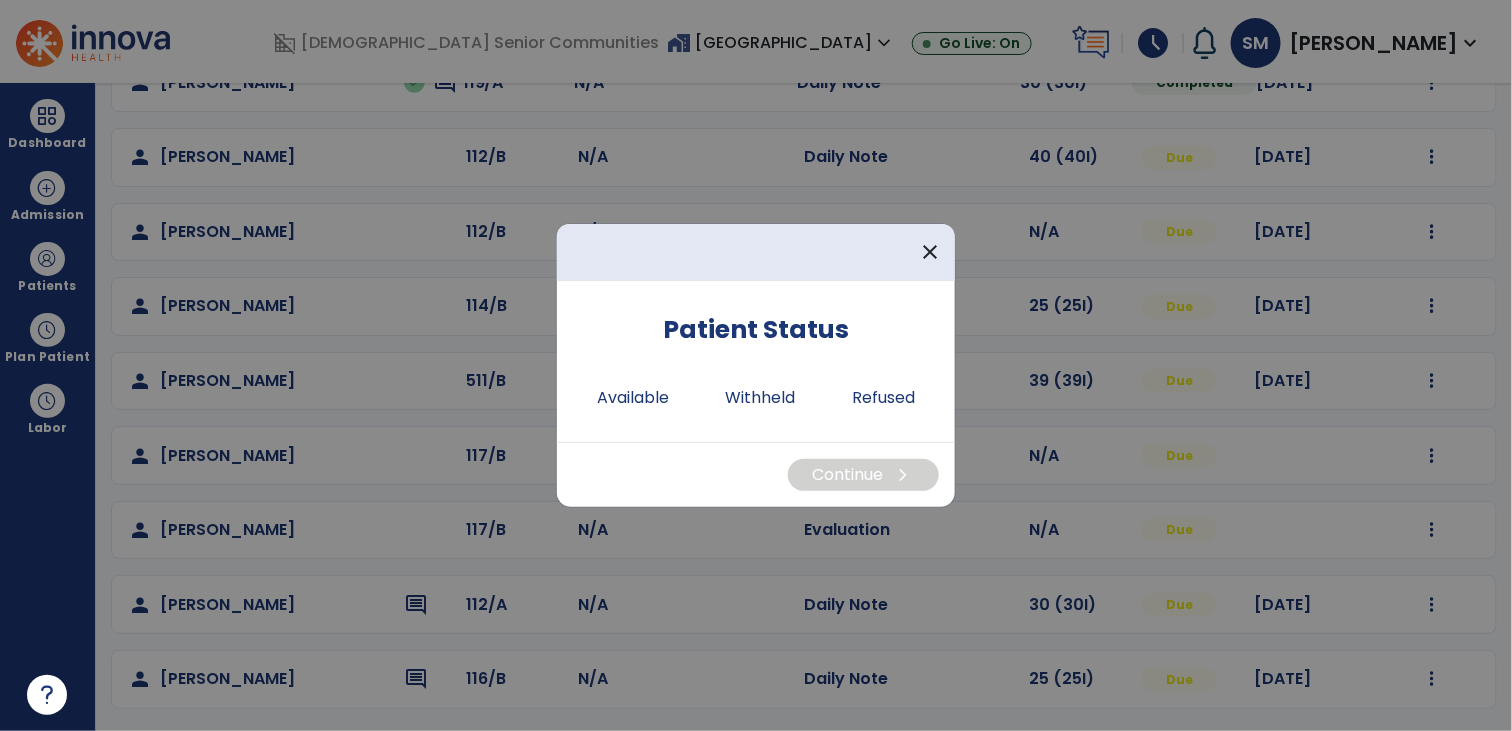 click at bounding box center (756, 365) 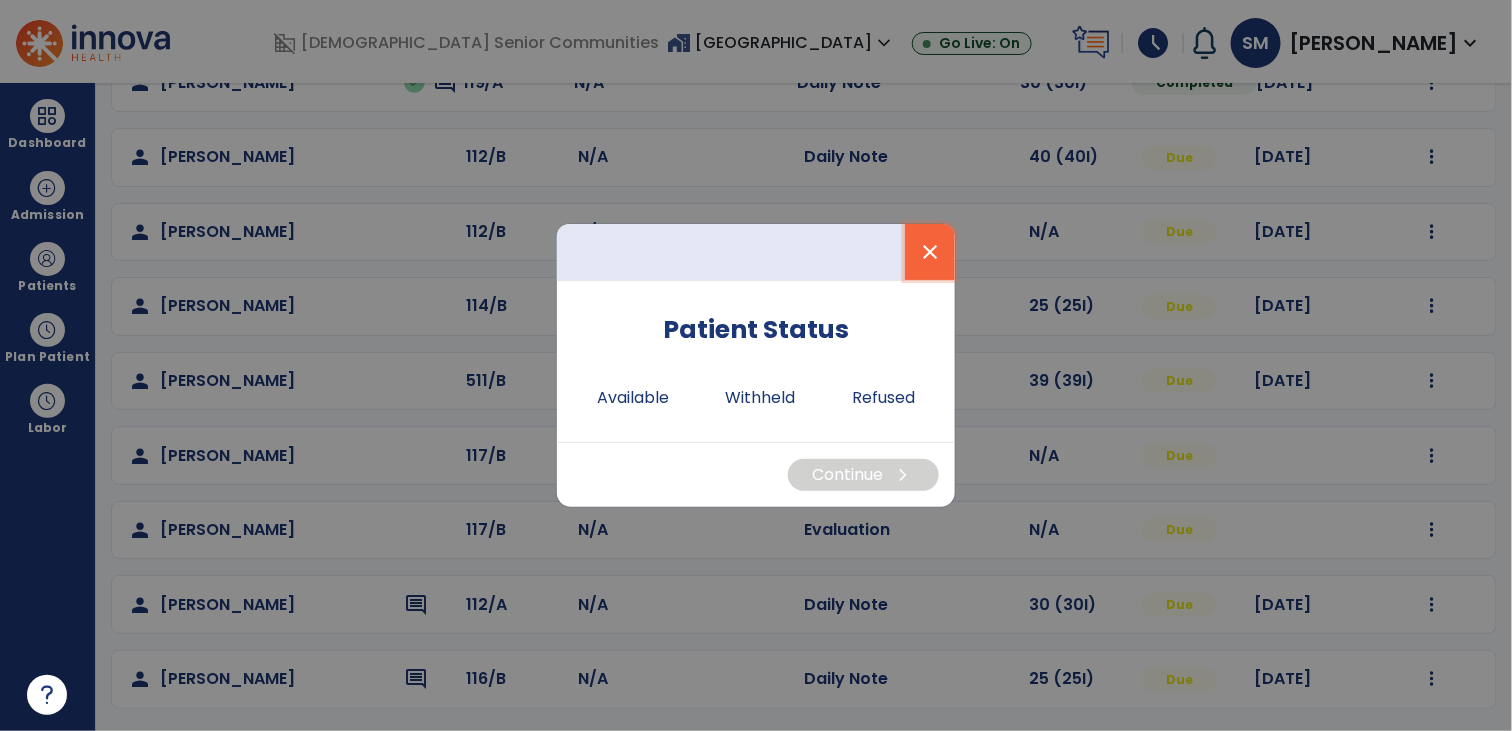 click on "close" at bounding box center (930, 252) 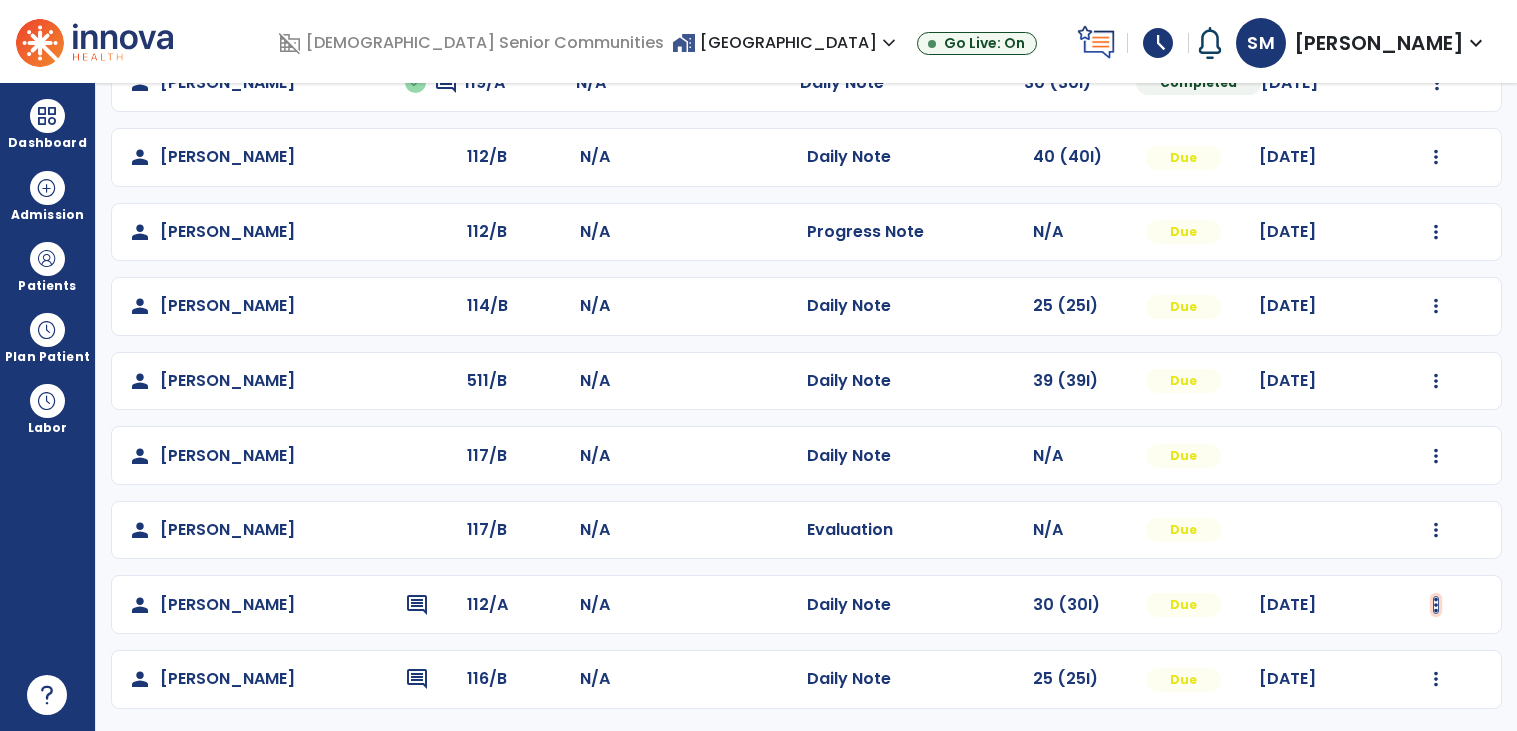 click at bounding box center (1436, 605) 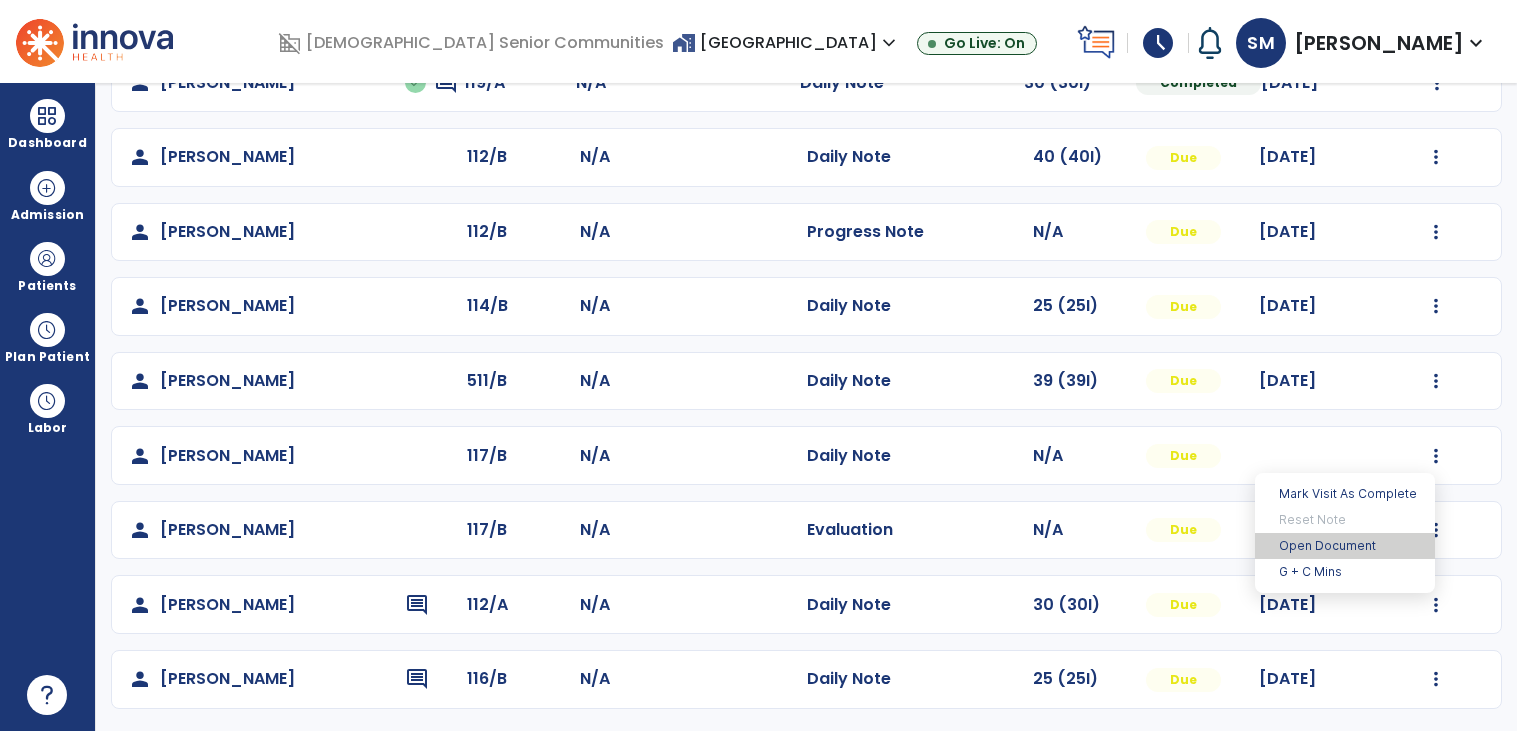 click on "Open Document" at bounding box center [1345, 546] 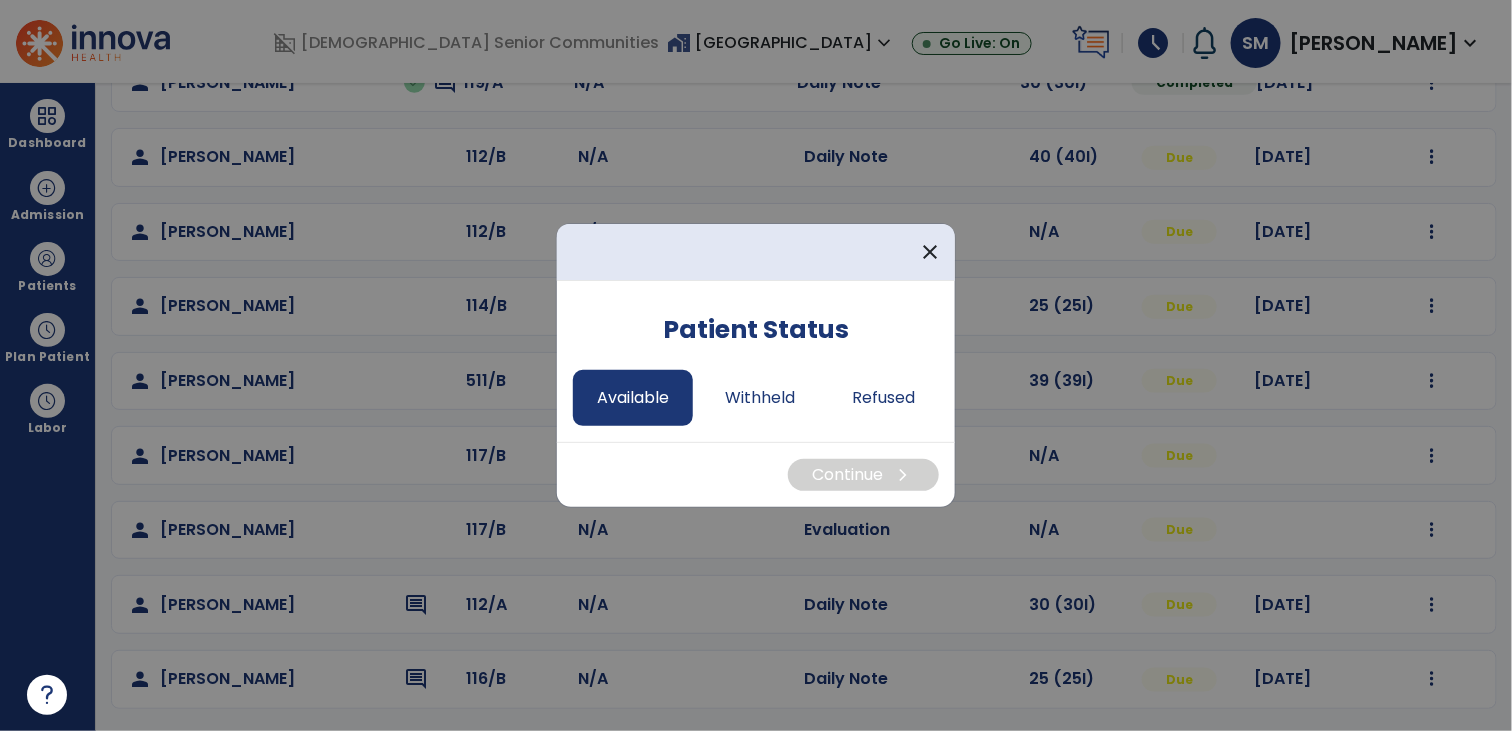 click on "Available" at bounding box center (633, 398) 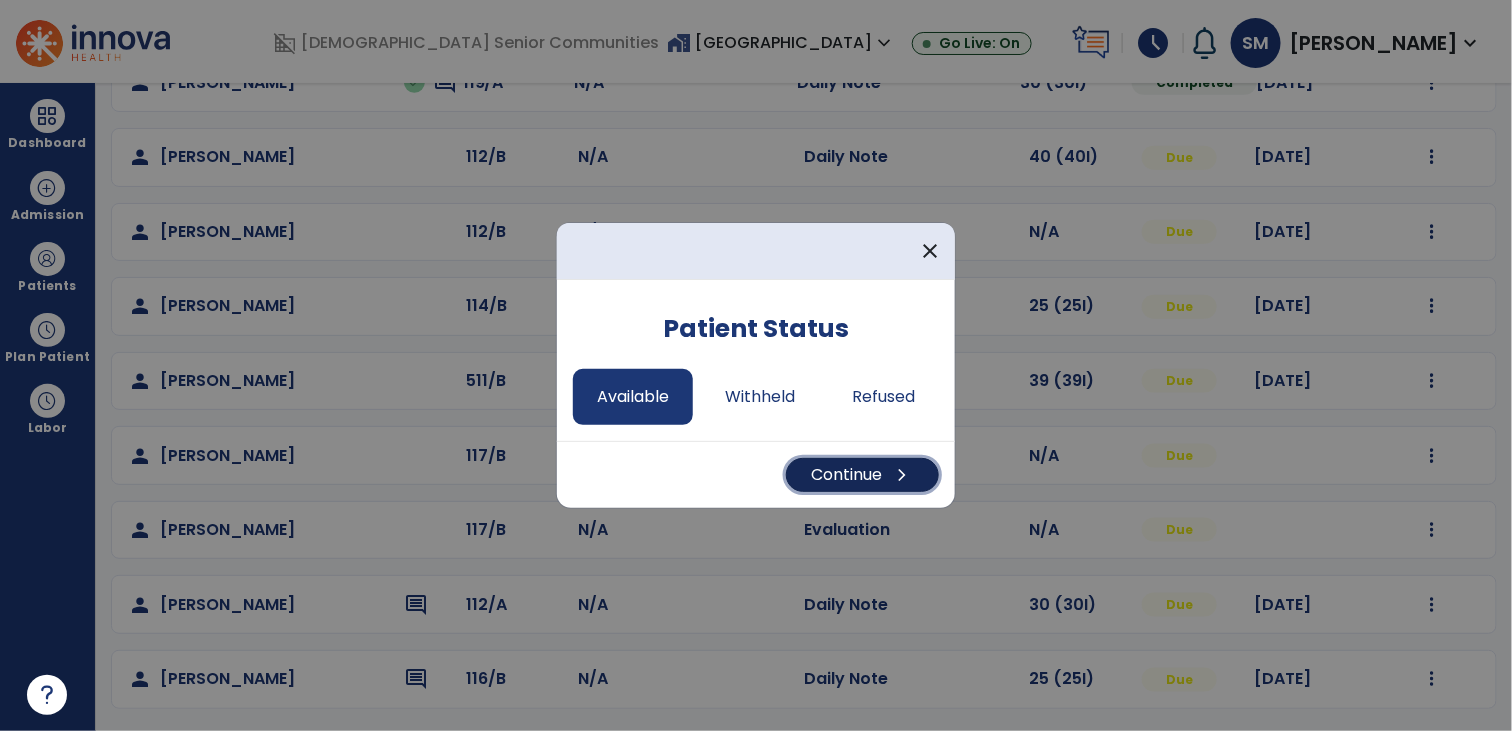 click on "Continue   chevron_right" at bounding box center [862, 475] 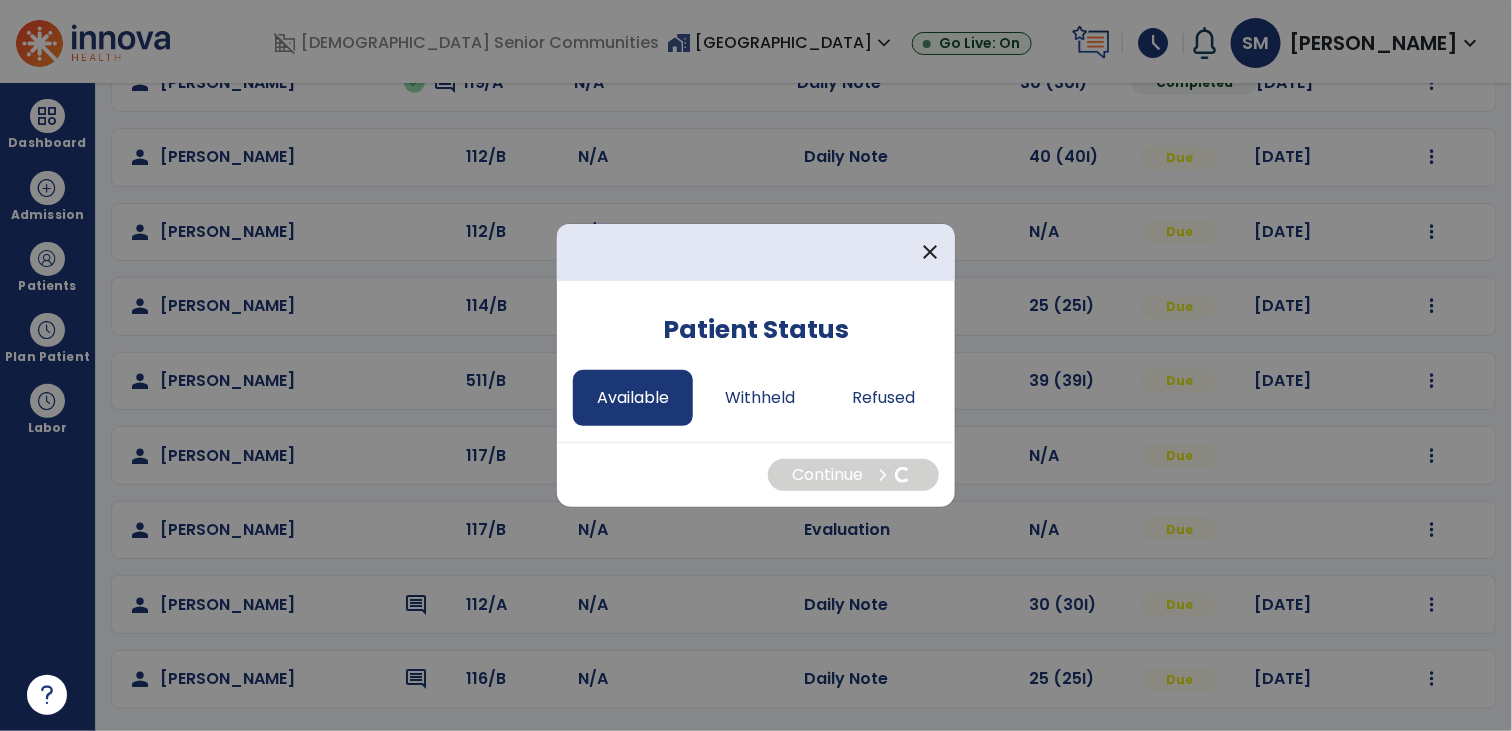 select on "*" 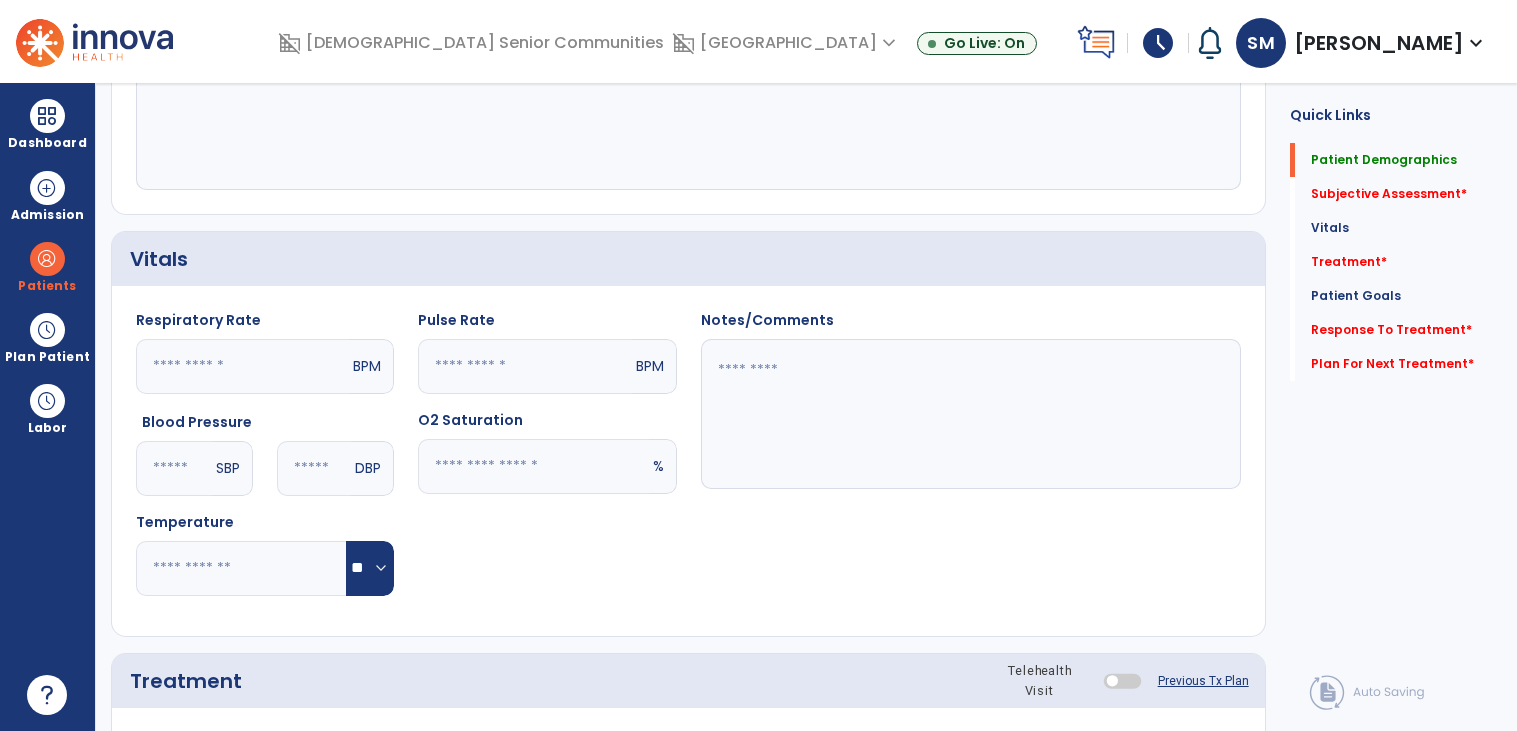 scroll, scrollTop: 0, scrollLeft: 0, axis: both 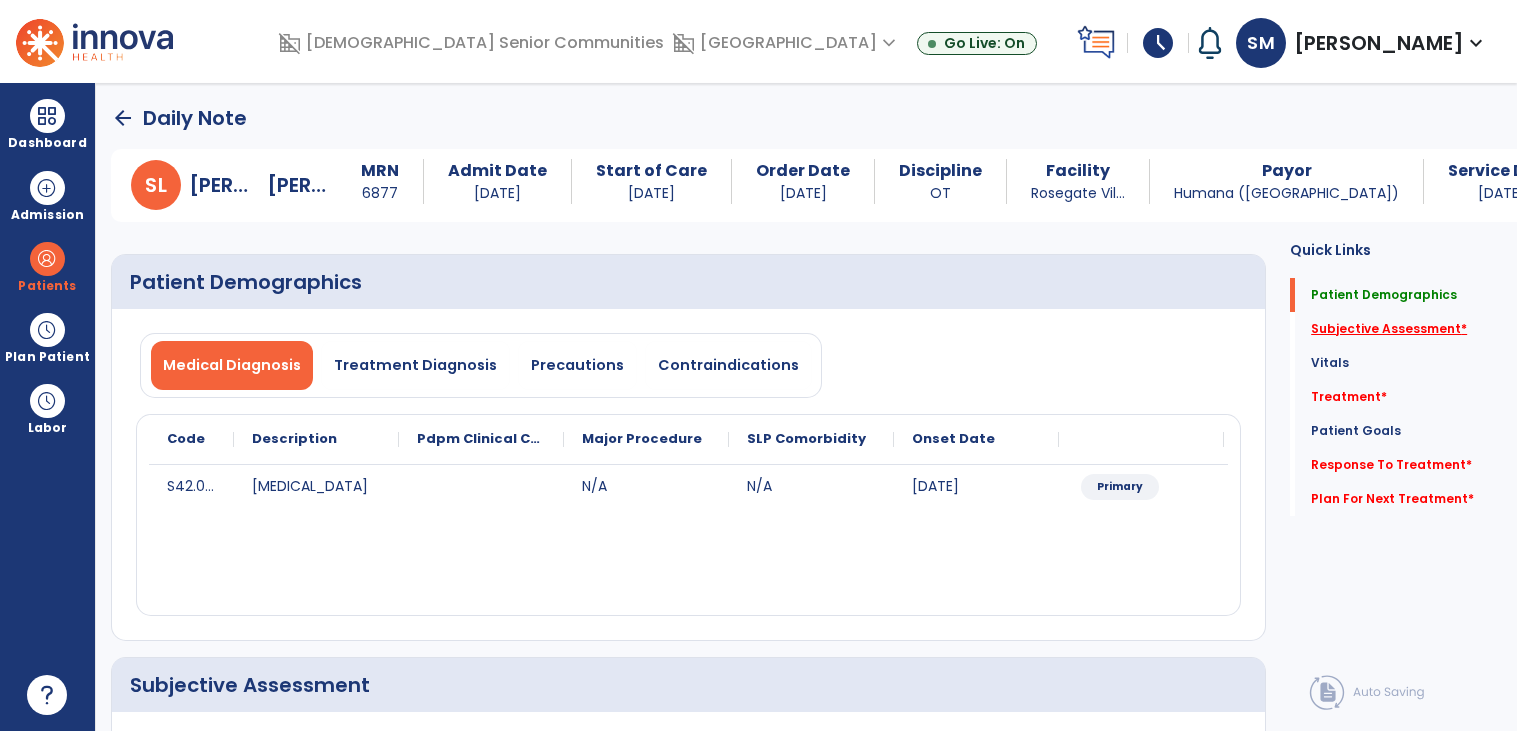 click on "Subjective Assessment   *" 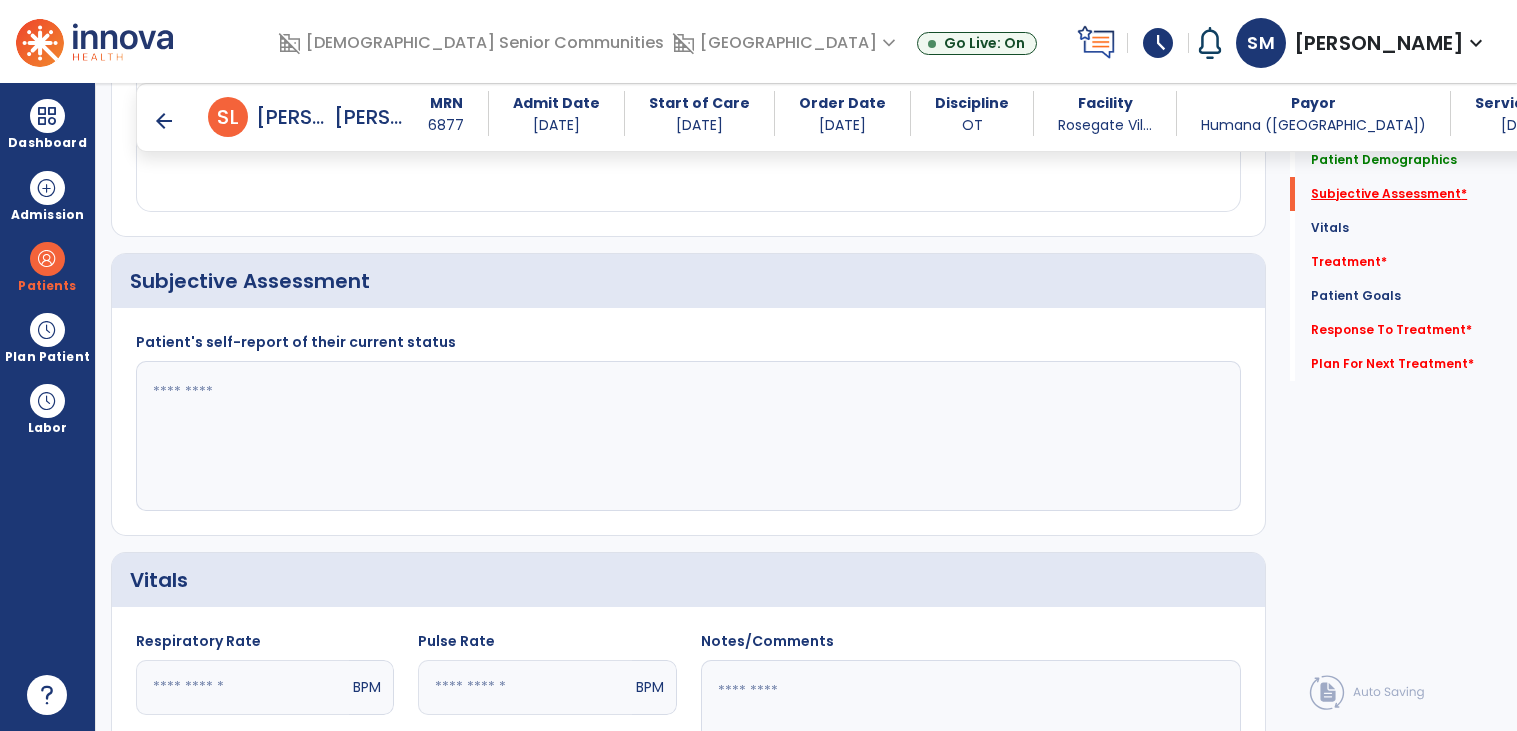 scroll, scrollTop: 392, scrollLeft: 0, axis: vertical 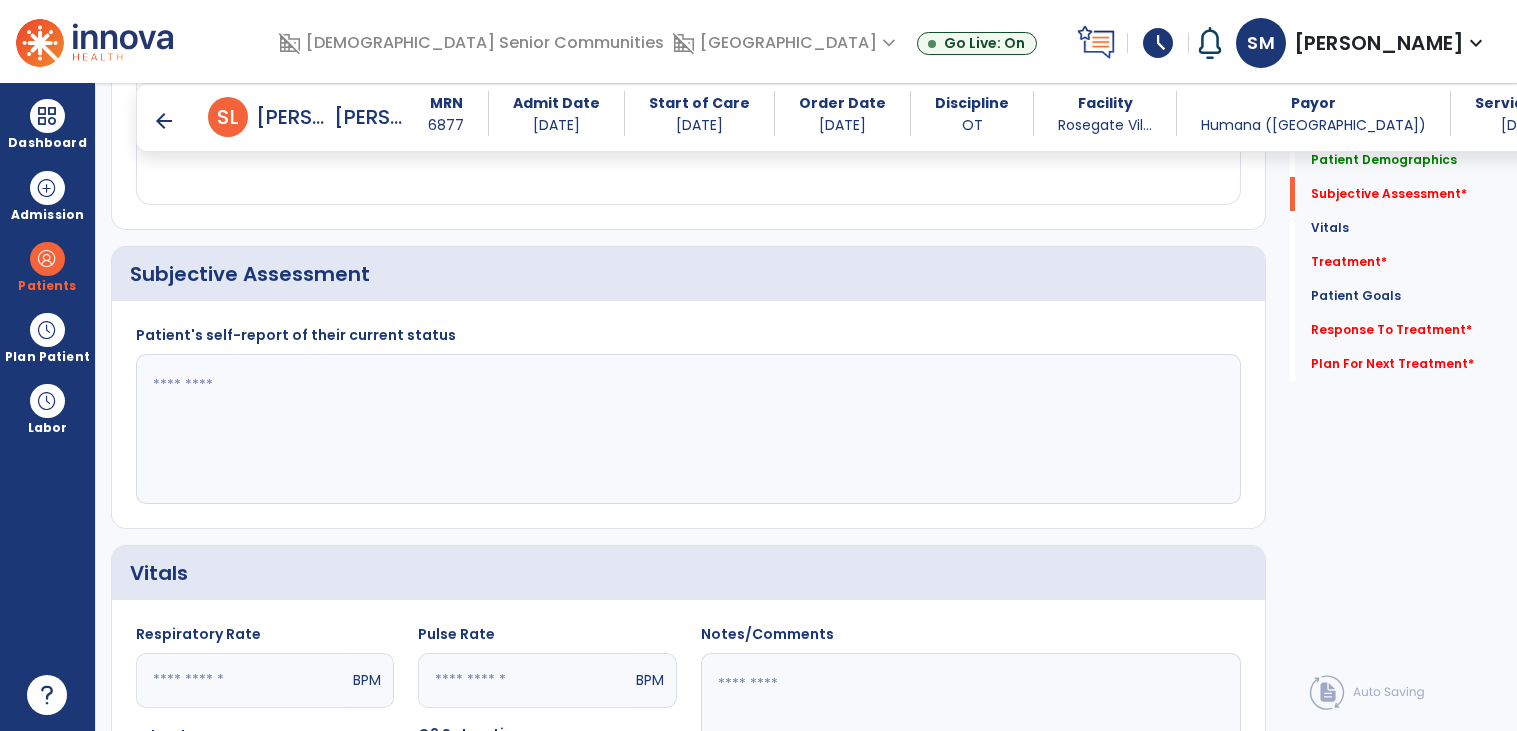click 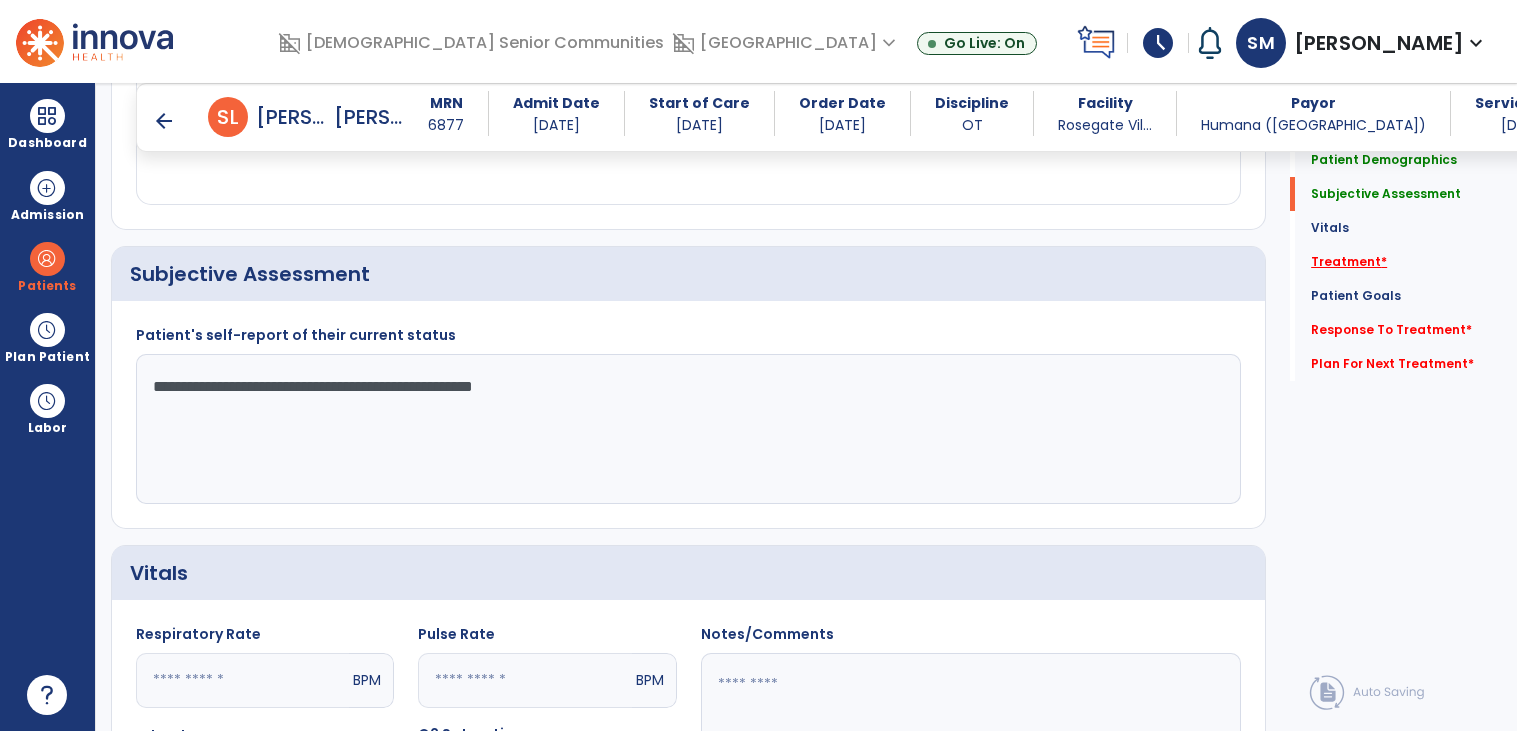 type on "**********" 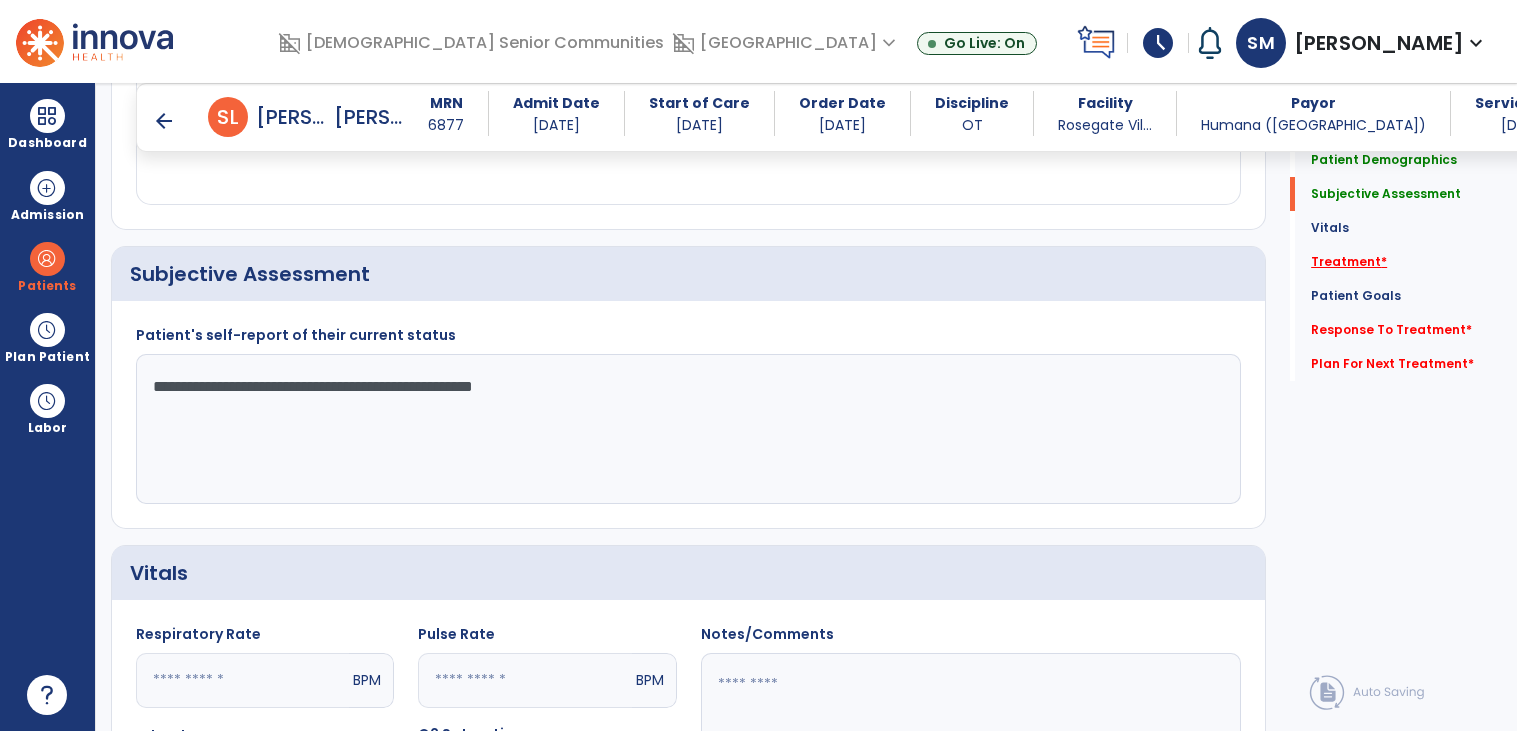 click on "Treatment   *" 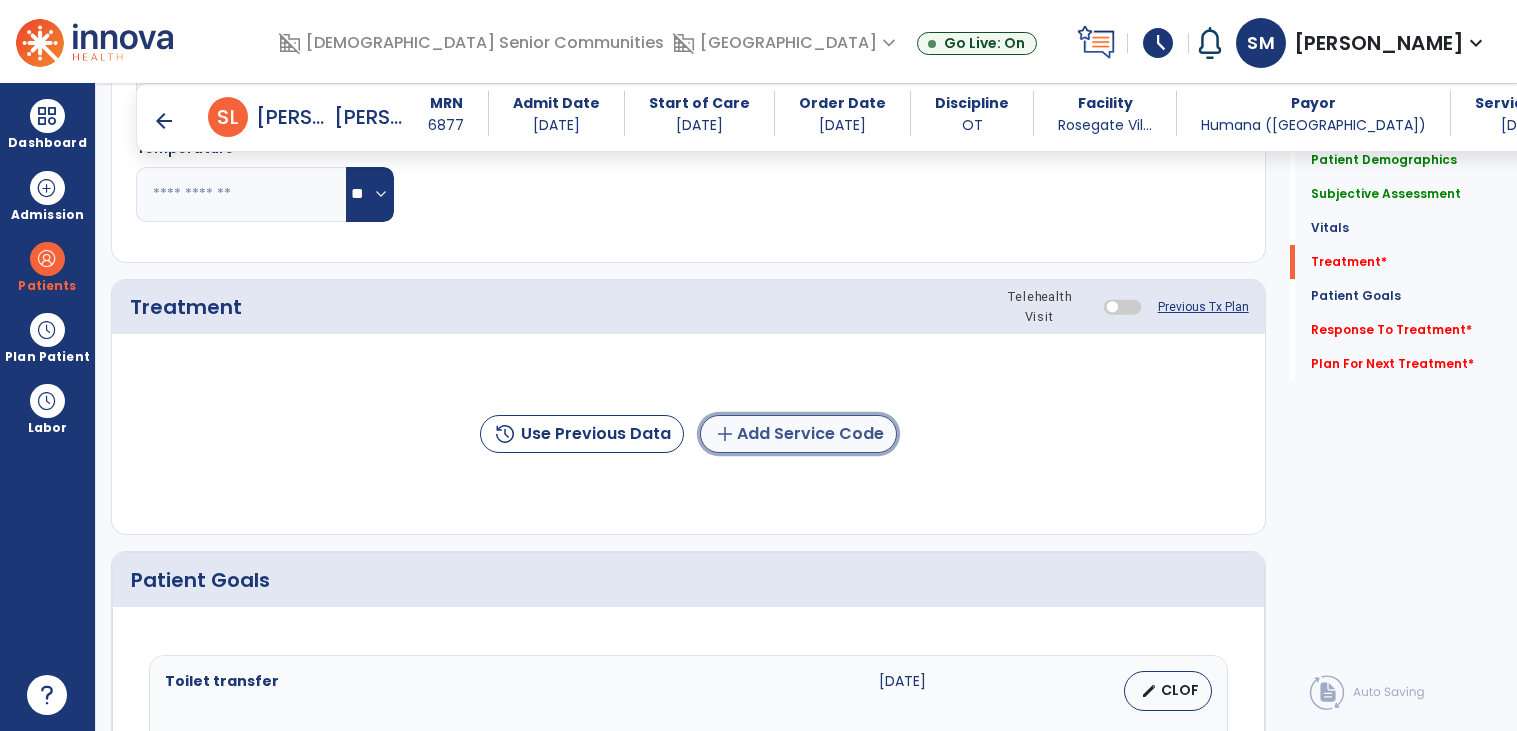 click on "add  Add Service Code" 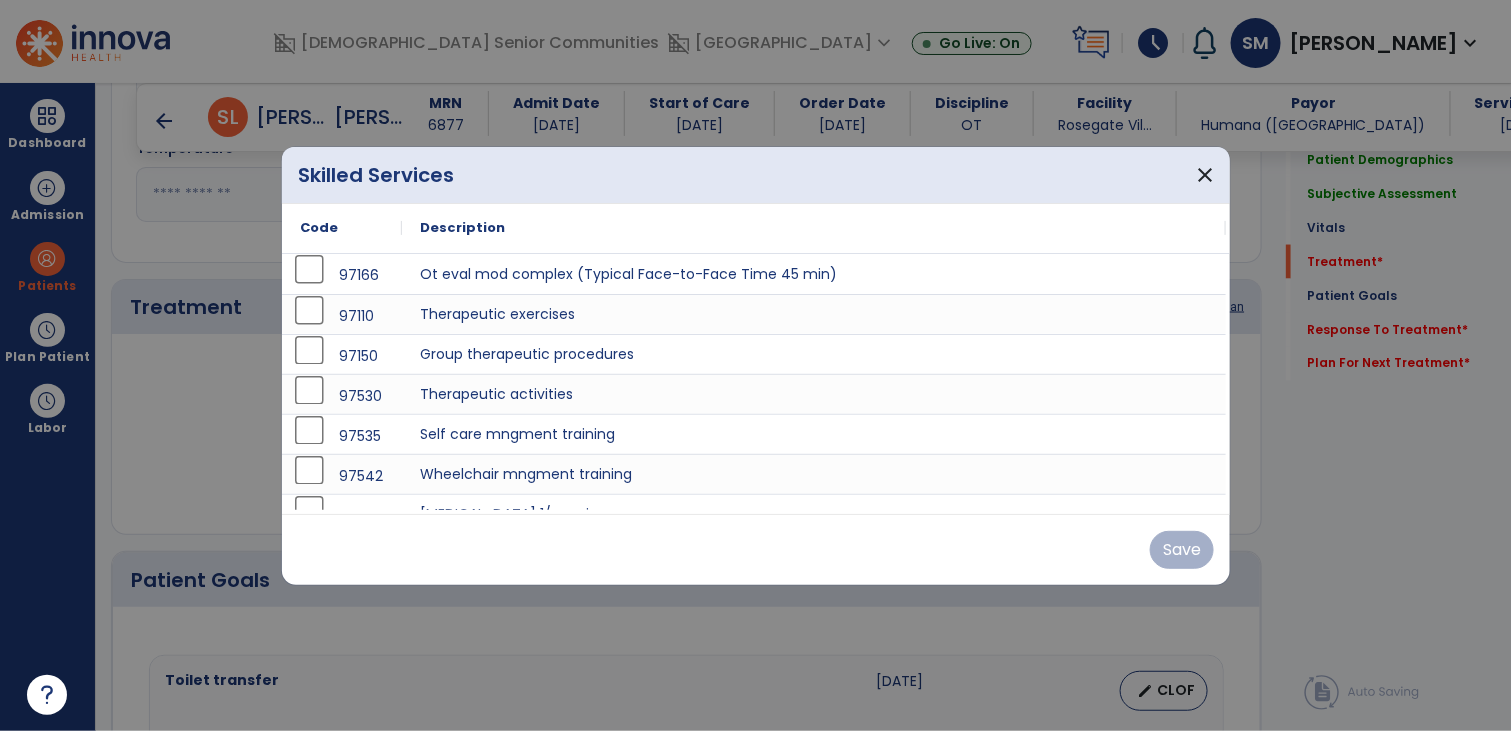 scroll, scrollTop: 1080, scrollLeft: 0, axis: vertical 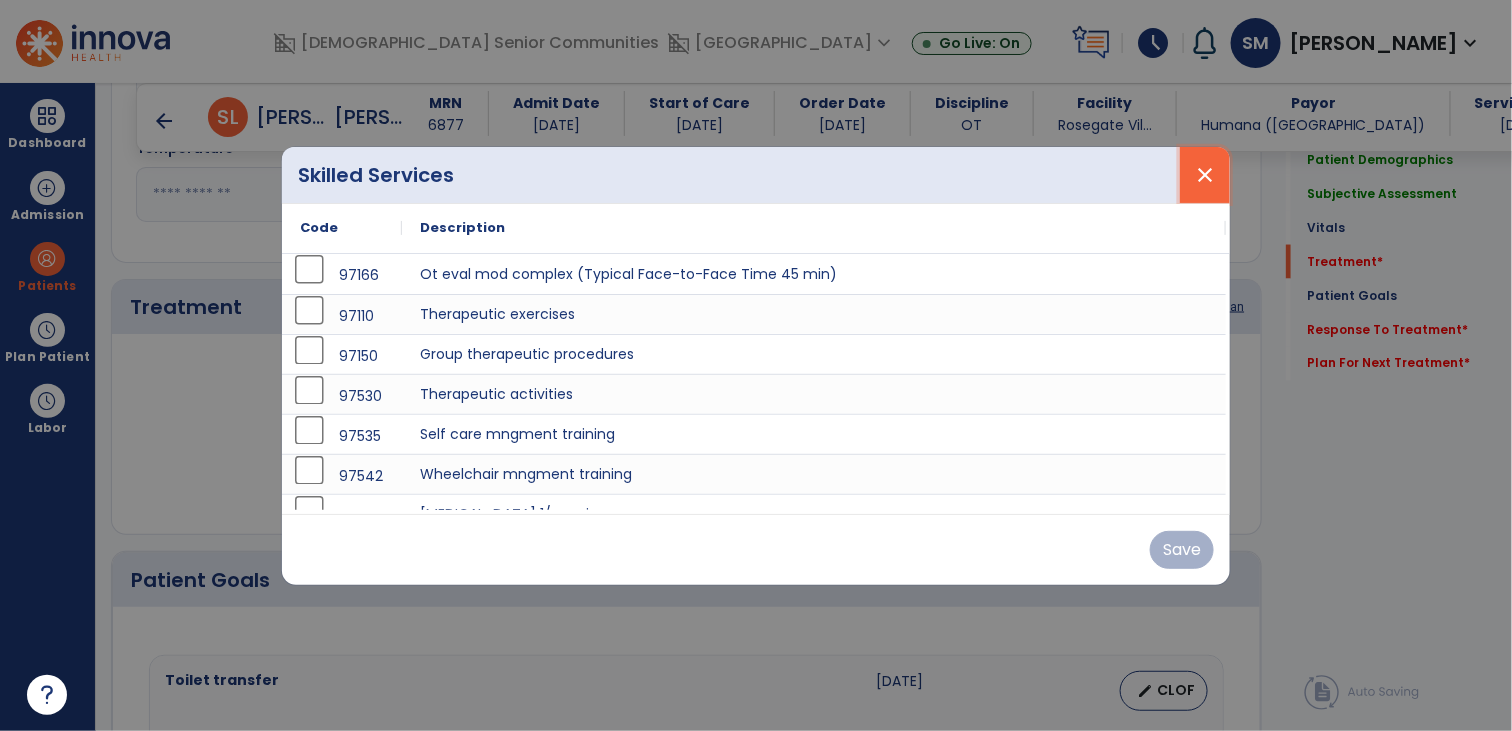 click on "close" at bounding box center (1205, 175) 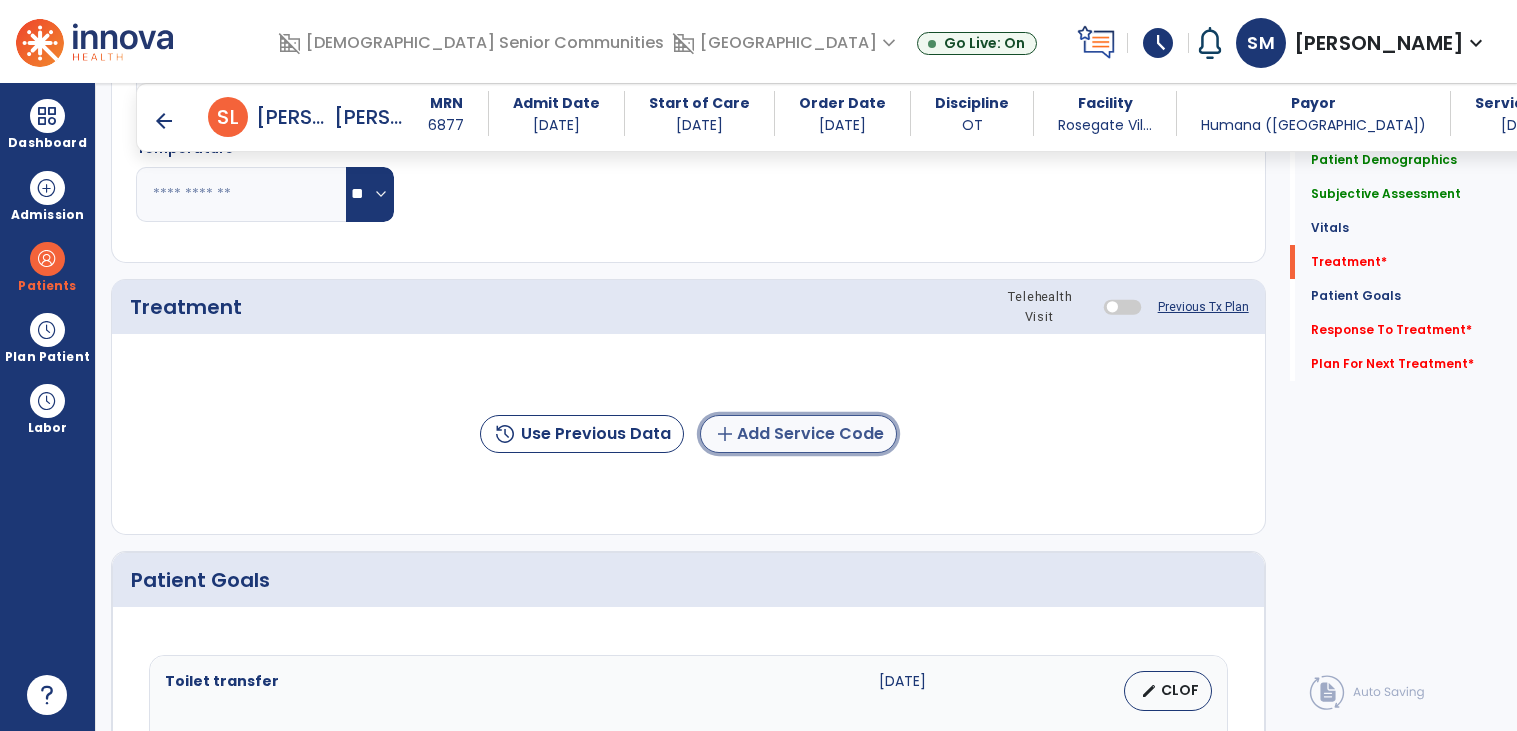 click on "add  Add Service Code" 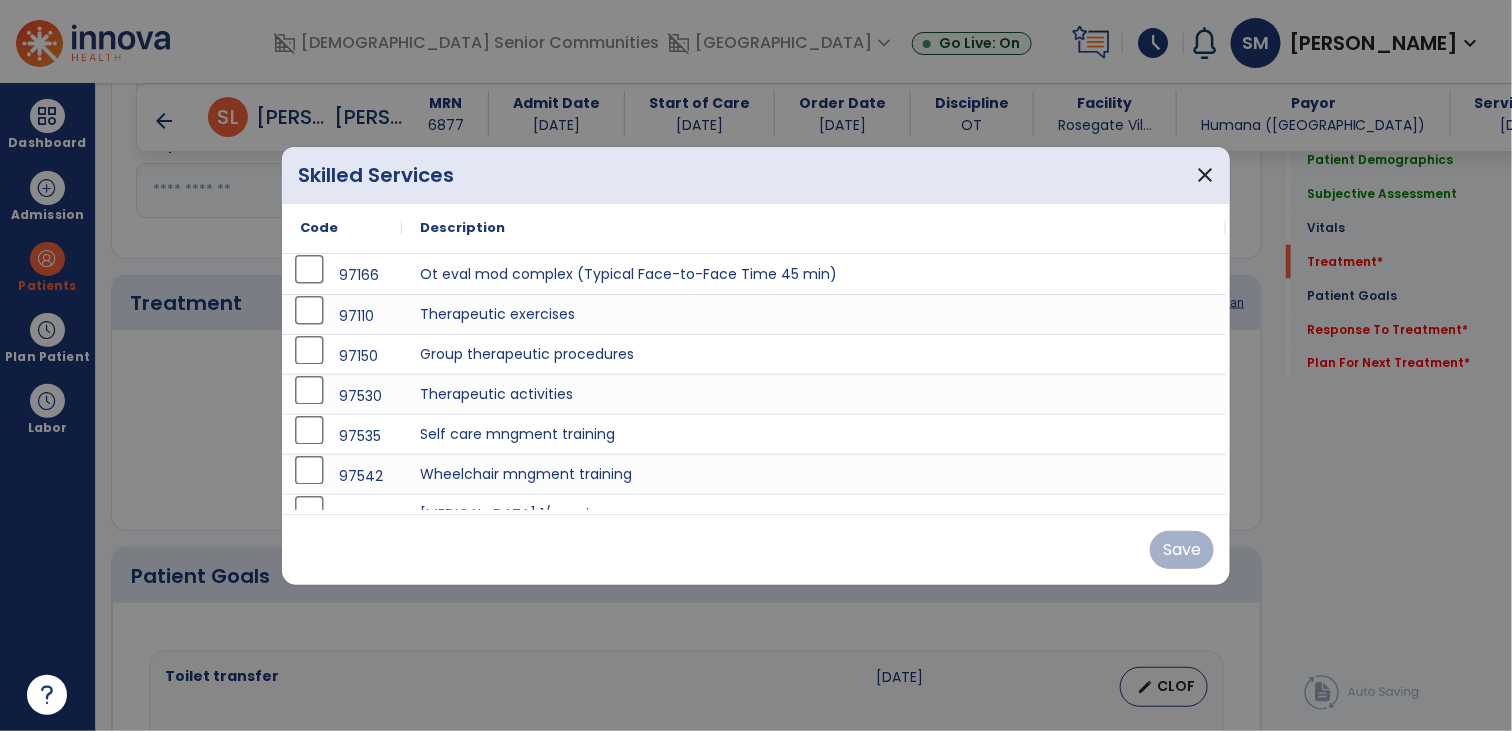 scroll, scrollTop: 1080, scrollLeft: 0, axis: vertical 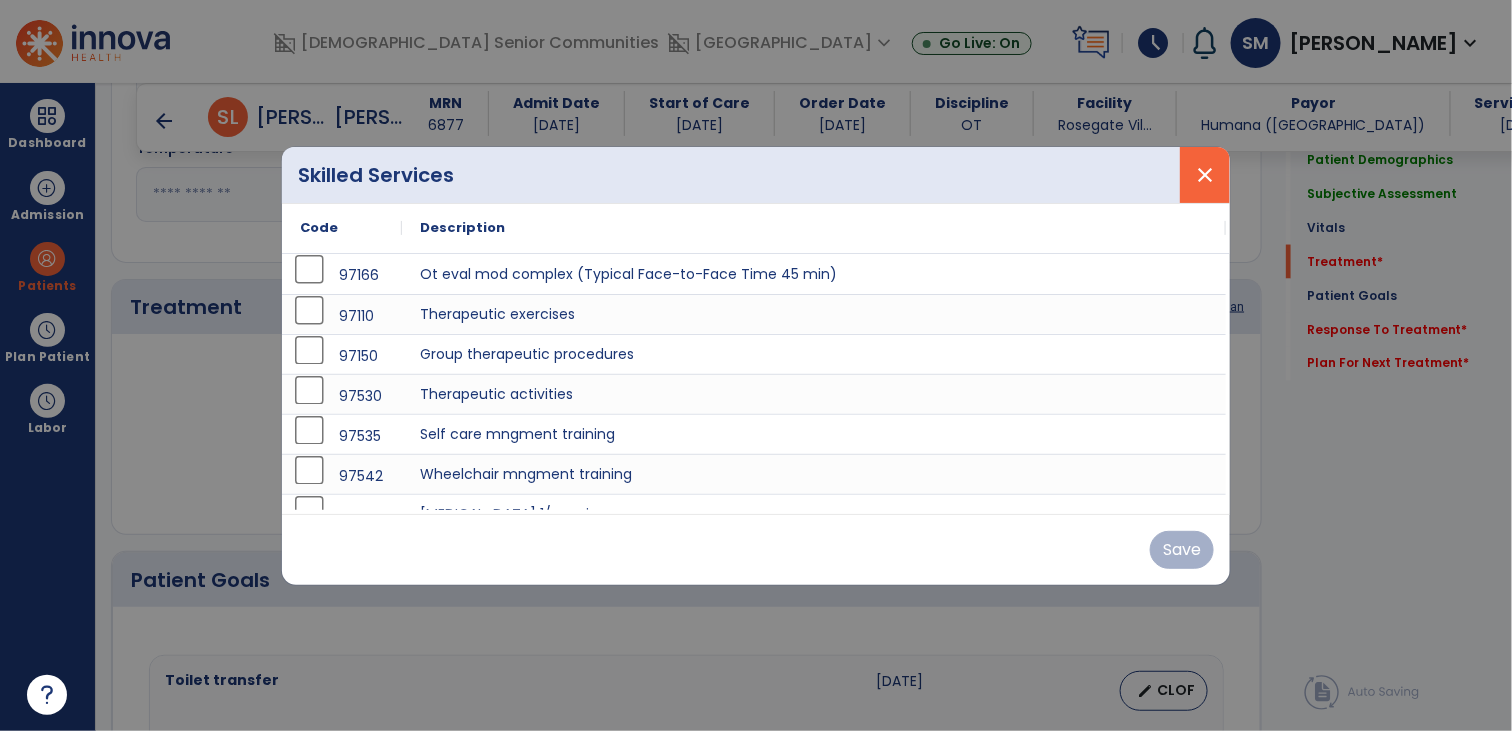 click on "close" at bounding box center [1205, 175] 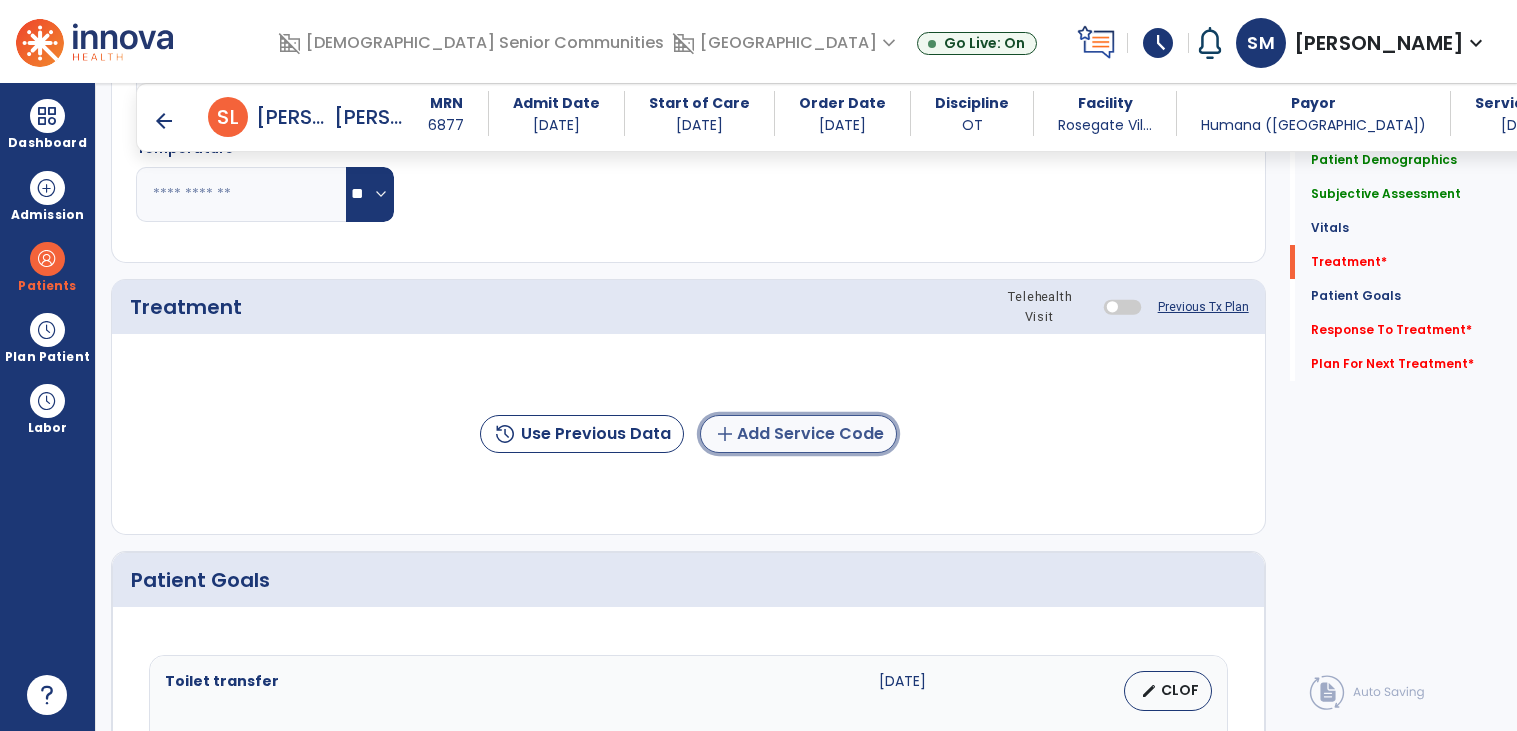 click on "add  Add Service Code" 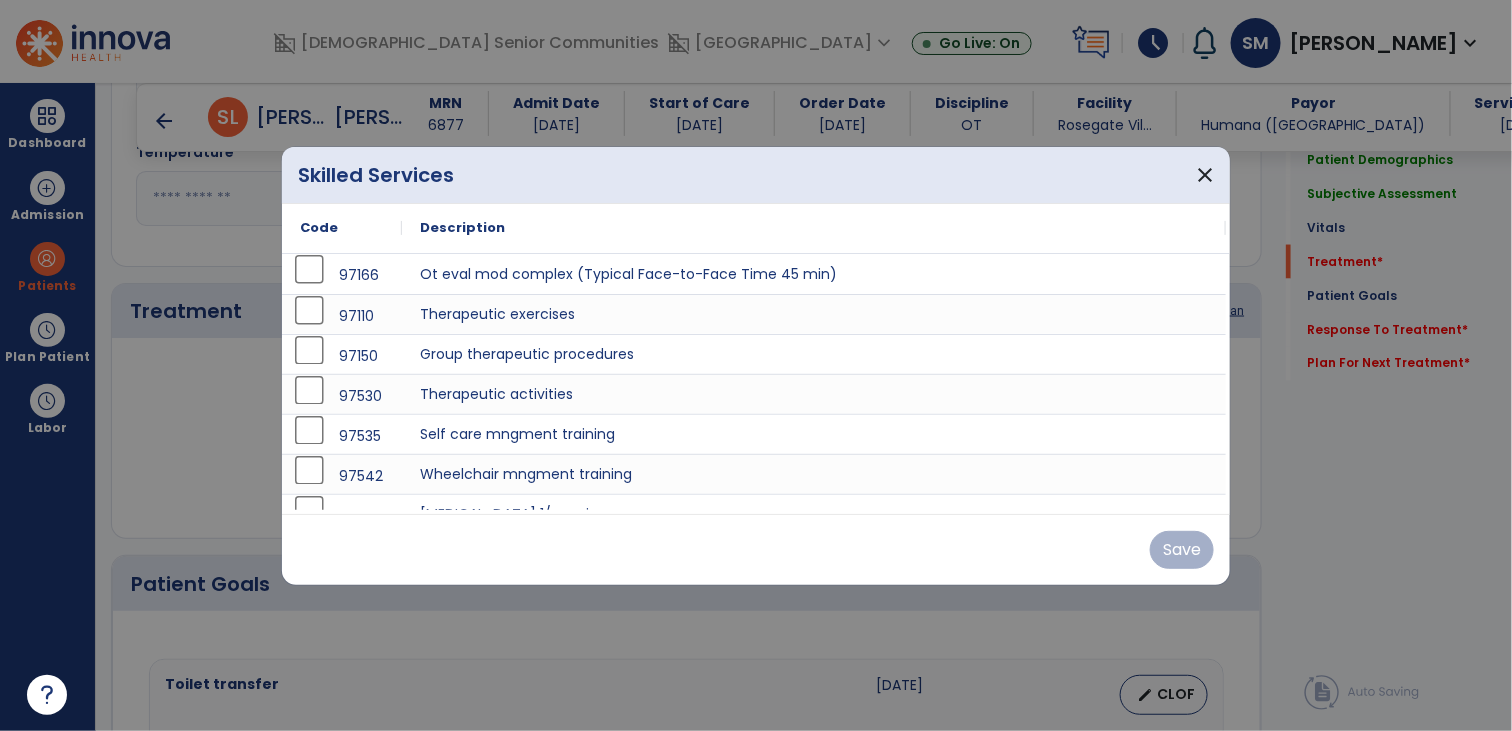 scroll, scrollTop: 1080, scrollLeft: 0, axis: vertical 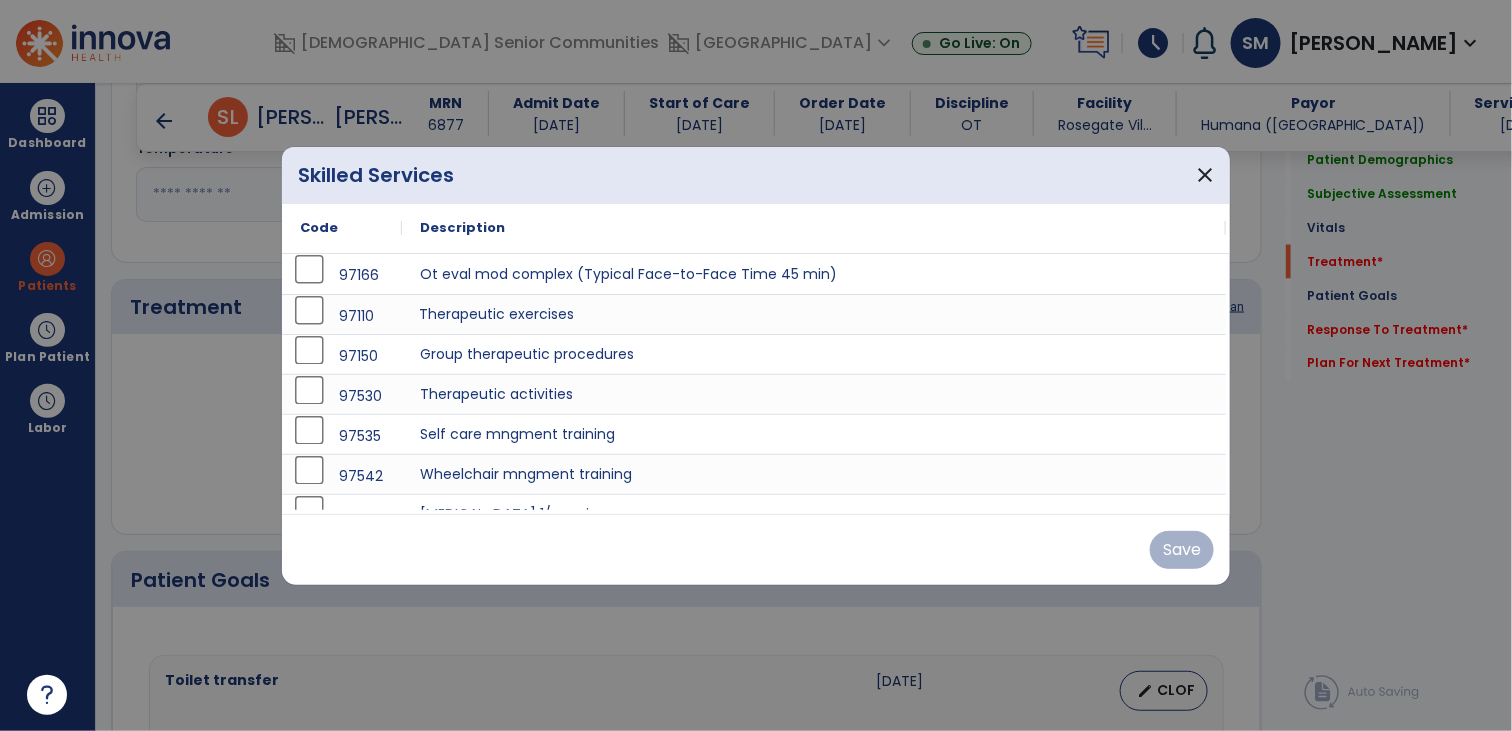 click on "Therapeutic exercises" at bounding box center (814, 314) 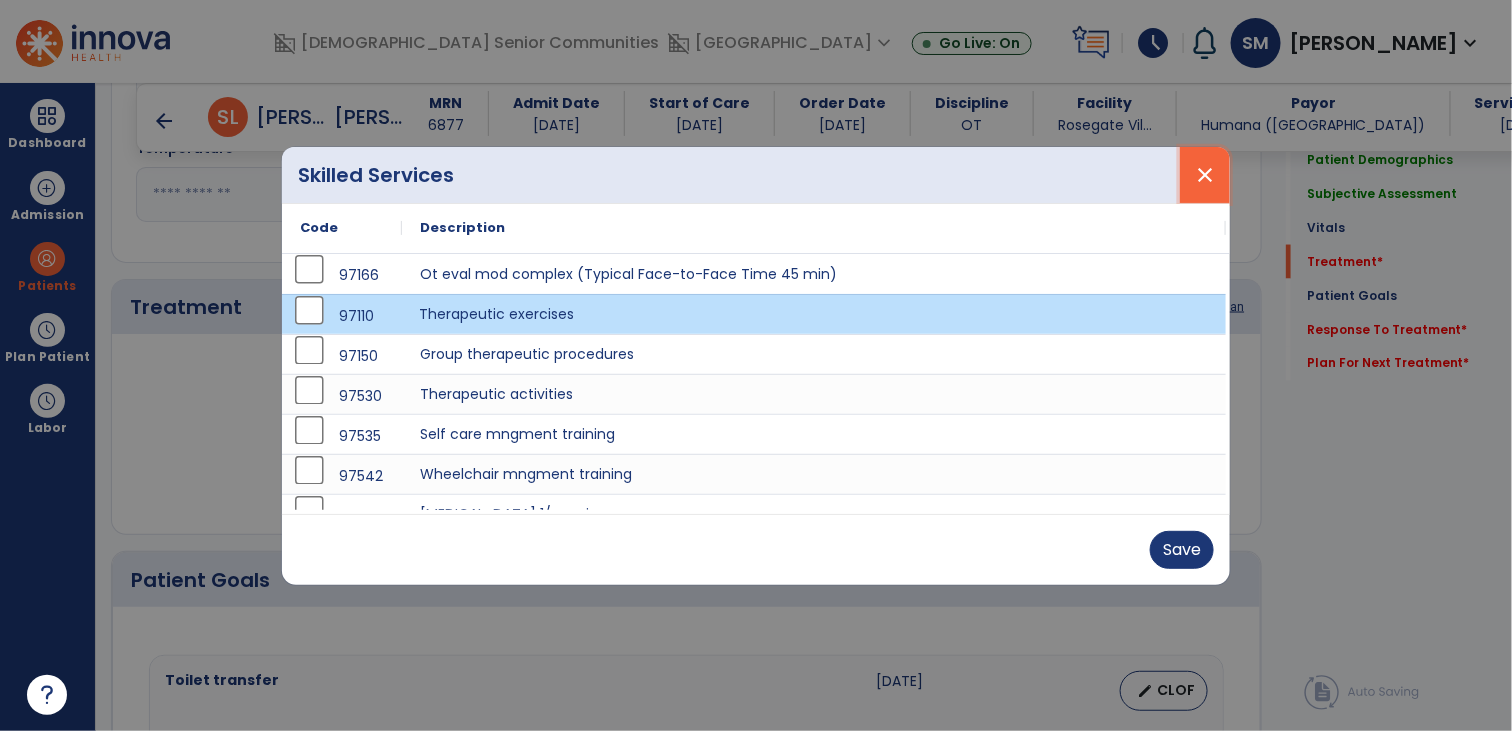 click on "close" at bounding box center (1205, 175) 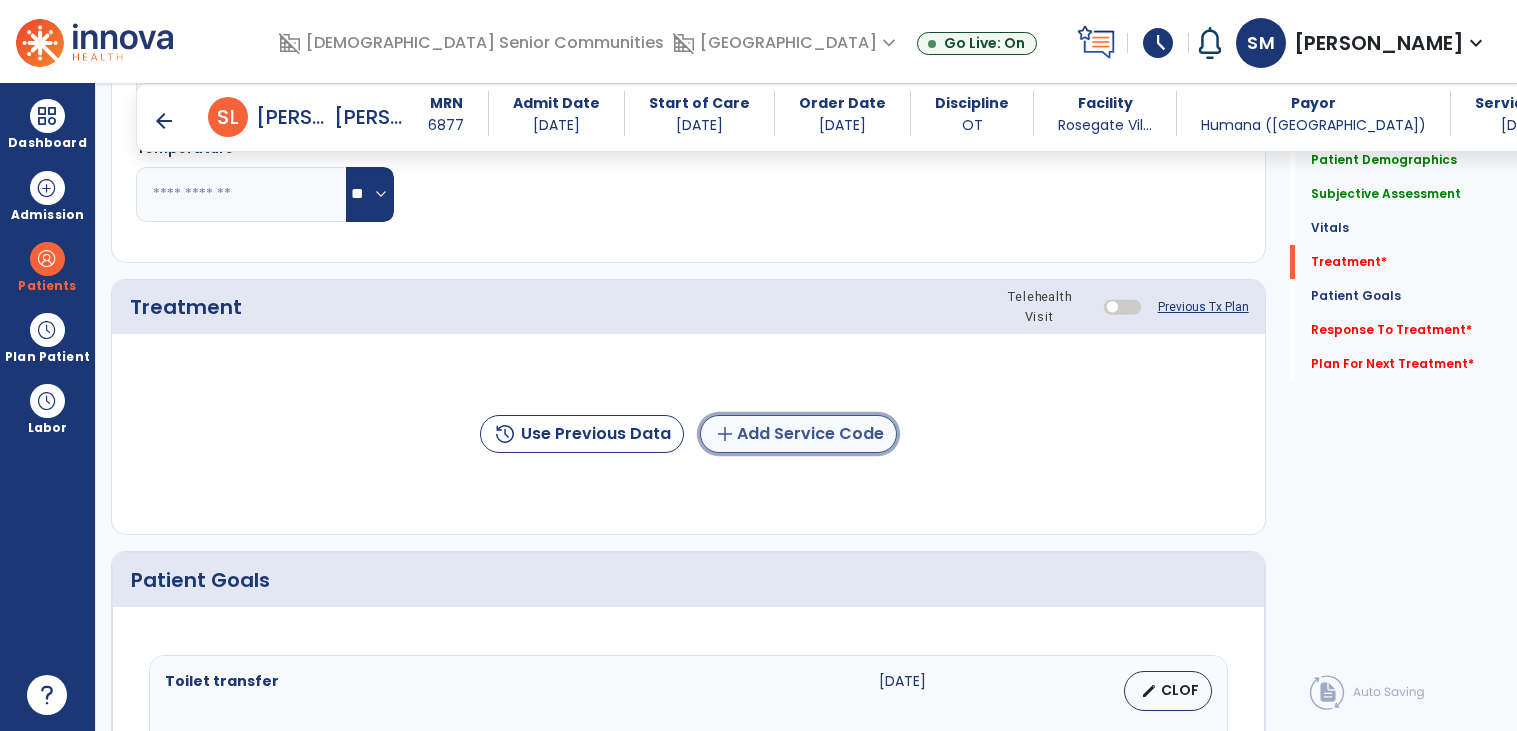 click on "add  Add Service Code" 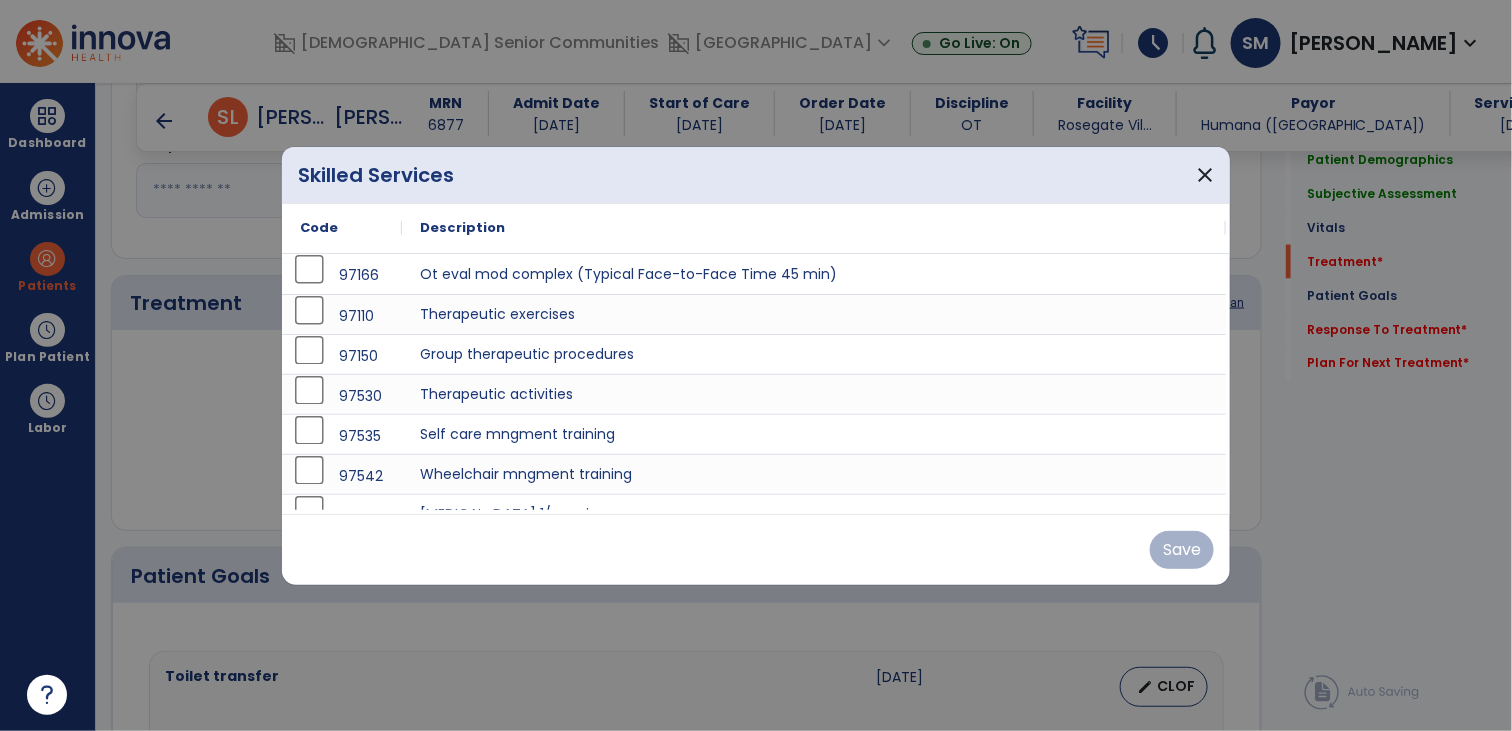 scroll, scrollTop: 1080, scrollLeft: 0, axis: vertical 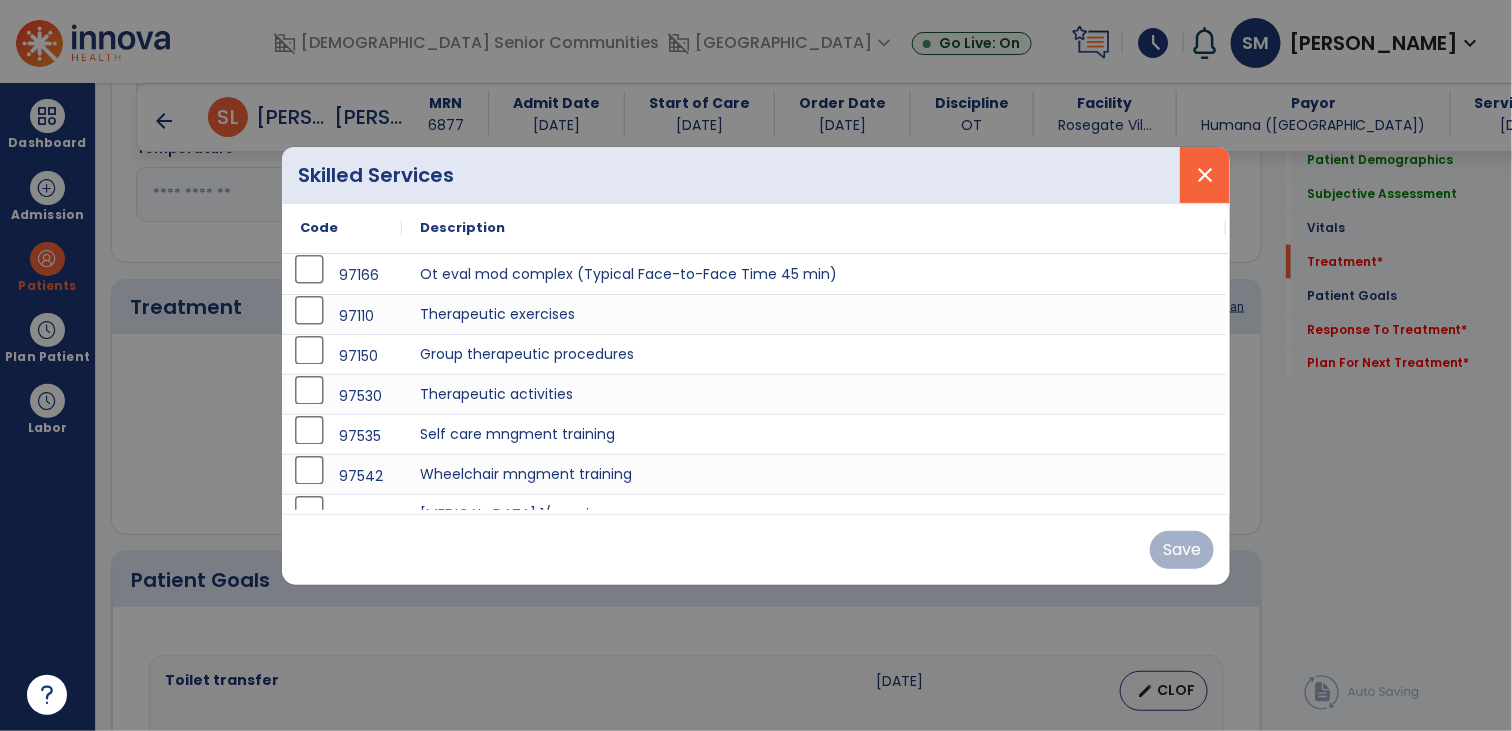 click on "close" at bounding box center [1205, 175] 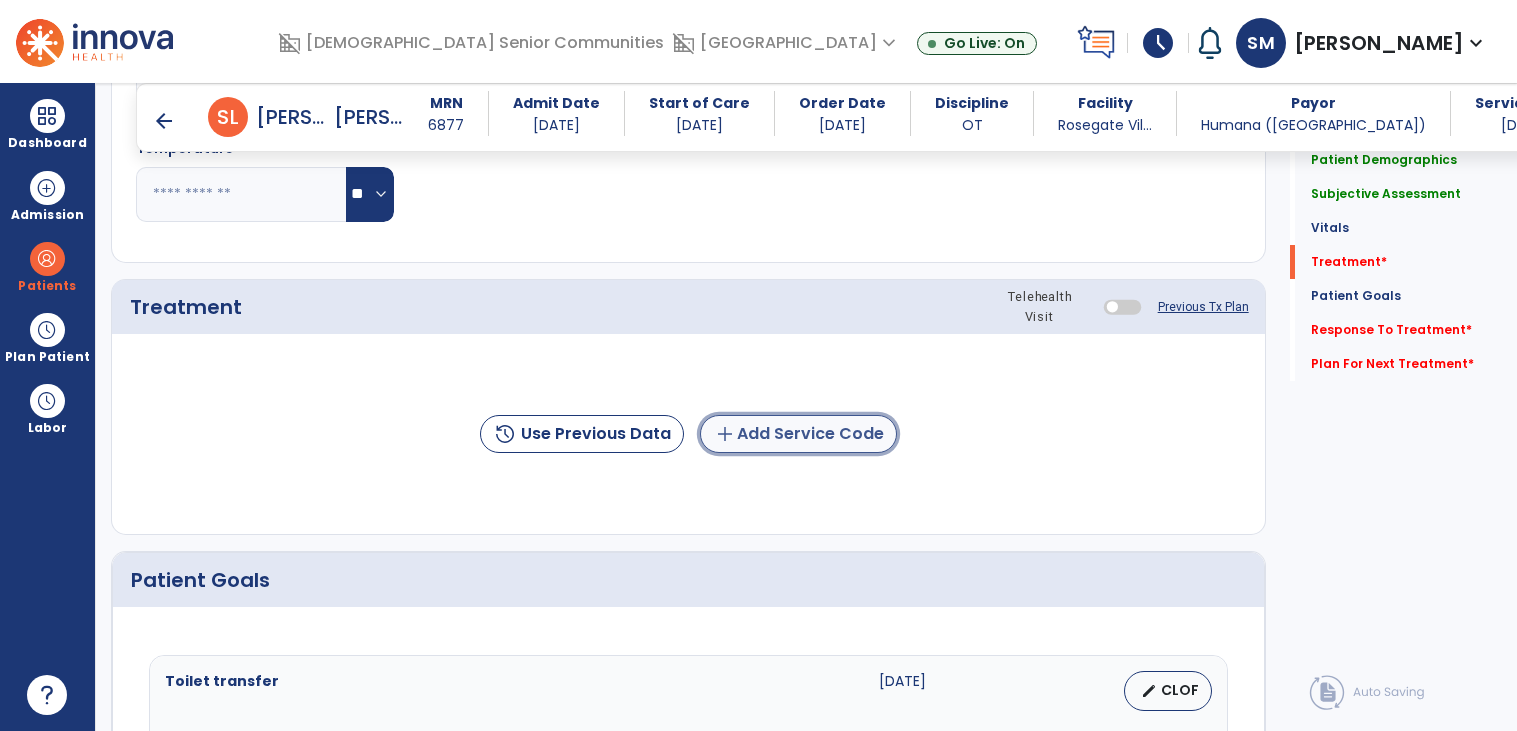 click on "add  Add Service Code" 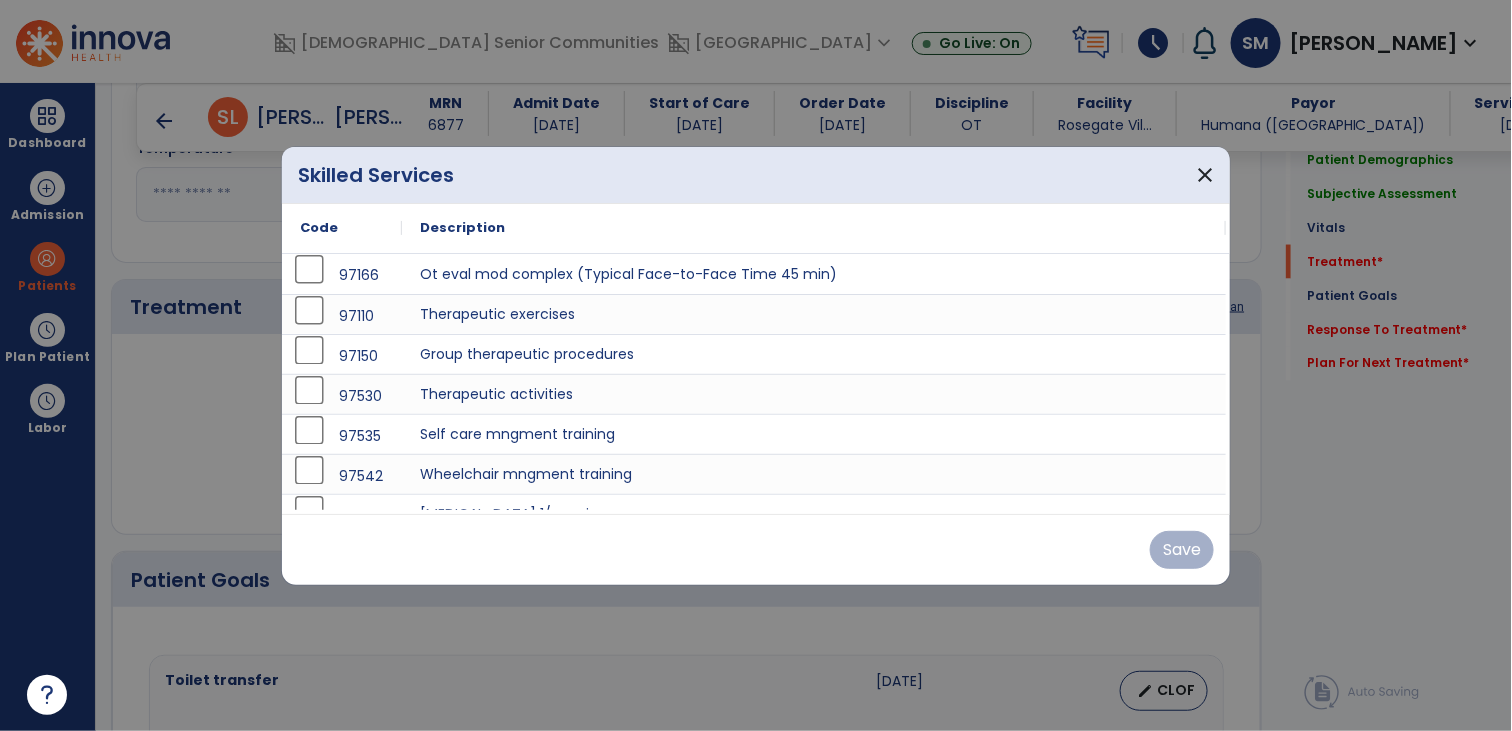scroll, scrollTop: 1080, scrollLeft: 0, axis: vertical 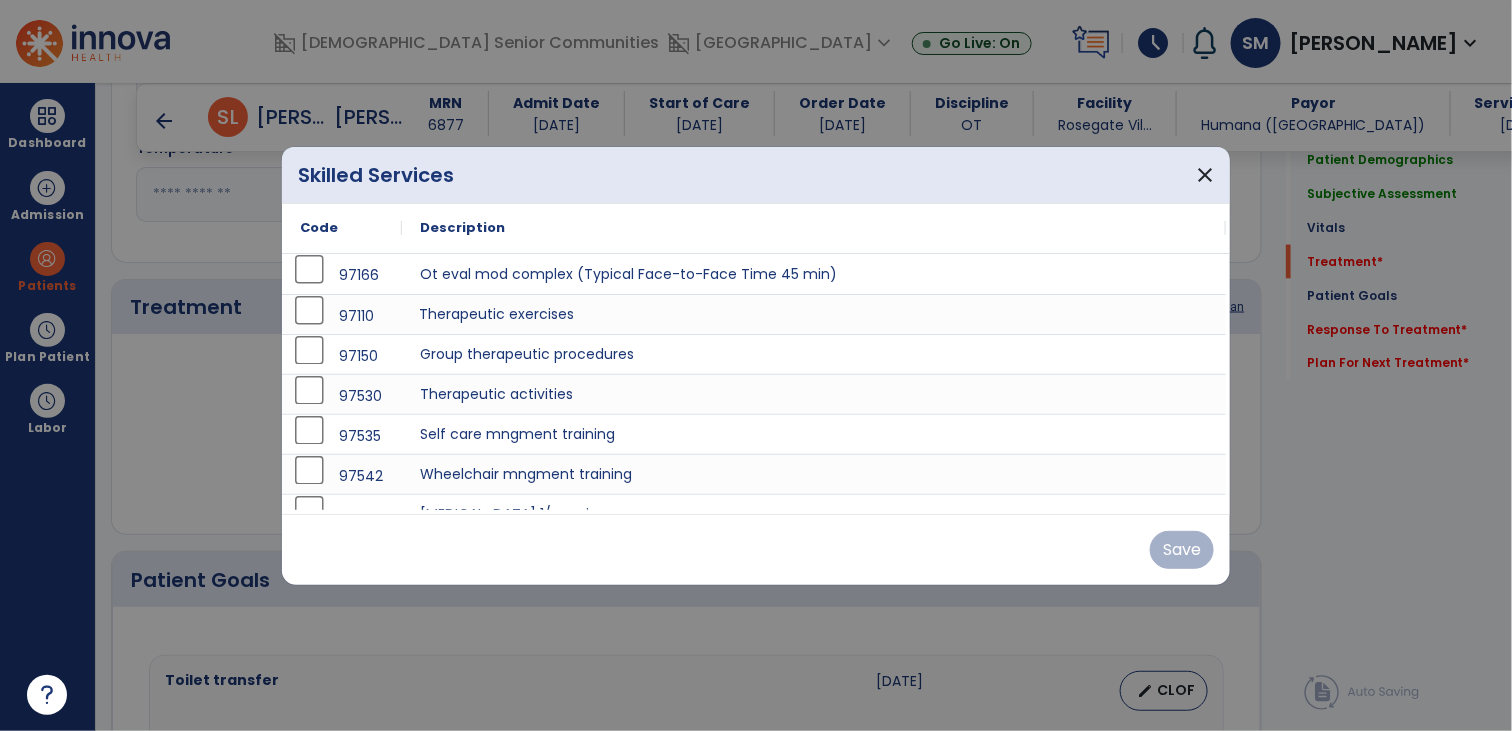 click on "Therapeutic exercises" at bounding box center (814, 314) 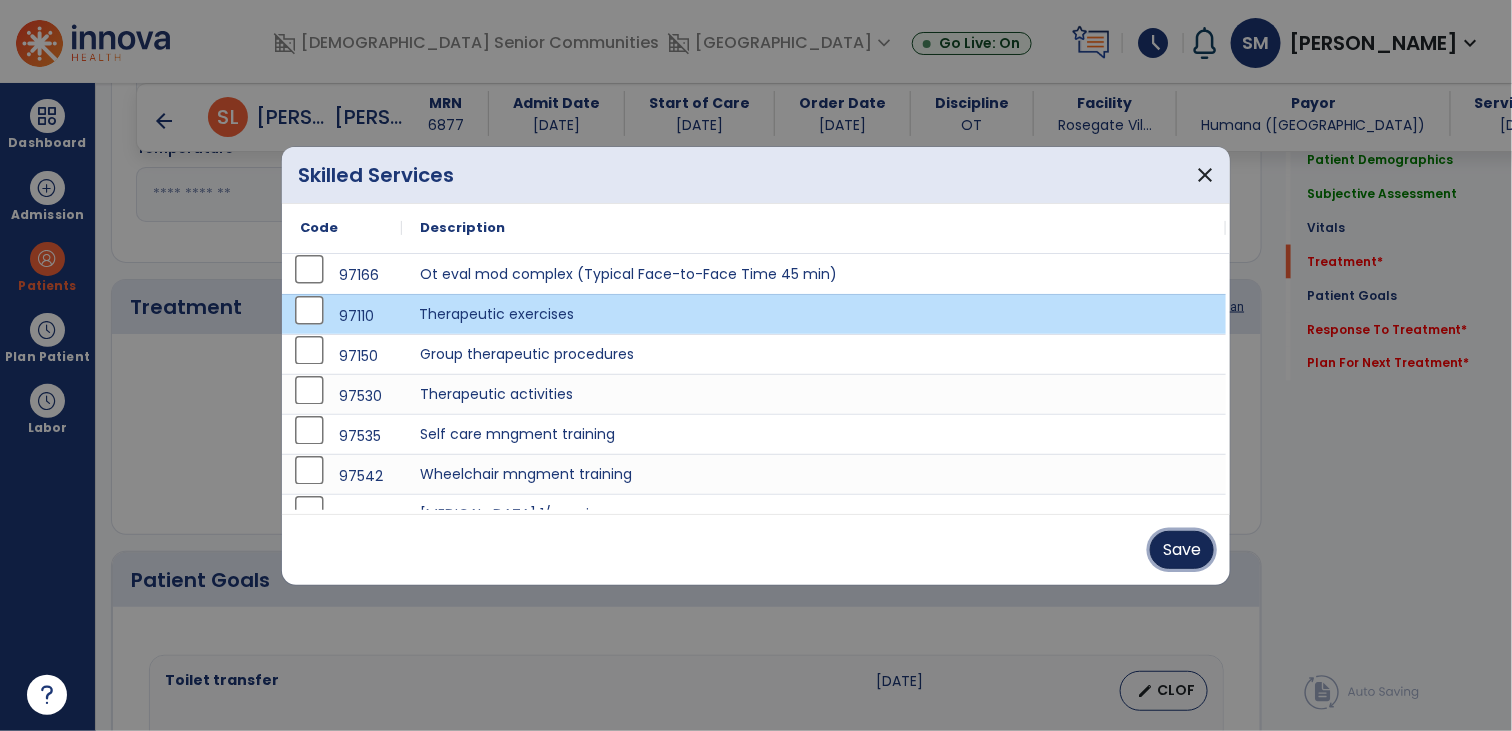 click on "Save" at bounding box center [1182, 550] 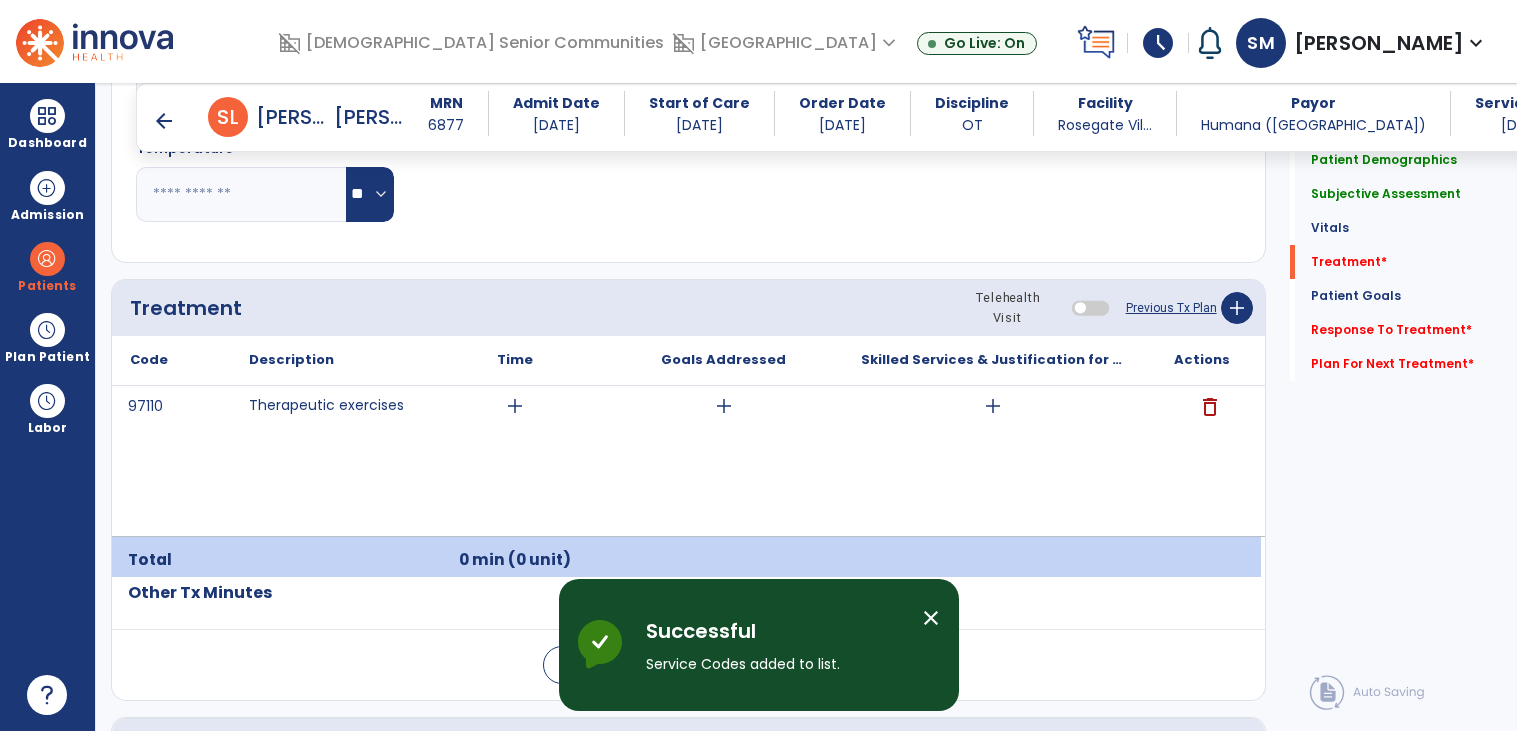 click on "add" at bounding box center [515, 406] 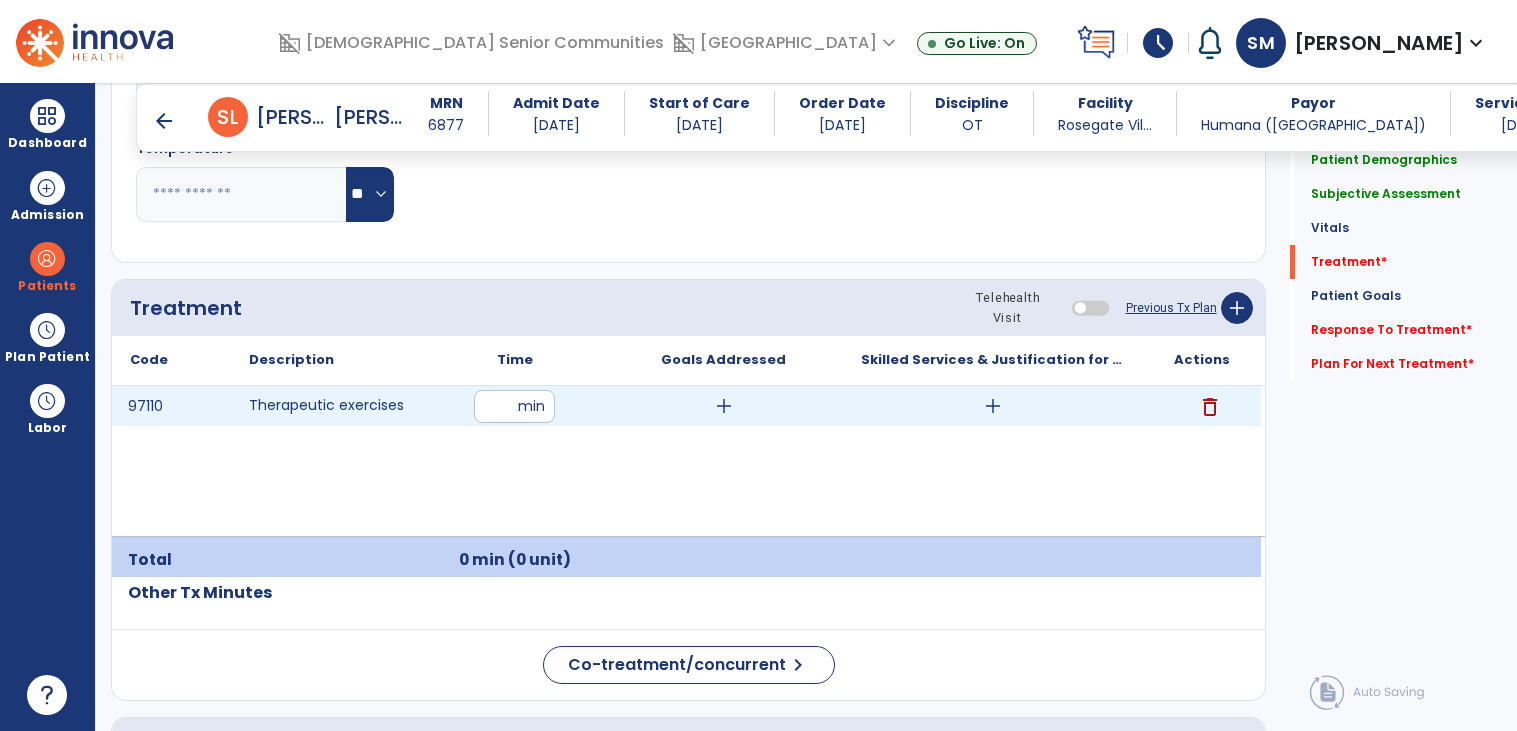 type on "**" 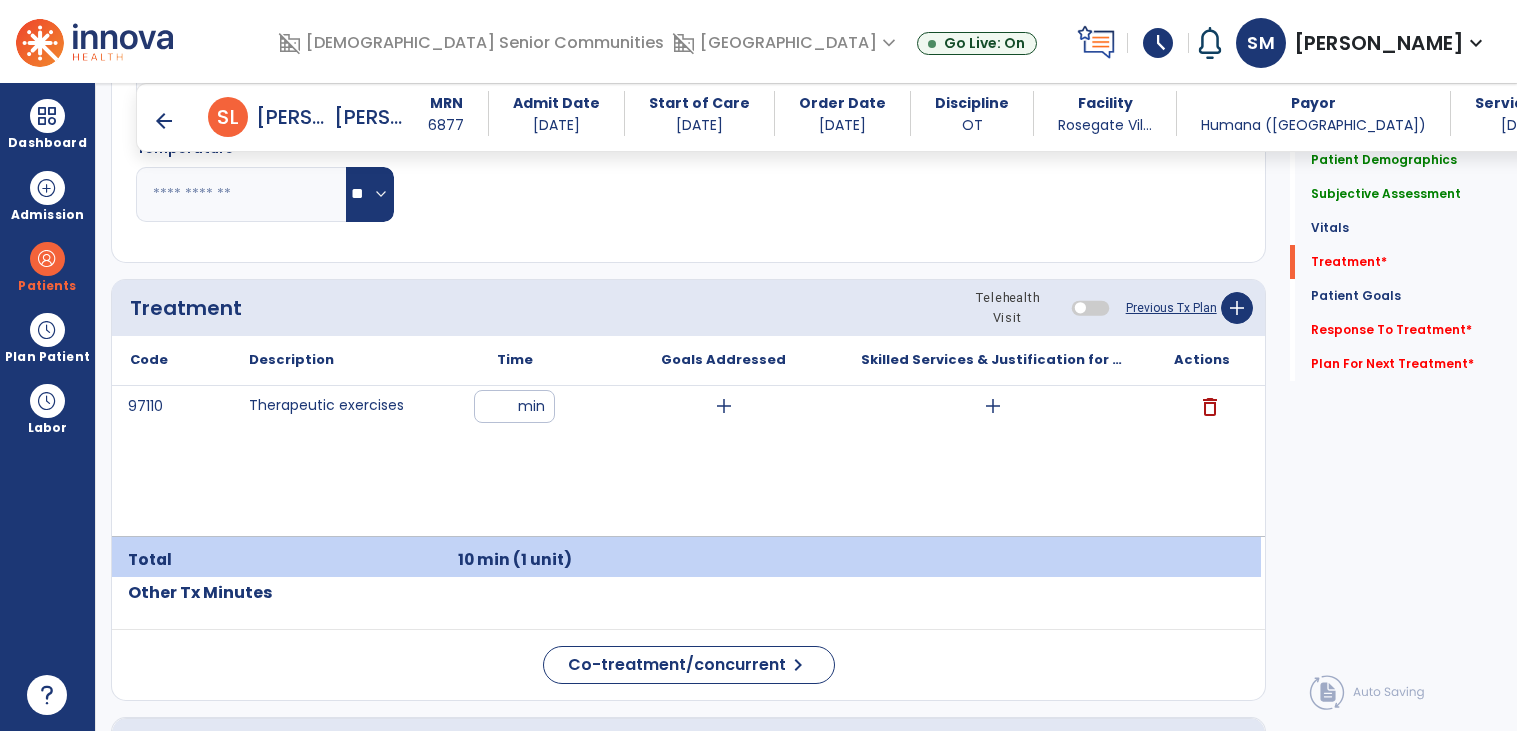 click on "add" at bounding box center [993, 406] 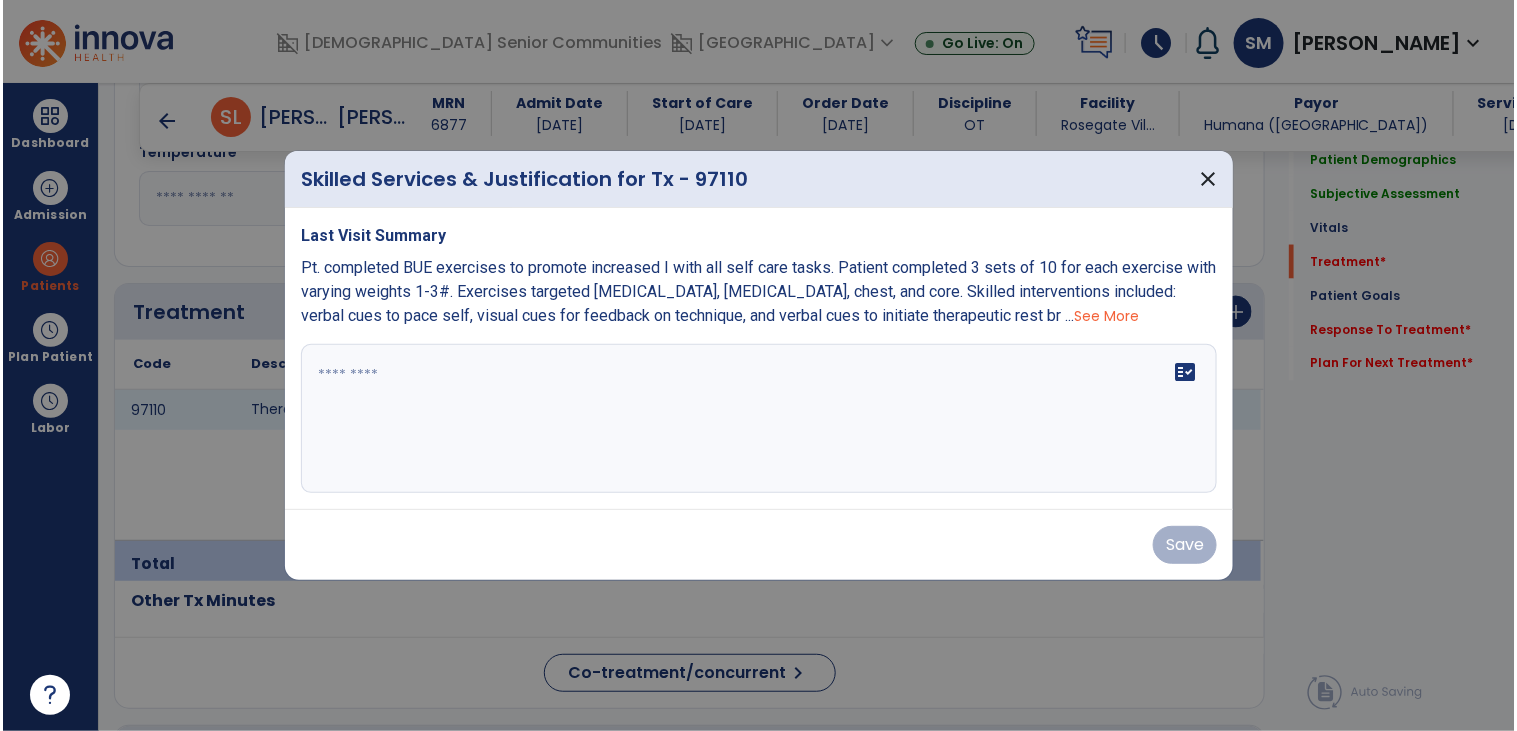 scroll, scrollTop: 1080, scrollLeft: 0, axis: vertical 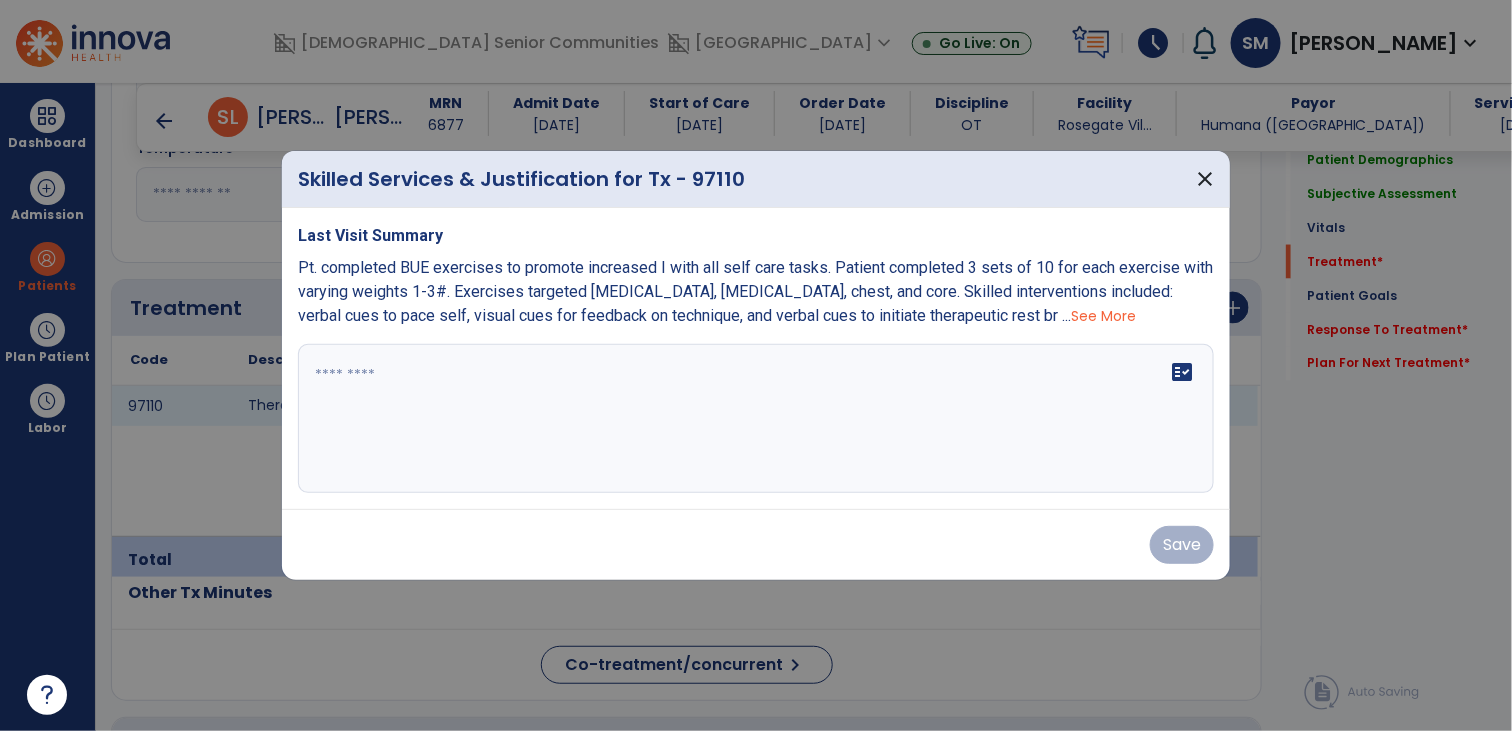 click at bounding box center (756, 419) 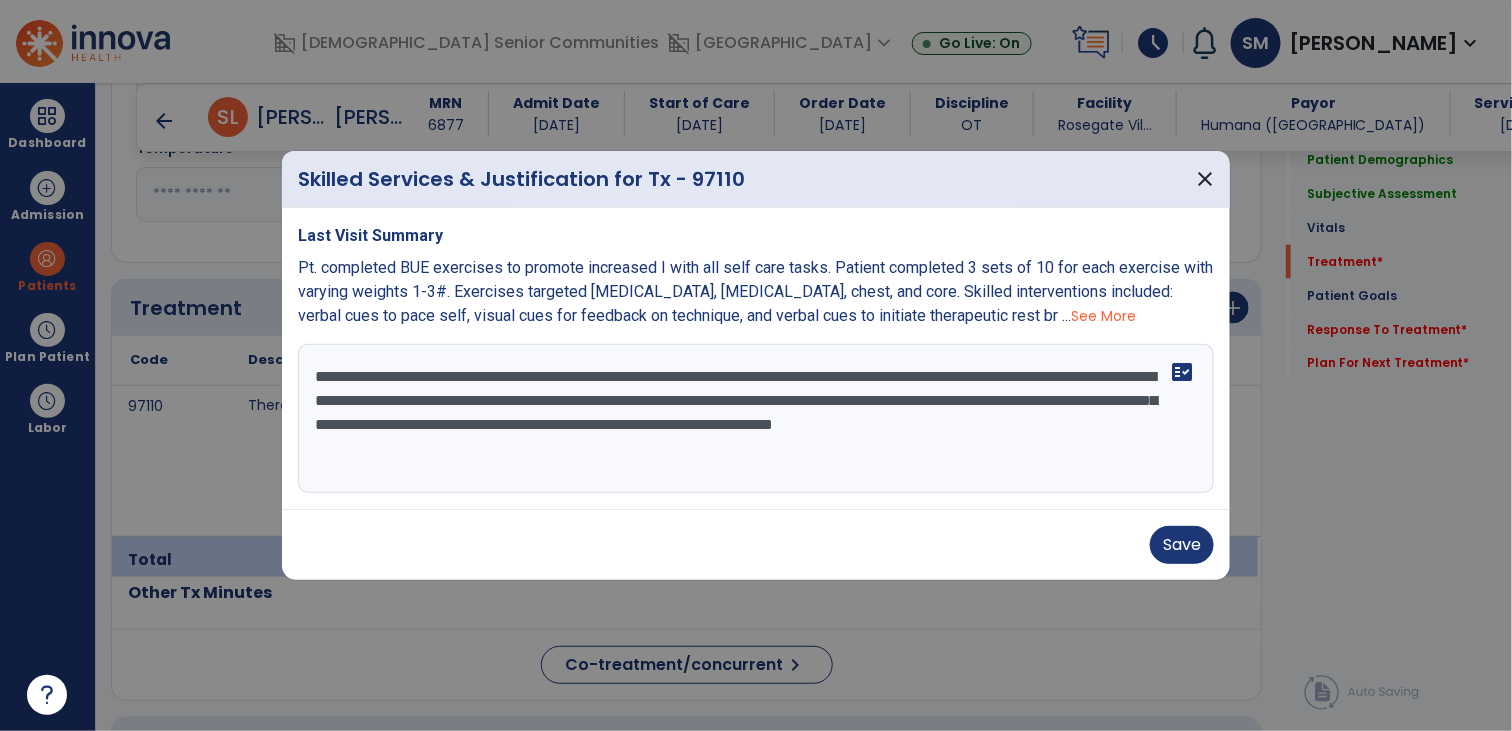 type on "**********" 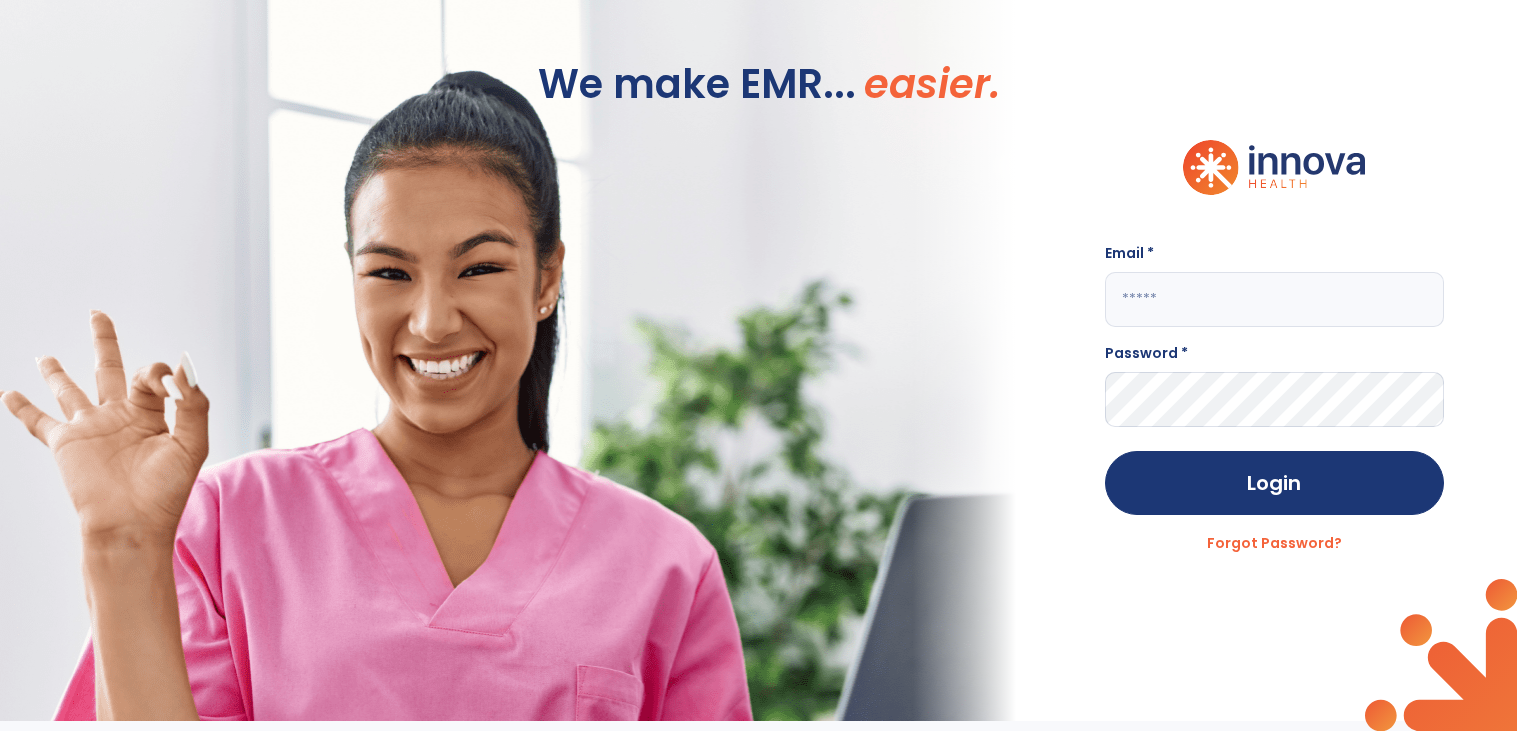 scroll, scrollTop: 0, scrollLeft: 0, axis: both 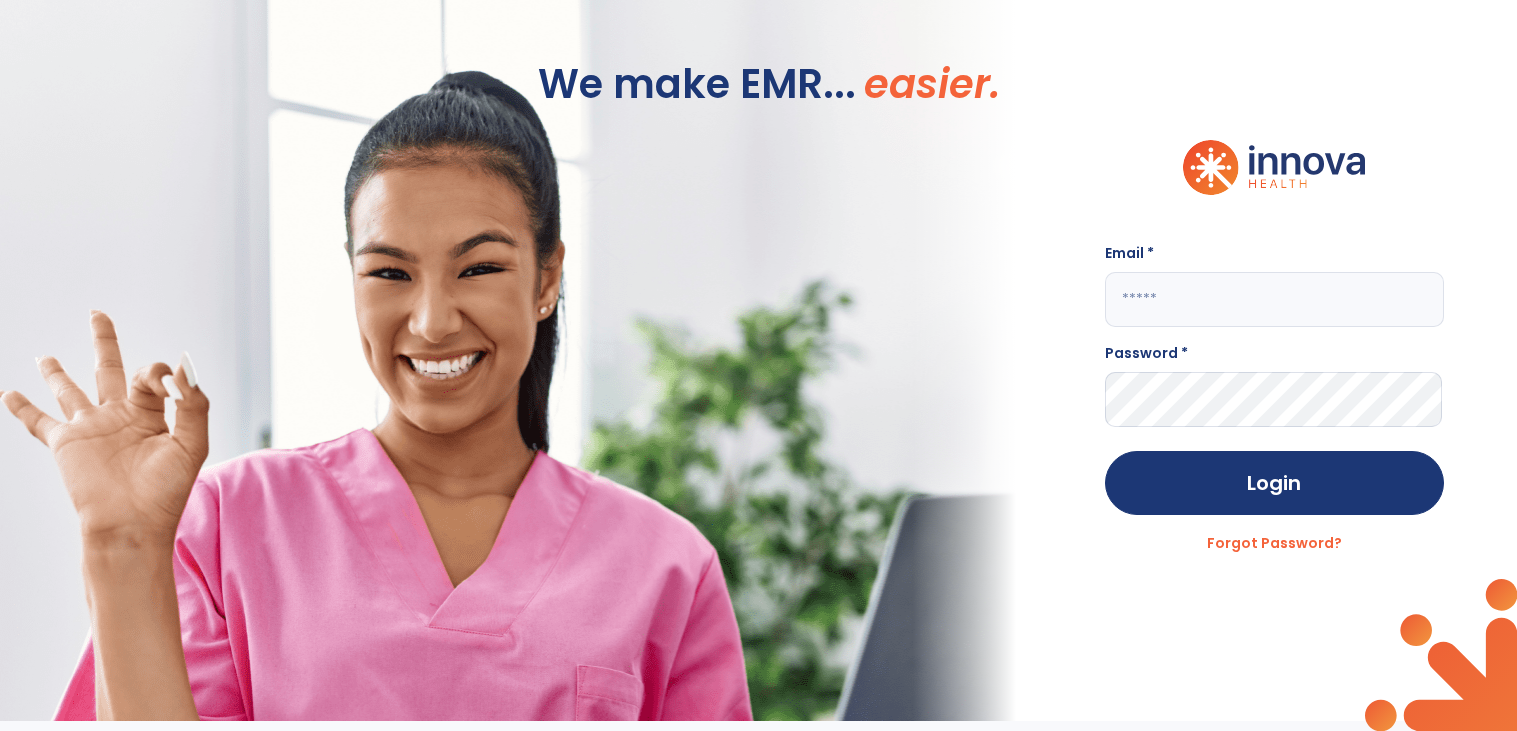 click 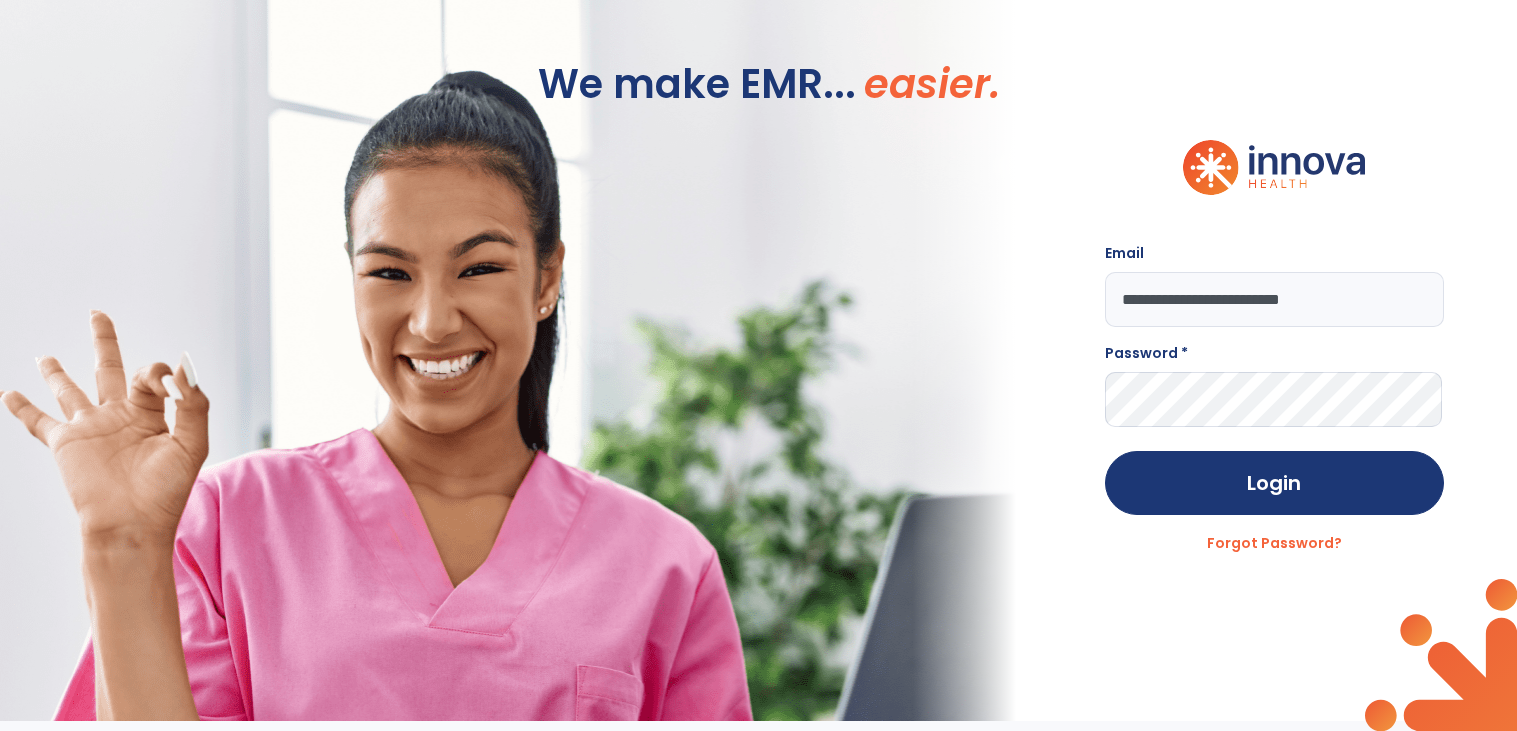 type on "**********" 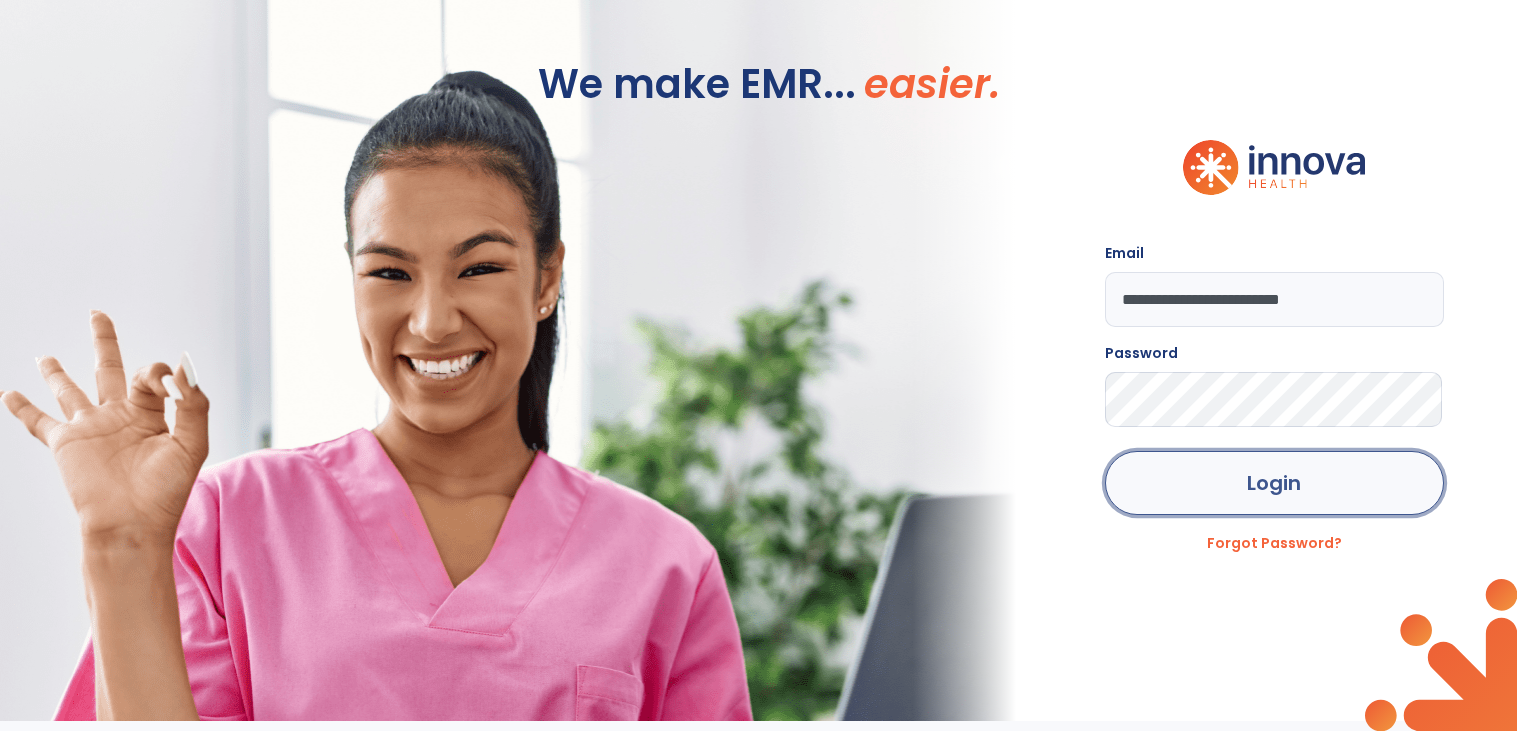 click on "Login" 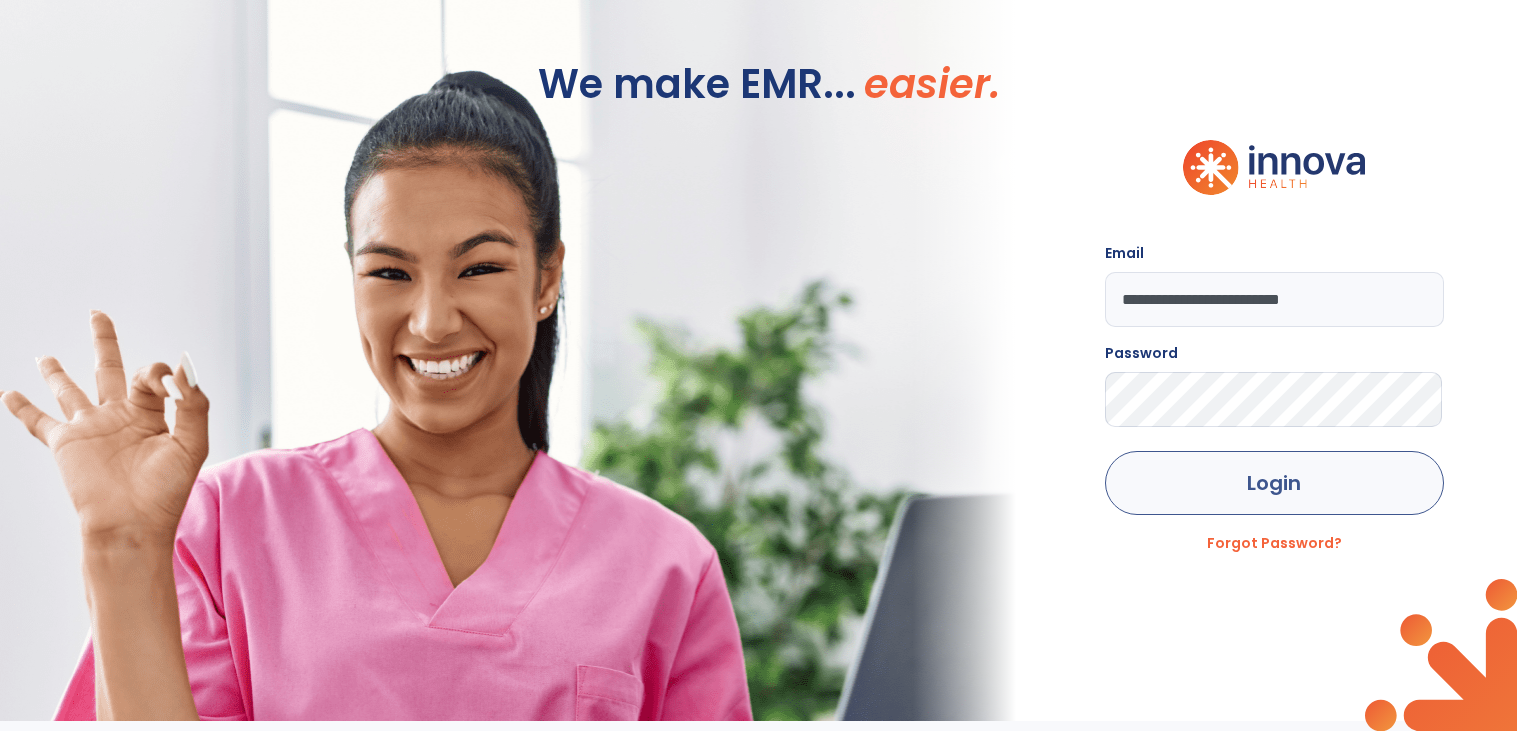 click on "Login" 